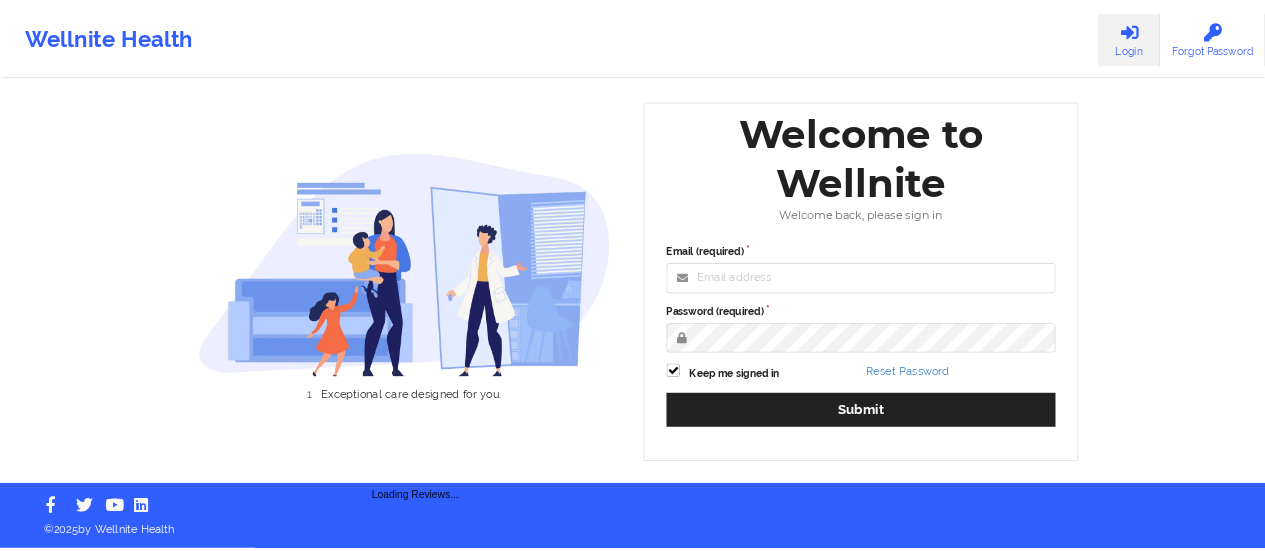 scroll, scrollTop: 0, scrollLeft: 0, axis: both 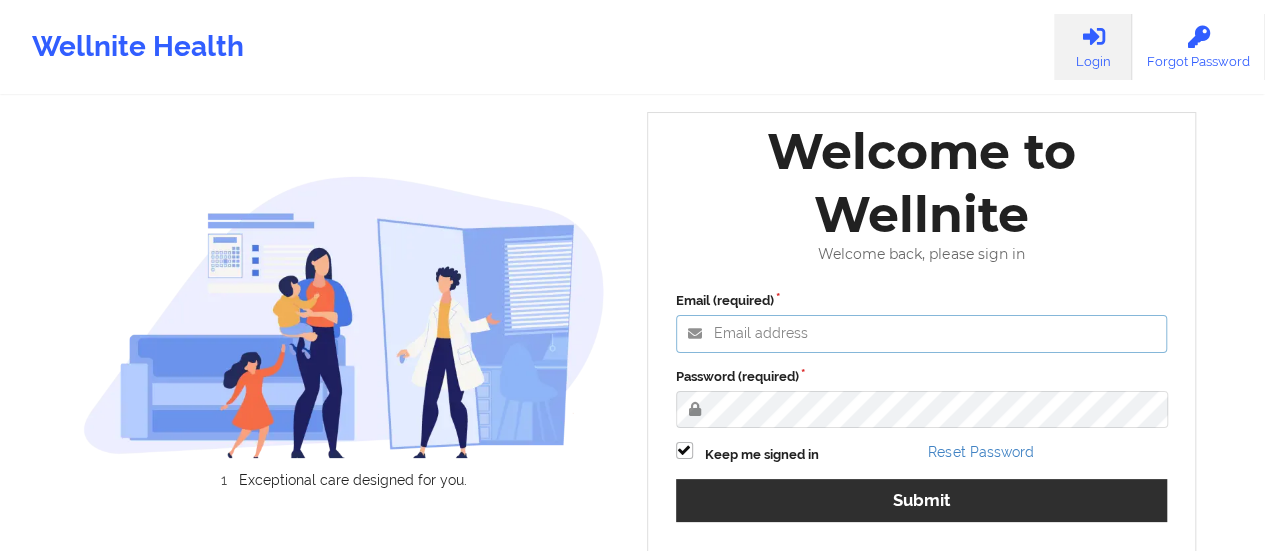 type on "[EMAIL_ADDRESS][DOMAIN_NAME]" 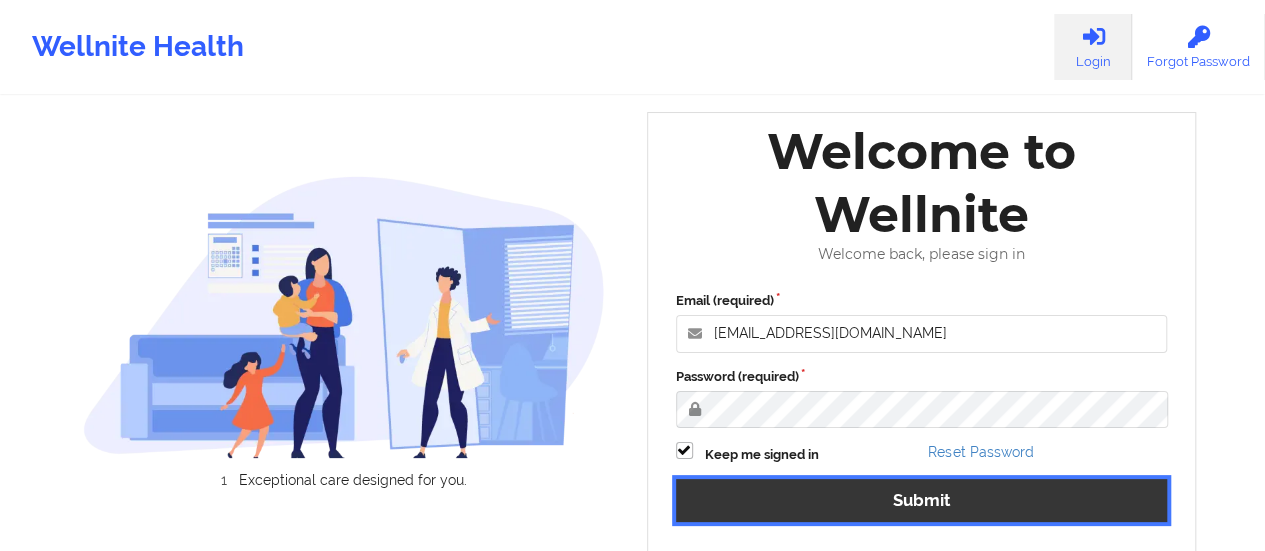 click on "Submit" at bounding box center (922, 500) 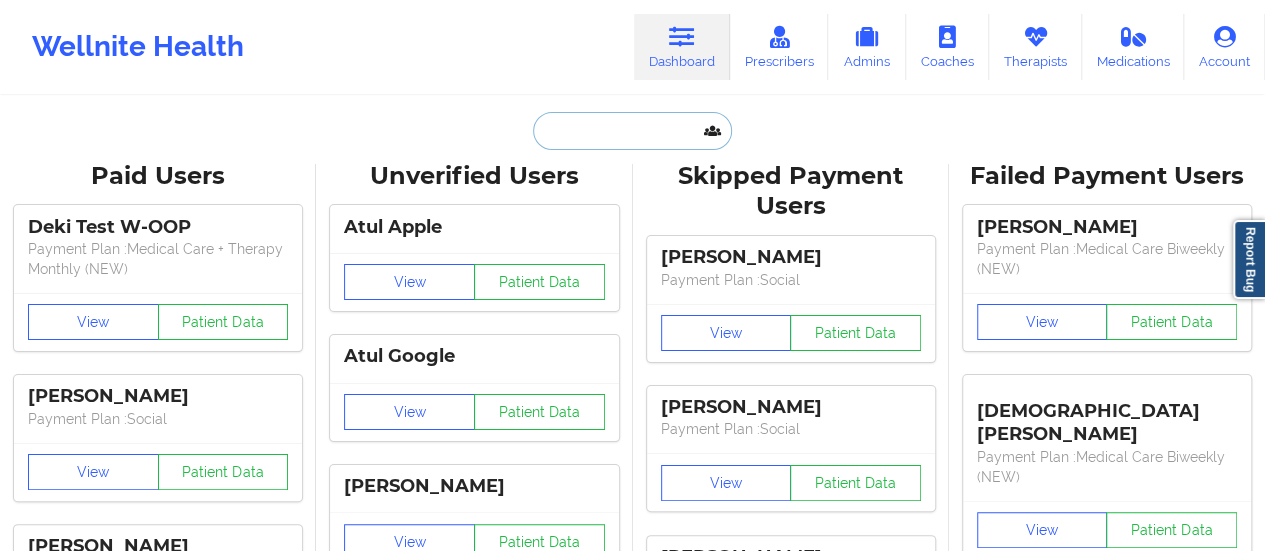 click at bounding box center [632, 131] 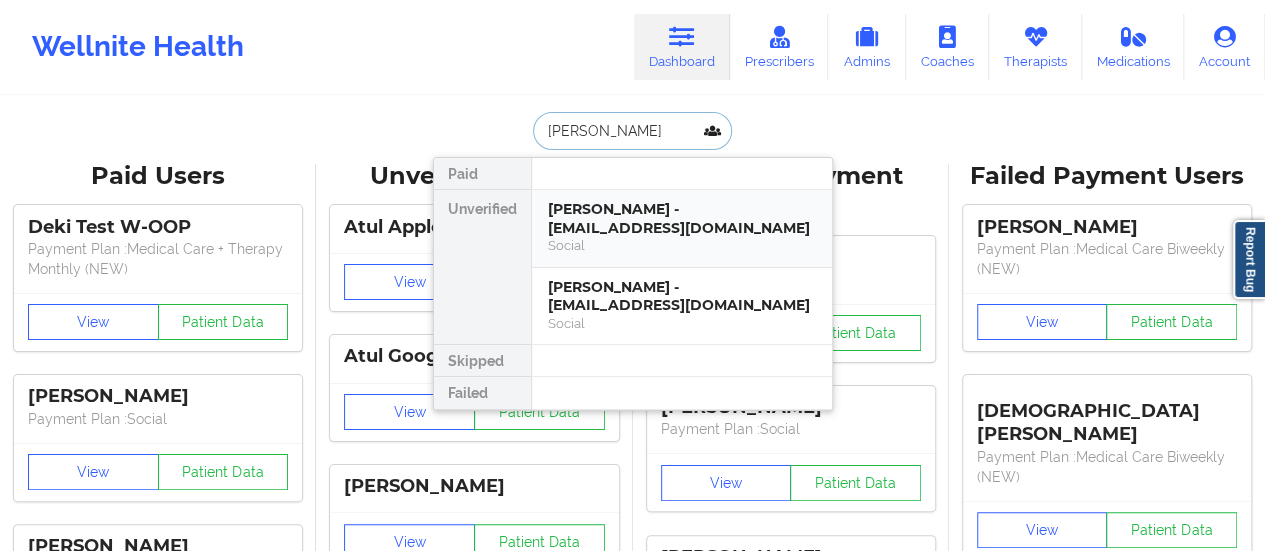 click on "[PERSON_NAME] - [EMAIL_ADDRESS][DOMAIN_NAME]" at bounding box center (682, 218) 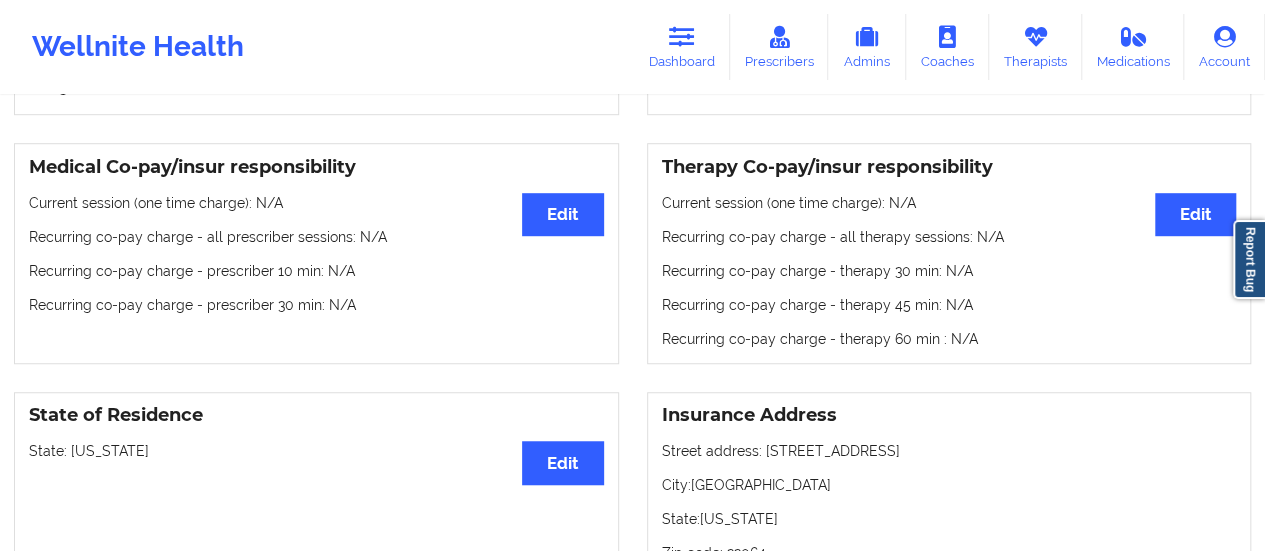 scroll, scrollTop: 0, scrollLeft: 0, axis: both 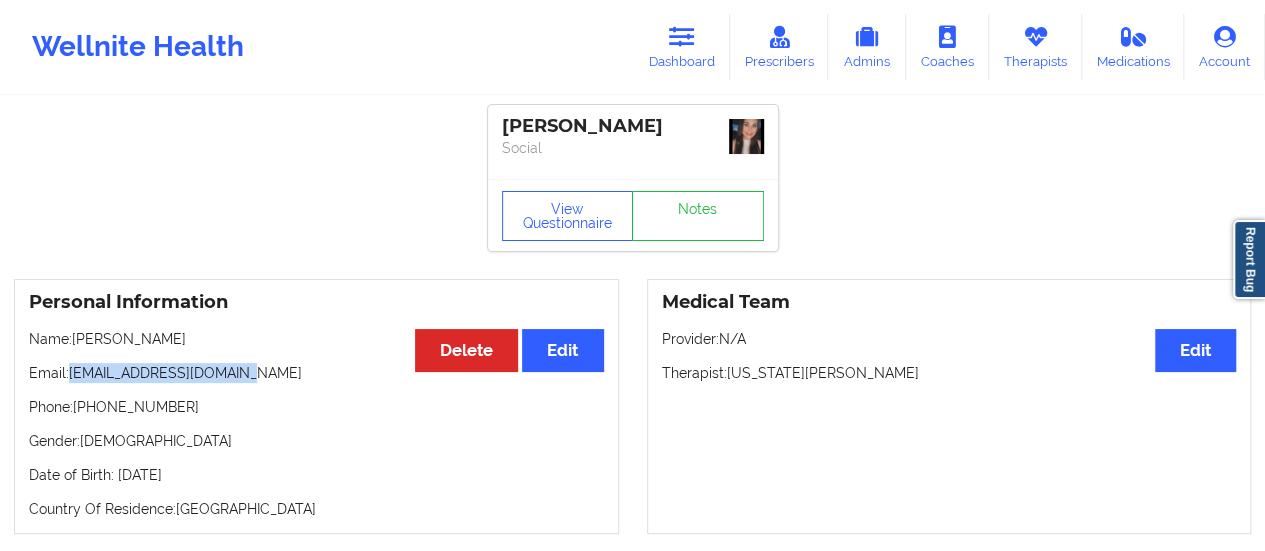 drag, startPoint x: 259, startPoint y: 368, endPoint x: 75, endPoint y: 367, distance: 184.00272 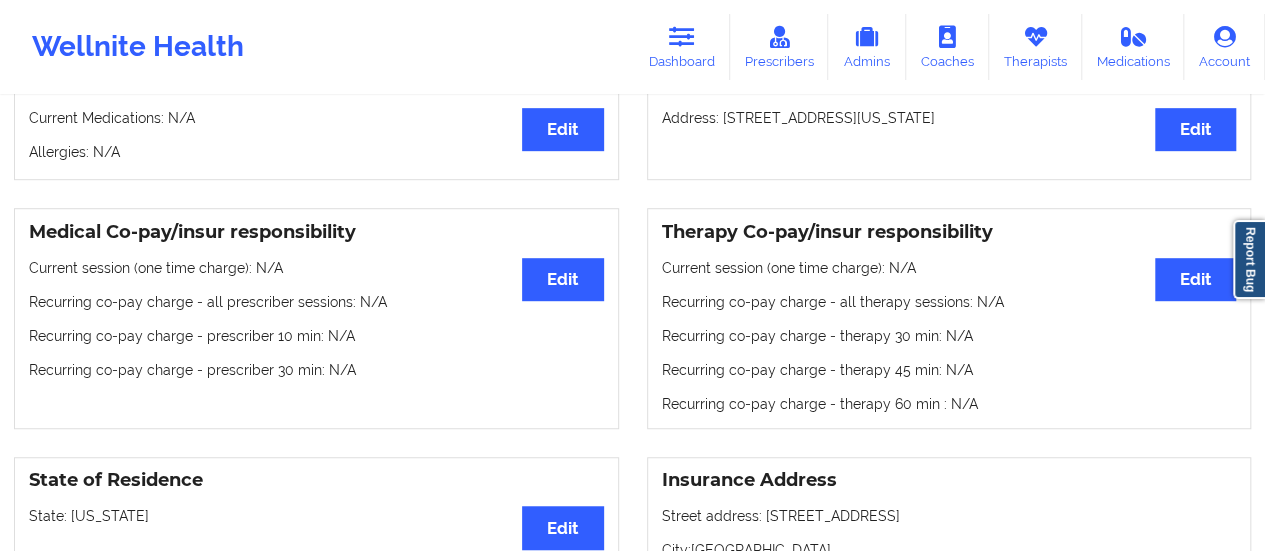 scroll, scrollTop: 505, scrollLeft: 0, axis: vertical 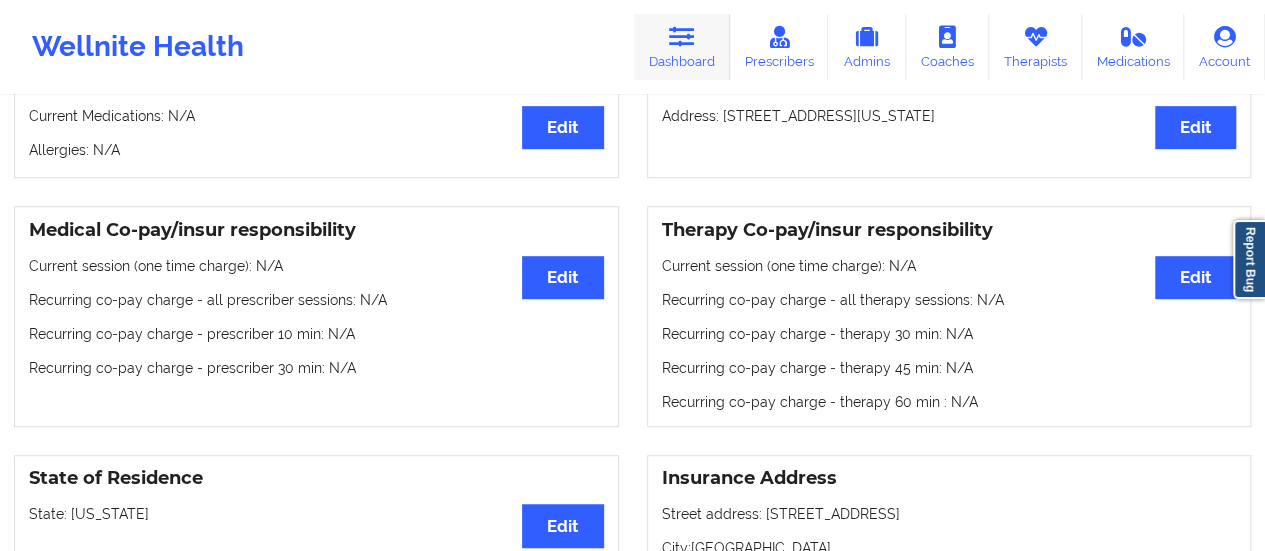 click on "Dashboard" at bounding box center (682, 47) 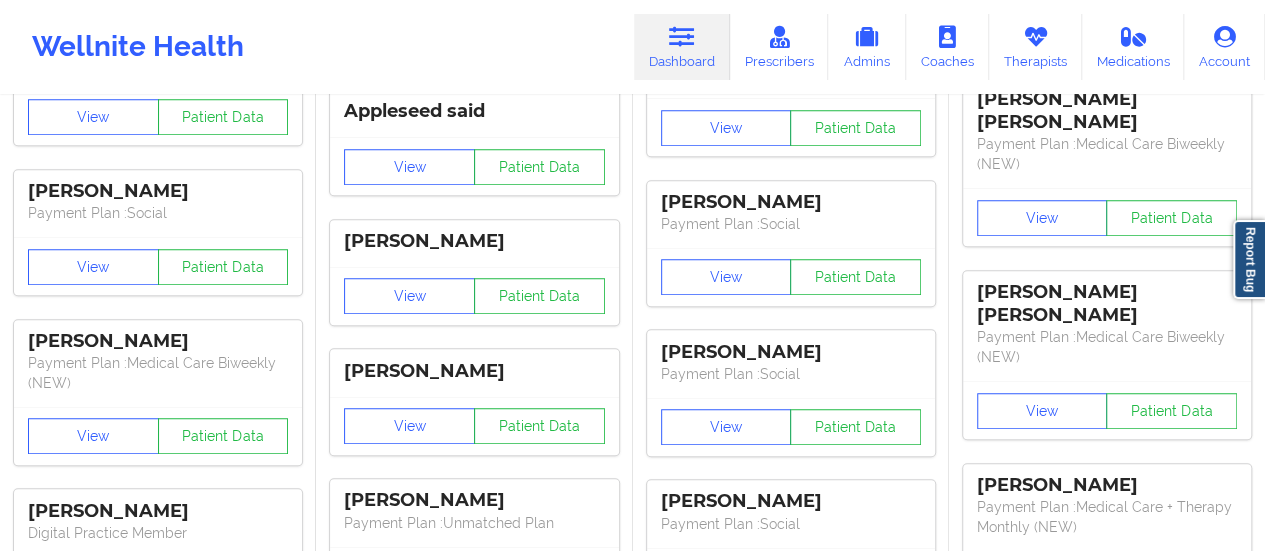 scroll, scrollTop: 0, scrollLeft: 0, axis: both 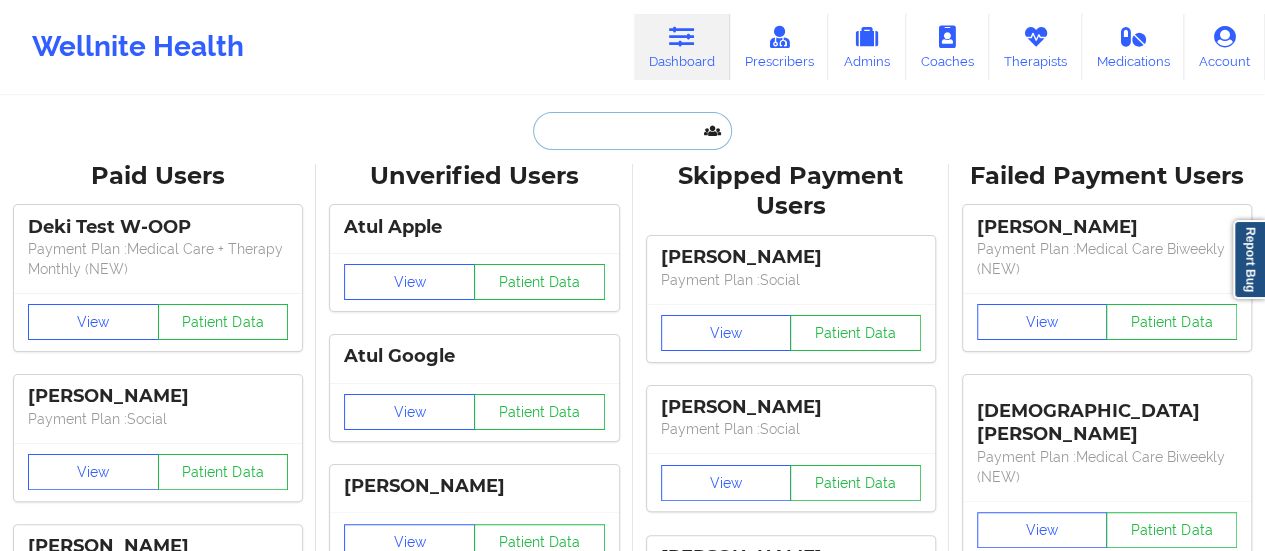 click at bounding box center (632, 131) 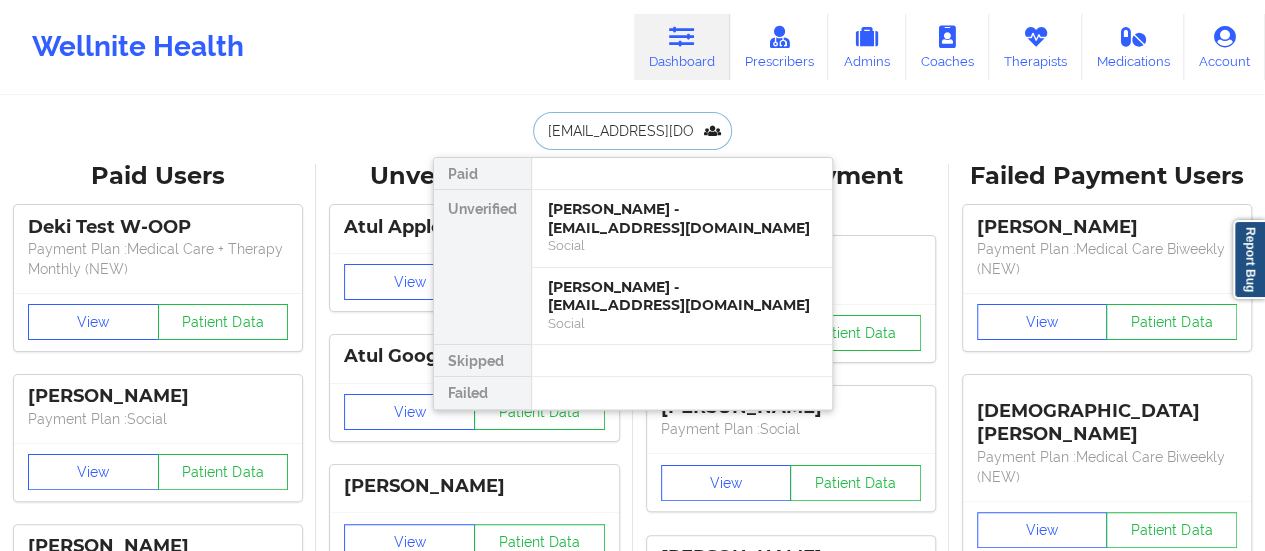 scroll, scrollTop: 0, scrollLeft: 18, axis: horizontal 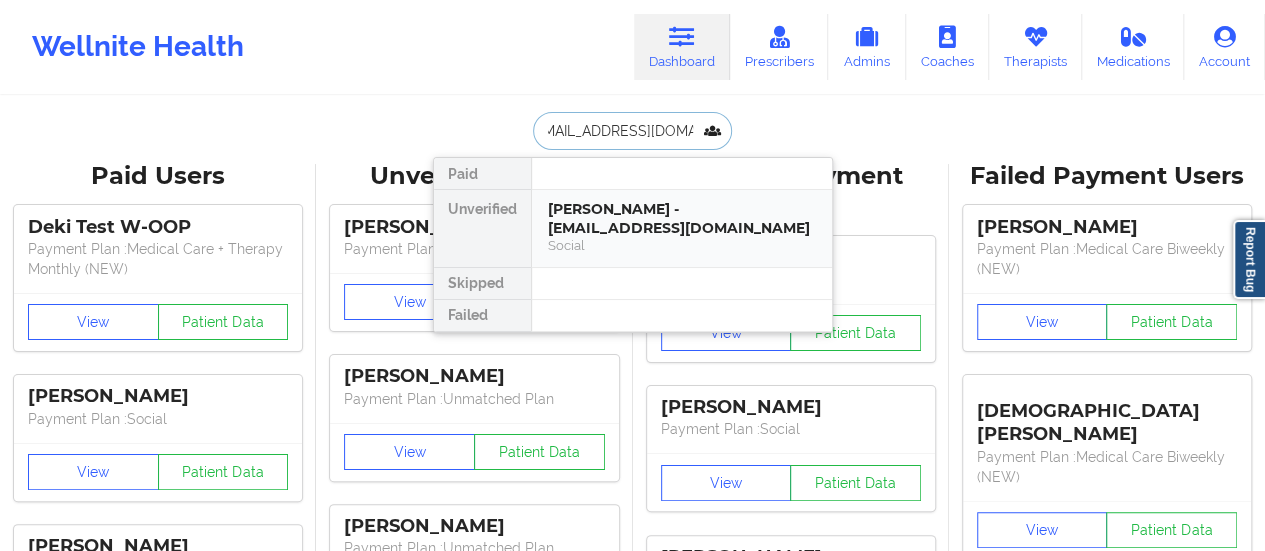 click on "[PERSON_NAME] - [EMAIL_ADDRESS][DOMAIN_NAME]" at bounding box center (682, 218) 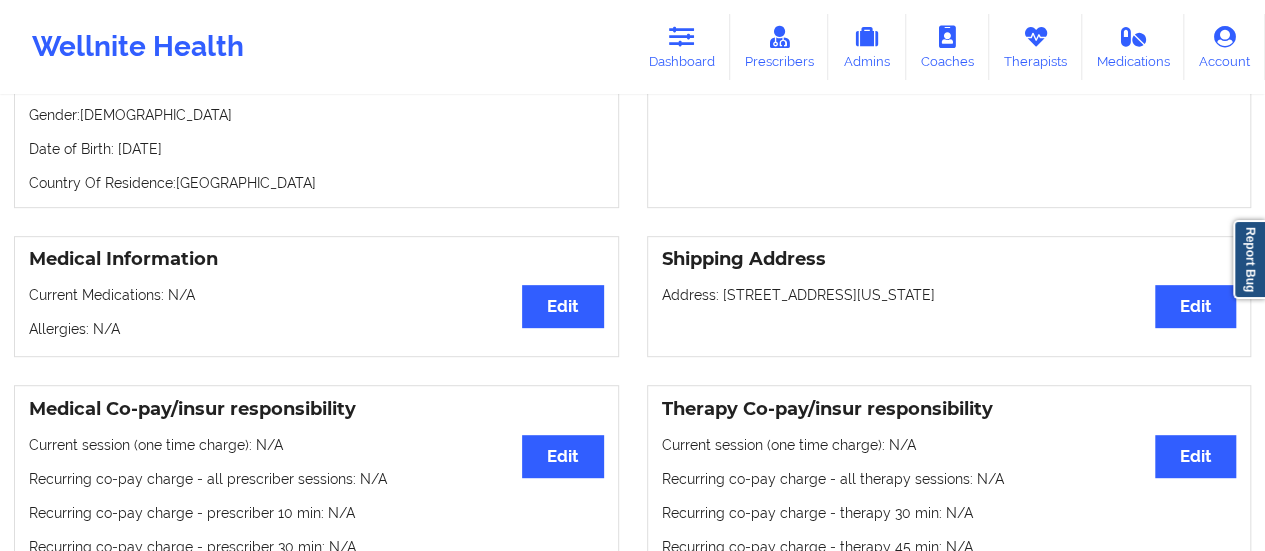 scroll, scrollTop: 0, scrollLeft: 0, axis: both 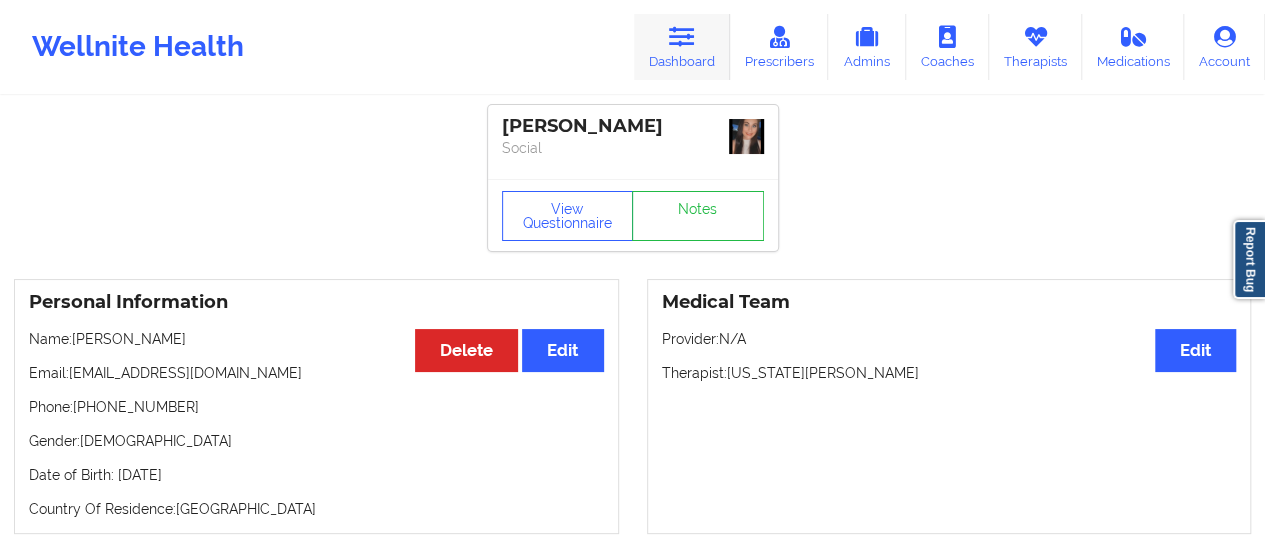 click on "Dashboard" at bounding box center [682, 47] 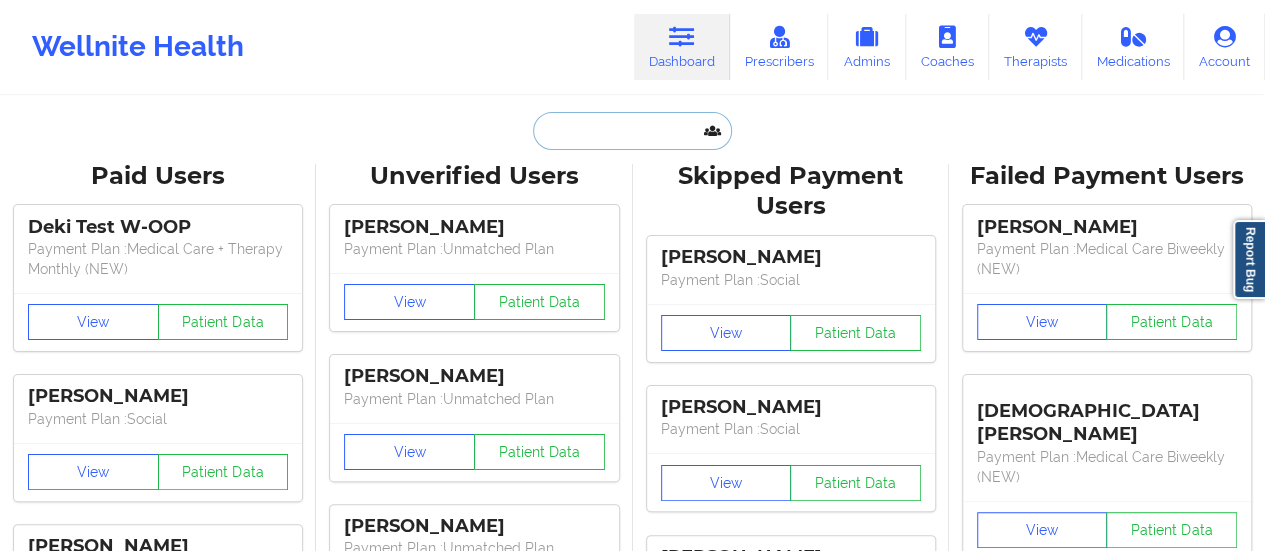 drag, startPoint x: 710, startPoint y: 53, endPoint x: 638, endPoint y: 137, distance: 110.63454 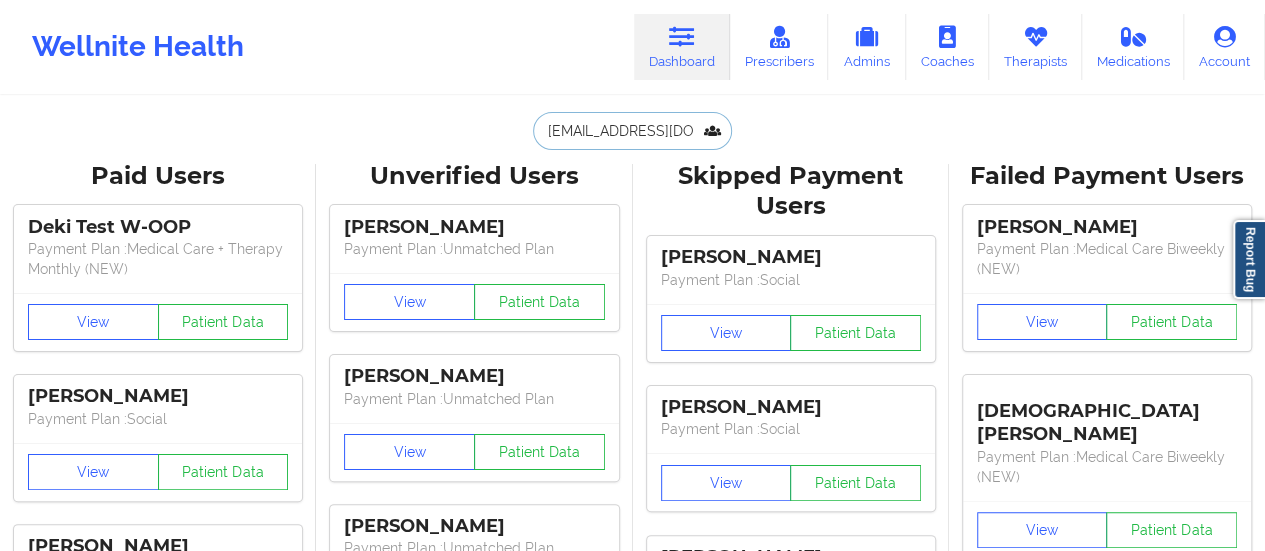 scroll, scrollTop: 0, scrollLeft: 19, axis: horizontal 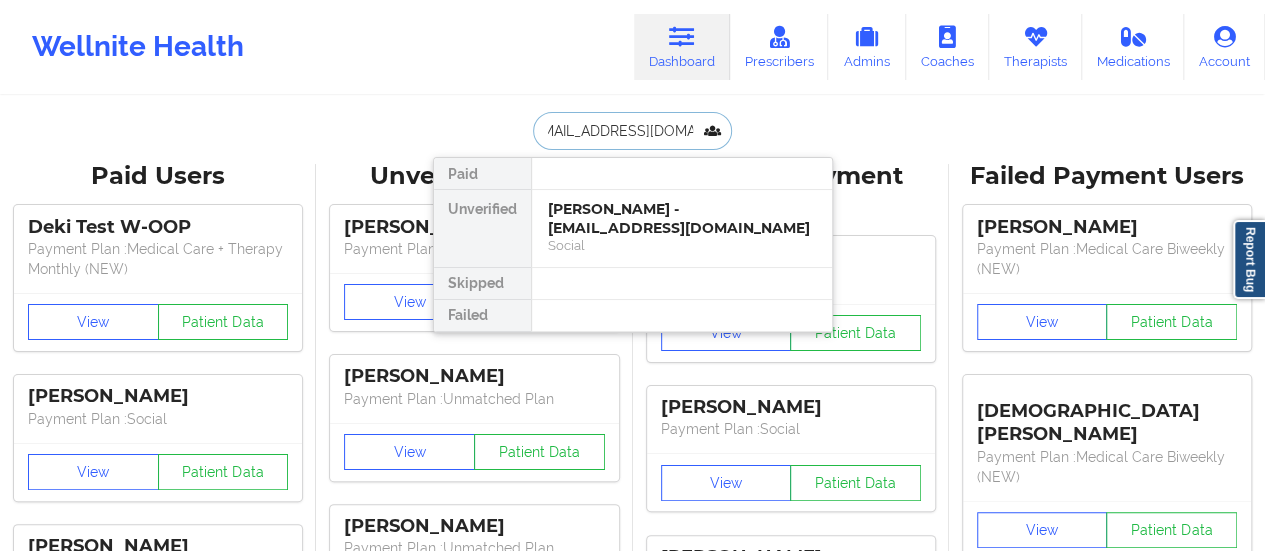 click on "[PERSON_NAME] - [EMAIL_ADDRESS][DOMAIN_NAME]" at bounding box center (682, 218) 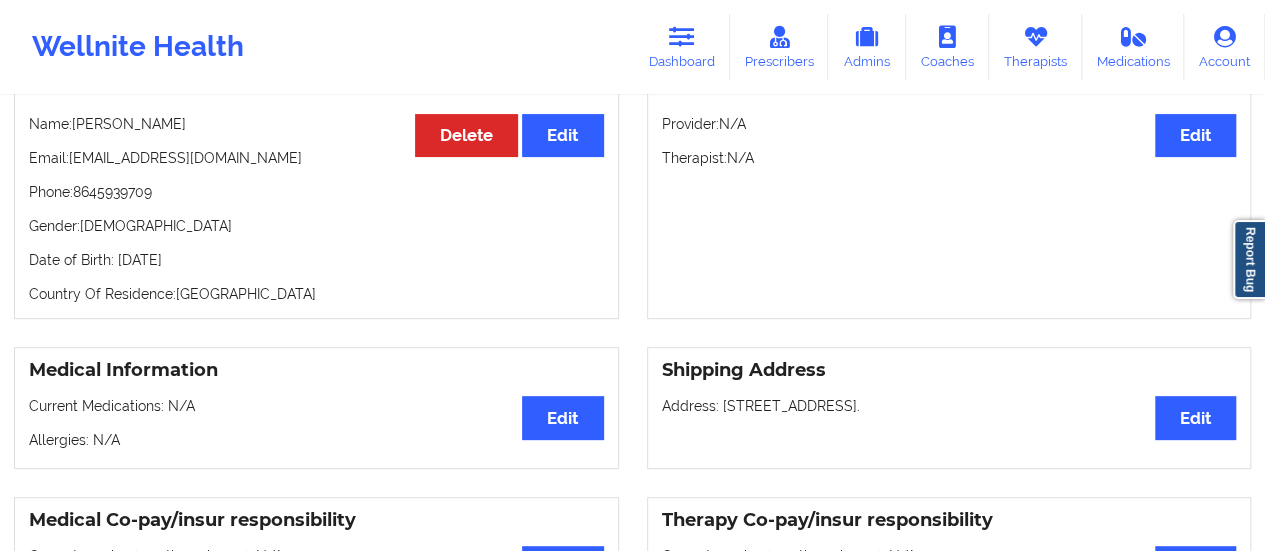 scroll, scrollTop: 0, scrollLeft: 0, axis: both 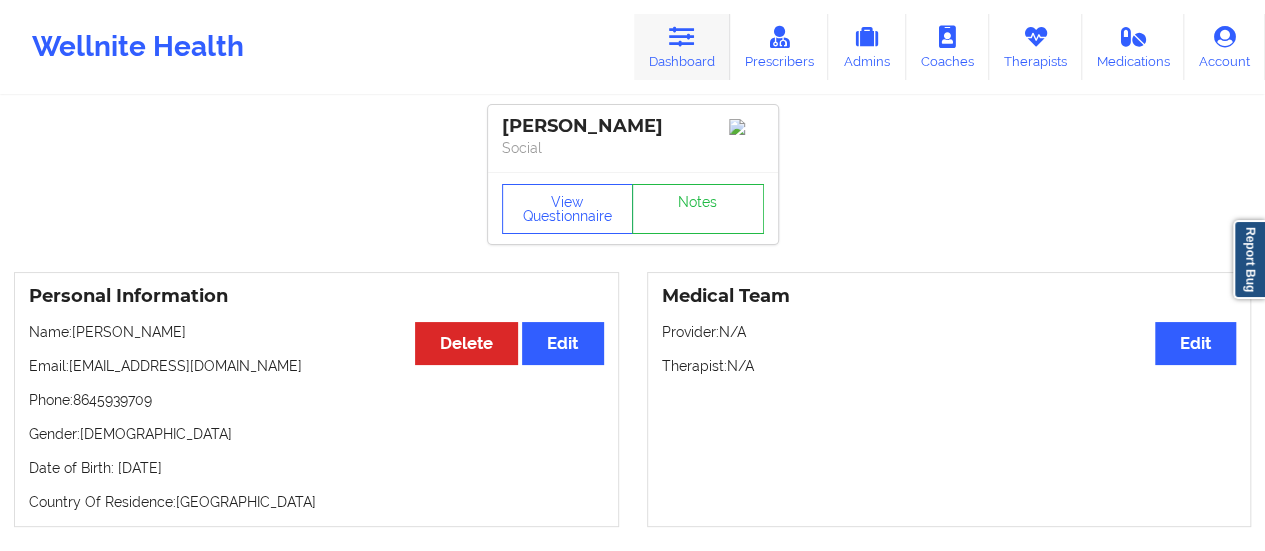 click at bounding box center (682, 37) 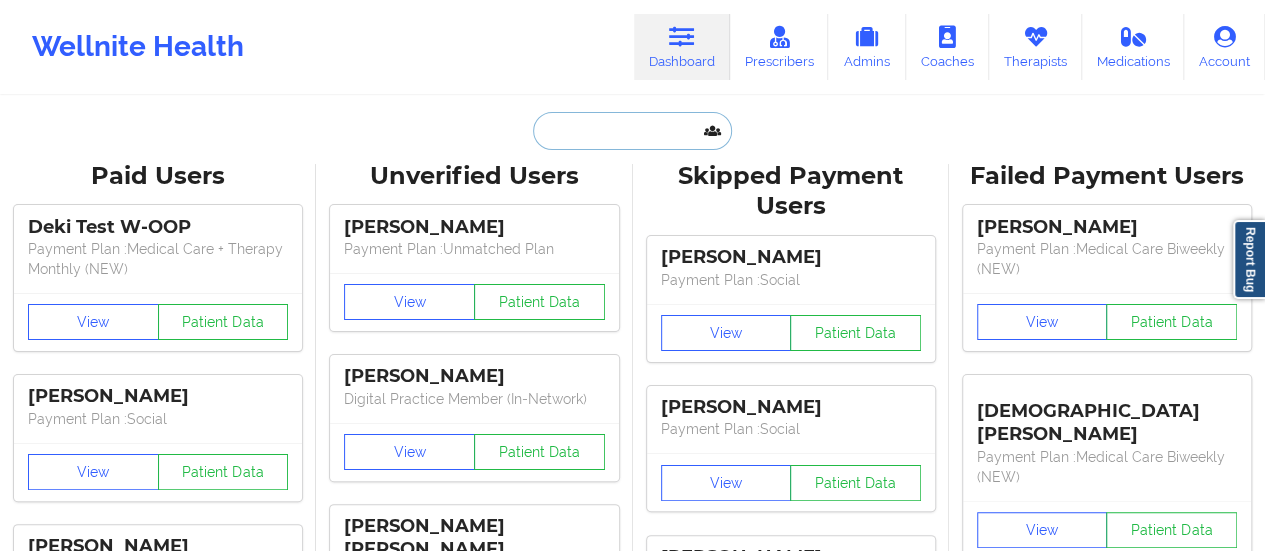 click at bounding box center (632, 131) 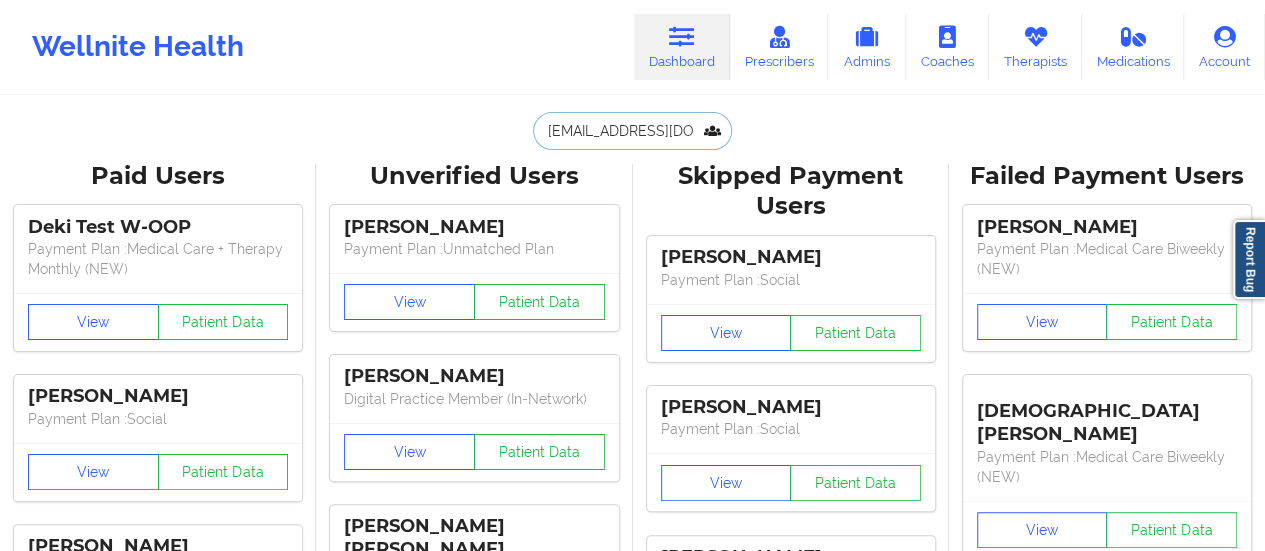 scroll, scrollTop: 0, scrollLeft: 3, axis: horizontal 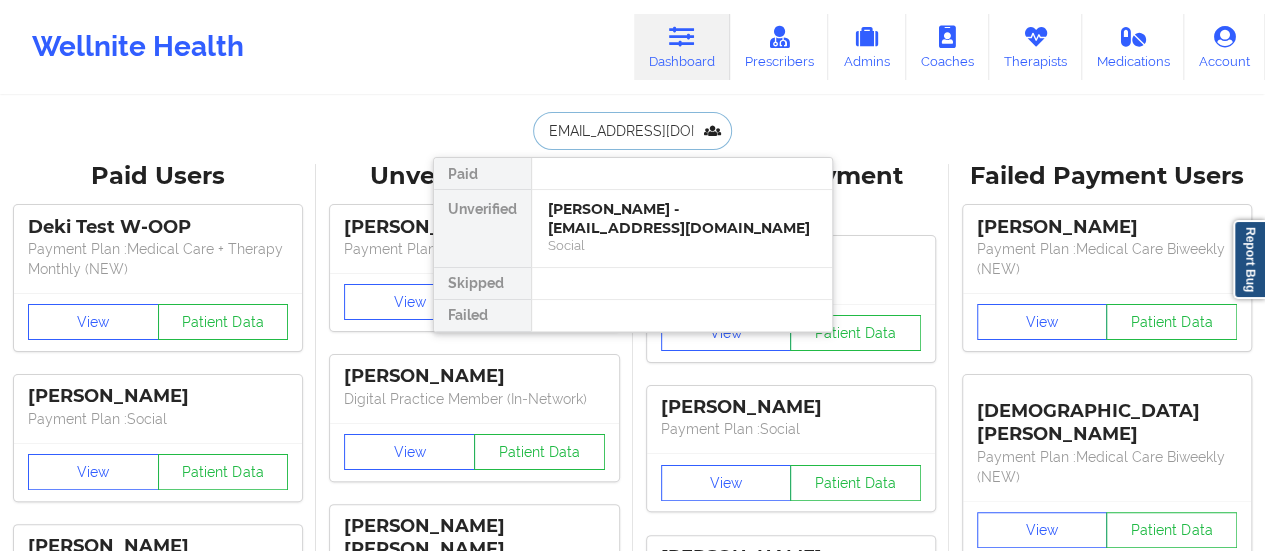 click on "[PERSON_NAME] - [EMAIL_ADDRESS][DOMAIN_NAME]" at bounding box center [682, 218] 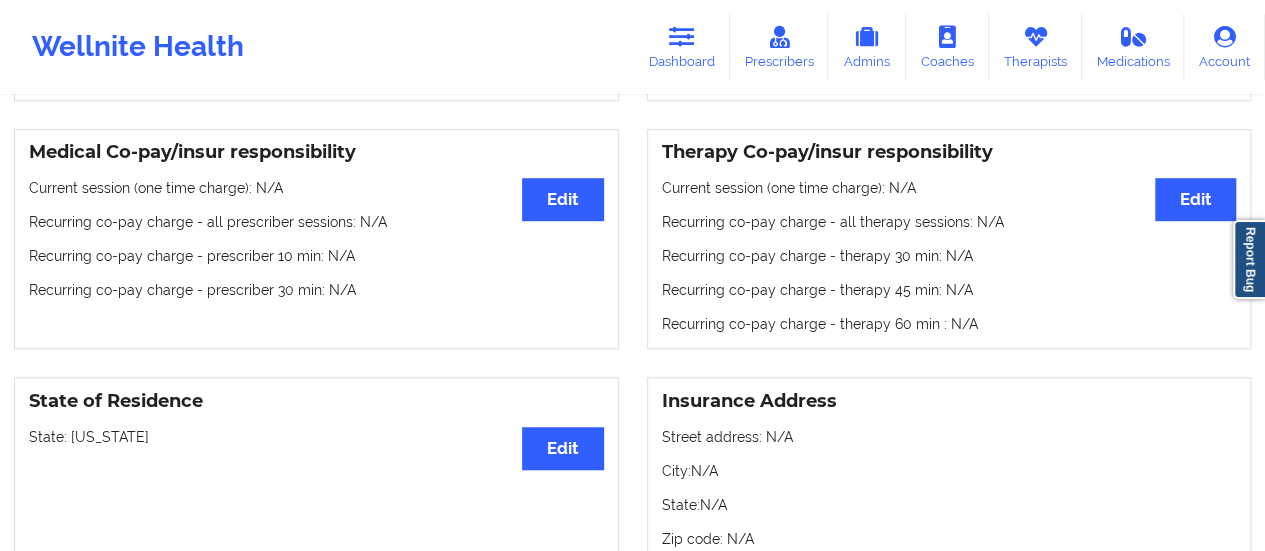 scroll, scrollTop: 0, scrollLeft: 0, axis: both 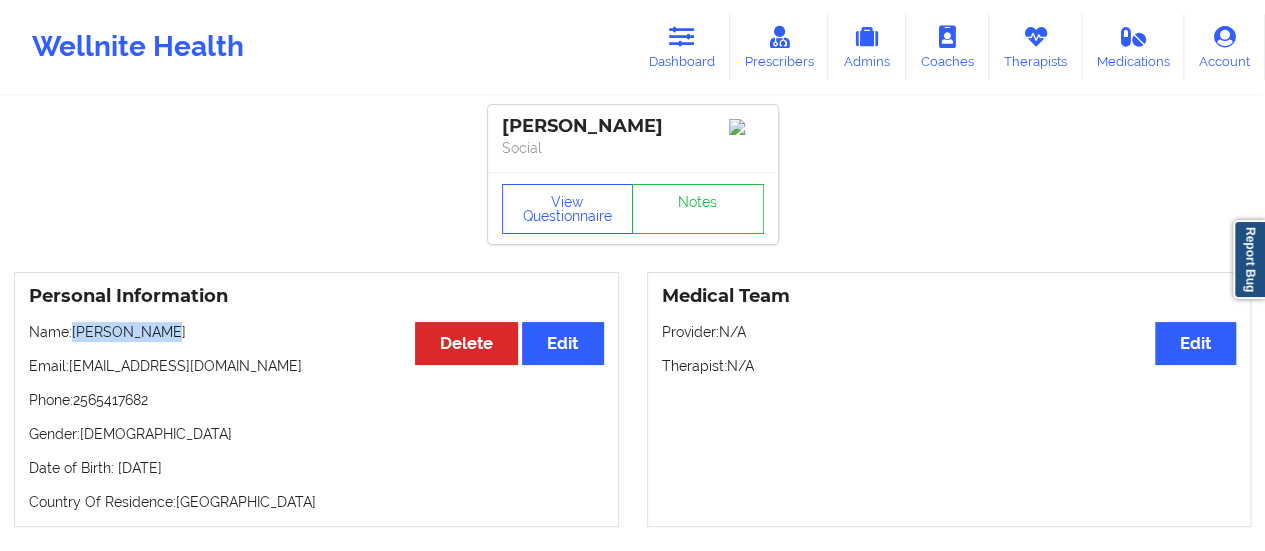 drag, startPoint x: 74, startPoint y: 332, endPoint x: 265, endPoint y: 329, distance: 191.02356 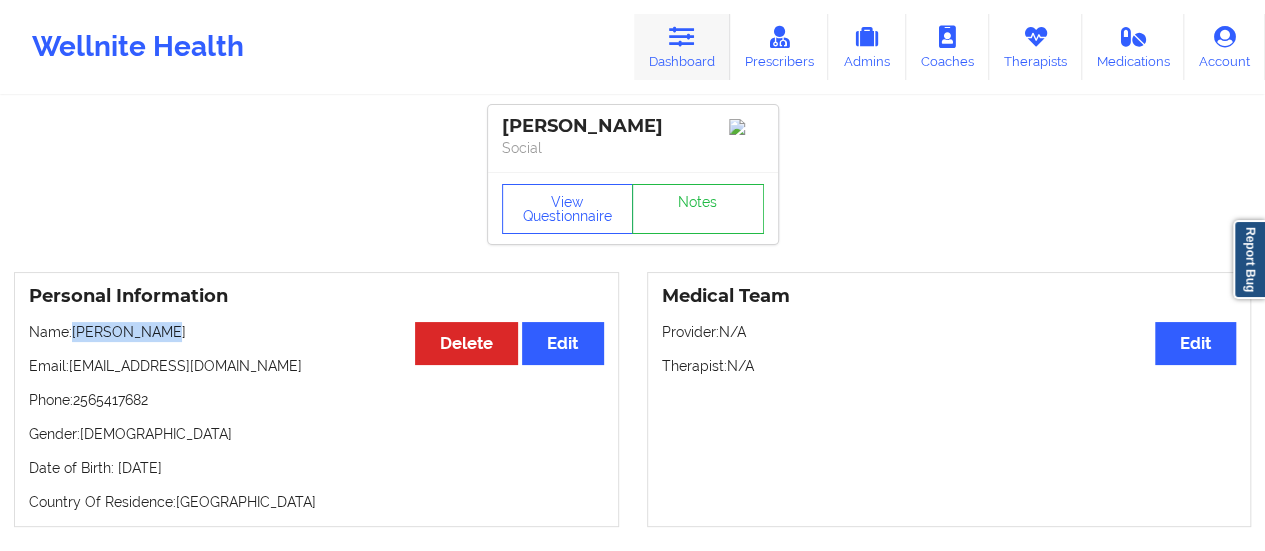click on "Dashboard" at bounding box center (682, 47) 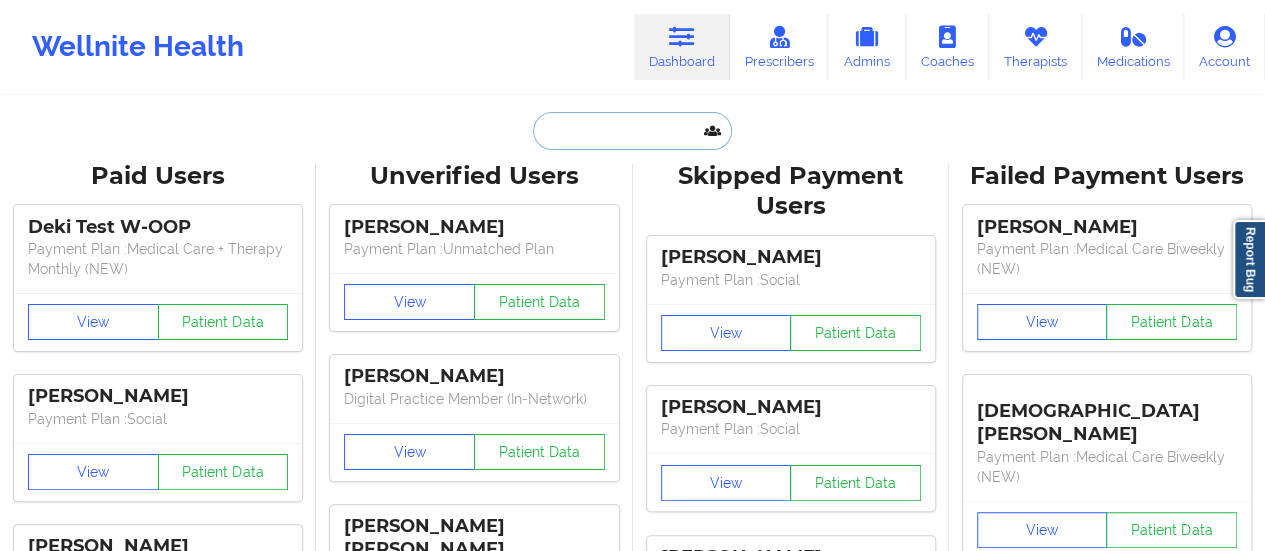 click at bounding box center [632, 131] 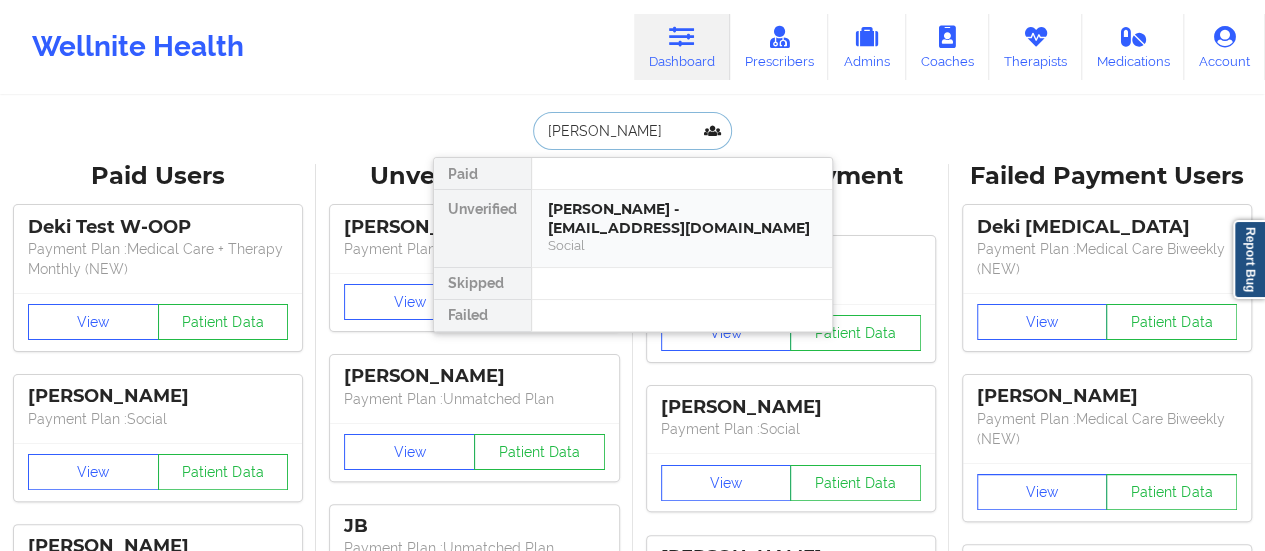 click on "[PERSON_NAME] - [EMAIL_ADDRESS][DOMAIN_NAME]" at bounding box center (682, 218) 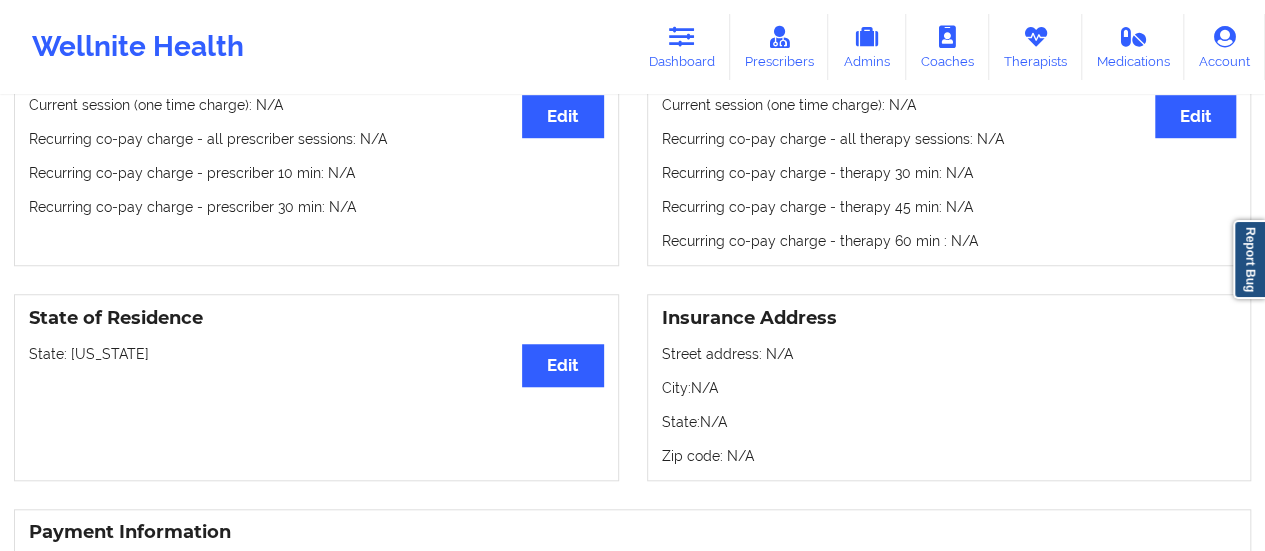 scroll, scrollTop: 0, scrollLeft: 0, axis: both 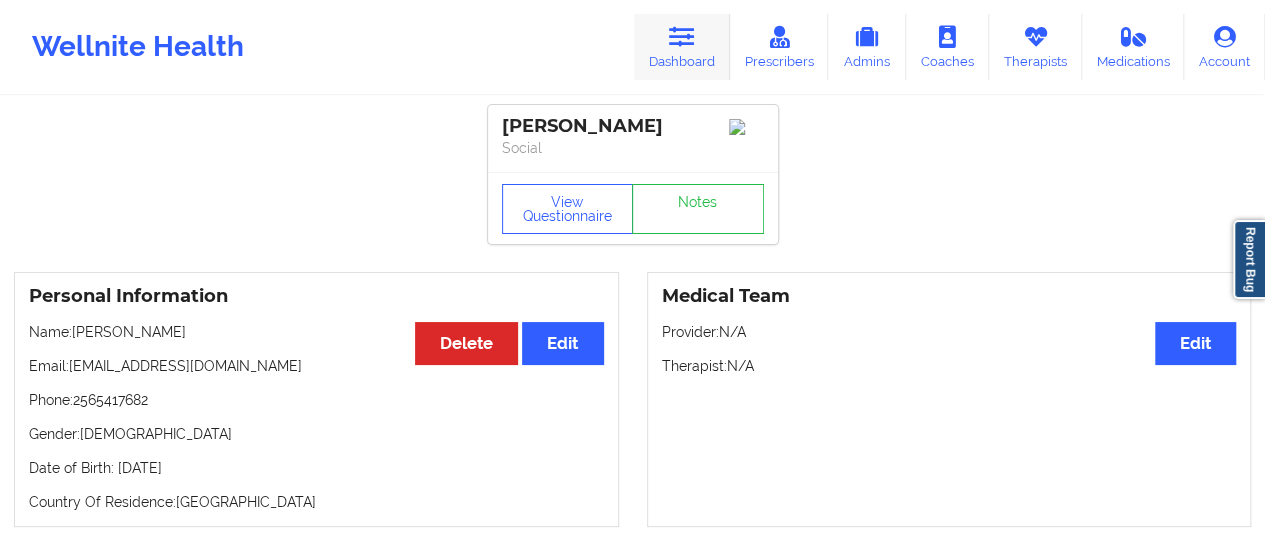 click on "Dashboard" at bounding box center [682, 47] 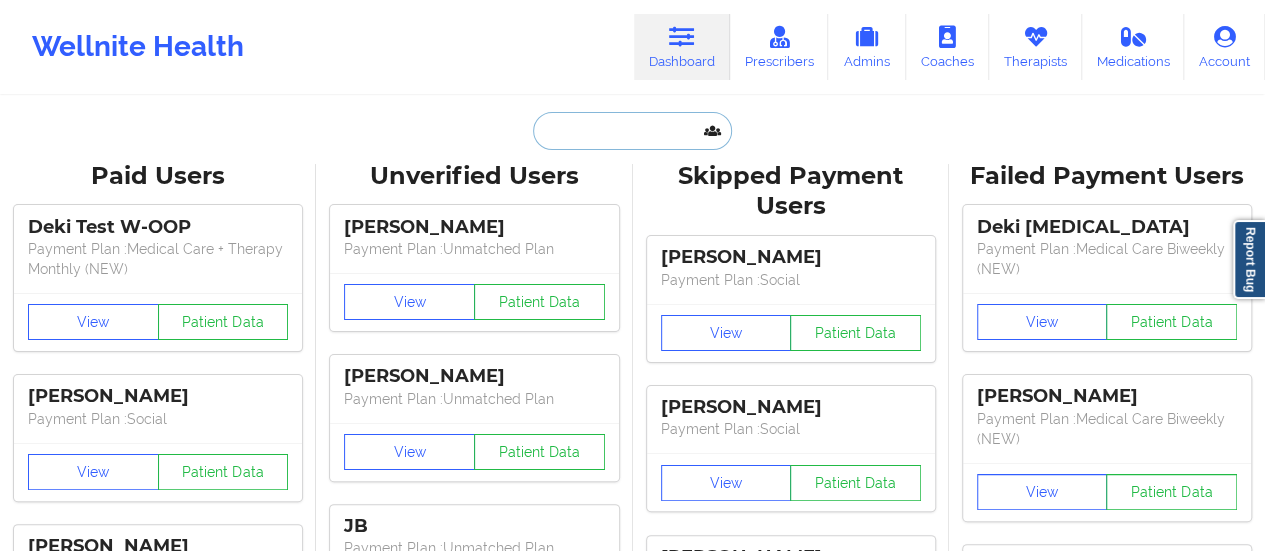 click at bounding box center [632, 131] 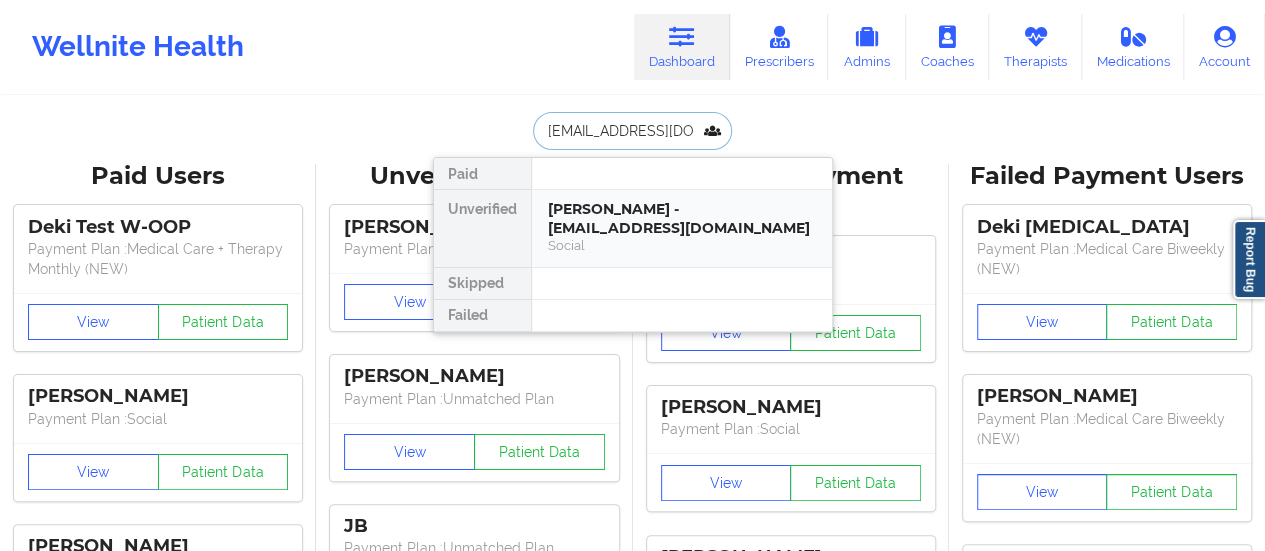 click on "[PERSON_NAME] - [EMAIL_ADDRESS][DOMAIN_NAME]" at bounding box center (682, 218) 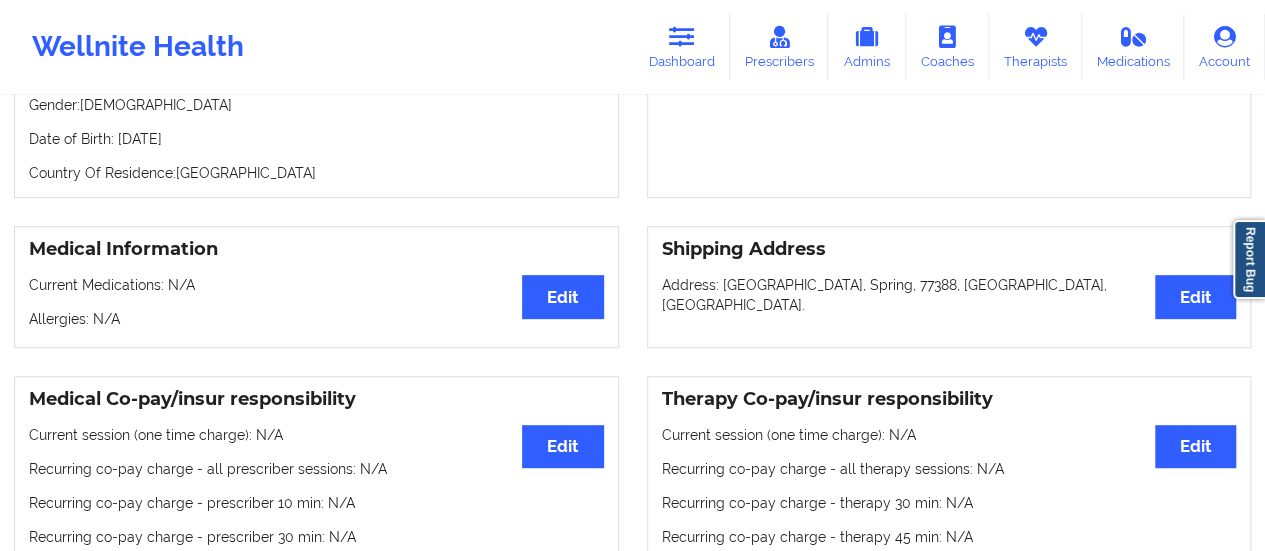 scroll, scrollTop: 0, scrollLeft: 0, axis: both 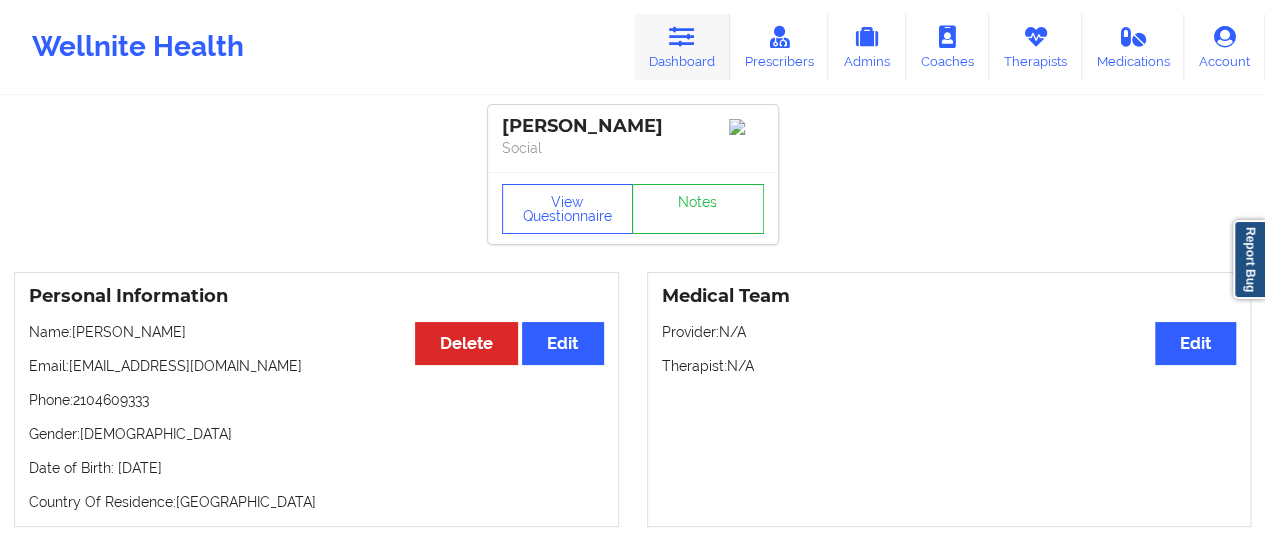 click on "Dashboard" at bounding box center [682, 47] 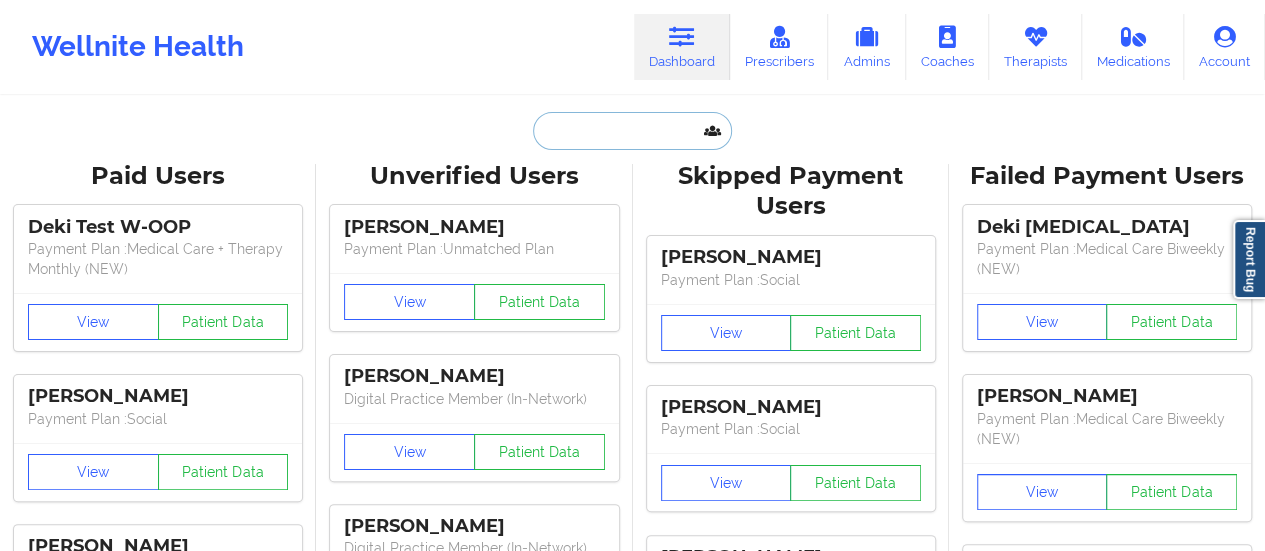 click at bounding box center (632, 131) 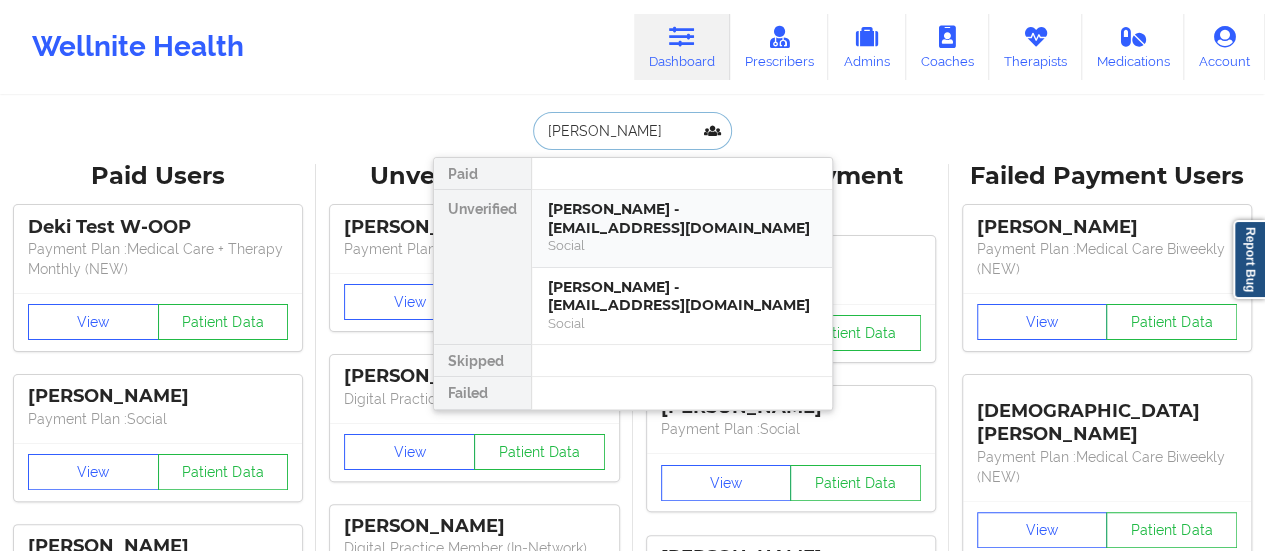 click on "[PERSON_NAME] - [EMAIL_ADDRESS][DOMAIN_NAME]" at bounding box center [682, 218] 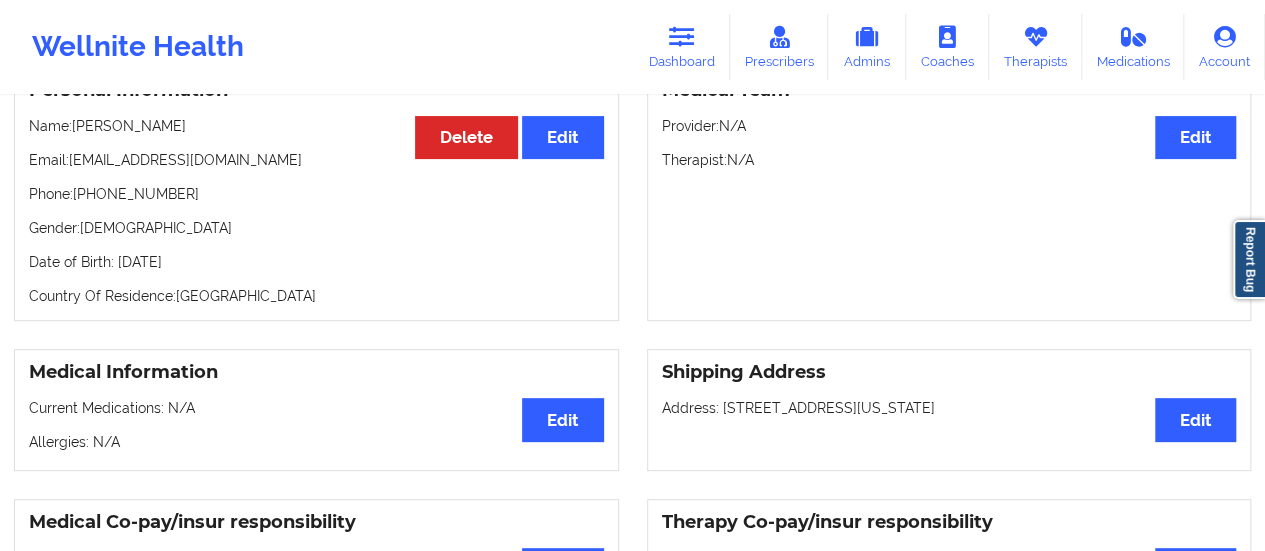scroll, scrollTop: 0, scrollLeft: 0, axis: both 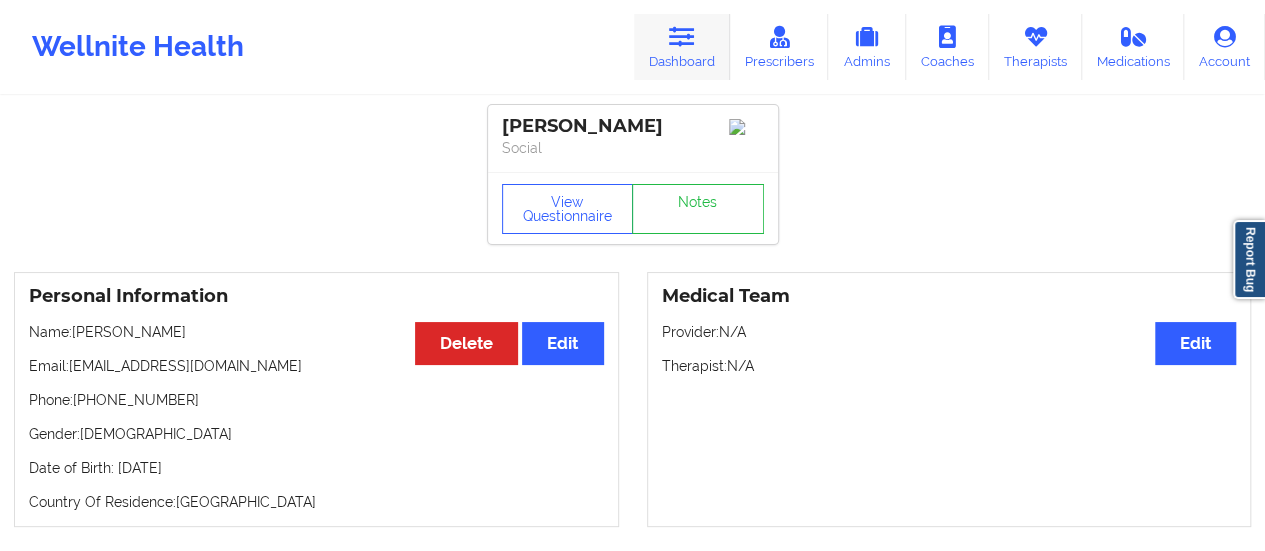 click at bounding box center [682, 37] 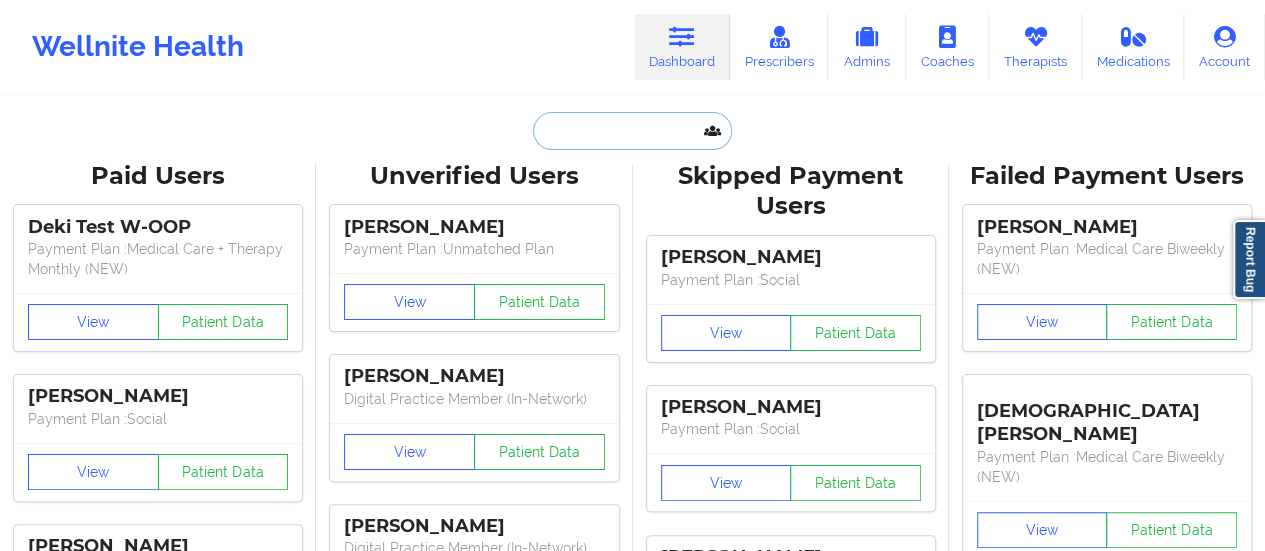 click at bounding box center (632, 131) 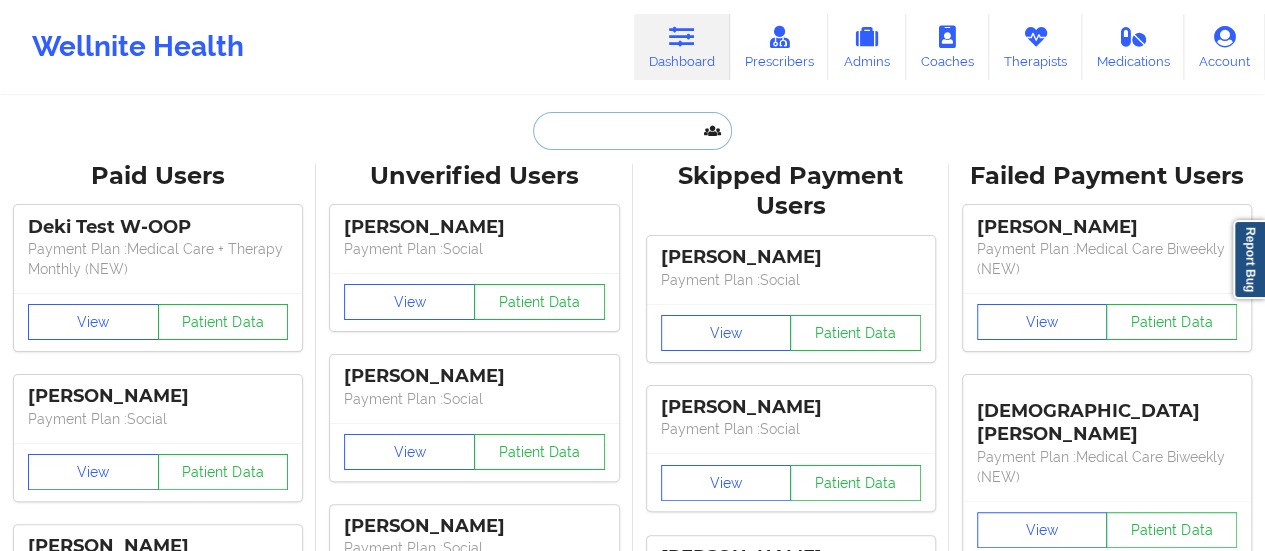 click at bounding box center (632, 131) 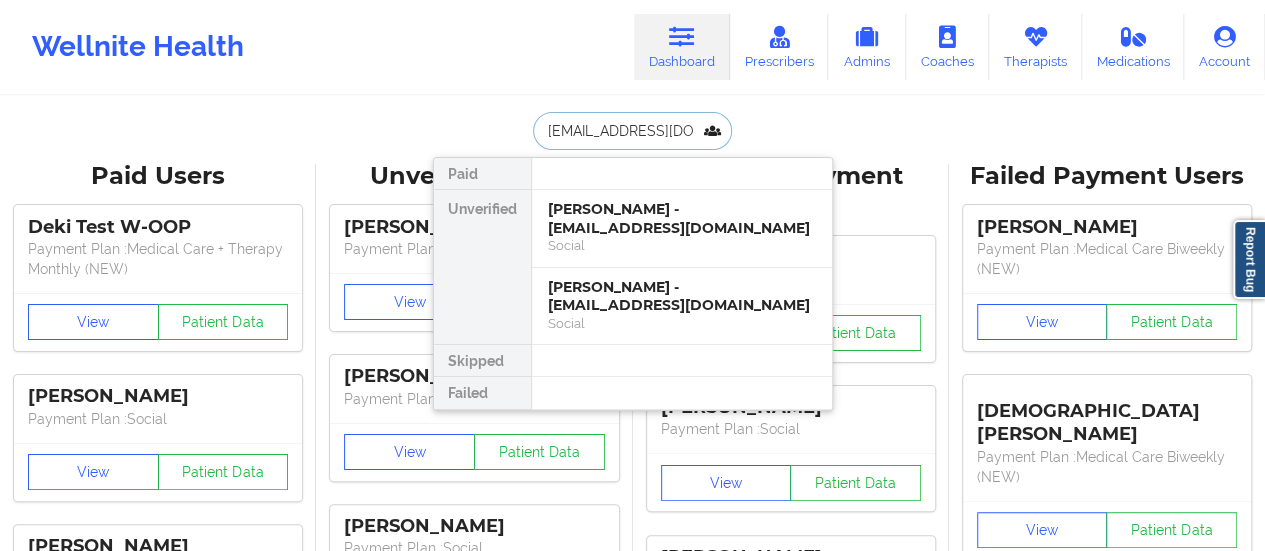 scroll, scrollTop: 0, scrollLeft: 3, axis: horizontal 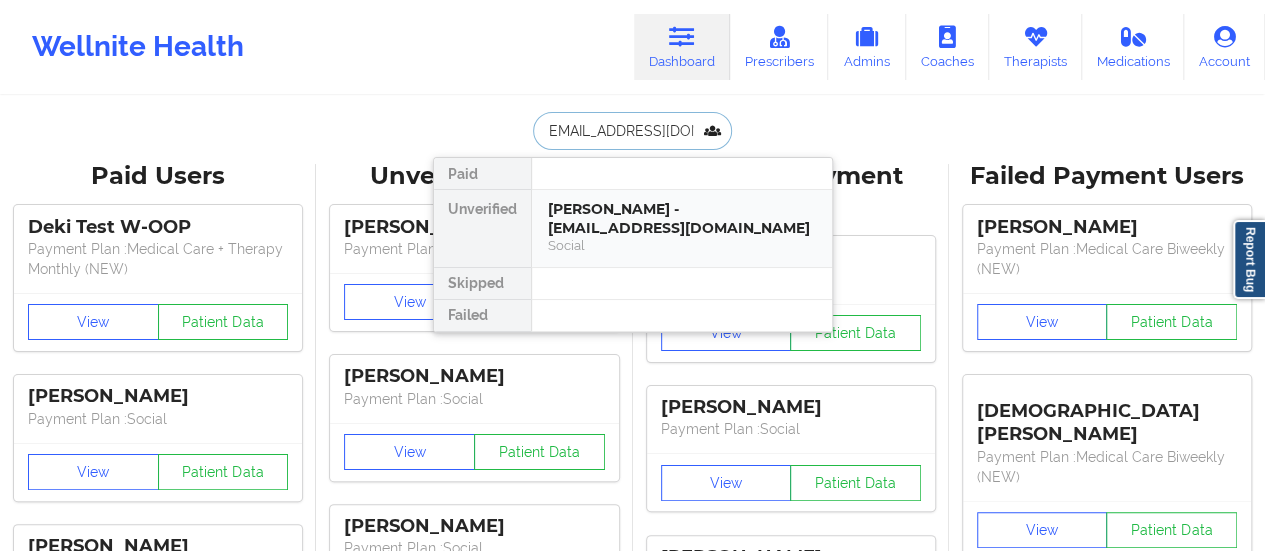 click on "[PERSON_NAME] - [EMAIL_ADDRESS][DOMAIN_NAME]" at bounding box center [682, 218] 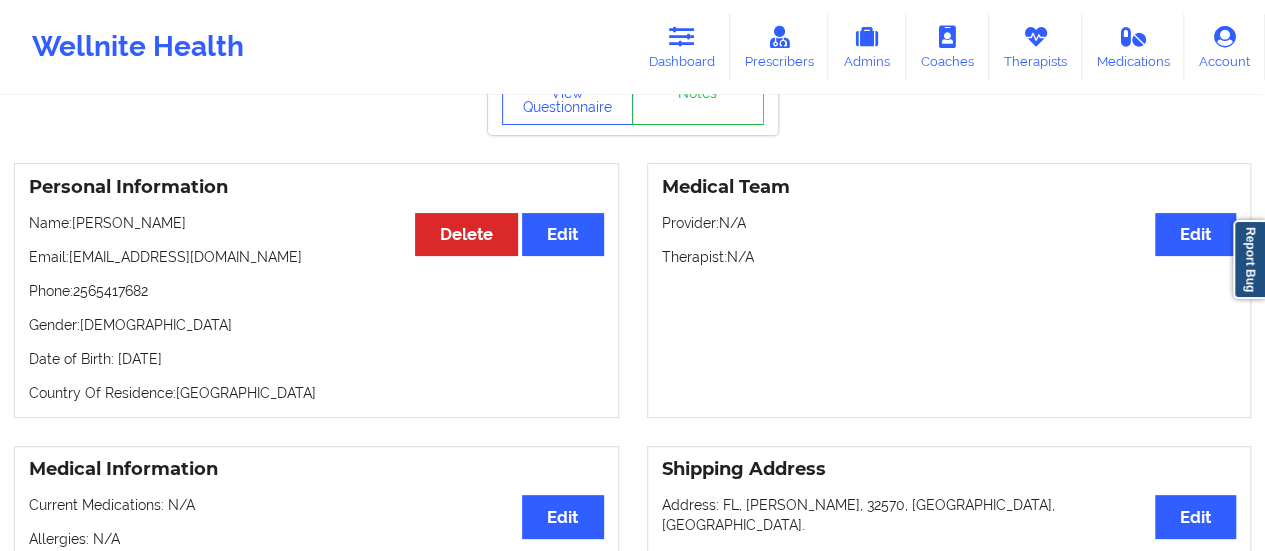 scroll, scrollTop: 0, scrollLeft: 0, axis: both 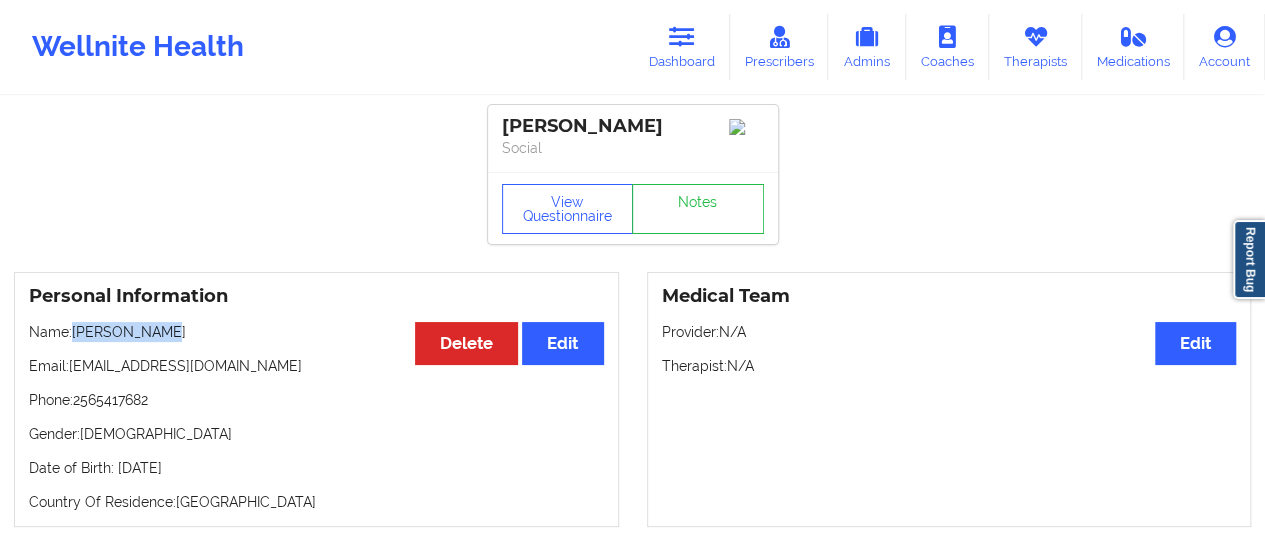 drag, startPoint x: 76, startPoint y: 335, endPoint x: 205, endPoint y: 332, distance: 129.03488 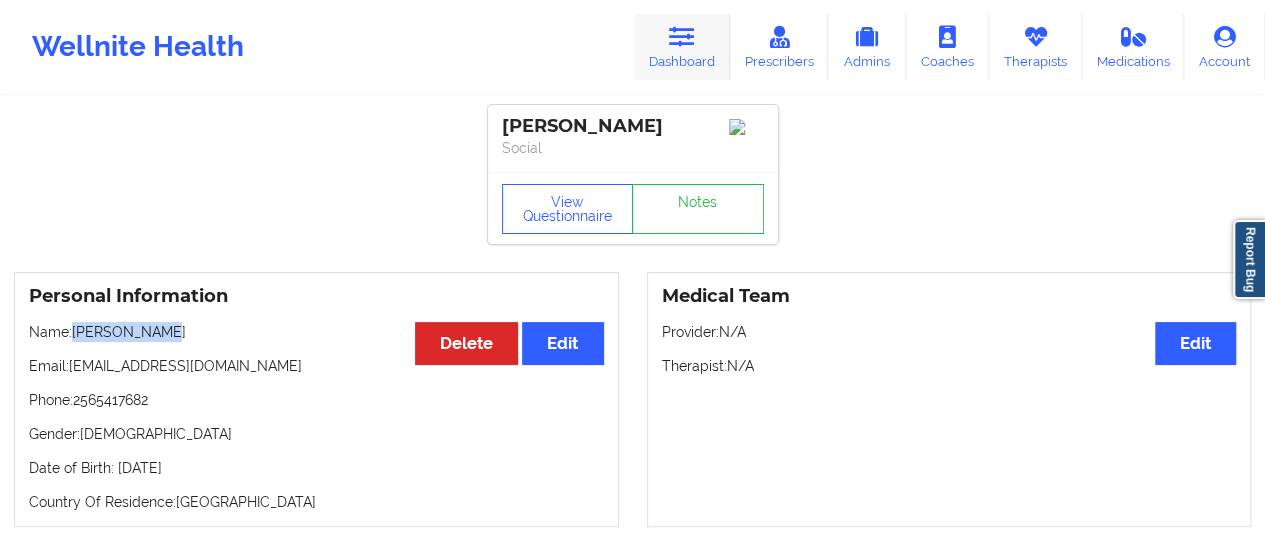 click on "Dashboard" at bounding box center [682, 47] 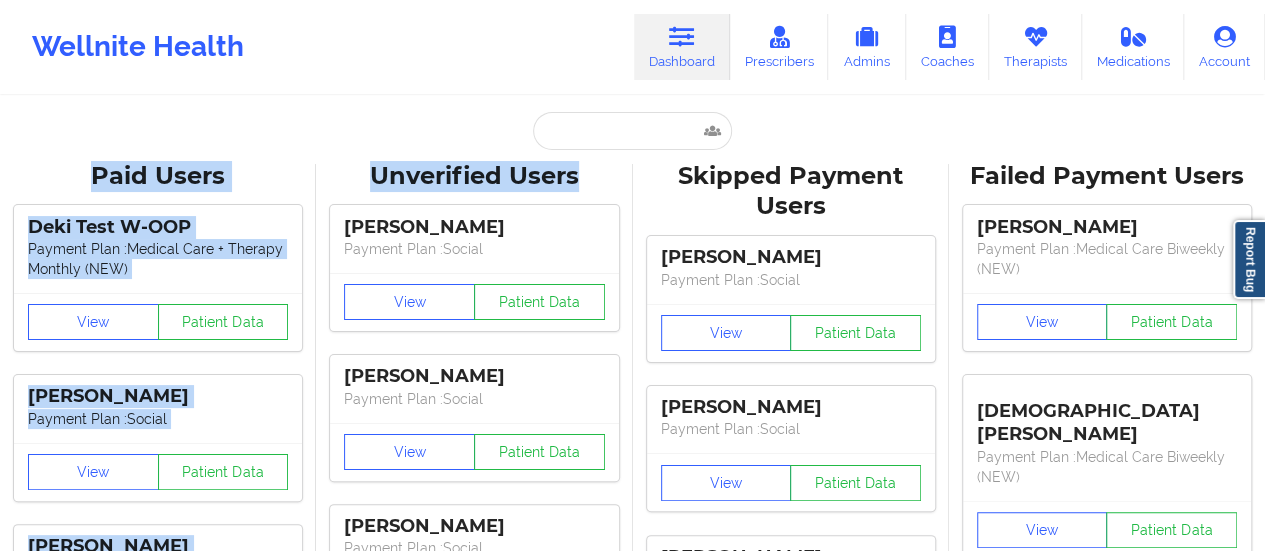 drag, startPoint x: 602, startPoint y: 157, endPoint x: 587, endPoint y: 128, distance: 32.649654 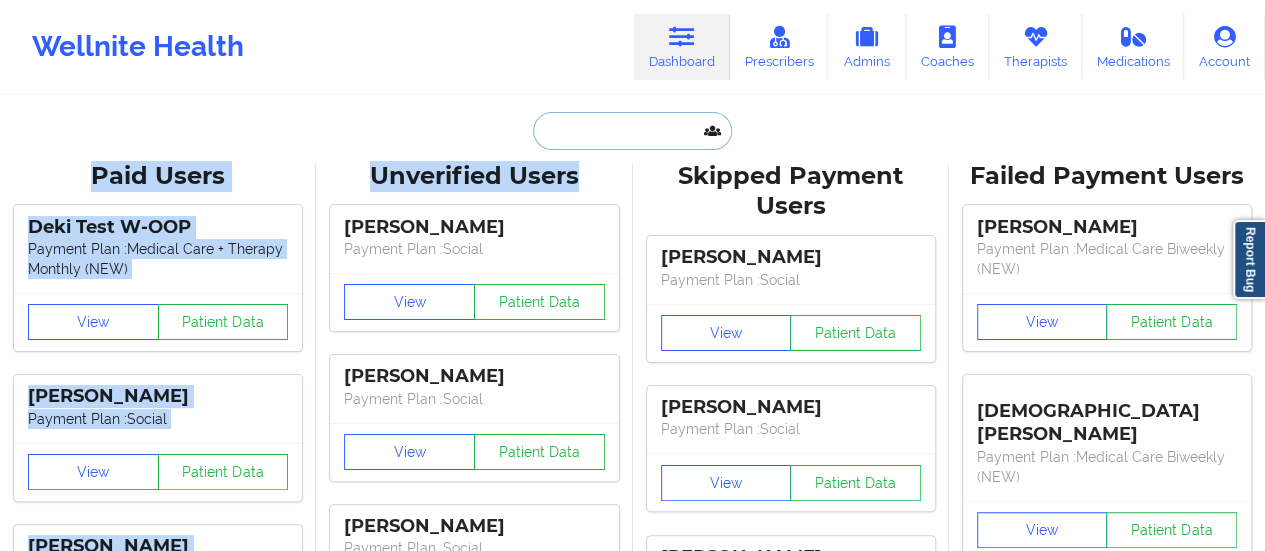 click at bounding box center (632, 131) 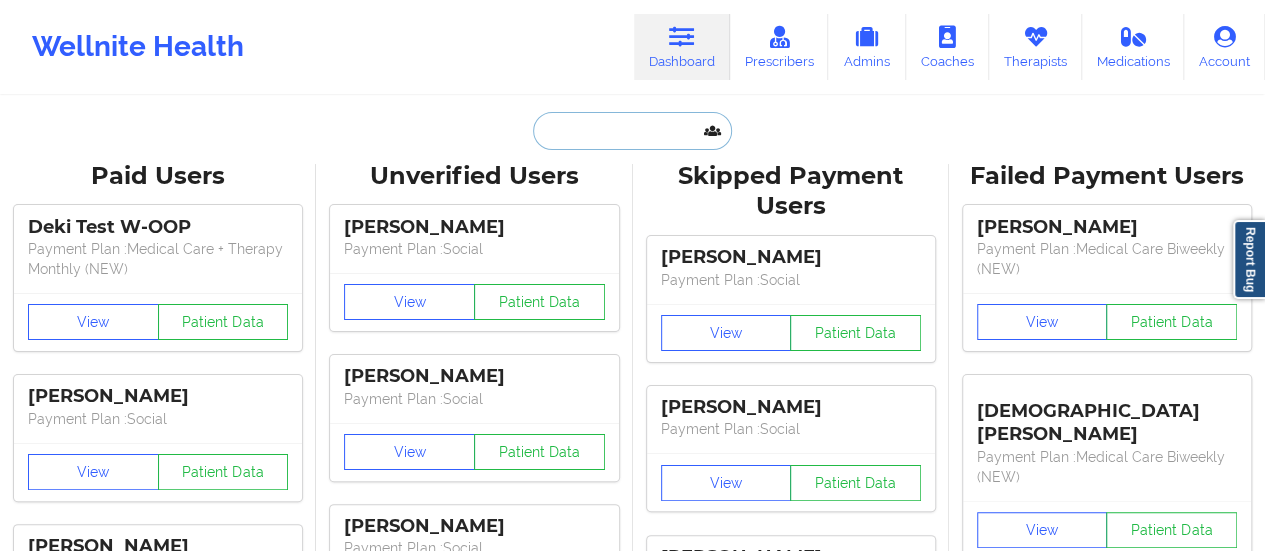 paste on "[PERSON_NAME]" 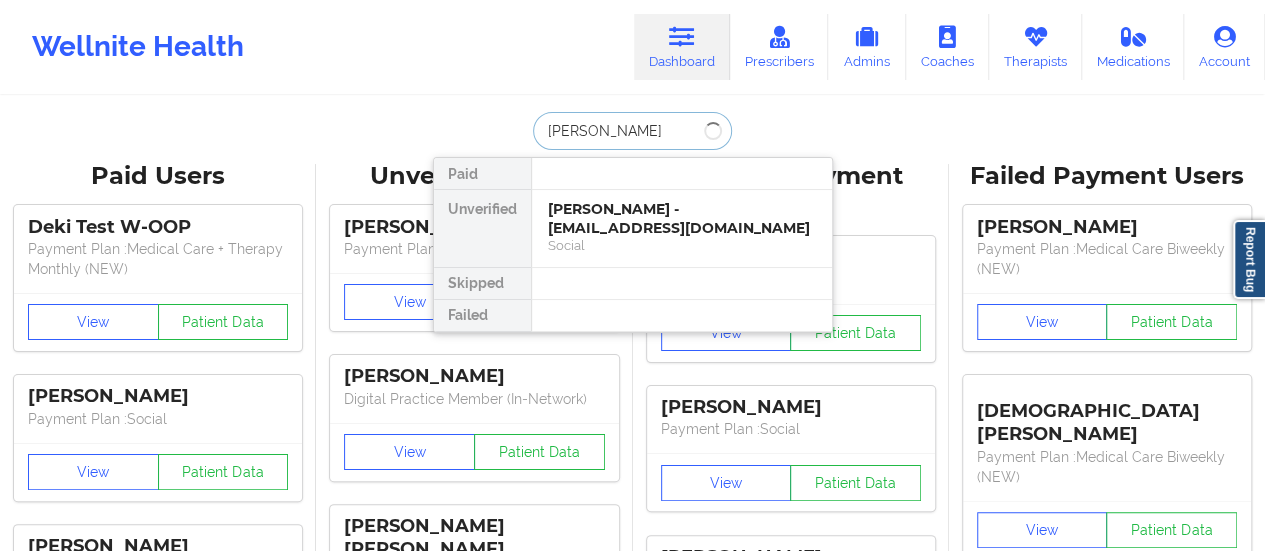 drag, startPoint x: 590, startPoint y: 124, endPoint x: 681, endPoint y: 133, distance: 91.44397 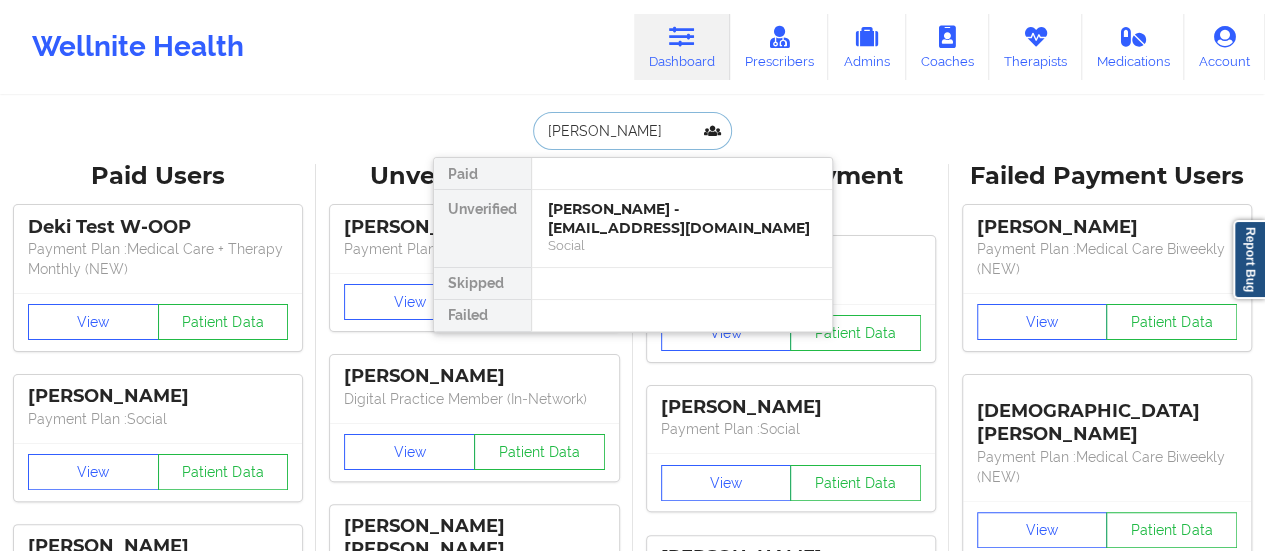 type on "[PERSON_NAME]" 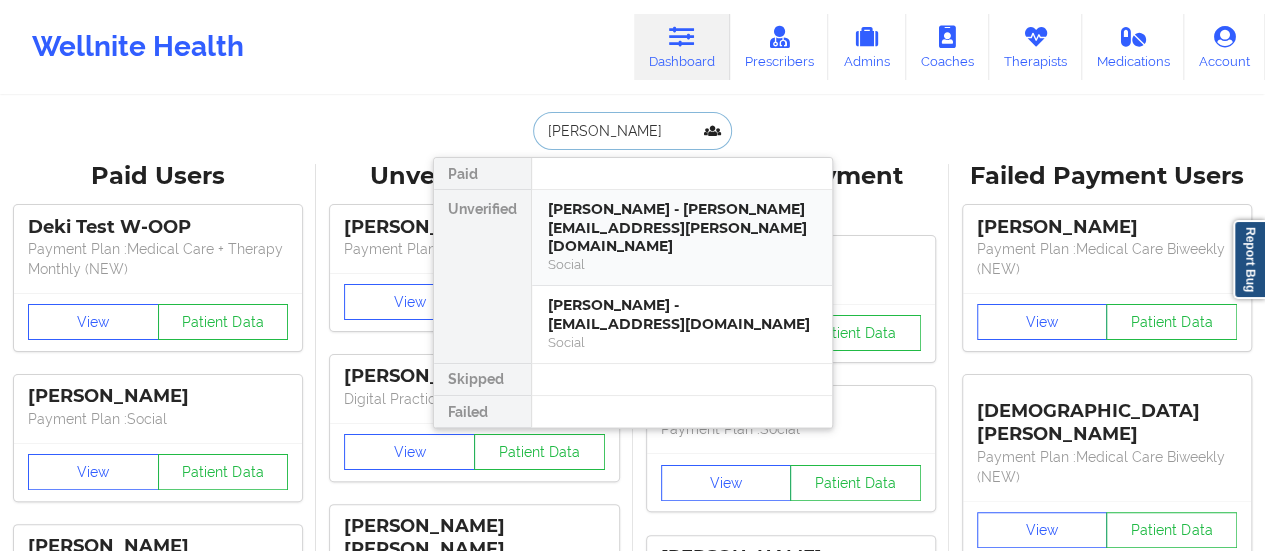 click on "[PERSON_NAME] - [PERSON_NAME][EMAIL_ADDRESS][PERSON_NAME][DOMAIN_NAME]" at bounding box center [682, 228] 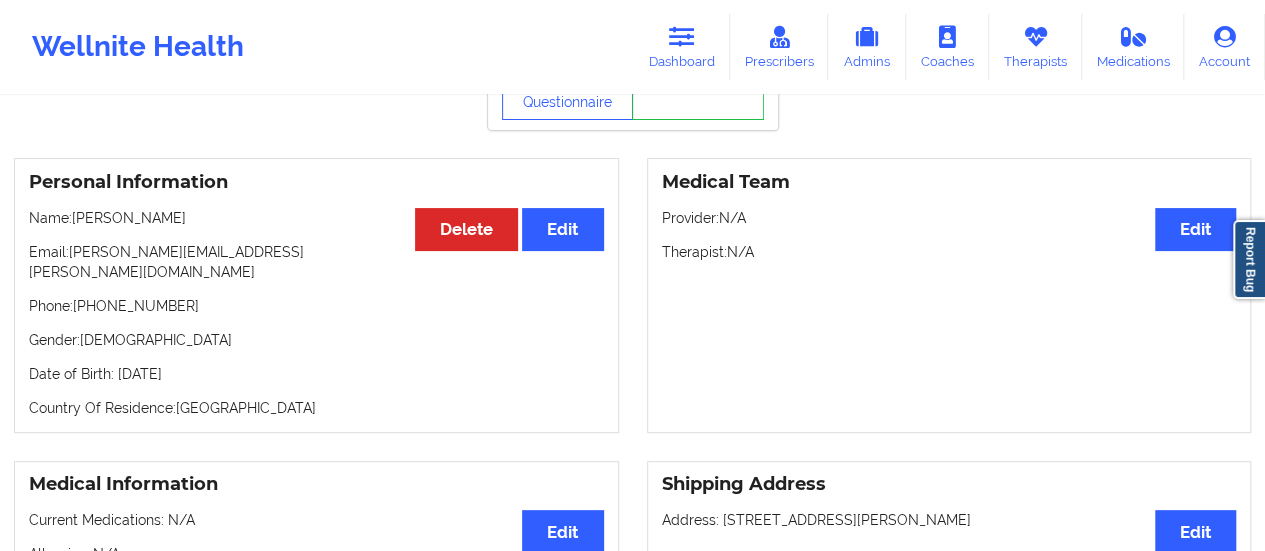 scroll, scrollTop: 114, scrollLeft: 0, axis: vertical 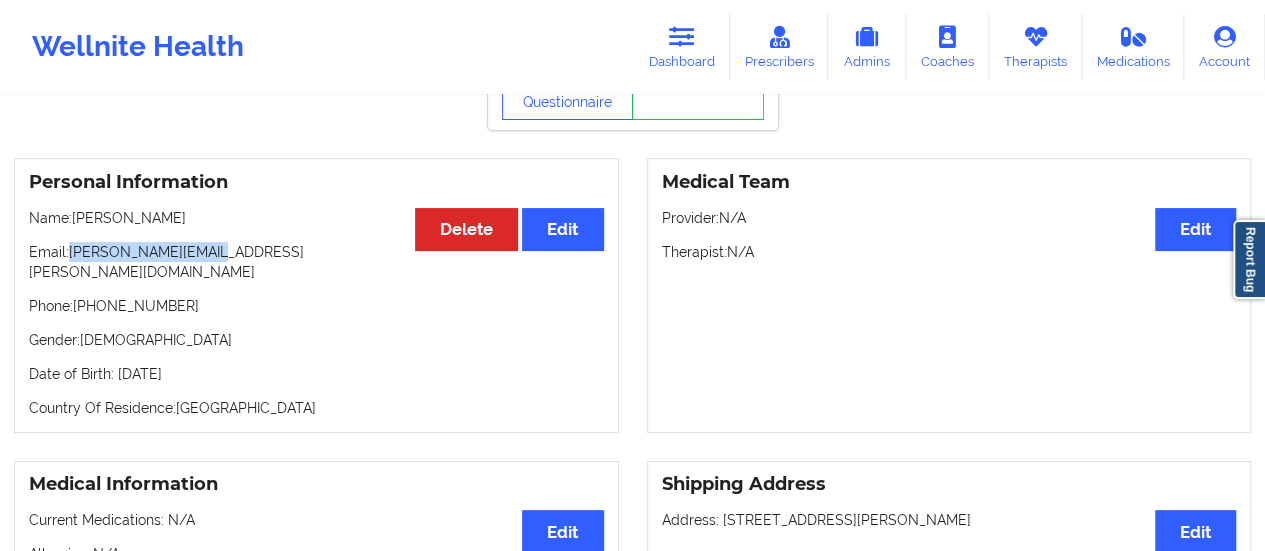 drag, startPoint x: 72, startPoint y: 257, endPoint x: 214, endPoint y: 248, distance: 142.28493 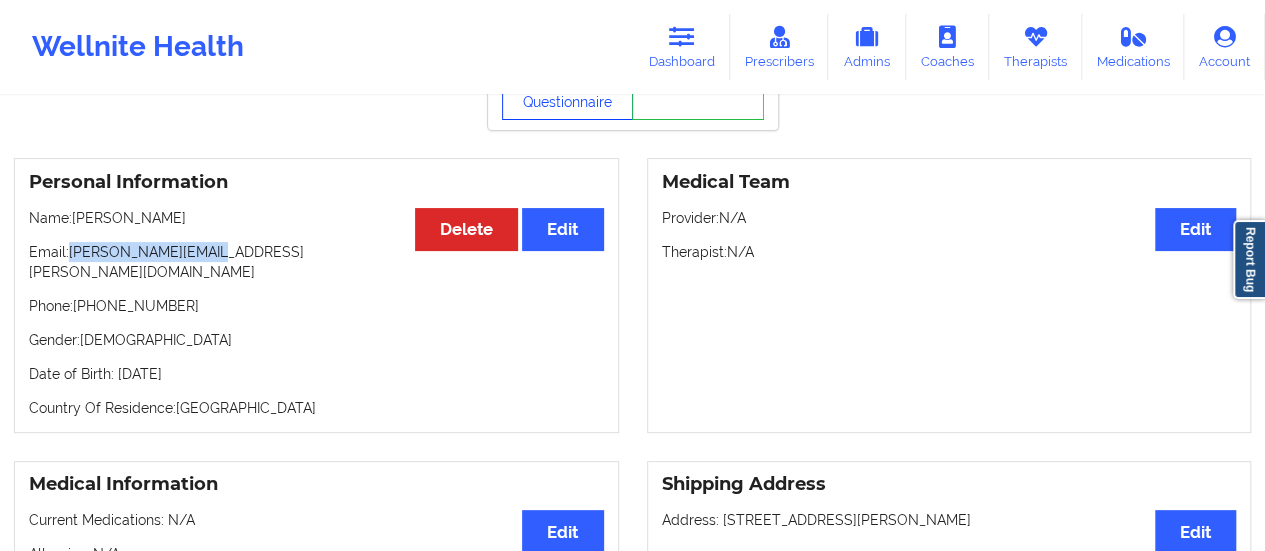click on "View Questionnaire" at bounding box center (568, 95) 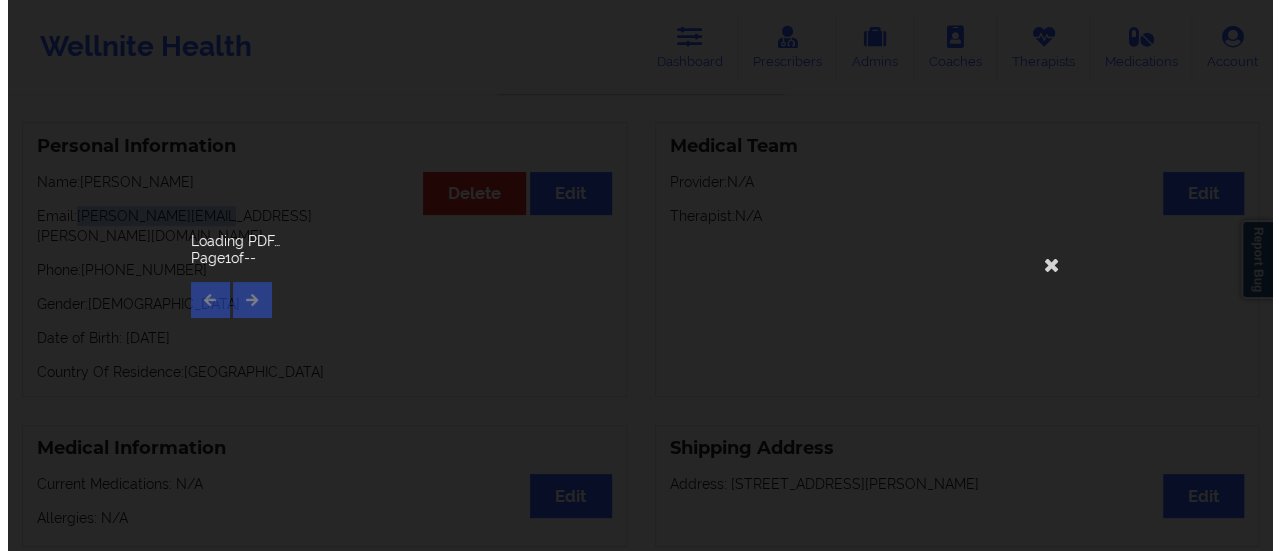 scroll, scrollTop: 146, scrollLeft: 0, axis: vertical 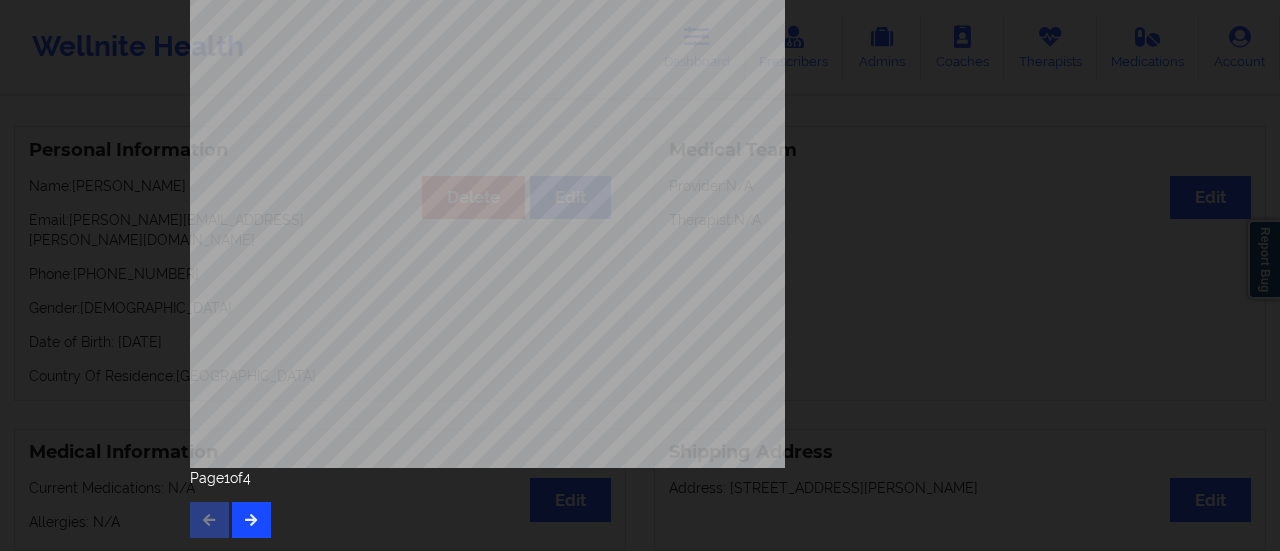 click on "Page  1  of  4" at bounding box center (640, 503) 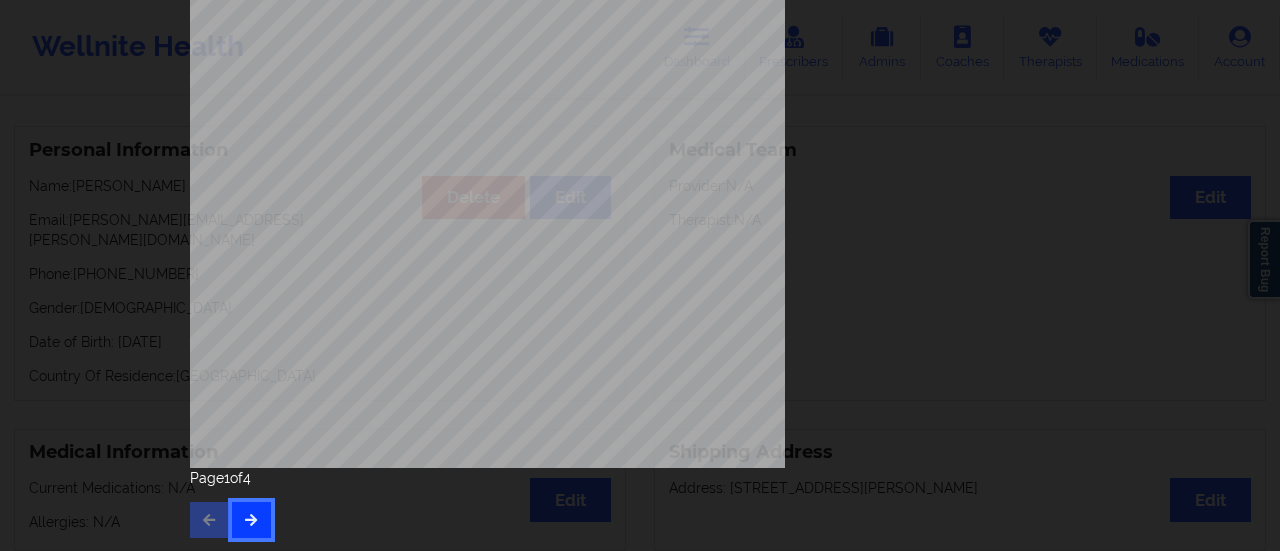 click at bounding box center [251, 520] 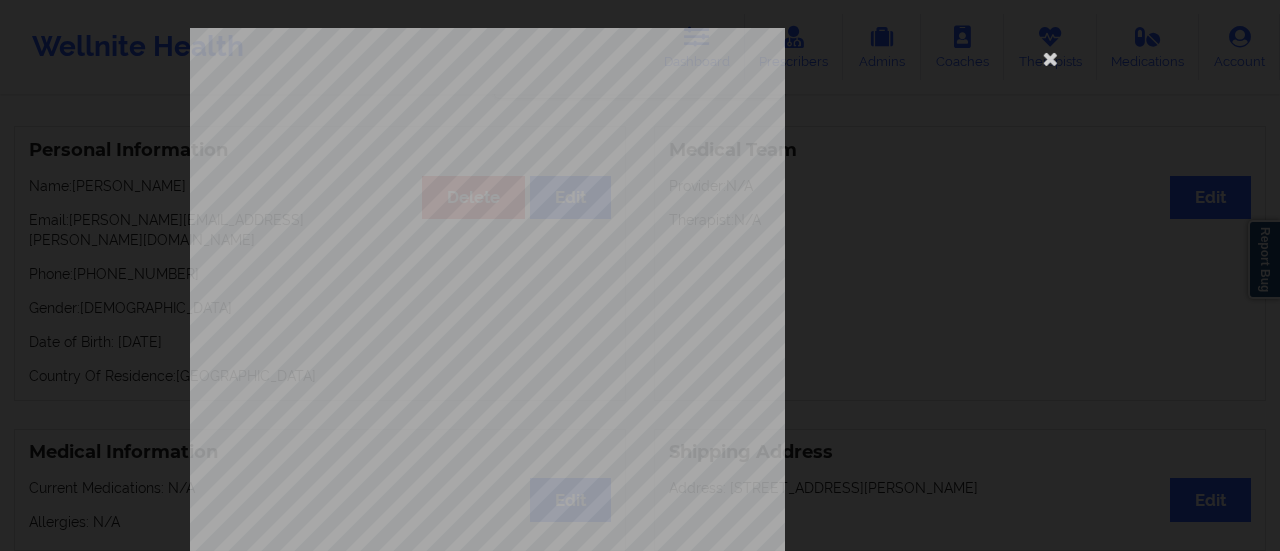 scroll, scrollTop: 402, scrollLeft: 0, axis: vertical 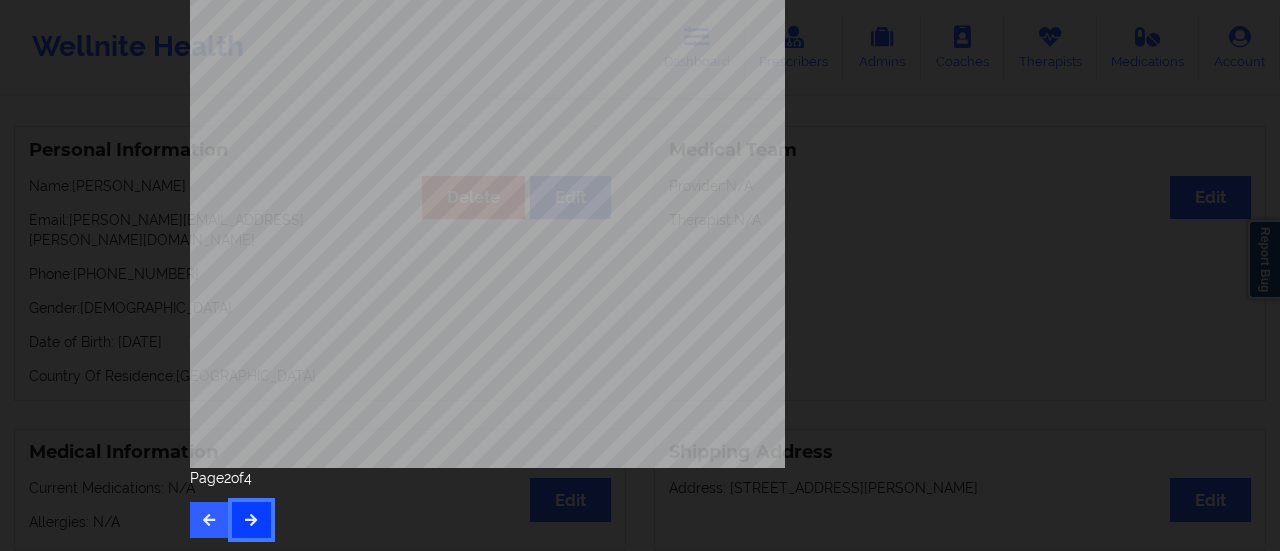 click at bounding box center [251, 519] 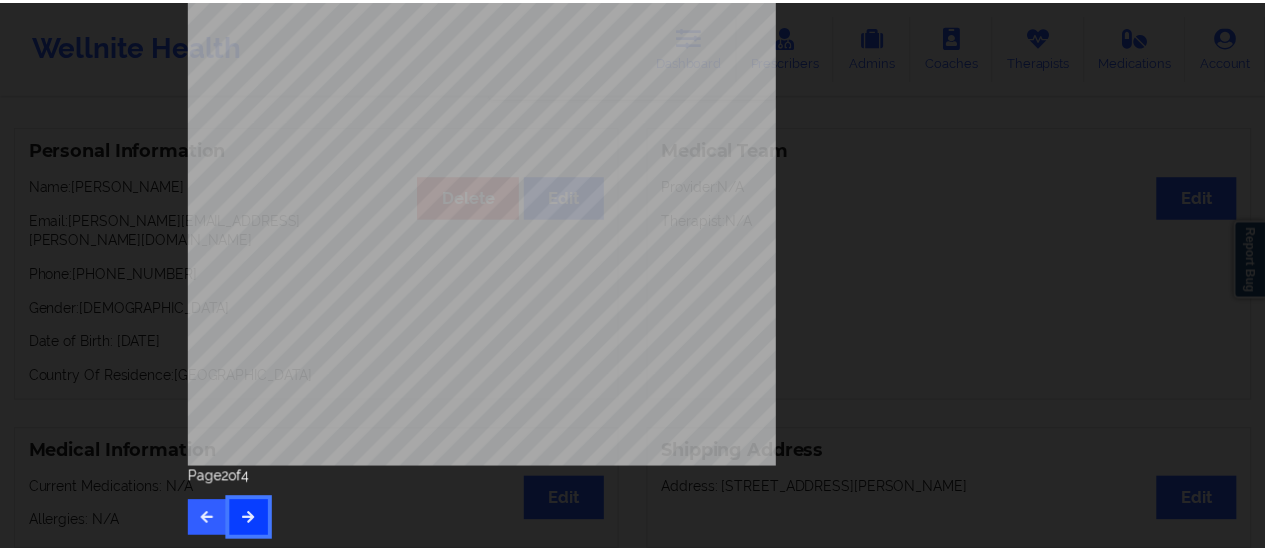 scroll, scrollTop: 0, scrollLeft: 0, axis: both 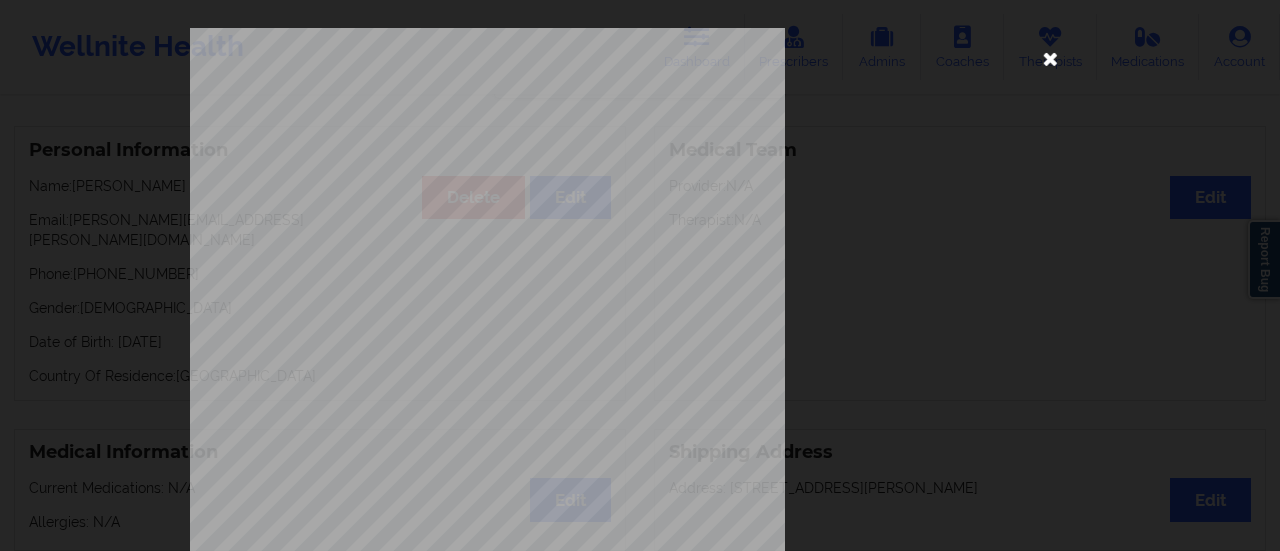 click at bounding box center [1050, 58] 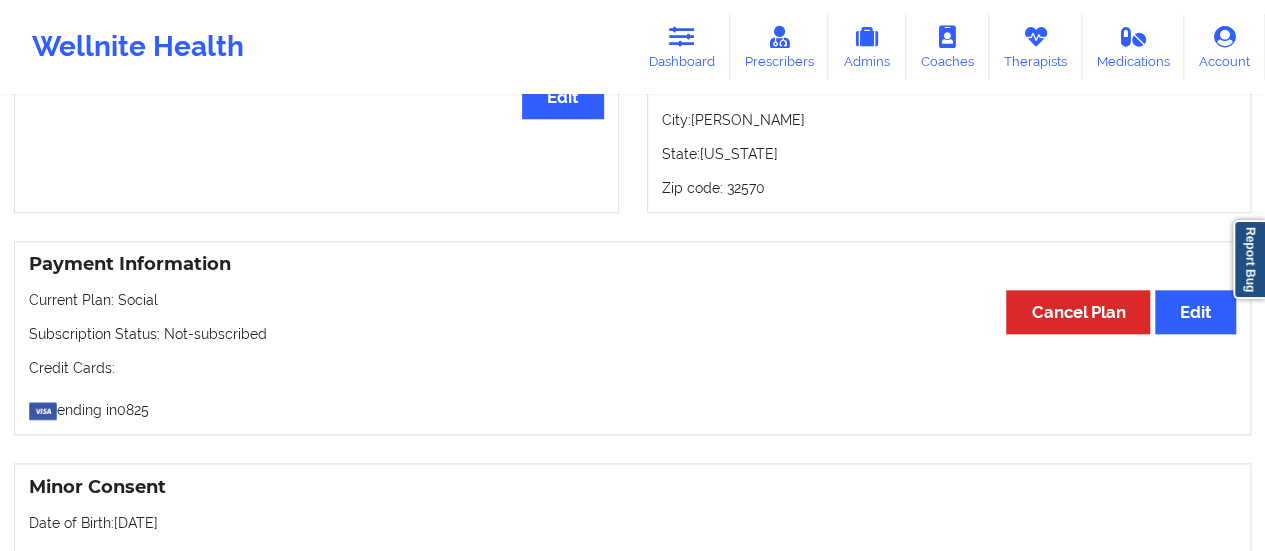 scroll, scrollTop: 0, scrollLeft: 0, axis: both 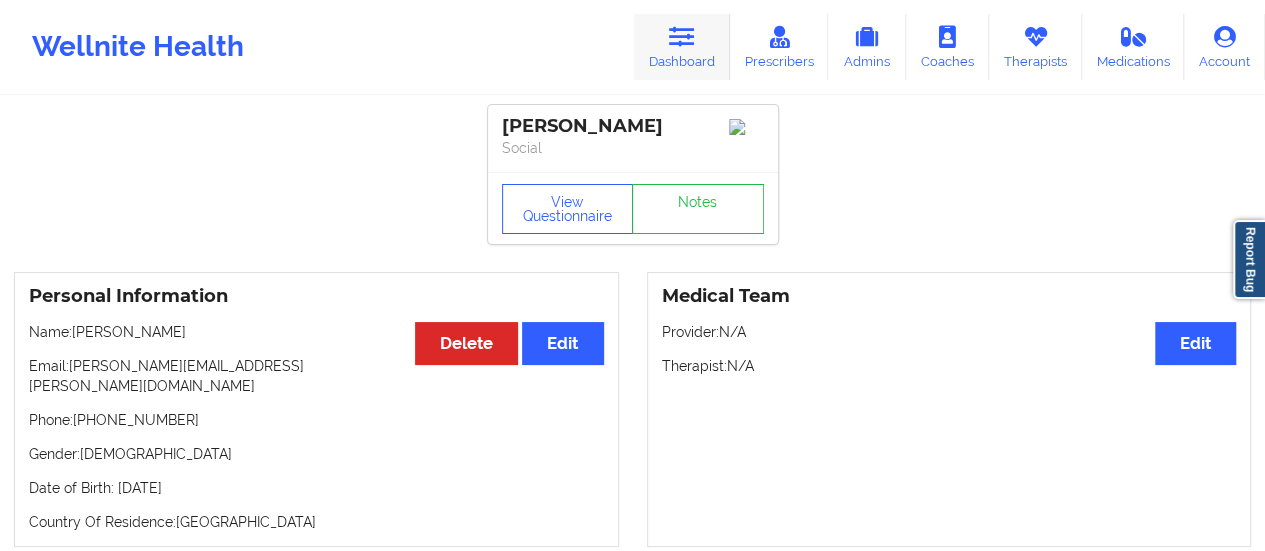 click on "Dashboard" at bounding box center (682, 47) 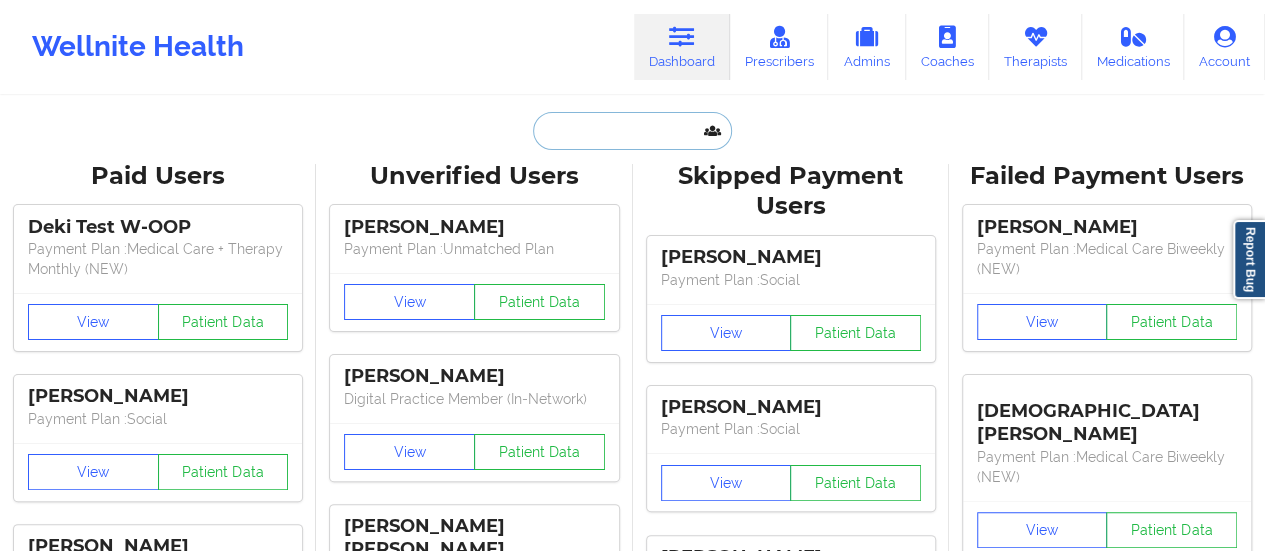 click at bounding box center [632, 131] 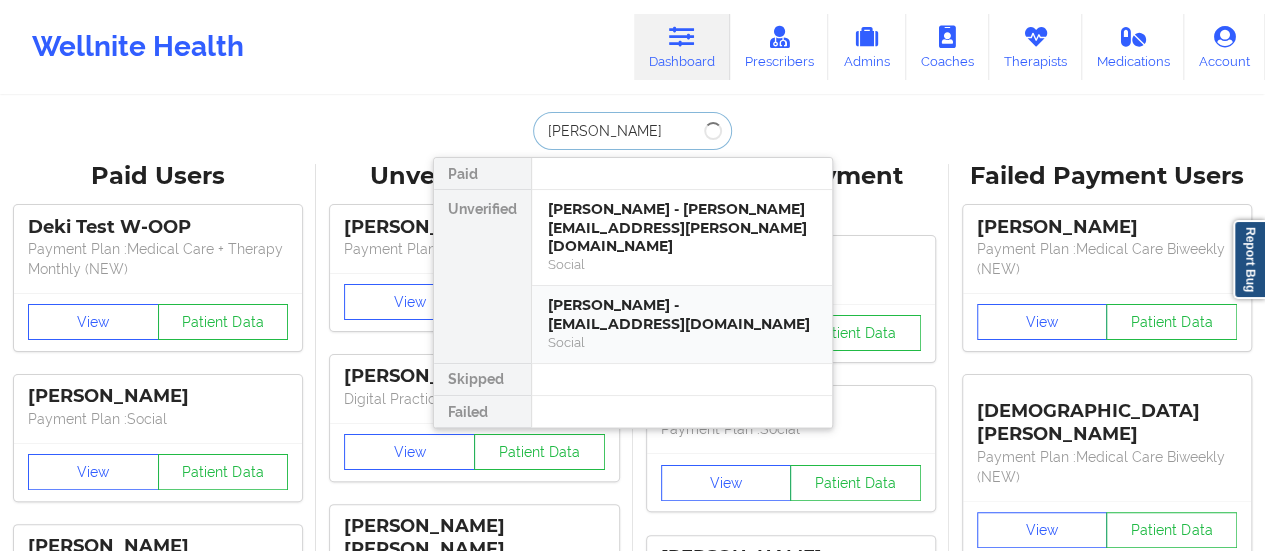 click on "[PERSON_NAME] - [EMAIL_ADDRESS][DOMAIN_NAME]" at bounding box center [682, 314] 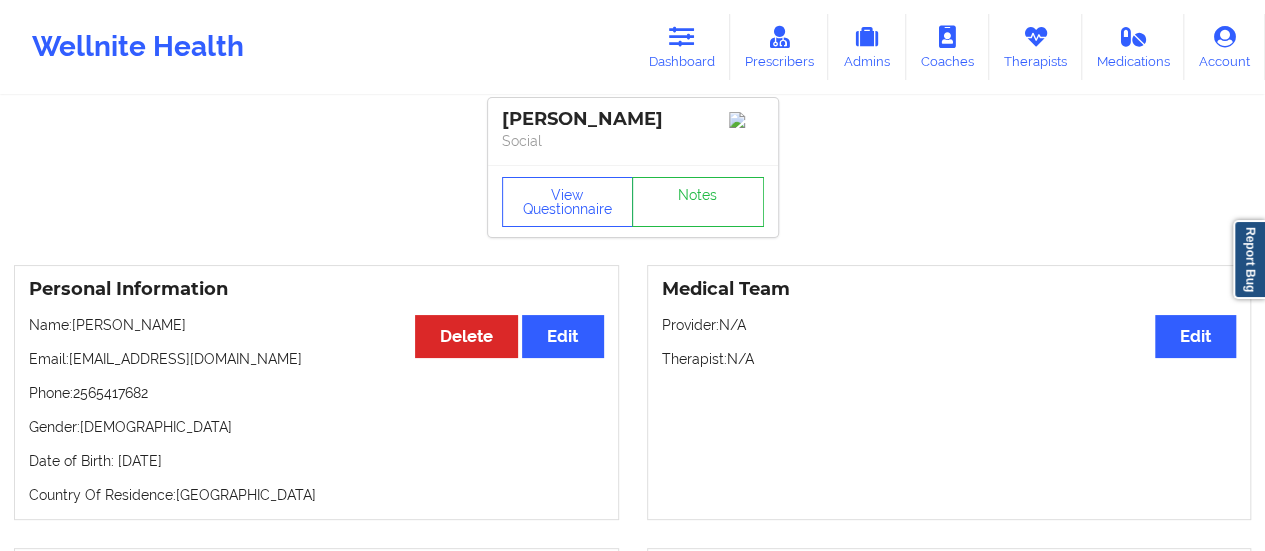scroll, scrollTop: 6, scrollLeft: 0, axis: vertical 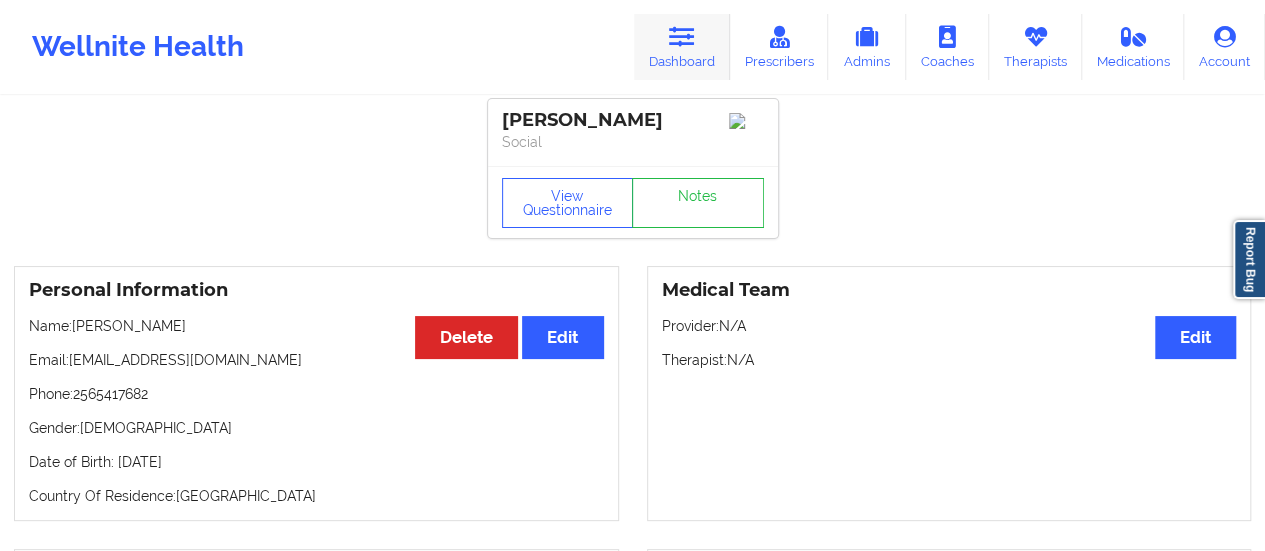 click on "Dashboard" at bounding box center (682, 47) 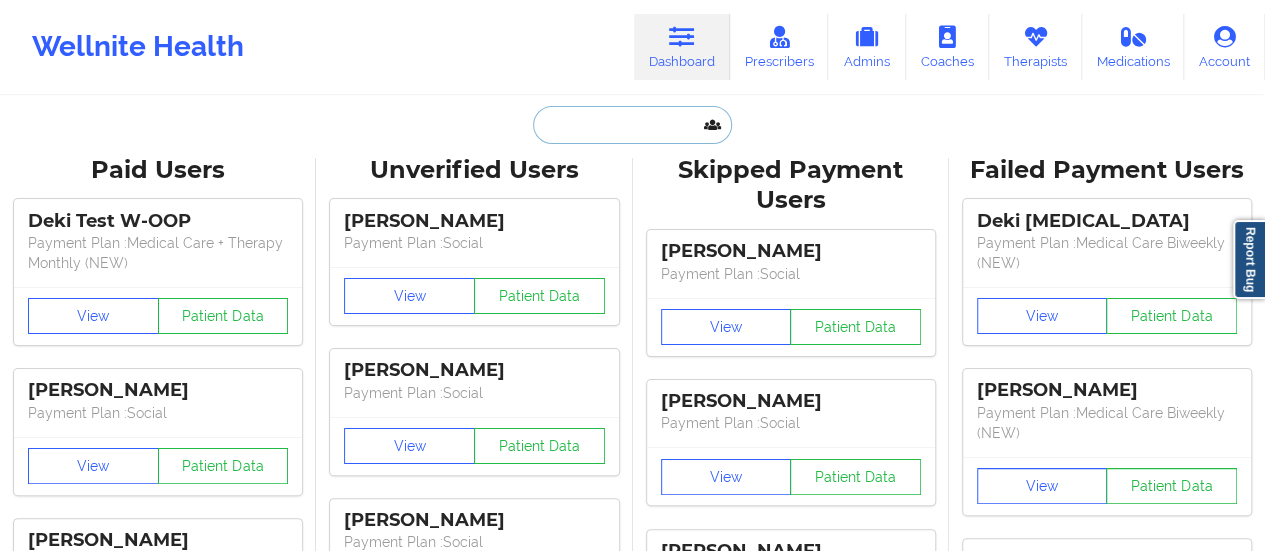 drag, startPoint x: 703, startPoint y: 60, endPoint x: 626, endPoint y: 124, distance: 100.12492 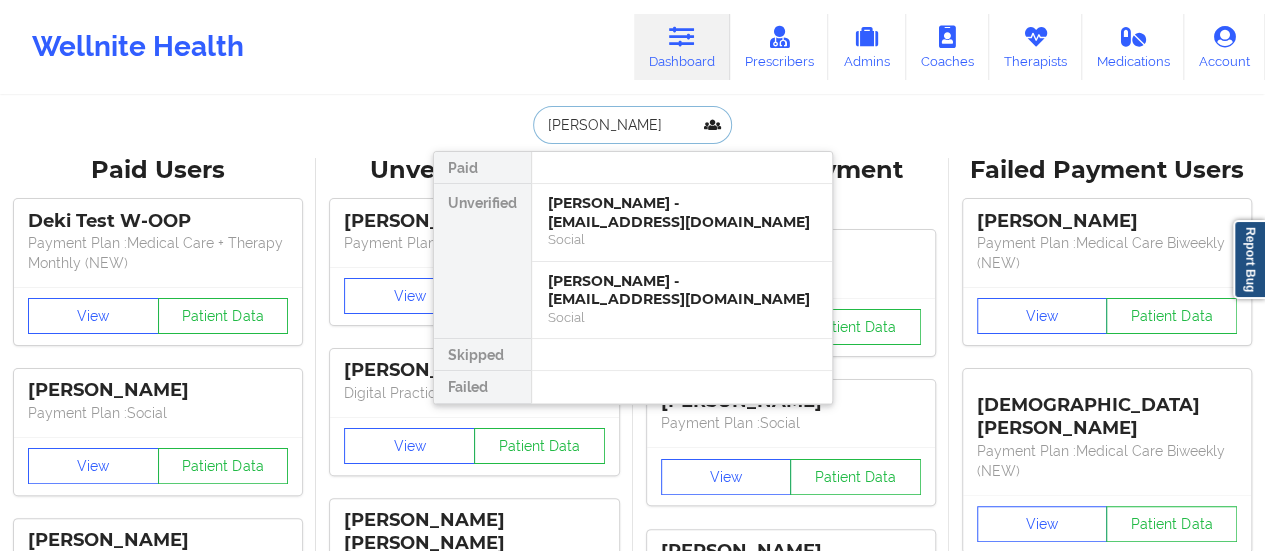 type on "[PERSON_NAME]" 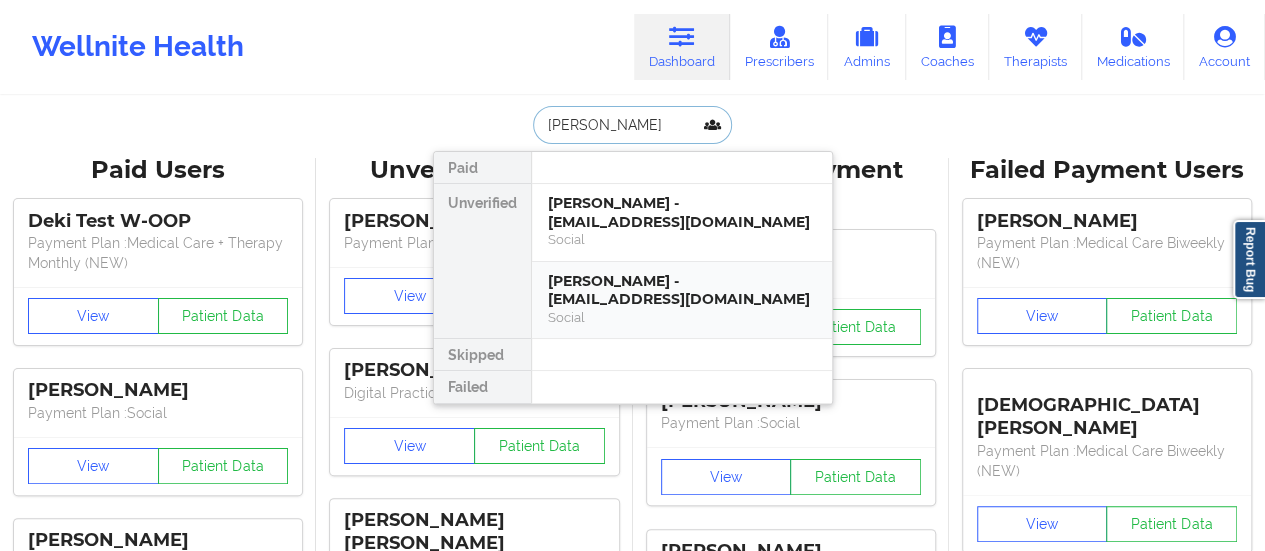 click on "[PERSON_NAME] - [EMAIL_ADDRESS][DOMAIN_NAME]" at bounding box center [682, 290] 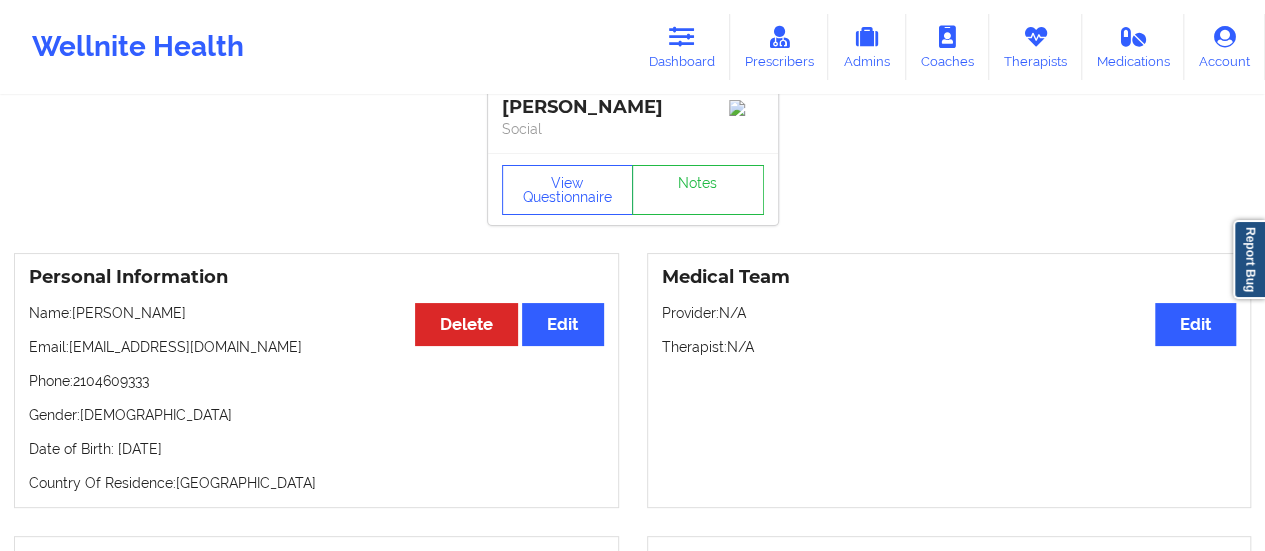 scroll, scrollTop: 0, scrollLeft: 0, axis: both 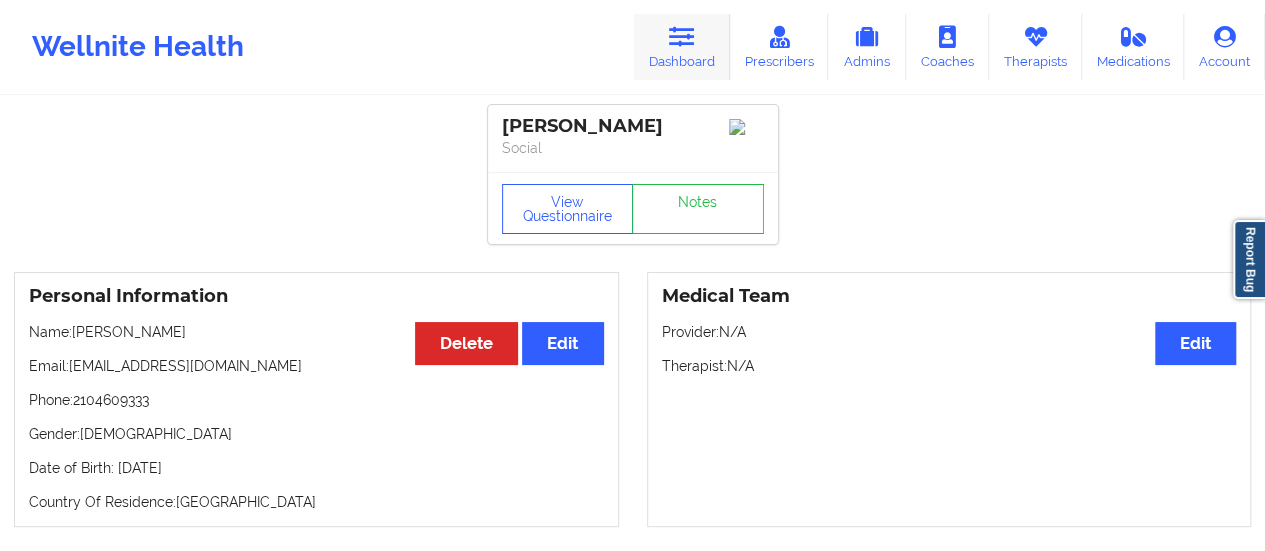 click on "Dashboard" at bounding box center (682, 47) 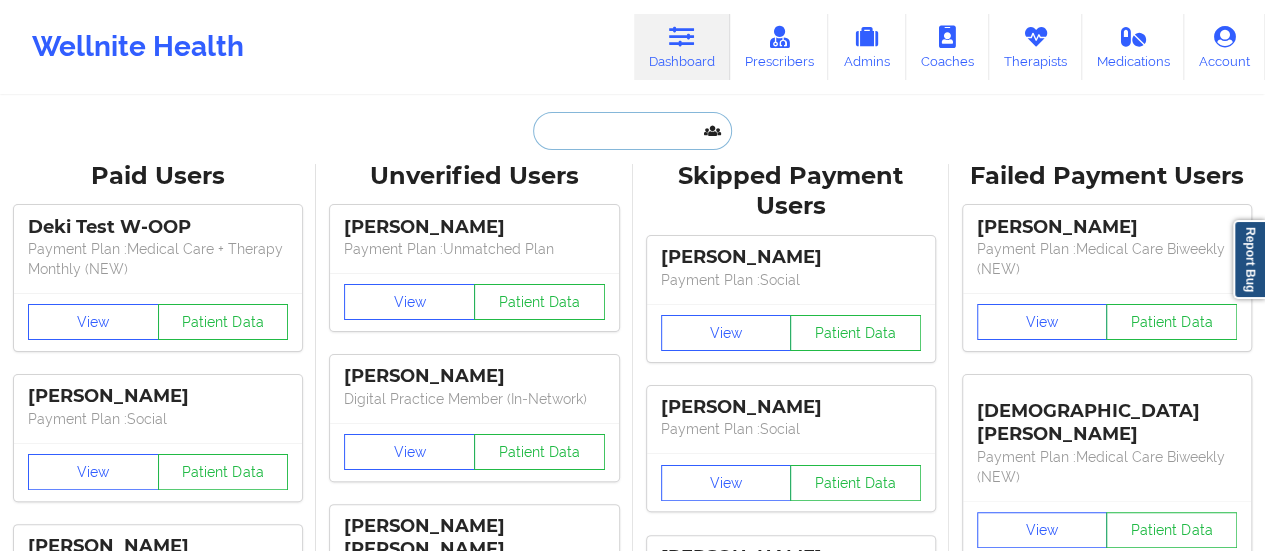 click at bounding box center (632, 131) 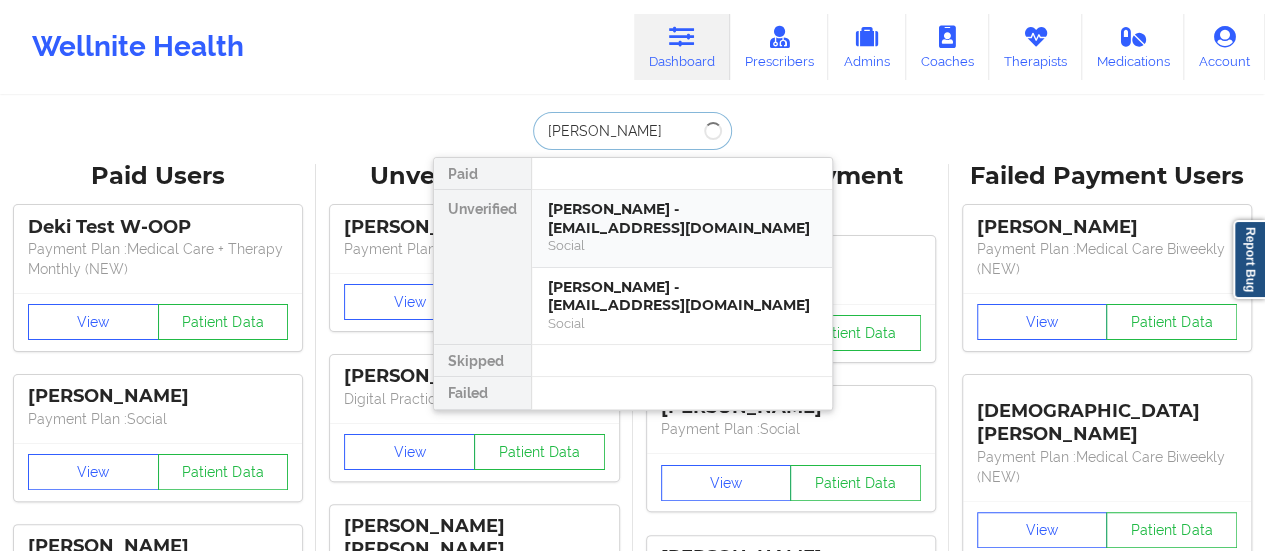 click on "[PERSON_NAME] - [EMAIL_ADDRESS][DOMAIN_NAME]" at bounding box center [682, 218] 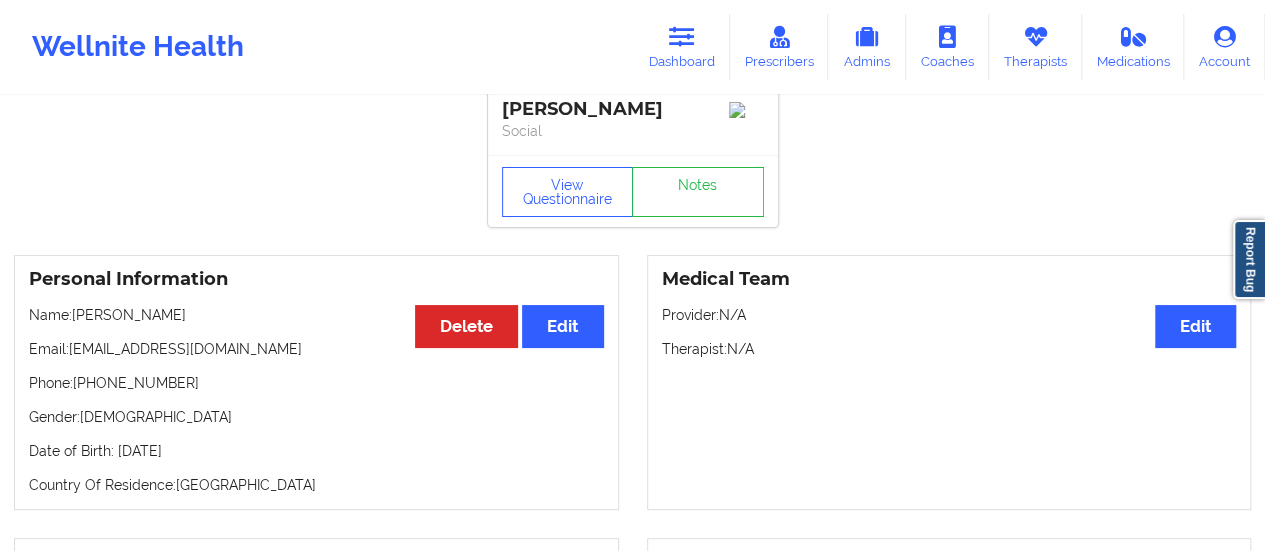 scroll, scrollTop: 0, scrollLeft: 0, axis: both 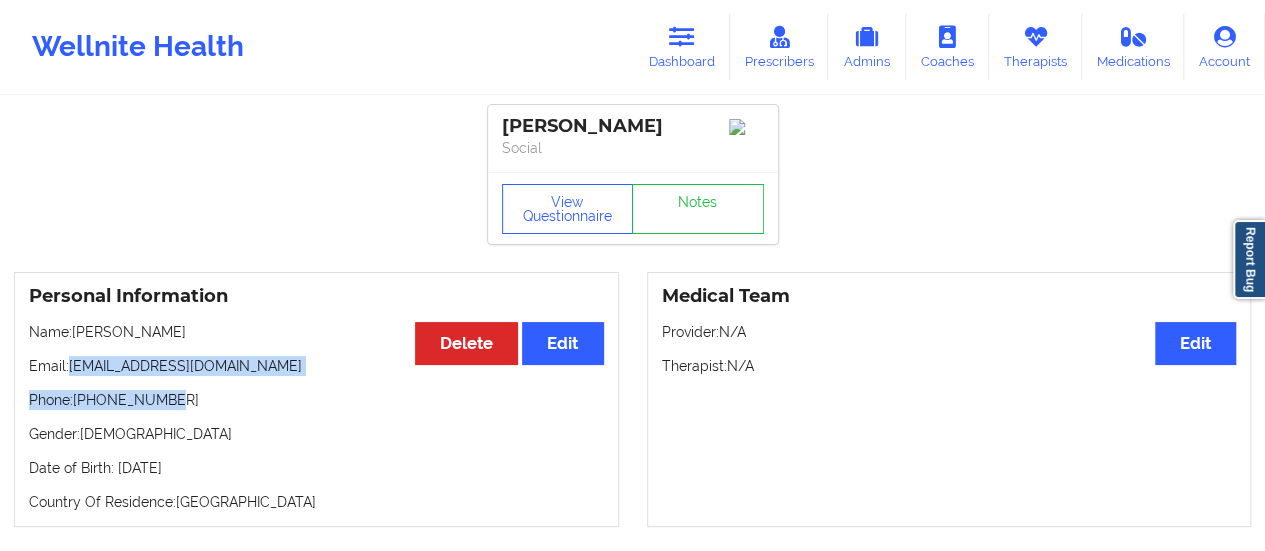 drag, startPoint x: 72, startPoint y: 379, endPoint x: 268, endPoint y: 383, distance: 196.04082 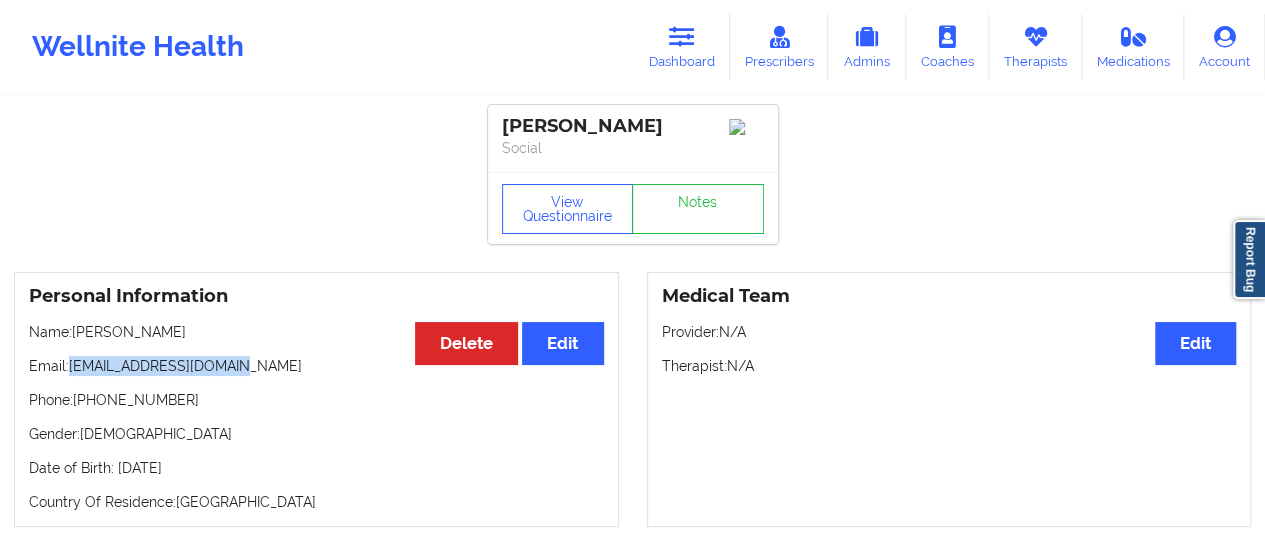 drag, startPoint x: 230, startPoint y: 370, endPoint x: 72, endPoint y: 373, distance: 158.02847 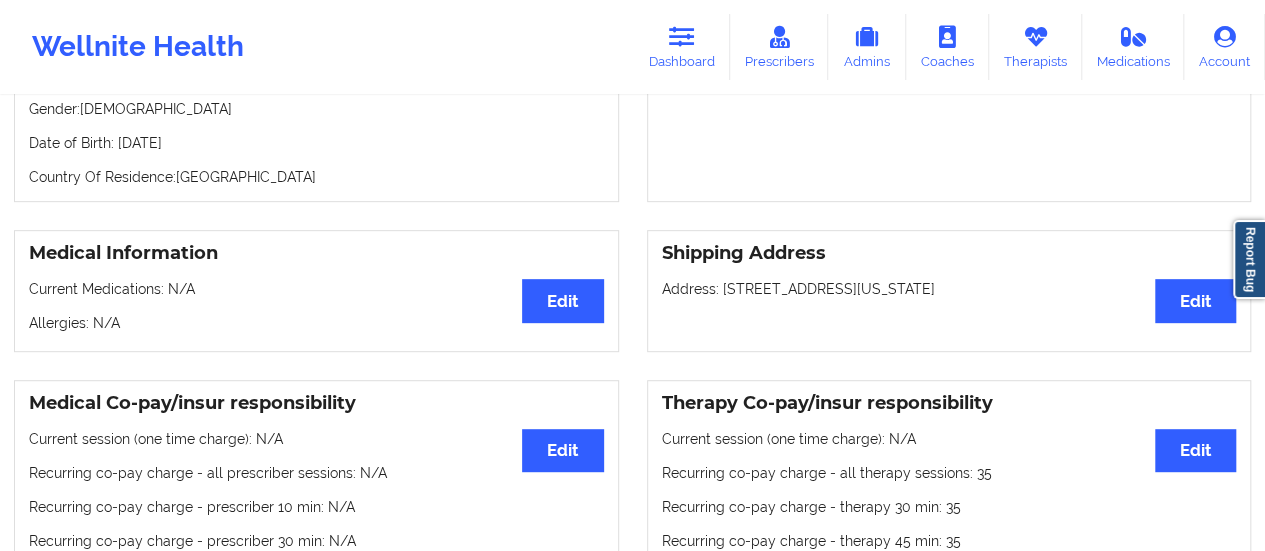 scroll, scrollTop: 0, scrollLeft: 0, axis: both 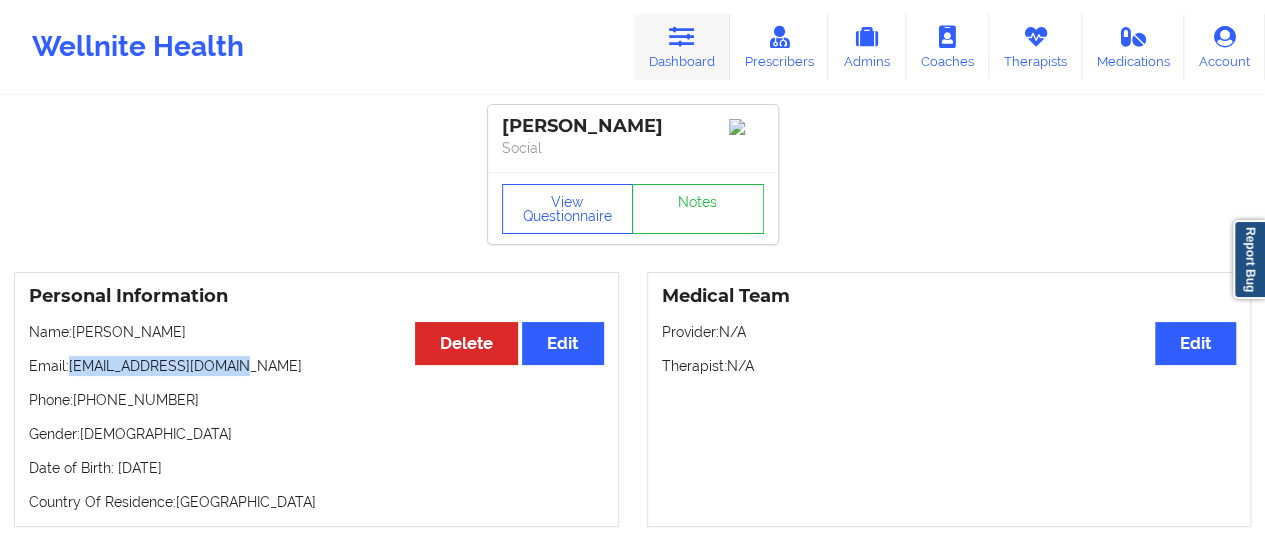 click on "Dashboard" at bounding box center (682, 47) 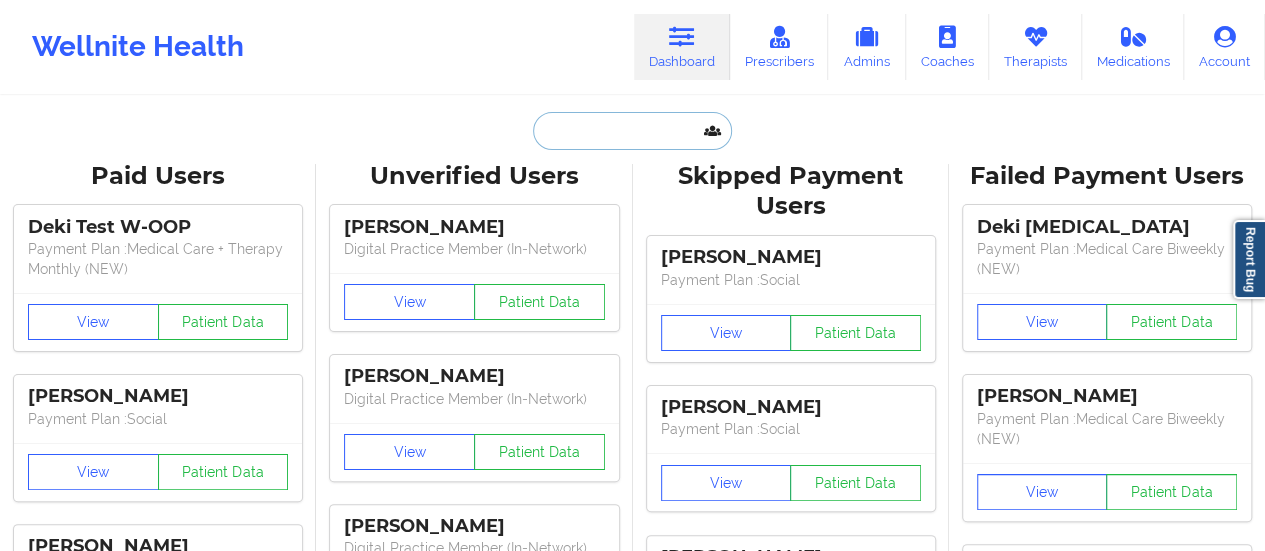 click at bounding box center [632, 131] 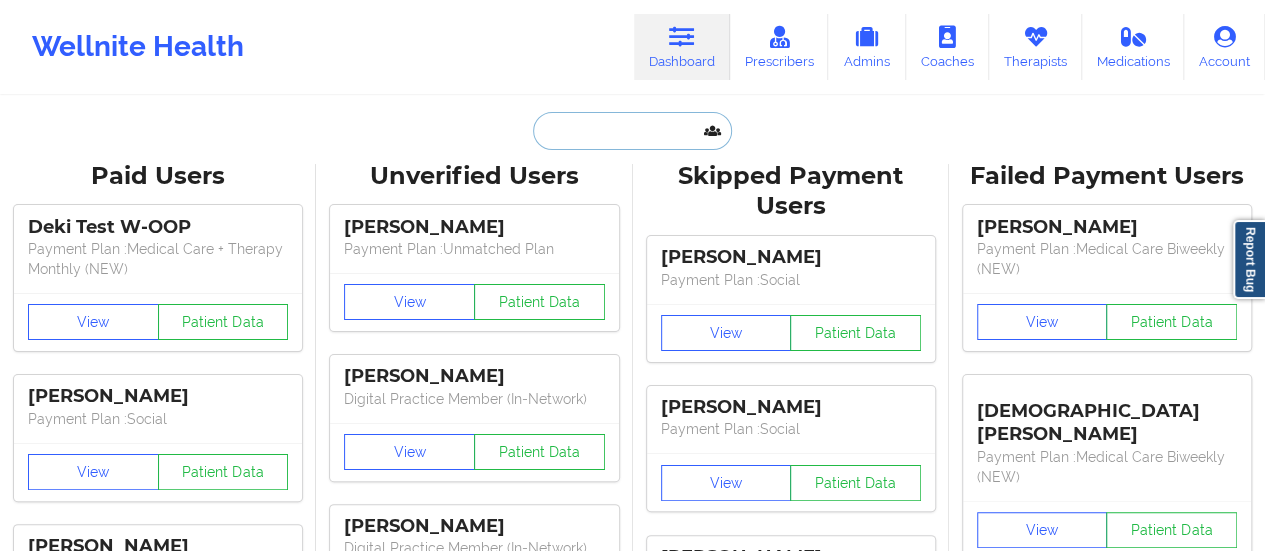 click at bounding box center (632, 131) 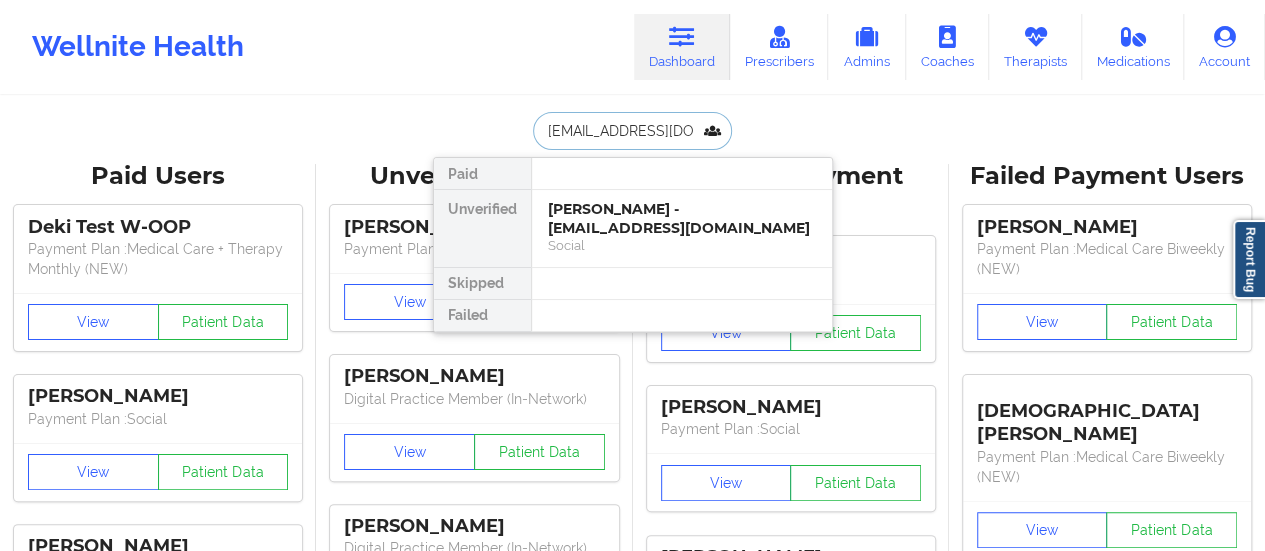 click on "[PERSON_NAME] - [EMAIL_ADDRESS][DOMAIN_NAME]" at bounding box center (682, 218) 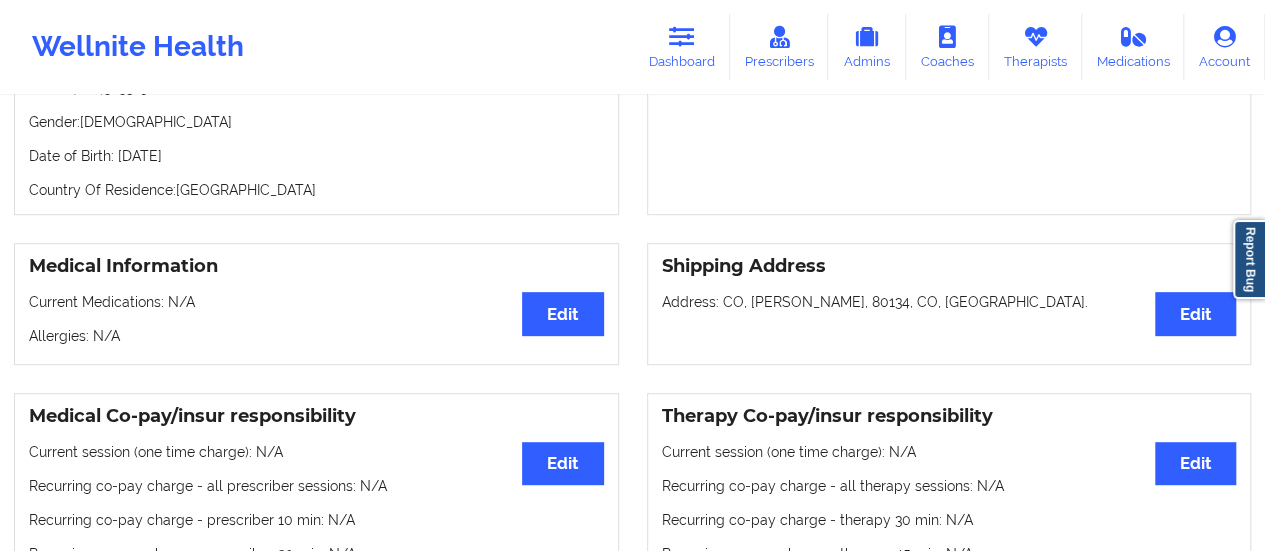 scroll, scrollTop: 0, scrollLeft: 0, axis: both 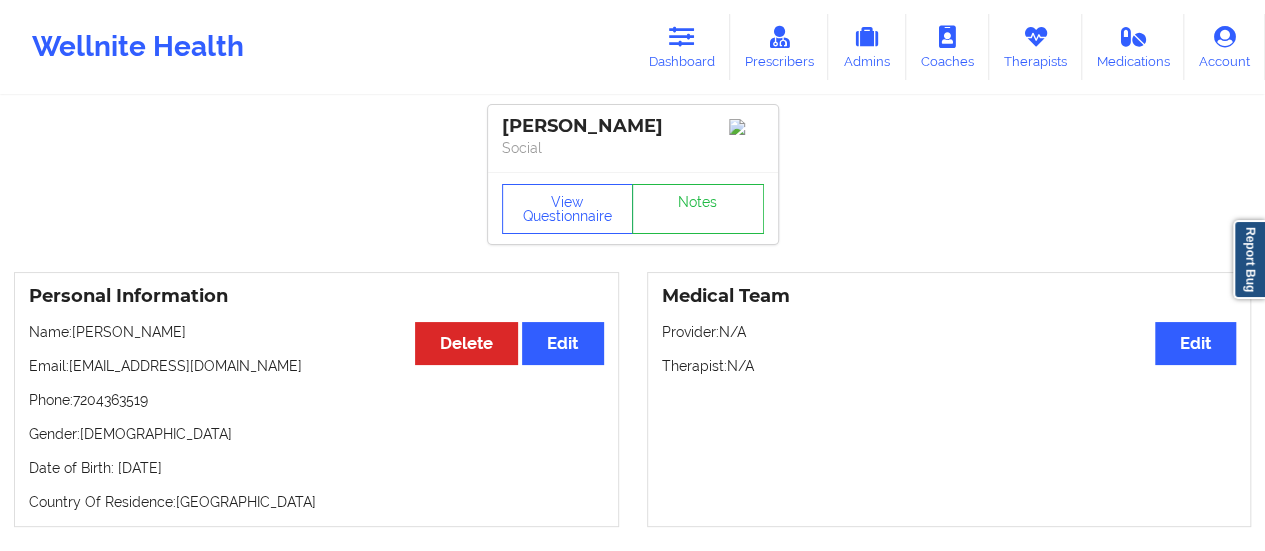 drag, startPoint x: 77, startPoint y: 339, endPoint x: 330, endPoint y: 325, distance: 253.38705 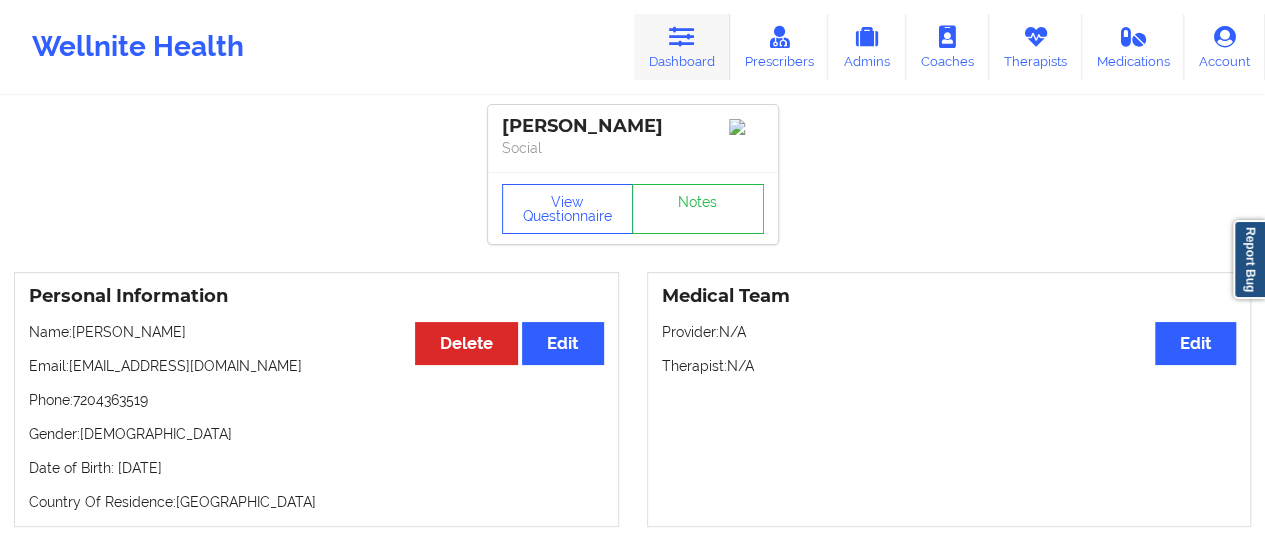 click on "Dashboard" at bounding box center (682, 47) 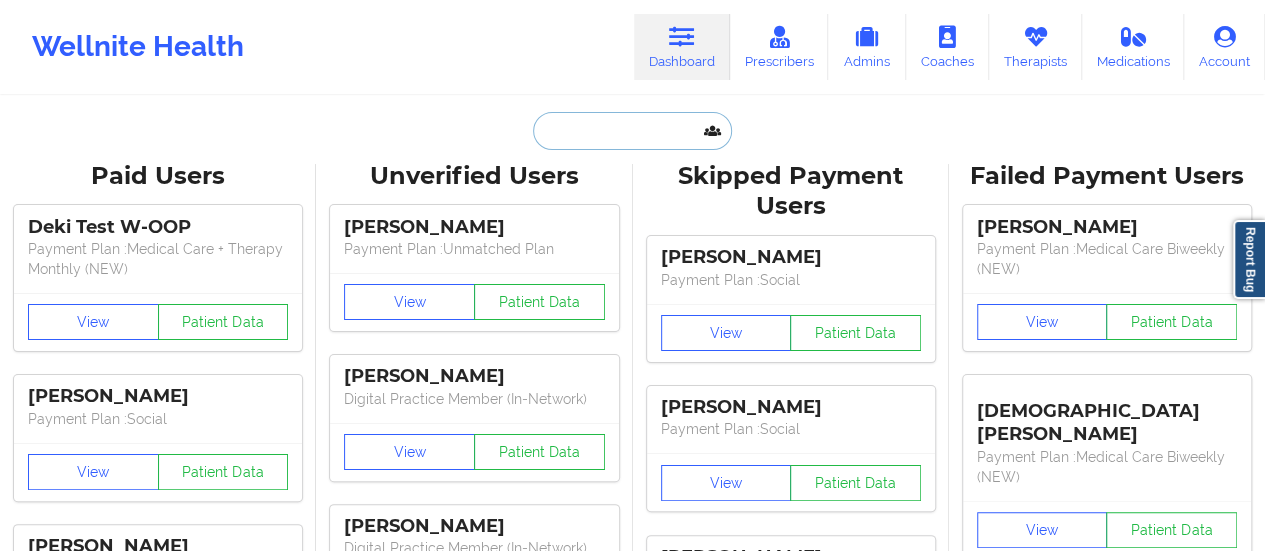 click at bounding box center (632, 131) 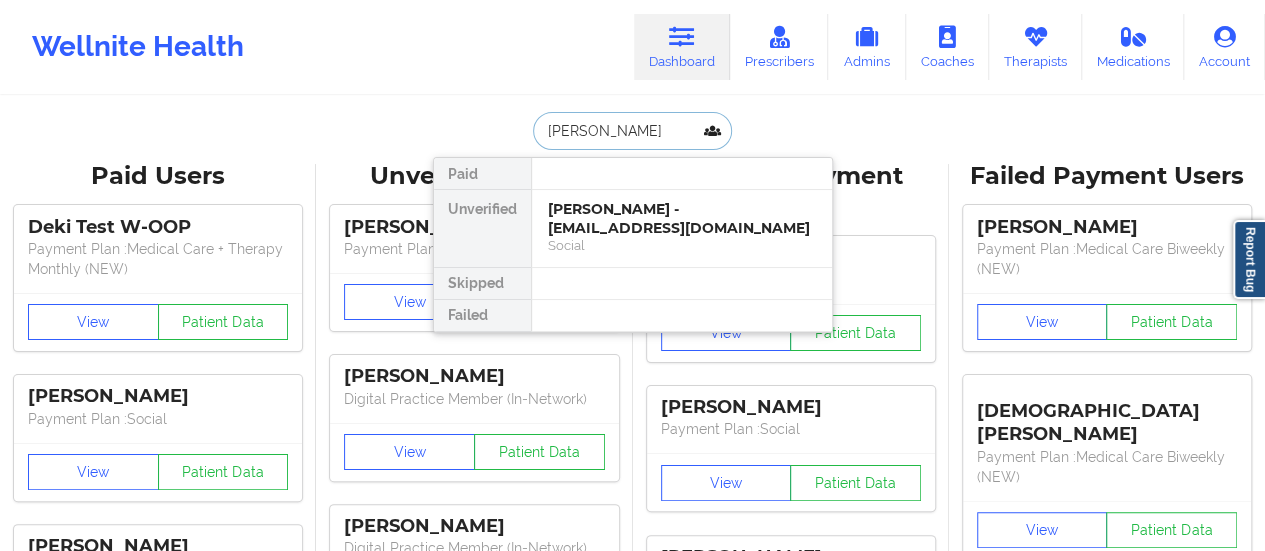 type on "[PERSON_NAME]" 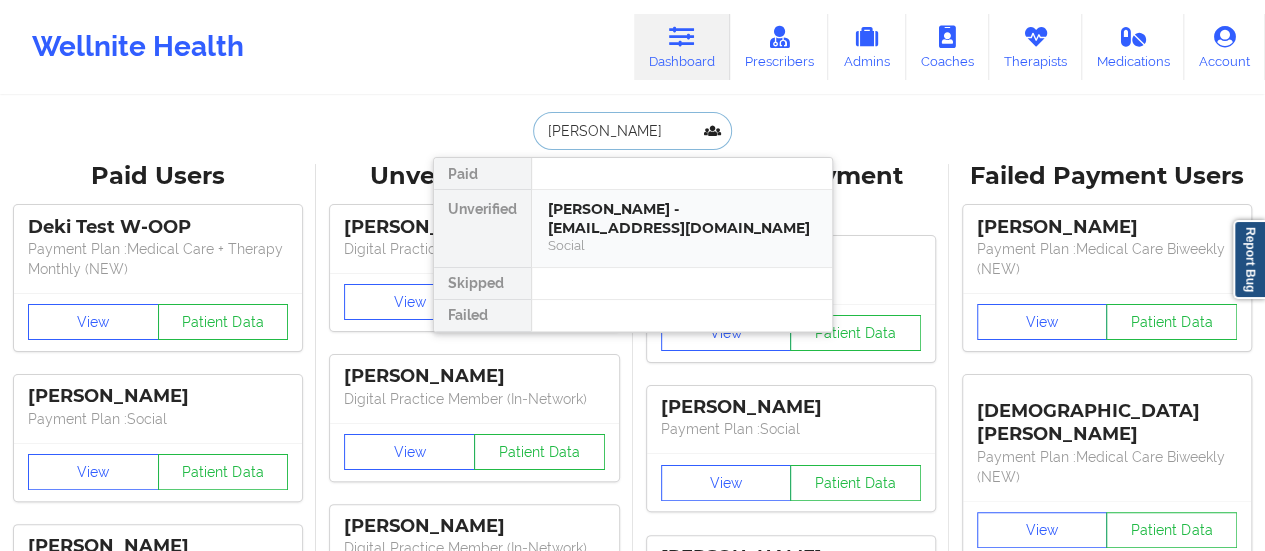 click on "[PERSON_NAME] - [EMAIL_ADDRESS][DOMAIN_NAME]" at bounding box center (682, 218) 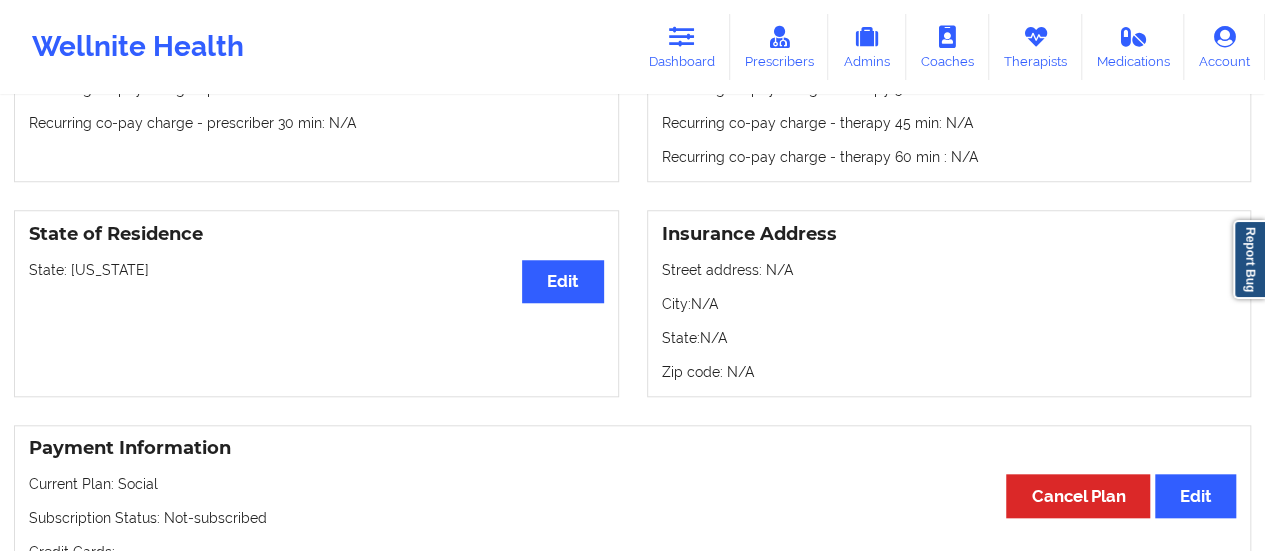 scroll, scrollTop: 0, scrollLeft: 0, axis: both 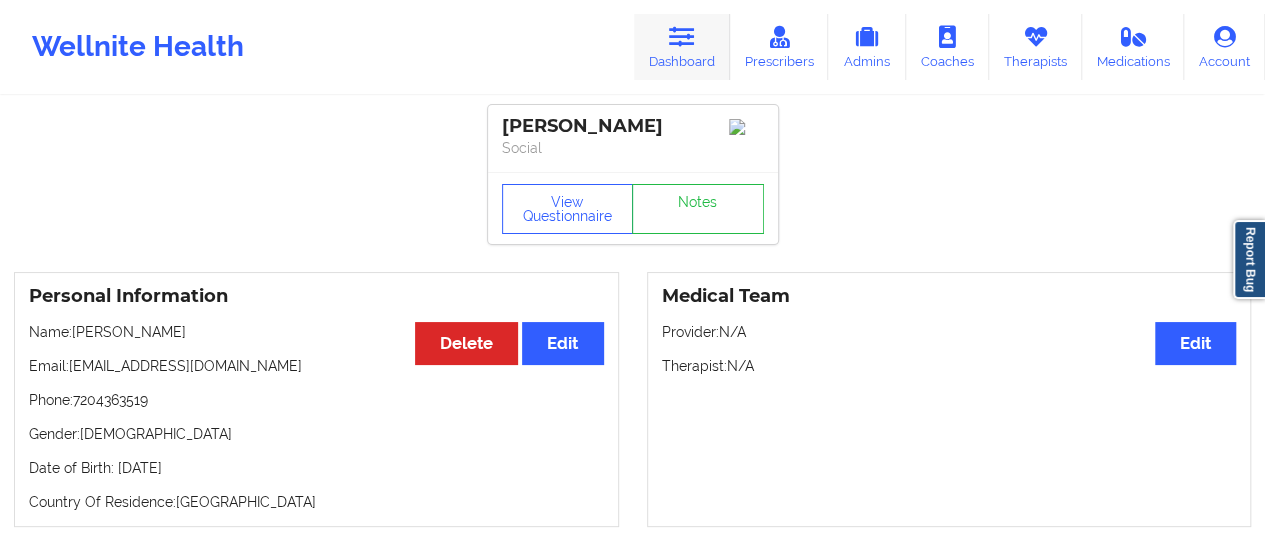 click on "Dashboard" at bounding box center (682, 47) 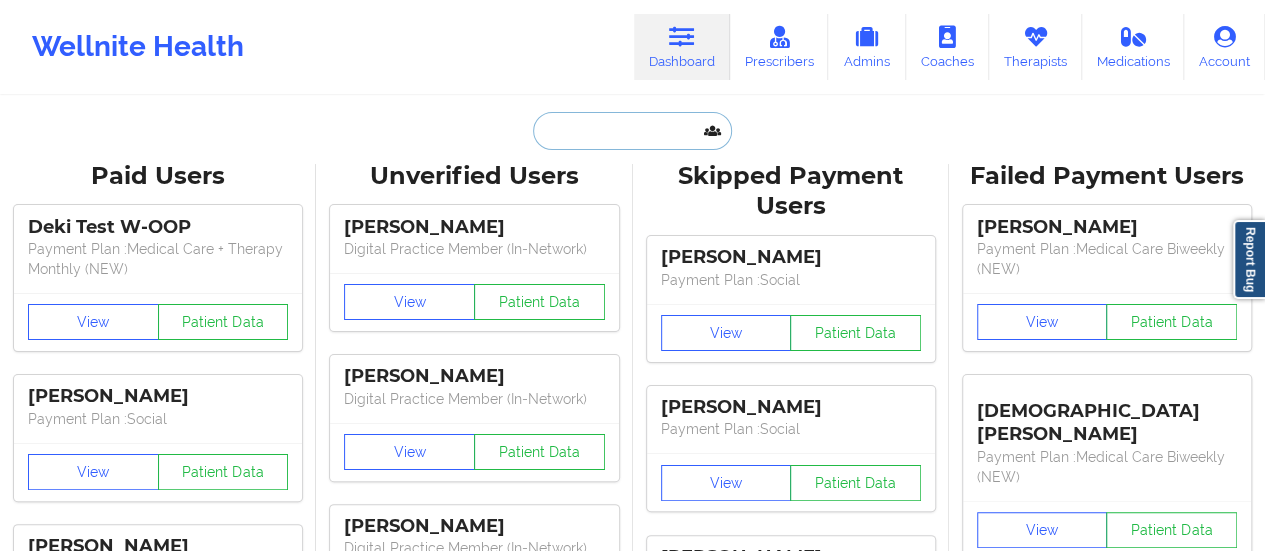 click at bounding box center [632, 131] 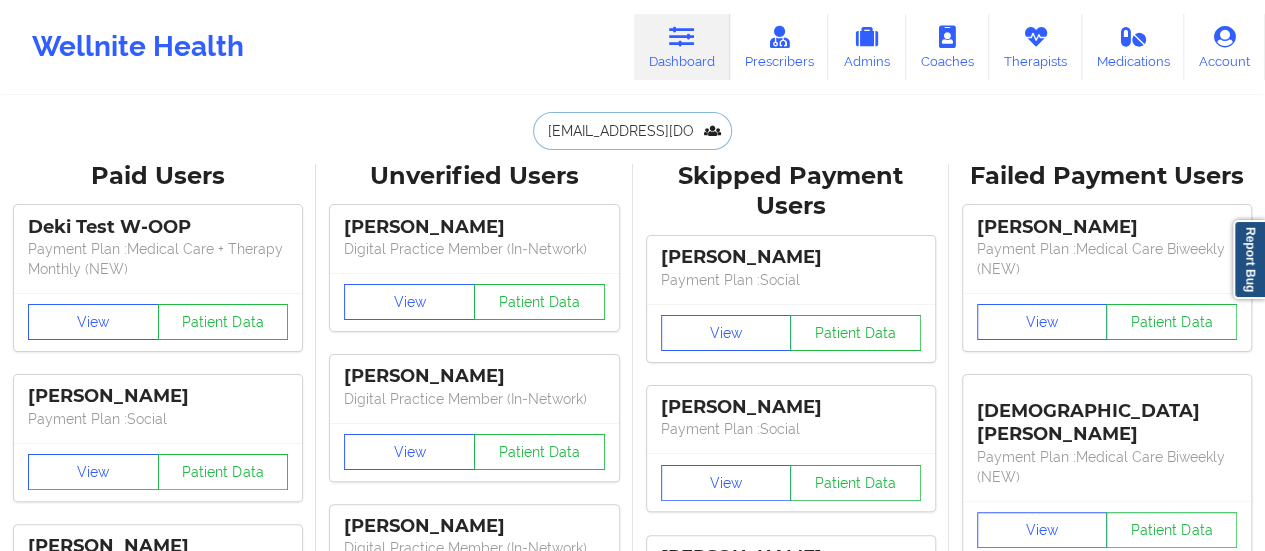 scroll, scrollTop: 0, scrollLeft: 26, axis: horizontal 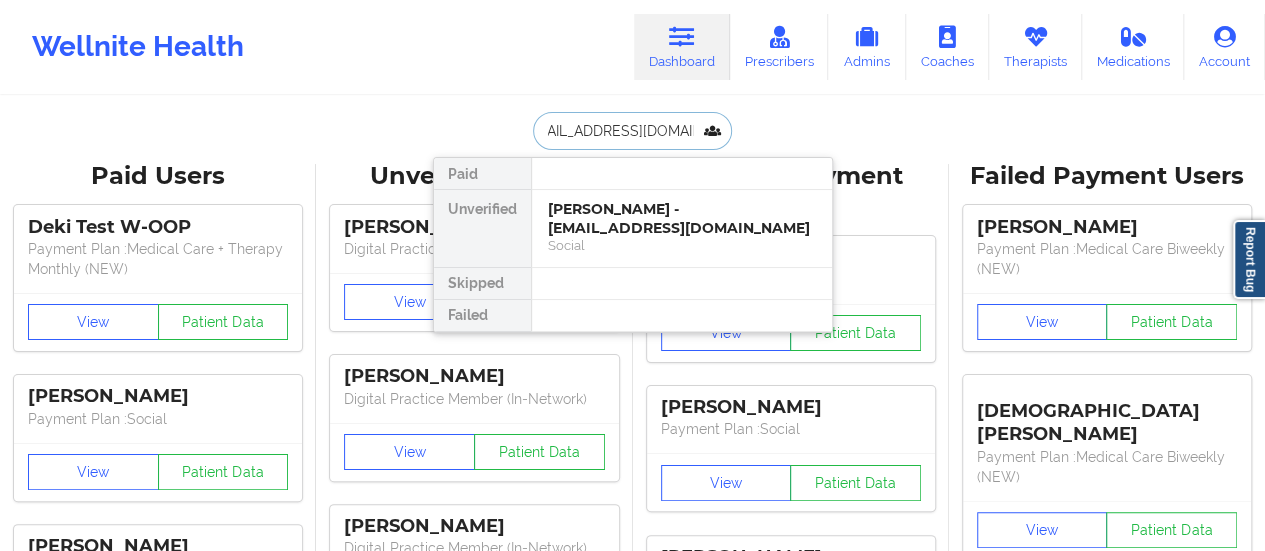 click on "[PERSON_NAME] - [EMAIL_ADDRESS][DOMAIN_NAME]" at bounding box center (682, 218) 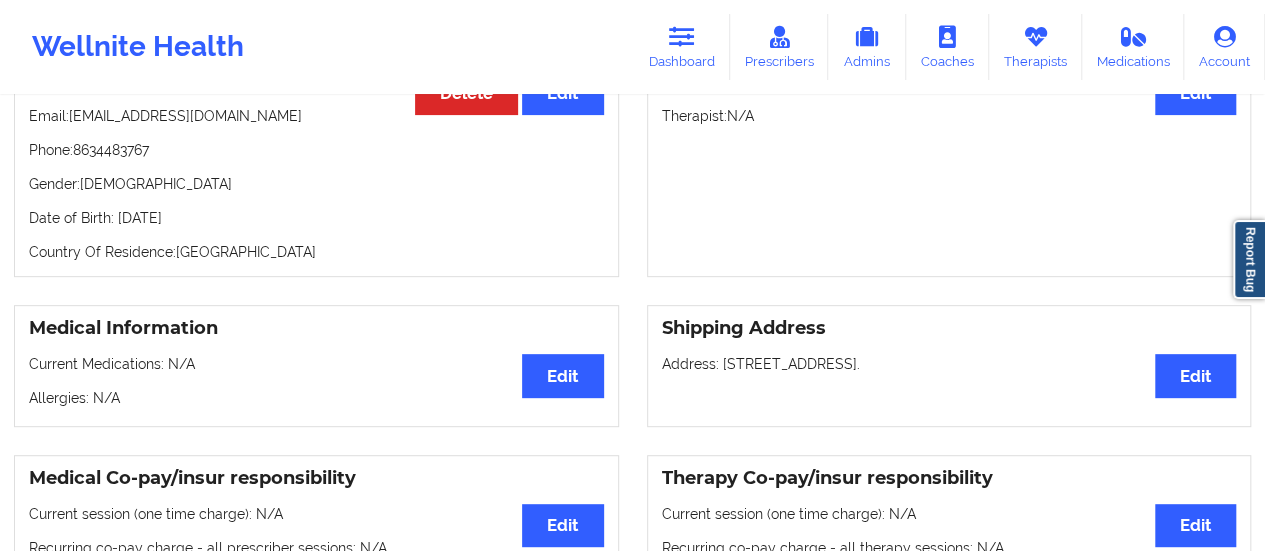 scroll, scrollTop: 248, scrollLeft: 0, axis: vertical 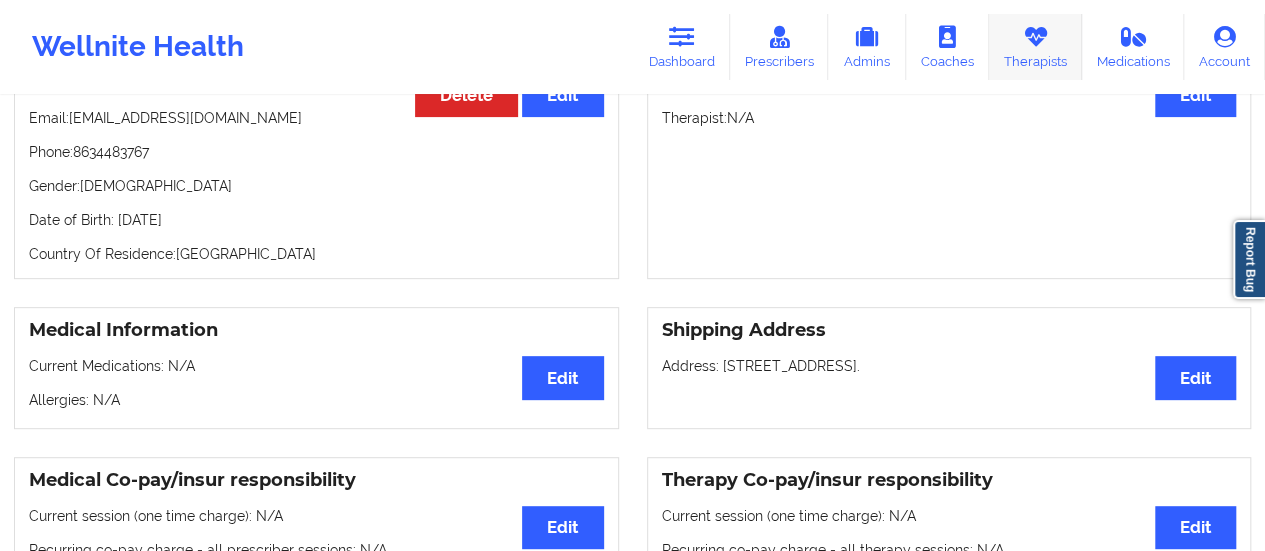 click on "Therapists" at bounding box center [1035, 47] 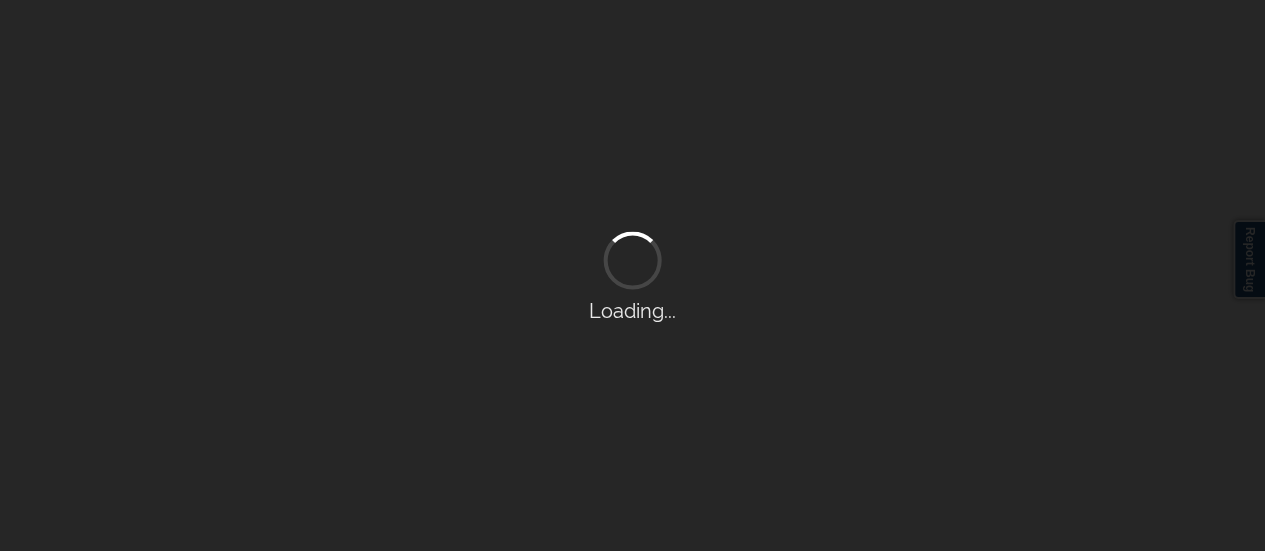 scroll, scrollTop: 0, scrollLeft: 0, axis: both 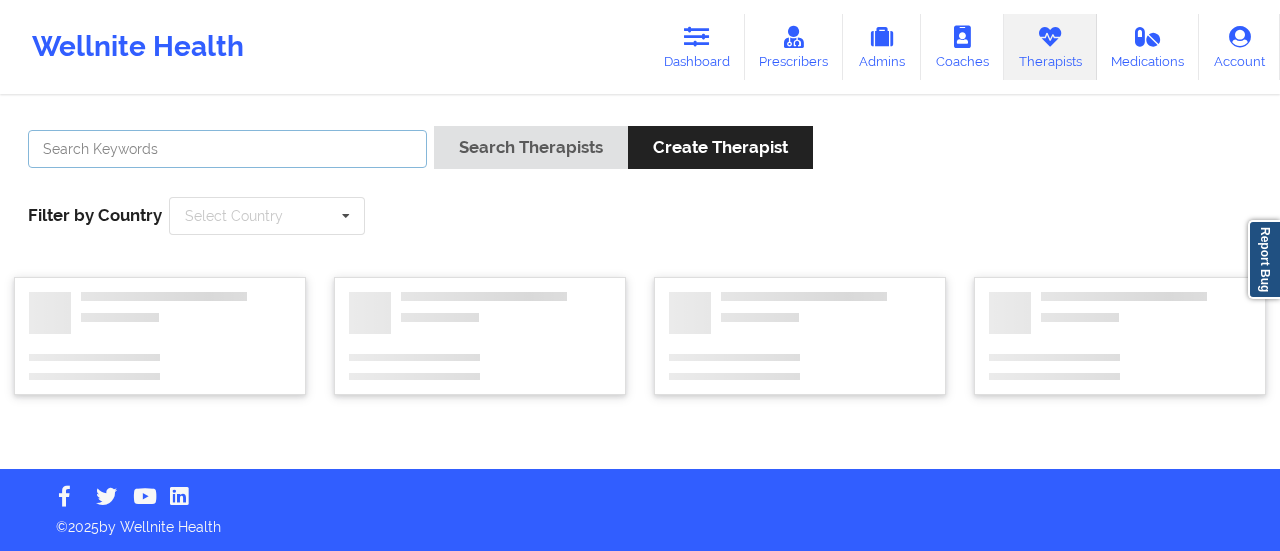 click at bounding box center [227, 149] 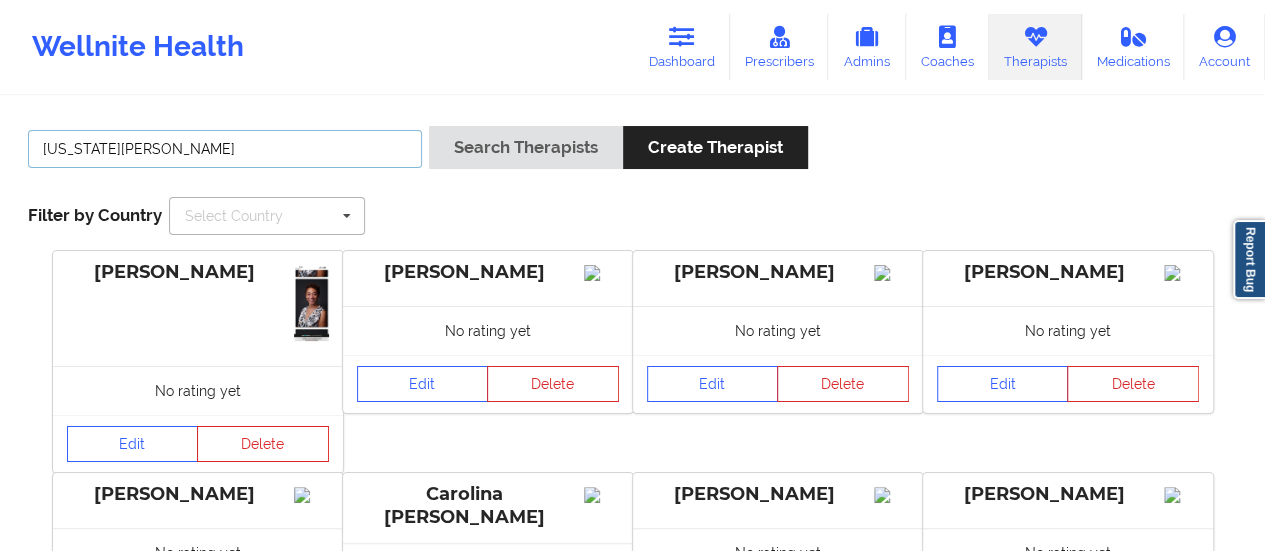 type on "[US_STATE][PERSON_NAME]" 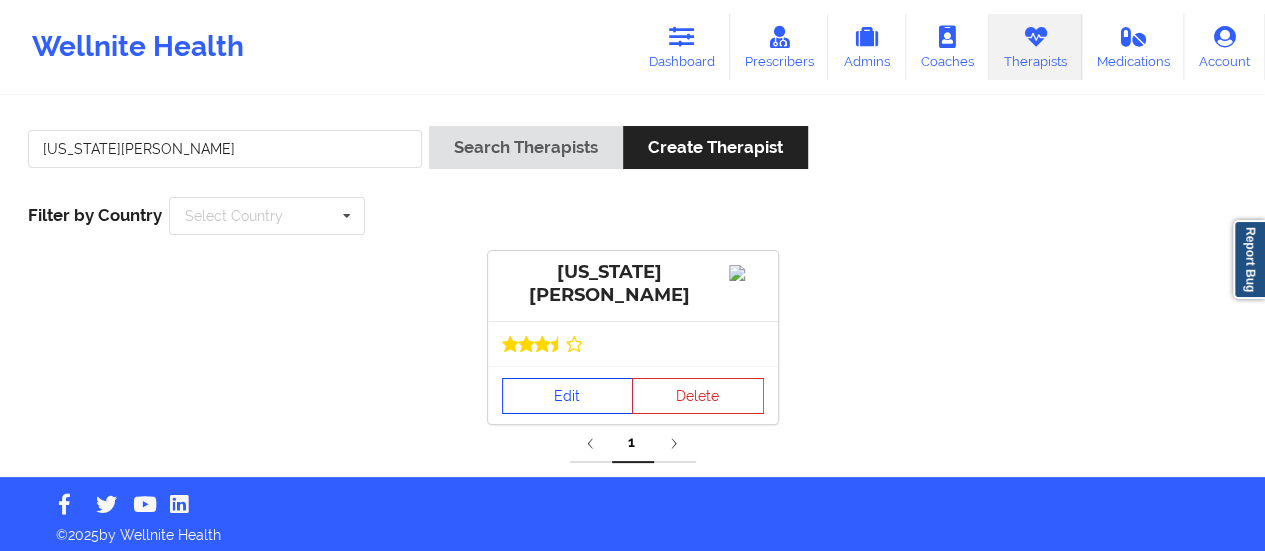 click on "Edit" at bounding box center [568, 396] 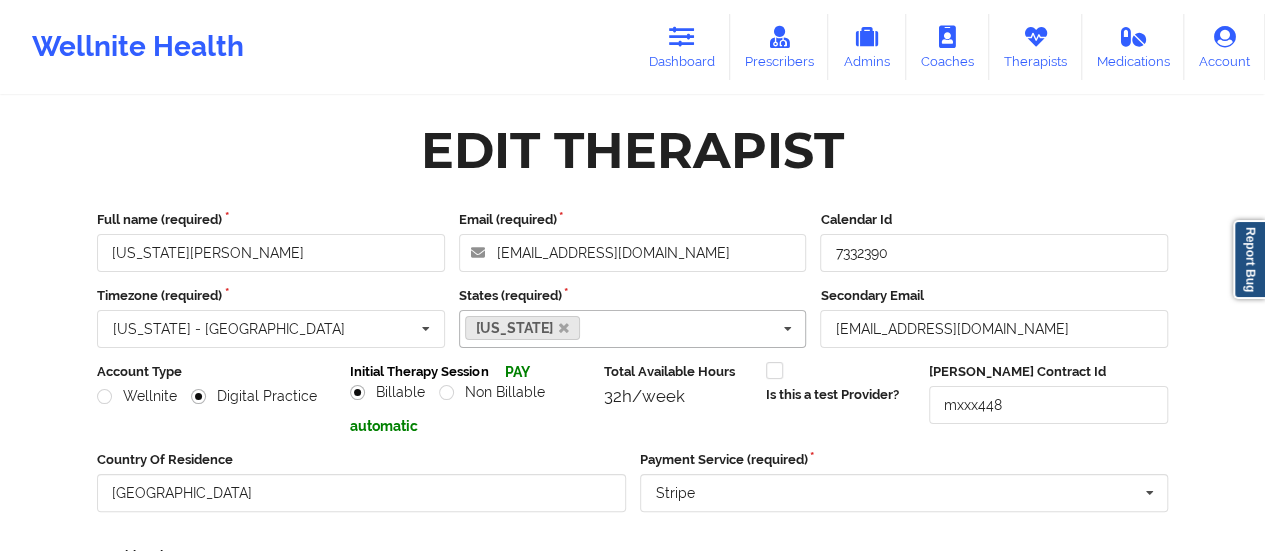 scroll, scrollTop: 360, scrollLeft: 0, axis: vertical 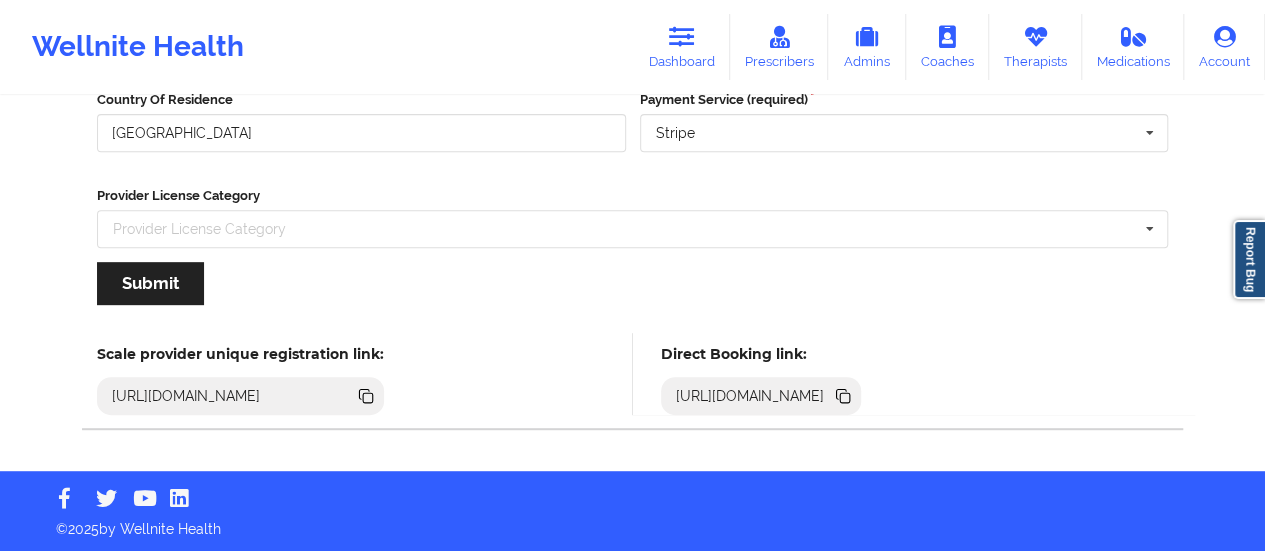 click on "[URL][DOMAIN_NAME]" at bounding box center (750, 396) 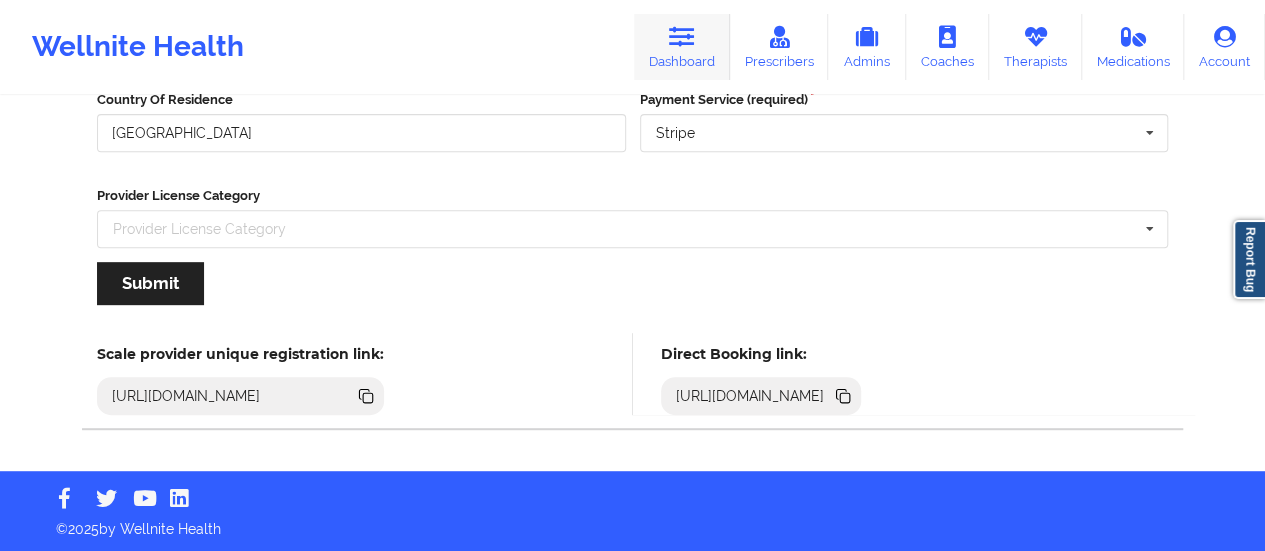 click on "Dashboard" at bounding box center (682, 47) 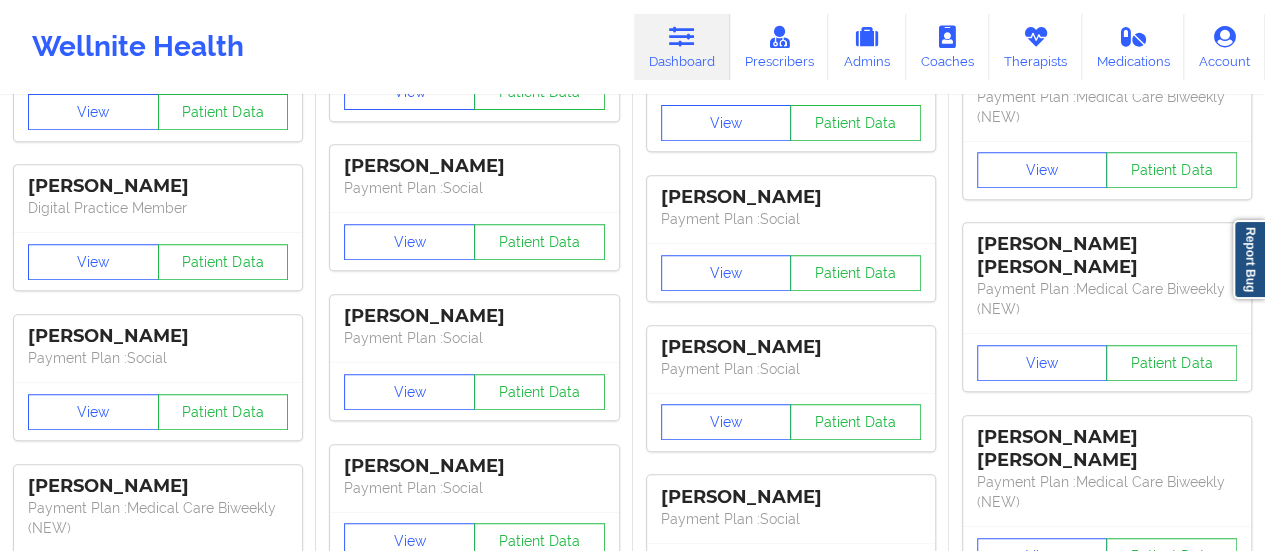 scroll, scrollTop: 0, scrollLeft: 0, axis: both 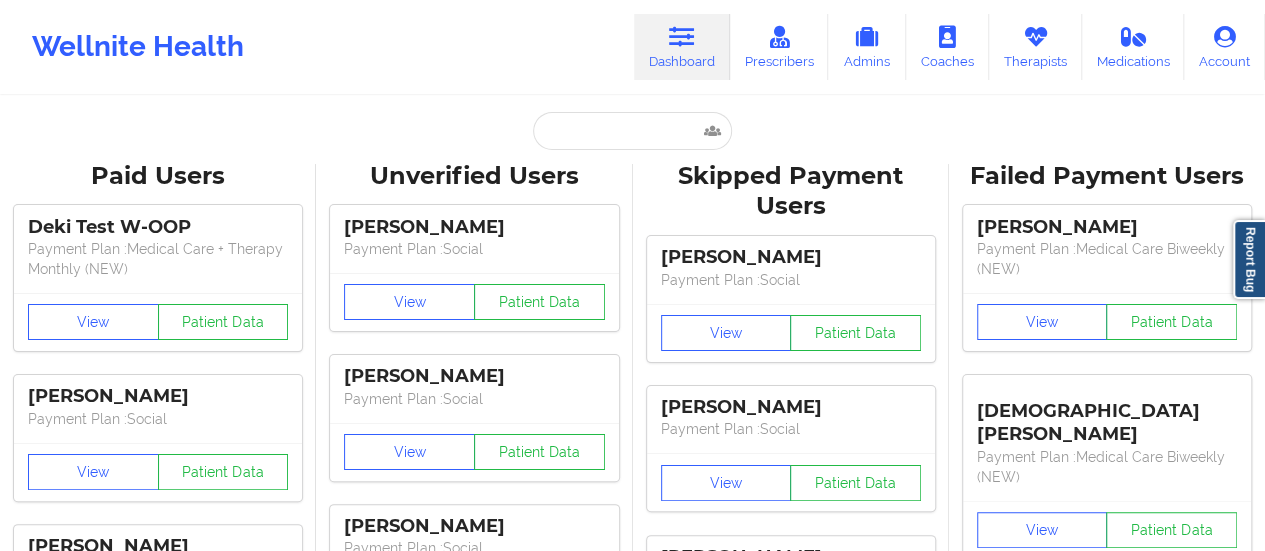 click on "Paid Users Deki Test W-OOP Payment Plan :  Medical Care + Therapy Monthly (NEW) View Patient Data [PERSON_NAME] Payment Plan :  Social View Patient Data [PERSON_NAME] Digital Practice Member  View Patient Data [PERSON_NAME] Payment Plan :  Social View Patient Data [PERSON_NAME] Payment Plan :  Medical Care Biweekly (NEW) View Patient Data Hailey Asseus Digital Practice Member  View Patient Data ⟨ 1 2 3 ⟩ Unverified Users [PERSON_NAME]  Payment Plan :  Social View Patient Data [PERSON_NAME] Payment Plan :  Social View Patient Data [PERSON_NAME]  Payment Plan :  Social View Patient Data [PERSON_NAME] Plant Payment Plan :  Social View Patient Data [PERSON_NAME] Payment Plan :  Social View Patient Data [PERSON_NAME] Payment Plan :  Social View Patient Data [PERSON_NAME] Payment Plan :  Unmatched Plan View Patient Data [PERSON_NAME] Digital Practice Member  (In-Network) View Patient Data [PERSON_NAME] [PERSON_NAME] Digital Practice Member  (Out Of Pocket) View Patient Data [PERSON_NAME] View View" at bounding box center (632, 2576) 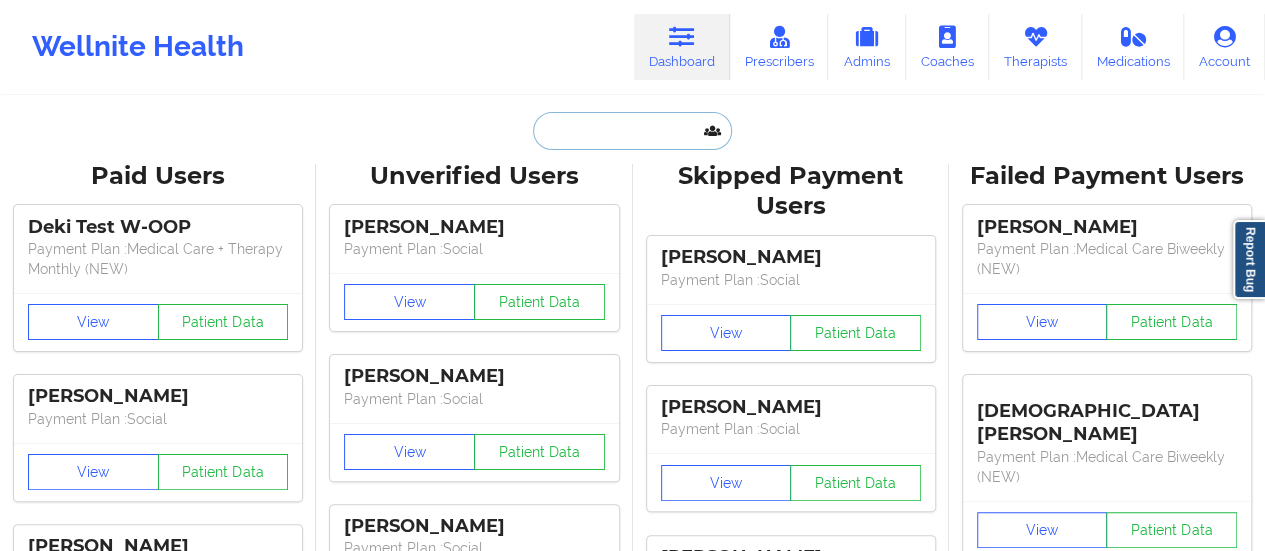 click at bounding box center [632, 131] 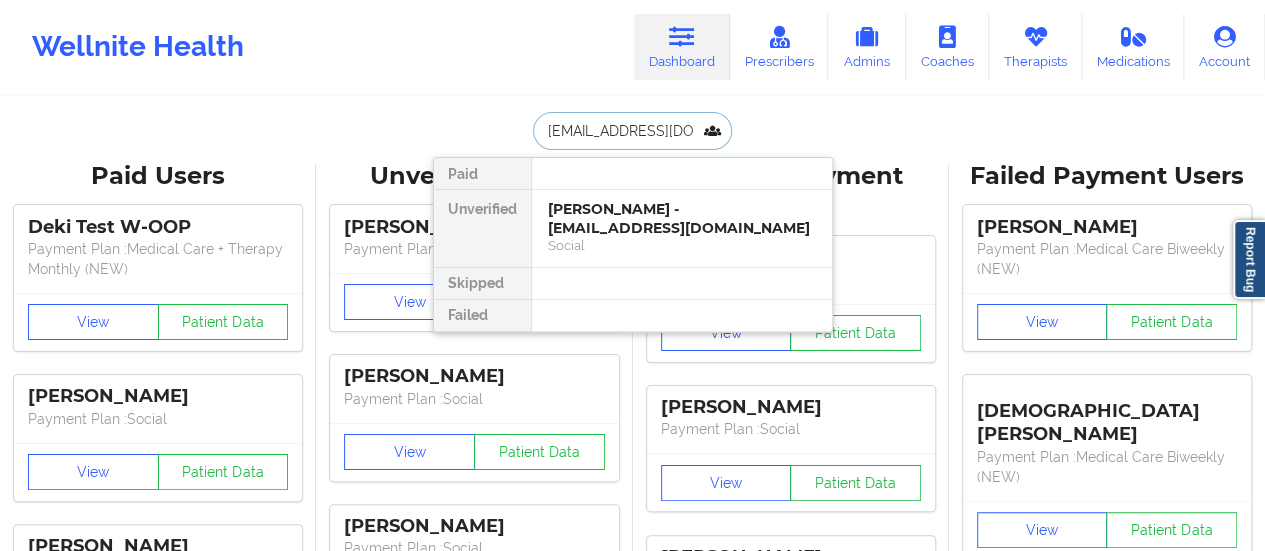 scroll, scrollTop: 0, scrollLeft: 26, axis: horizontal 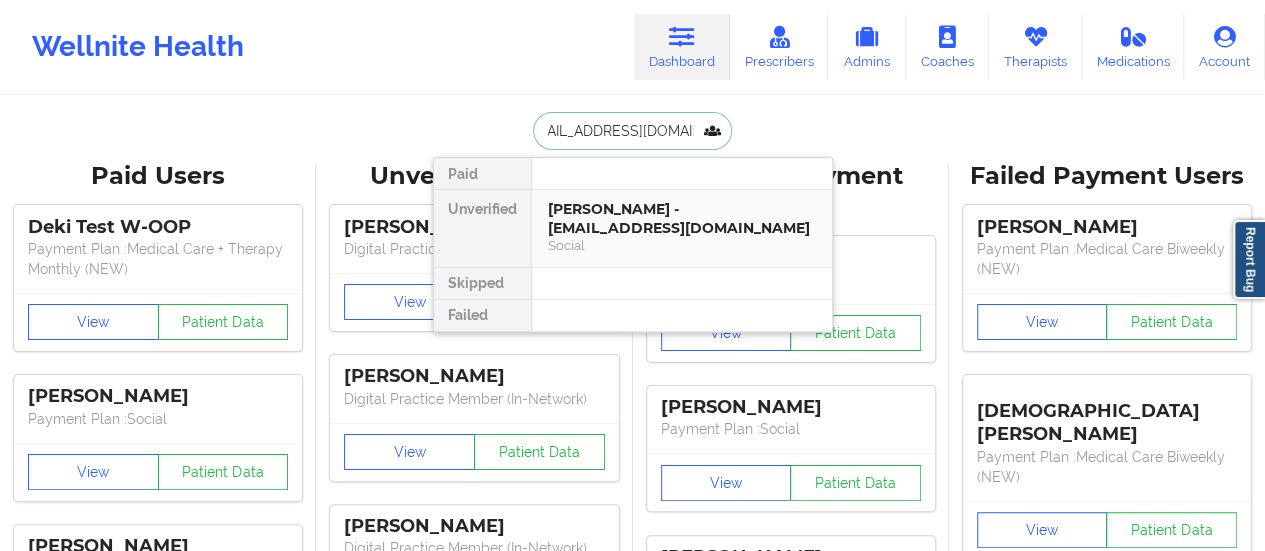 click on "[PERSON_NAME] - [EMAIL_ADDRESS][DOMAIN_NAME]" at bounding box center [682, 218] 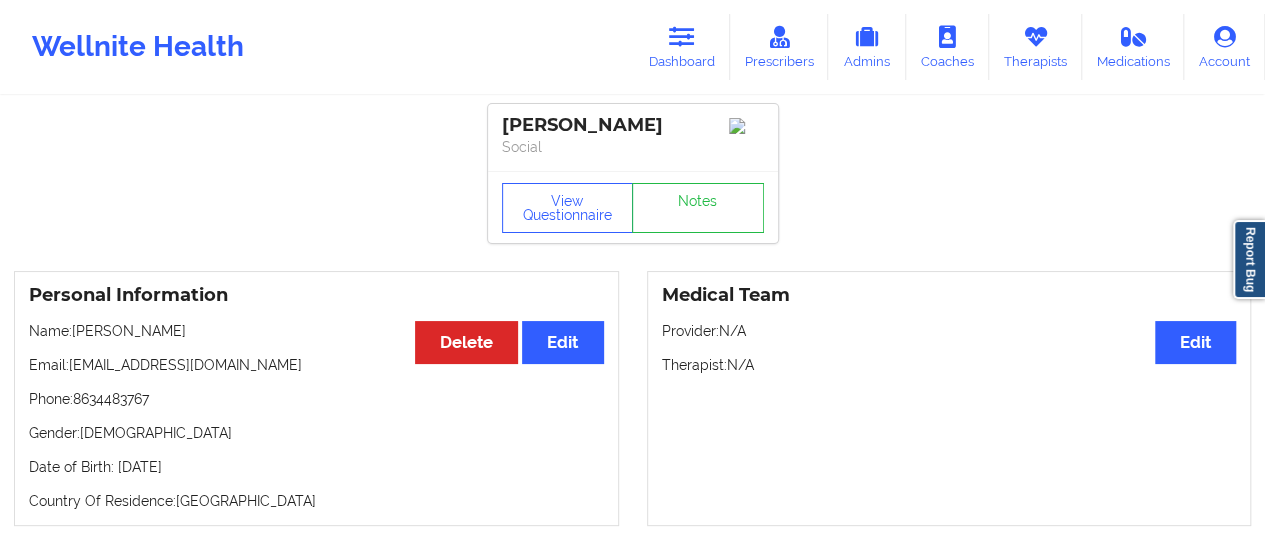 scroll, scrollTop: 0, scrollLeft: 0, axis: both 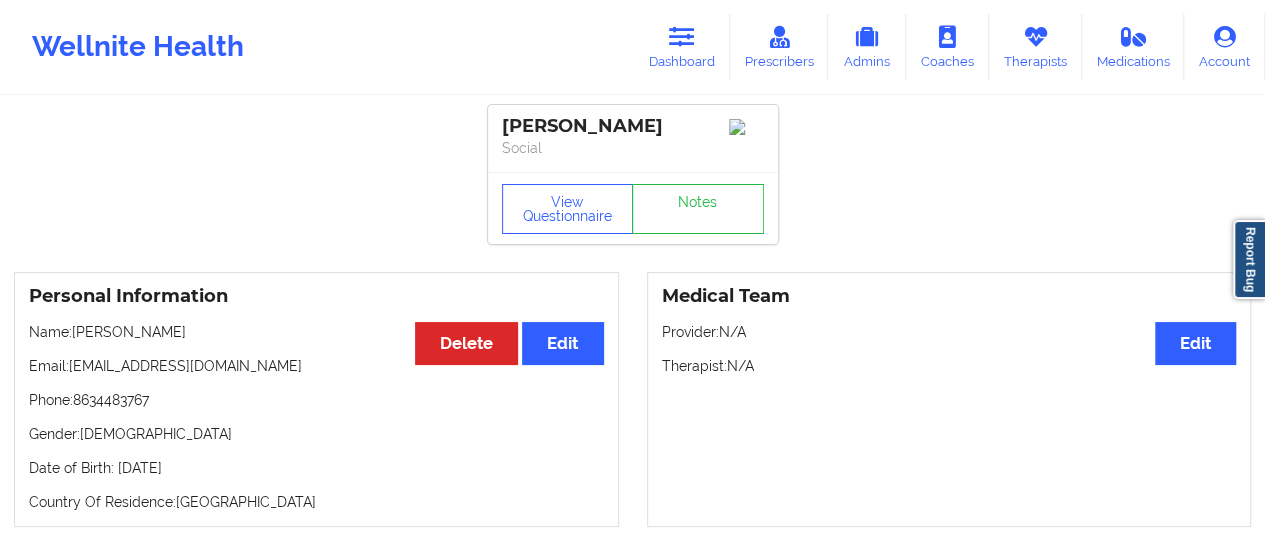 drag, startPoint x: 74, startPoint y: 337, endPoint x: 241, endPoint y: 335, distance: 167.01198 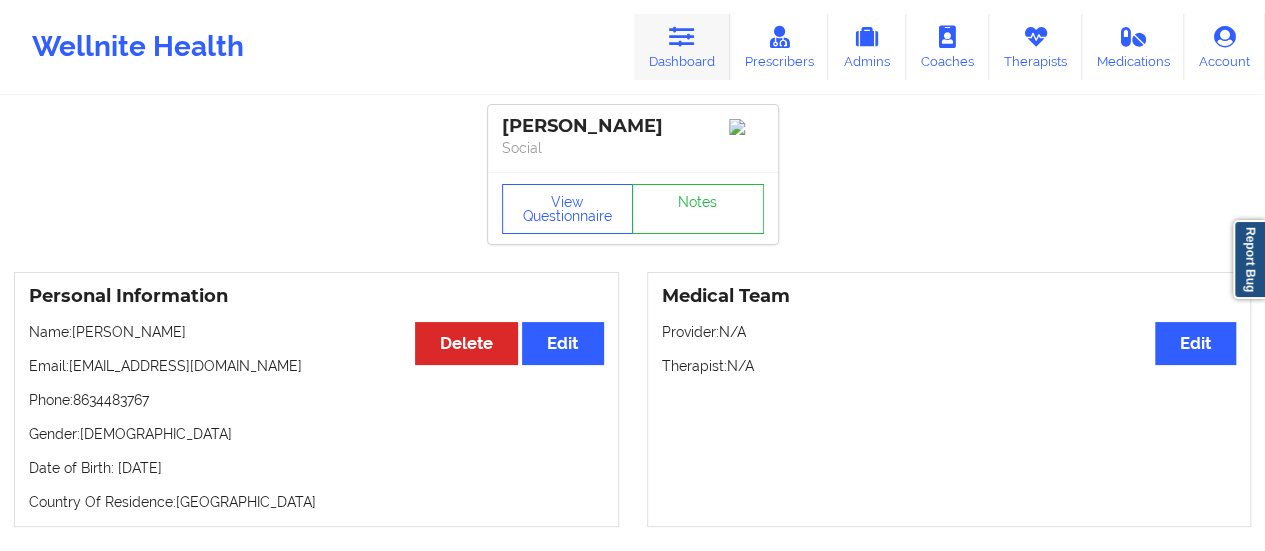 click on "Dashboard" at bounding box center [682, 47] 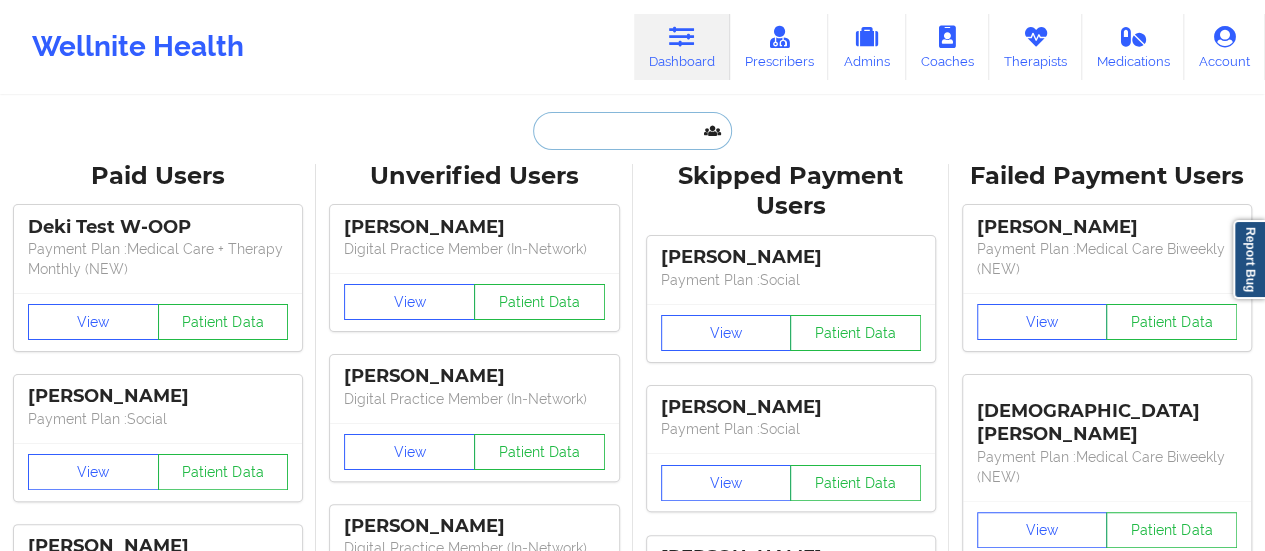 click at bounding box center (632, 131) 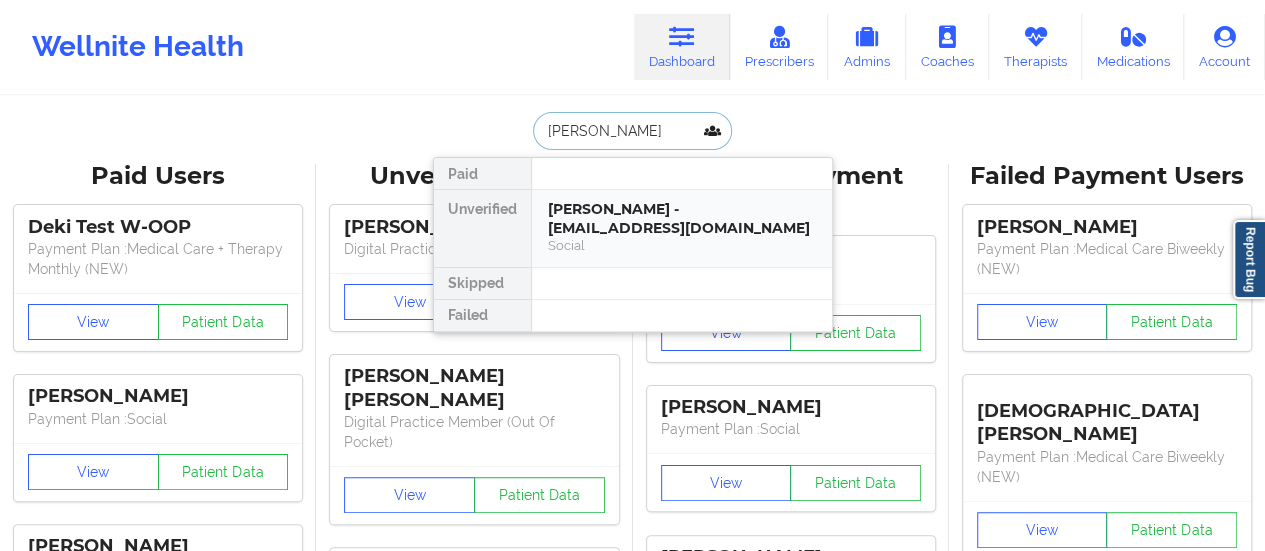 click on "[PERSON_NAME] - [EMAIL_ADDRESS][DOMAIN_NAME]" at bounding box center [682, 218] 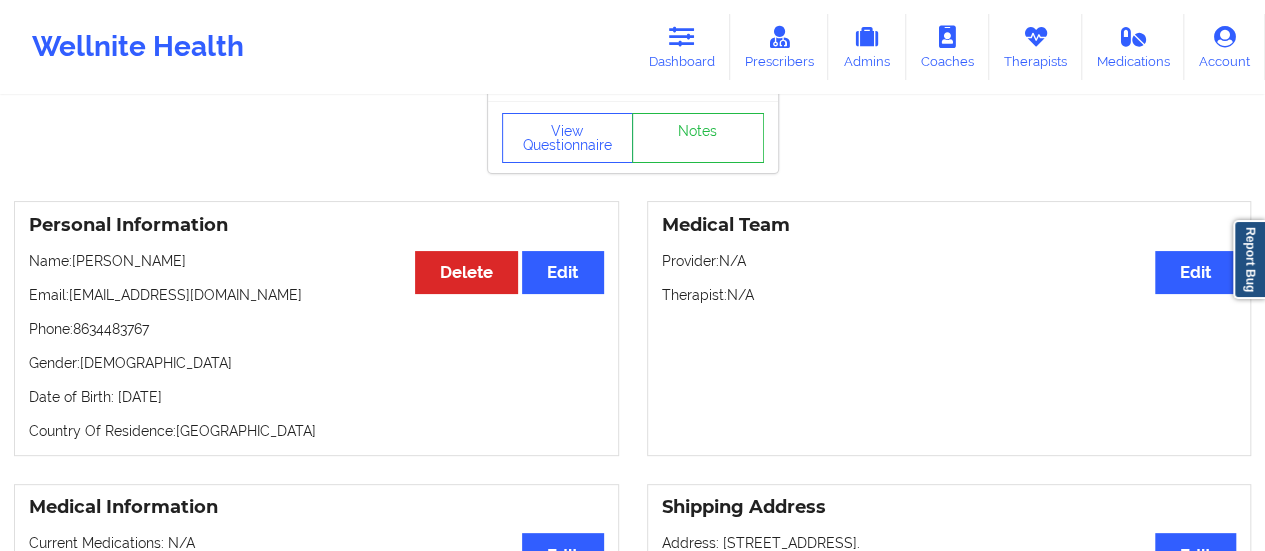 scroll, scrollTop: 72, scrollLeft: 0, axis: vertical 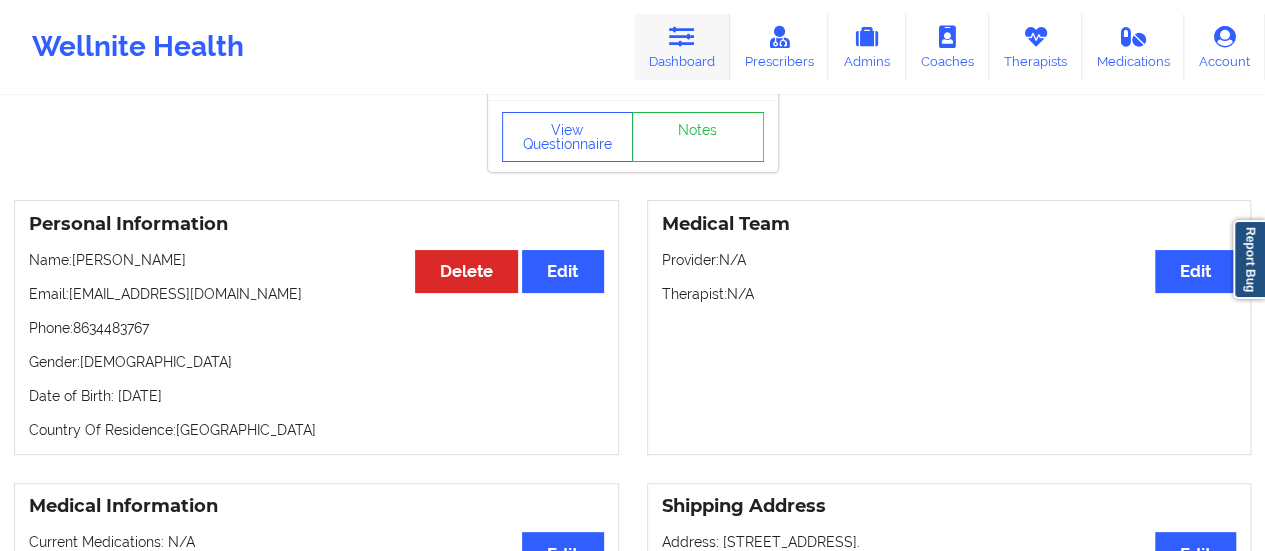 click on "Dashboard" at bounding box center [682, 47] 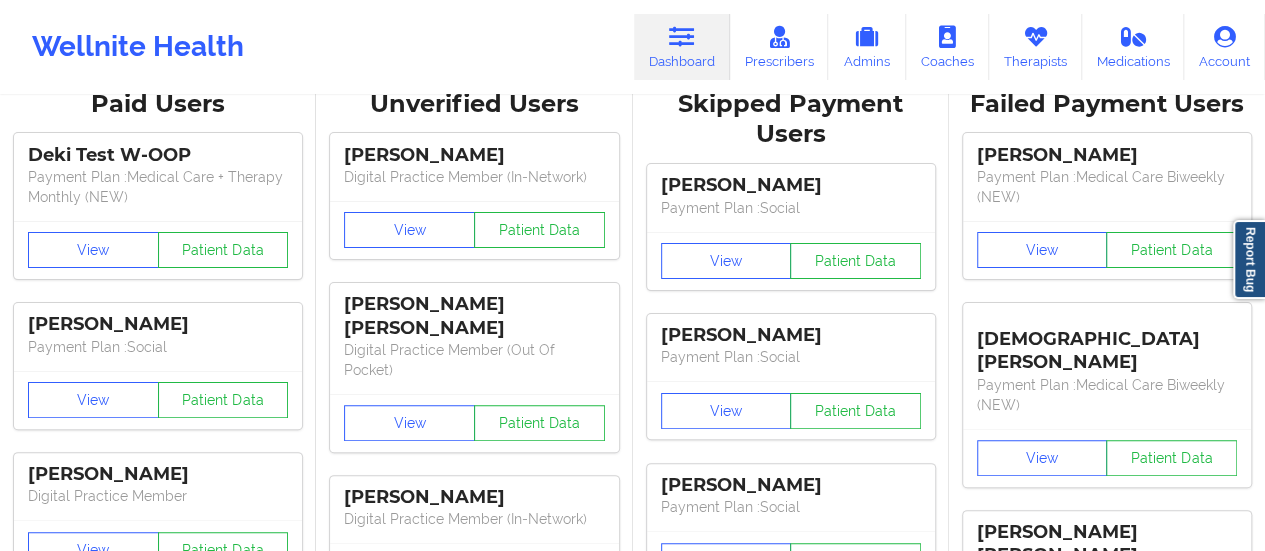 scroll, scrollTop: 0, scrollLeft: 0, axis: both 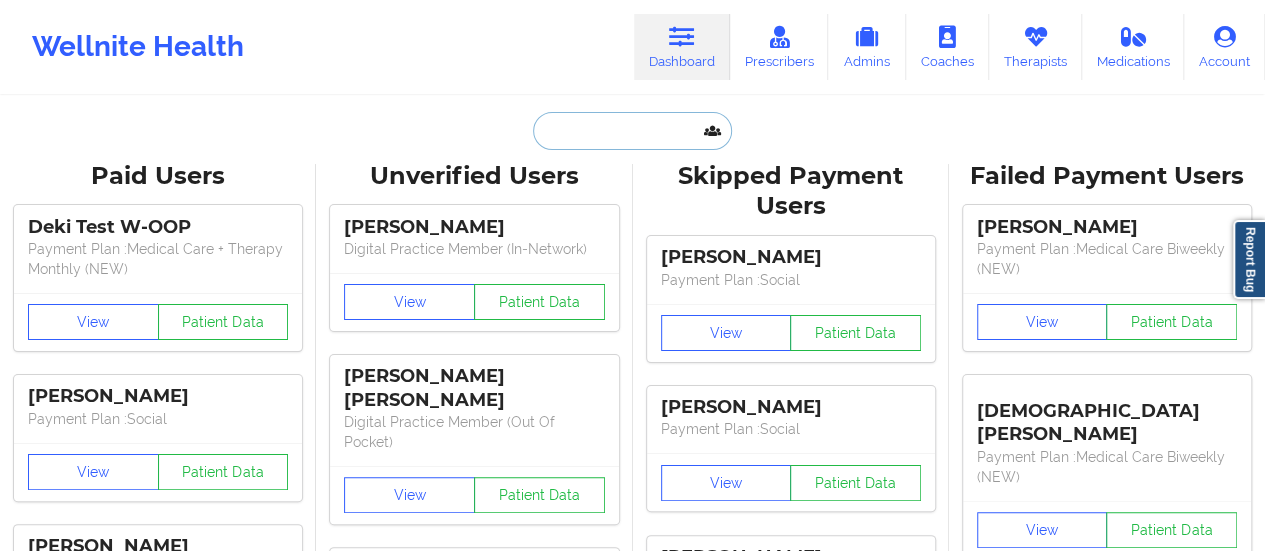 click at bounding box center (632, 131) 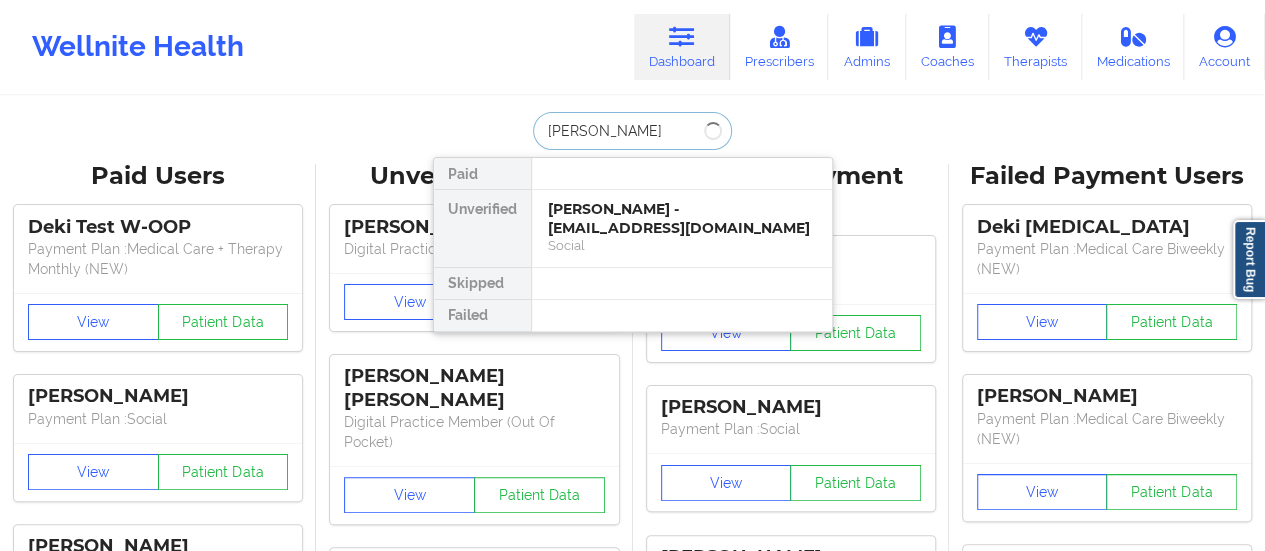 drag, startPoint x: 584, startPoint y: 126, endPoint x: 668, endPoint y: 126, distance: 84 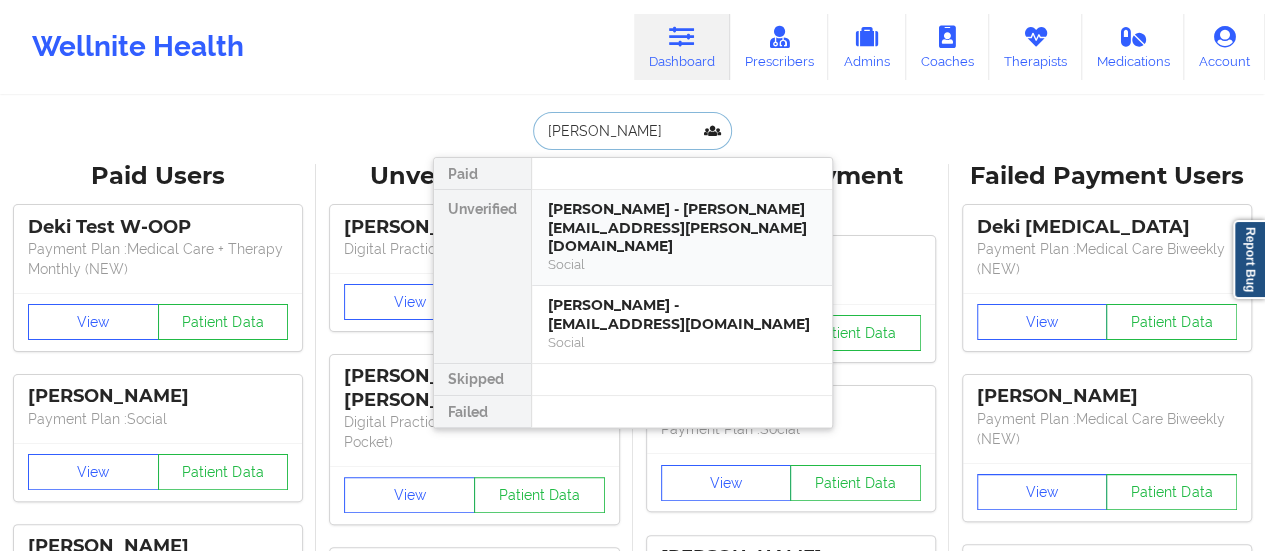 click on "[PERSON_NAME] - [PERSON_NAME][EMAIL_ADDRESS][PERSON_NAME][DOMAIN_NAME]" at bounding box center (682, 228) 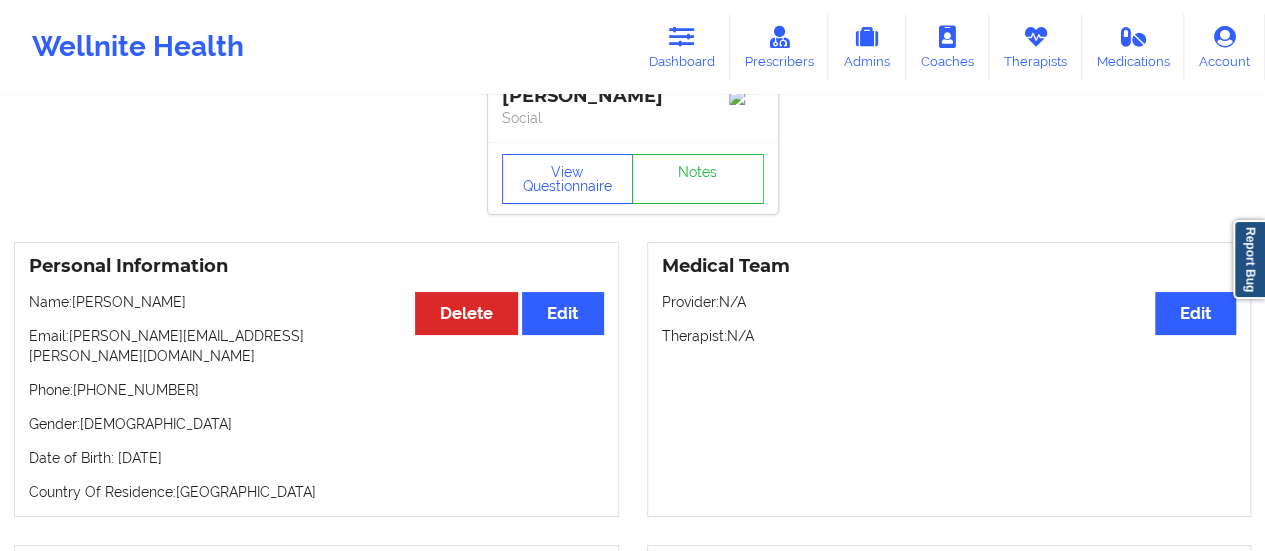 scroll, scrollTop: 0, scrollLeft: 0, axis: both 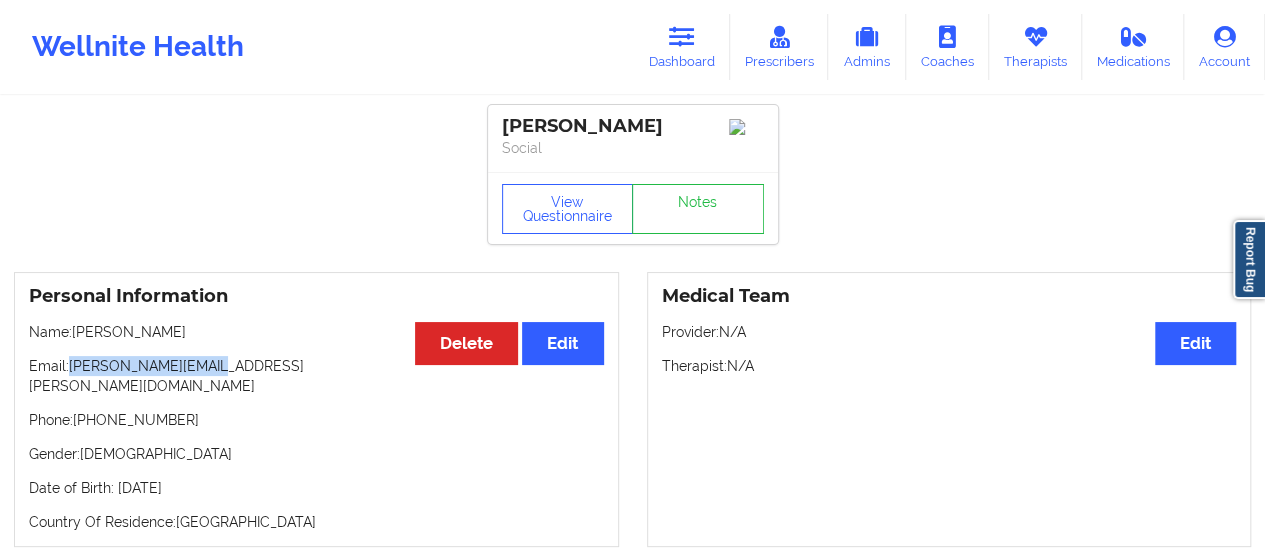 drag, startPoint x: 73, startPoint y: 369, endPoint x: 265, endPoint y: 359, distance: 192.26024 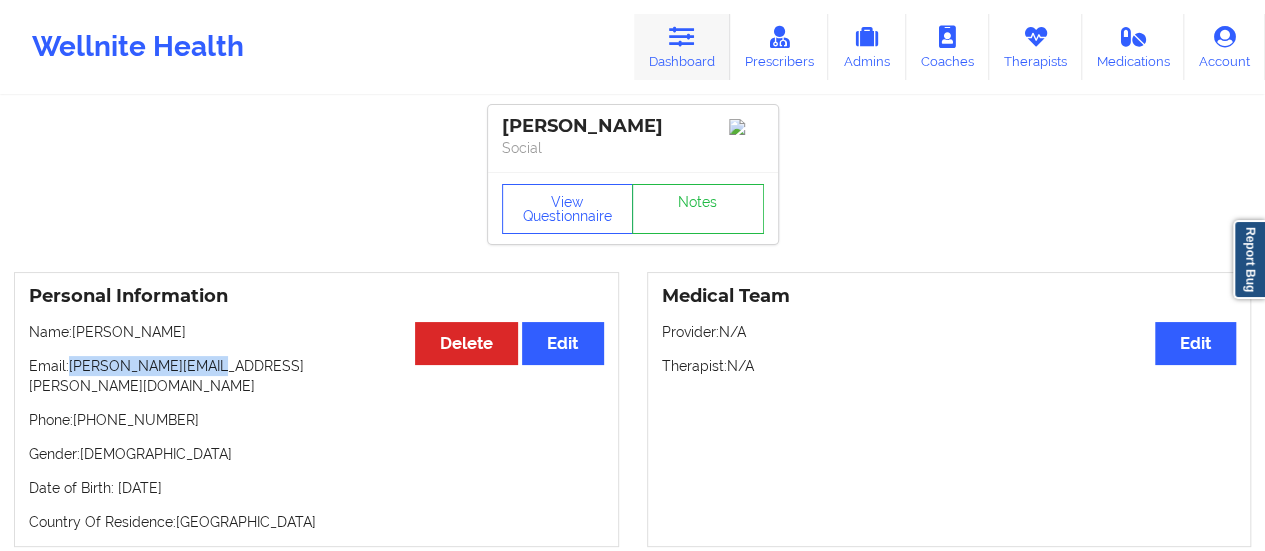 click on "Dashboard" at bounding box center (682, 47) 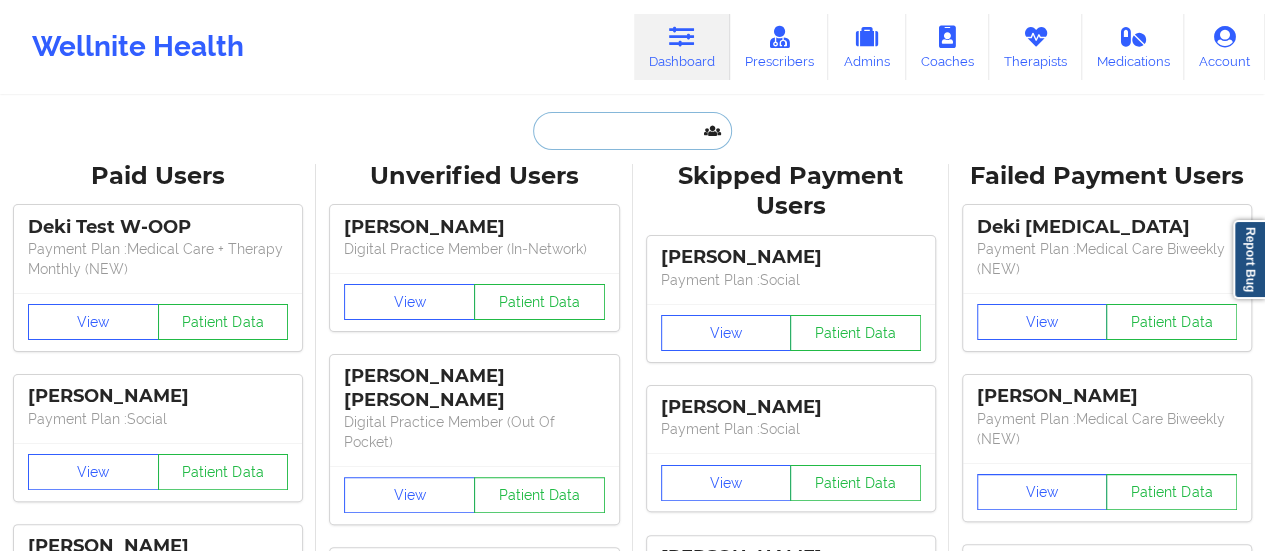 click at bounding box center (632, 131) 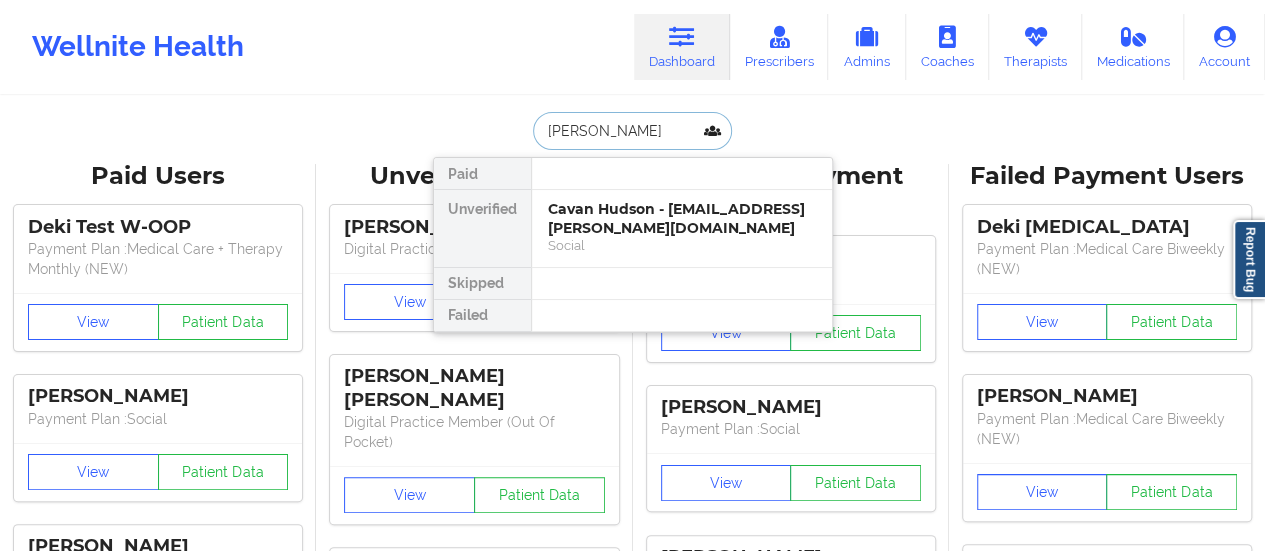 click on "Cavan Hudson - [EMAIL_ADDRESS][PERSON_NAME][DOMAIN_NAME]" at bounding box center [682, 218] 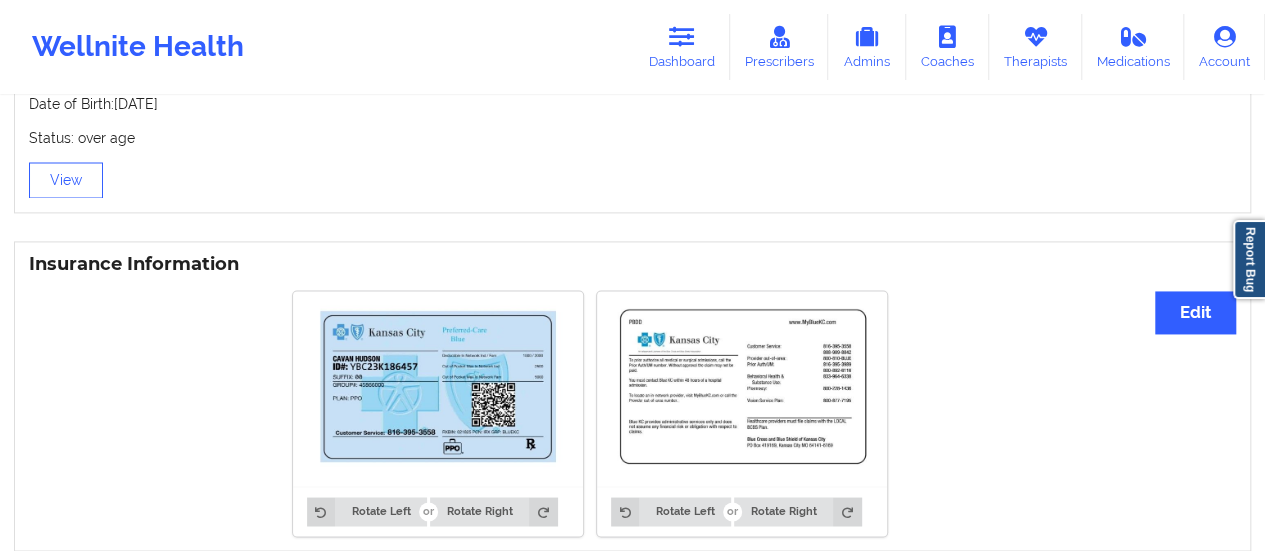 scroll, scrollTop: 1388, scrollLeft: 0, axis: vertical 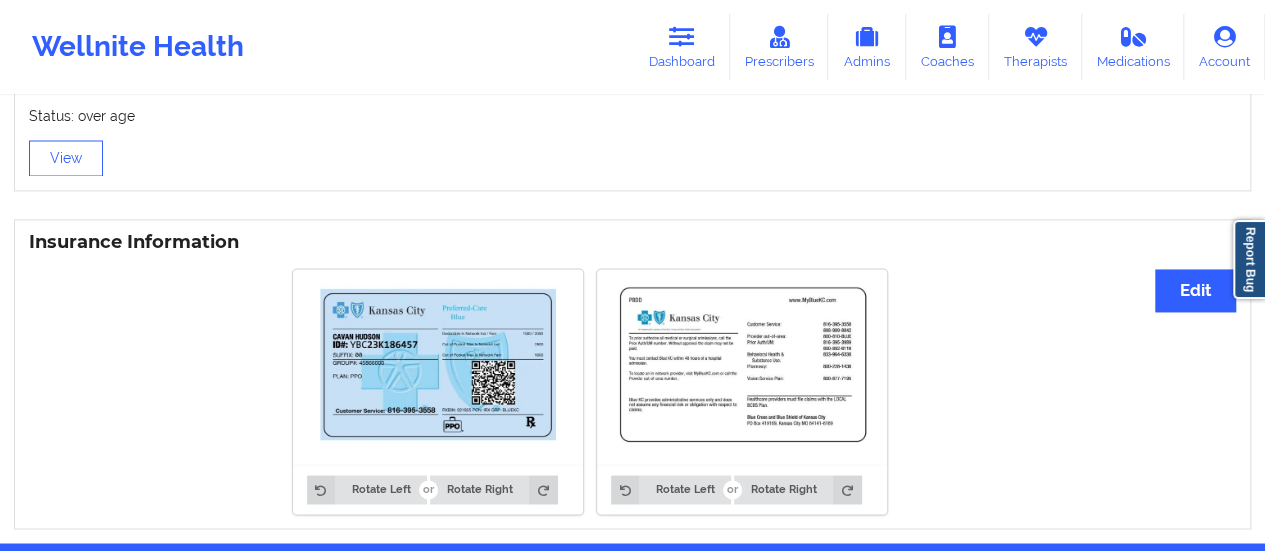 click at bounding box center (438, 366) 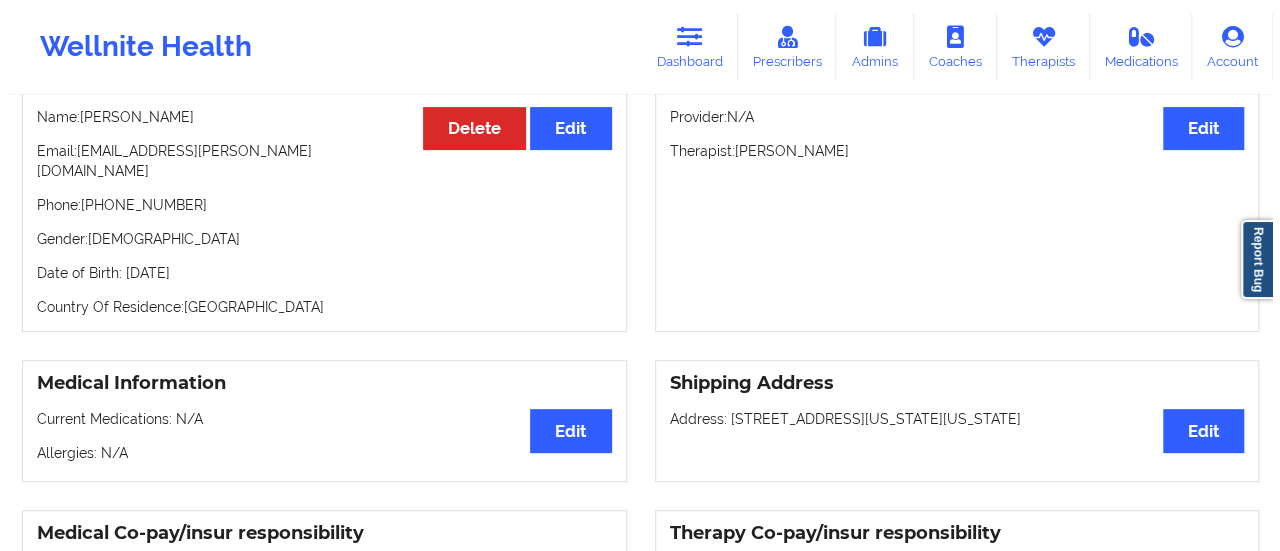 scroll, scrollTop: 0, scrollLeft: 0, axis: both 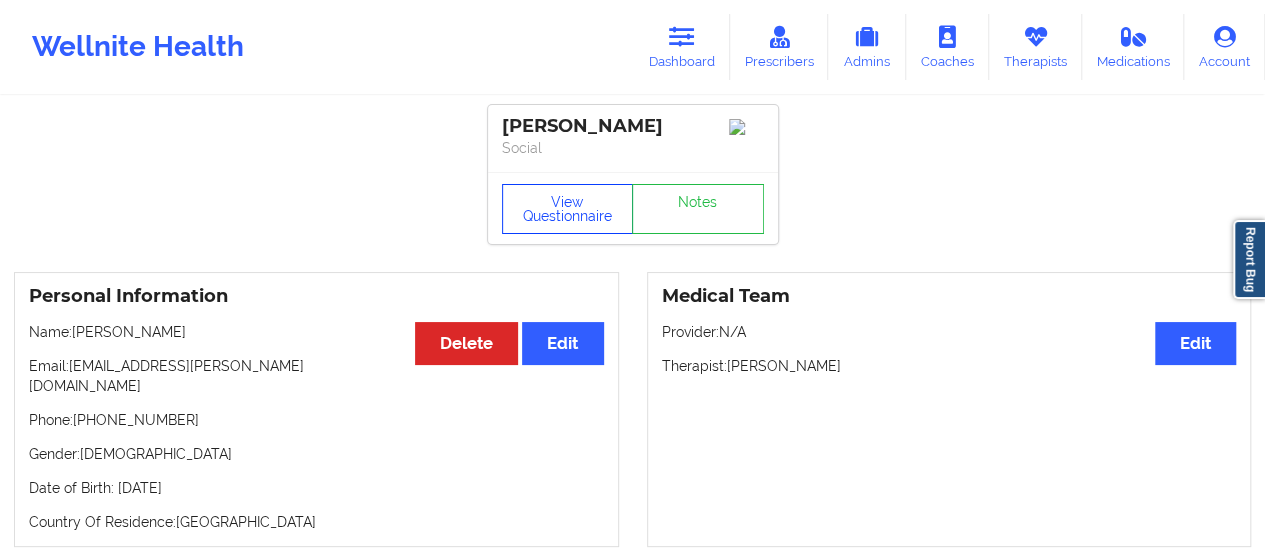 click on "View Questionnaire" at bounding box center (568, 209) 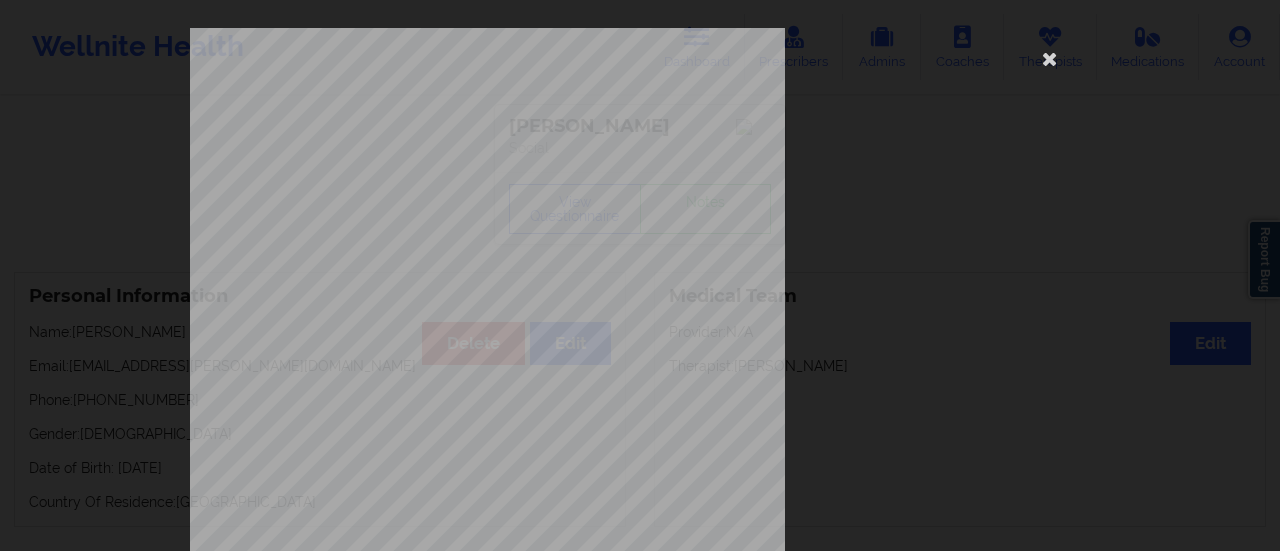 scroll, scrollTop: 402, scrollLeft: 0, axis: vertical 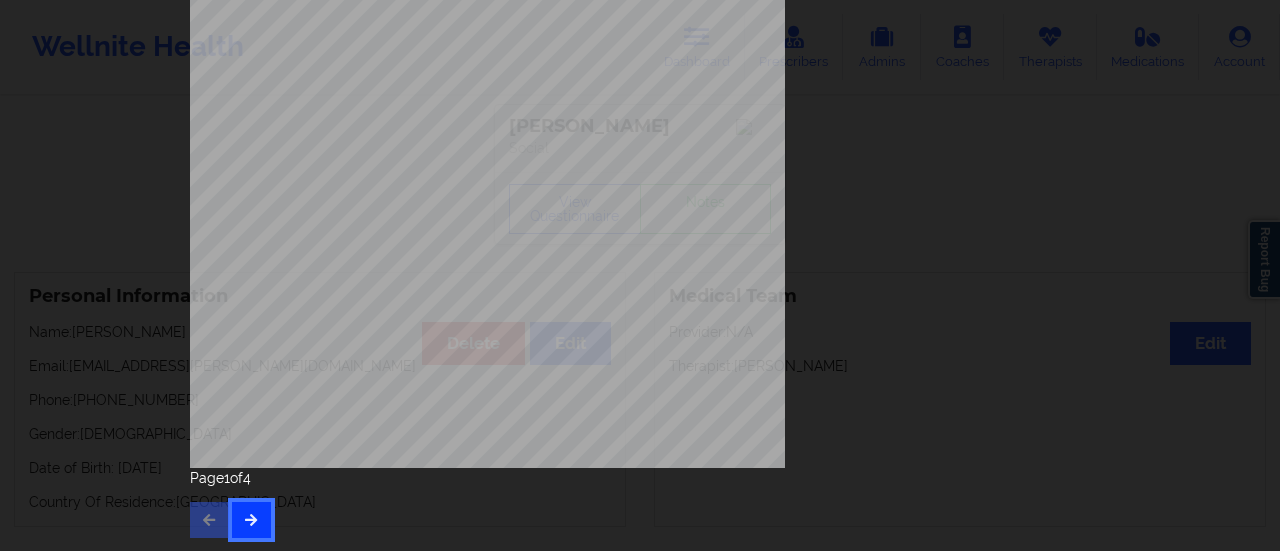 click at bounding box center [251, 519] 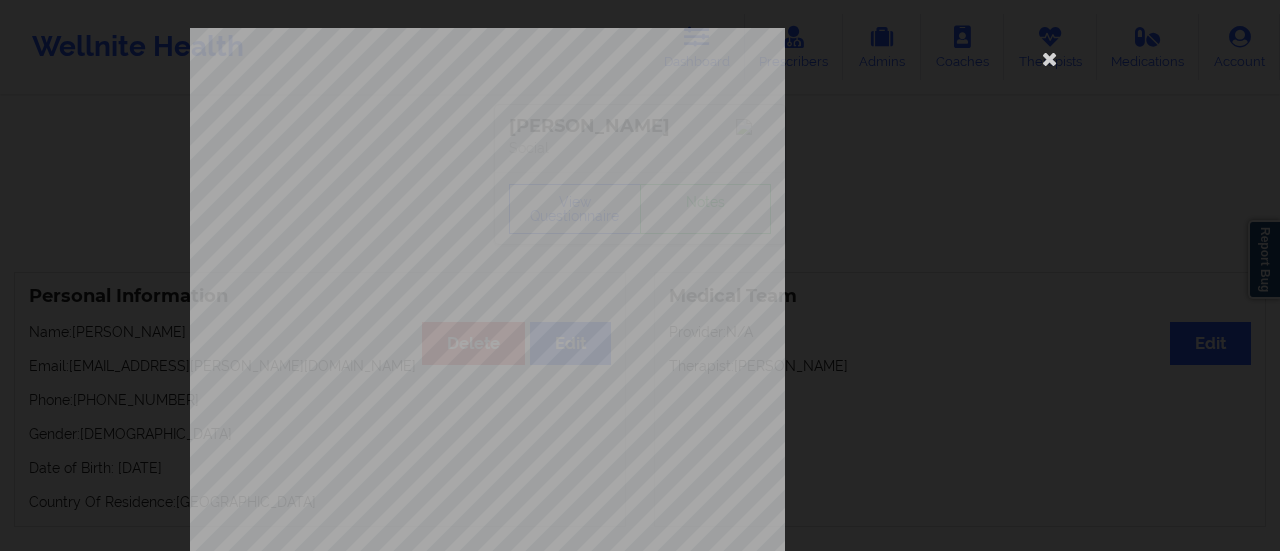 scroll, scrollTop: 402, scrollLeft: 0, axis: vertical 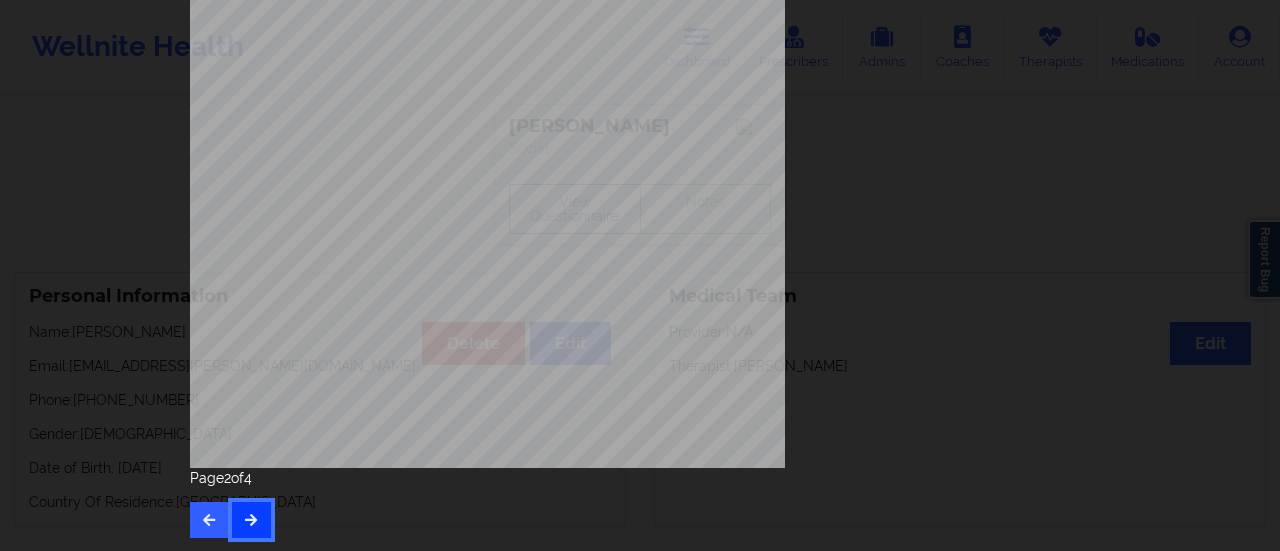 click at bounding box center [251, 520] 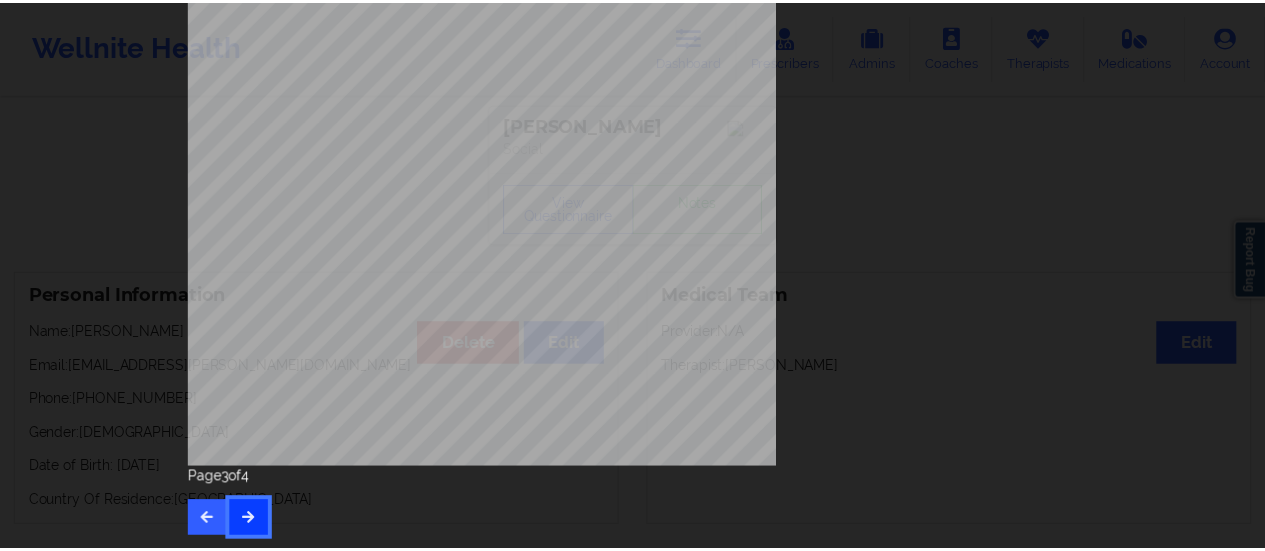 scroll, scrollTop: 0, scrollLeft: 0, axis: both 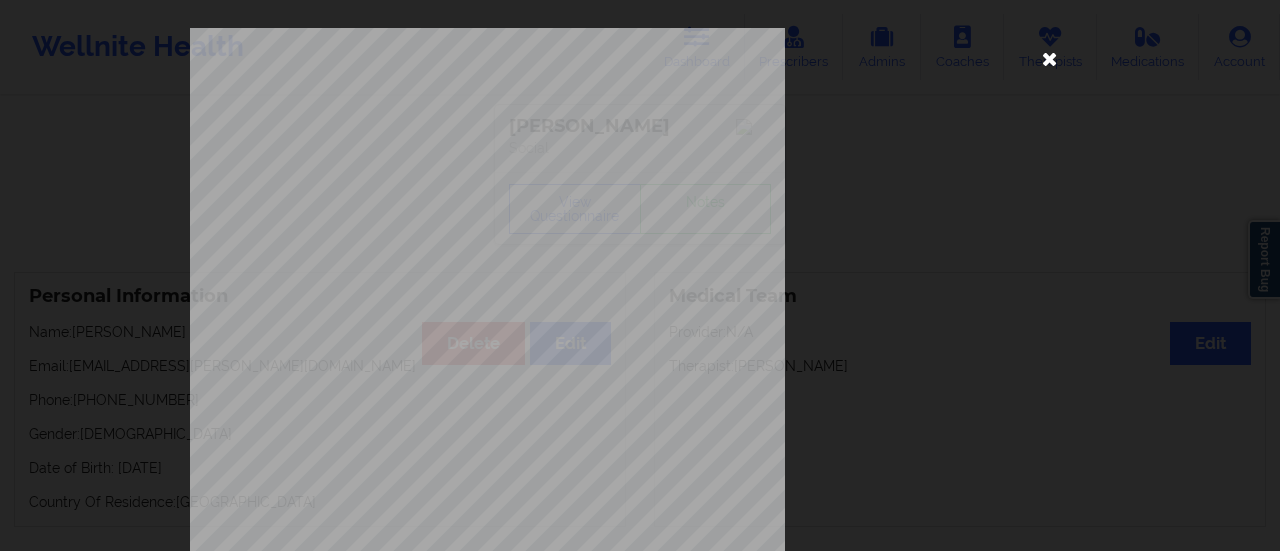 click at bounding box center (1050, 58) 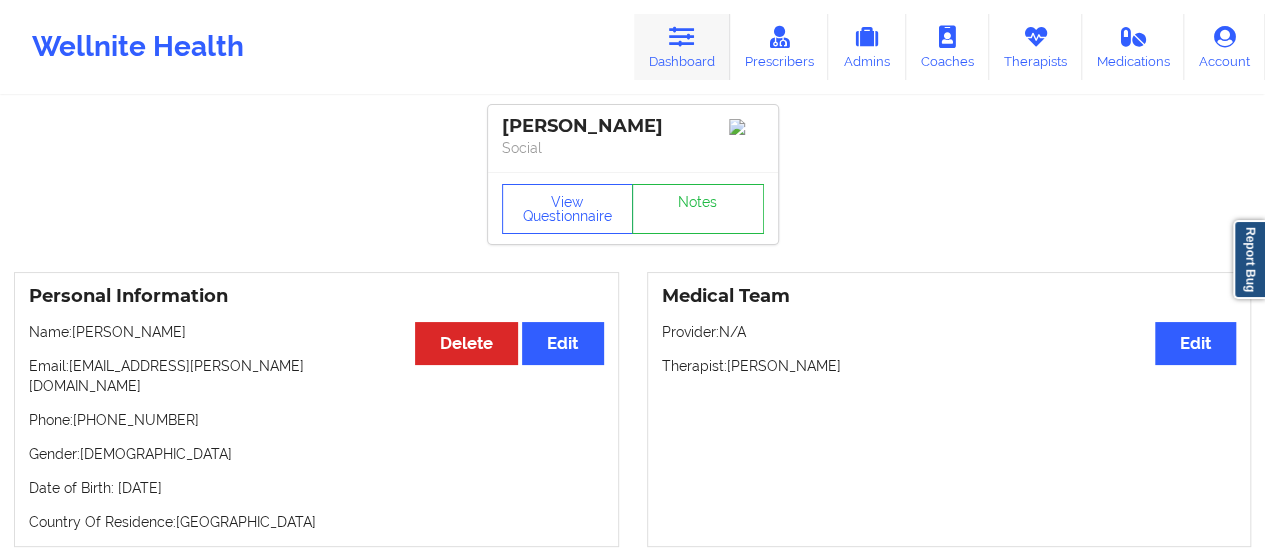 click at bounding box center (682, 37) 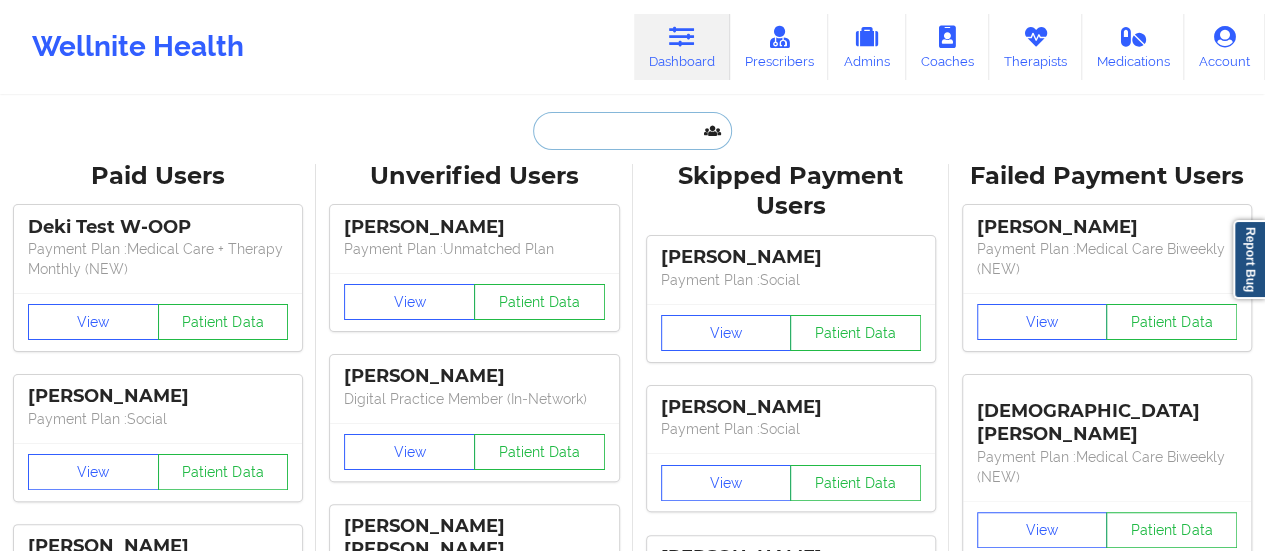 click at bounding box center [632, 131] 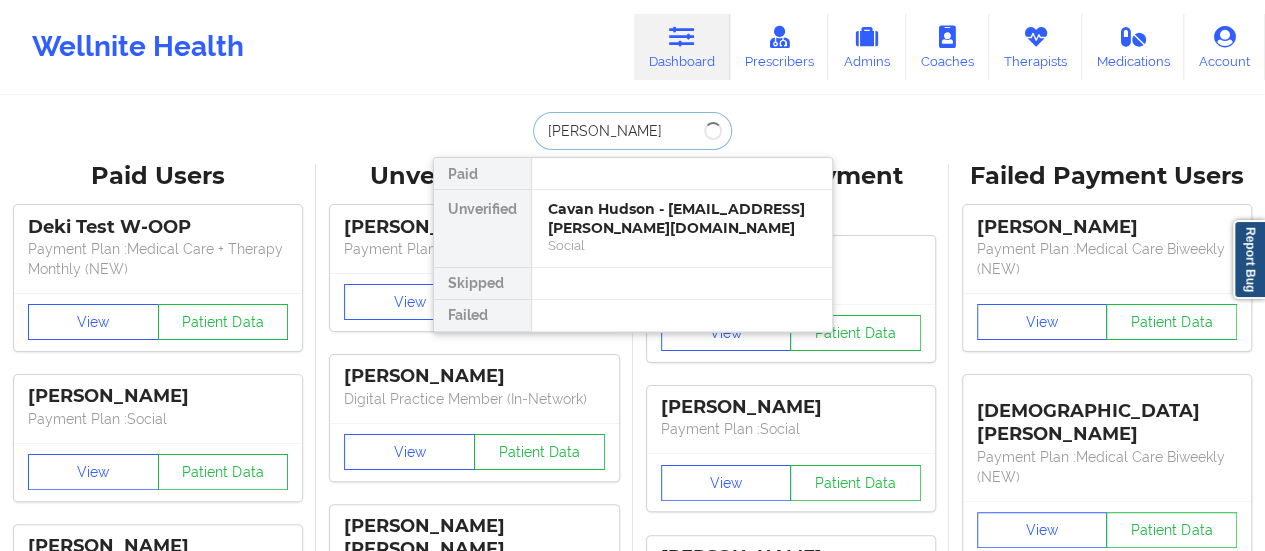 click on "[PERSON_NAME]" at bounding box center [632, 131] 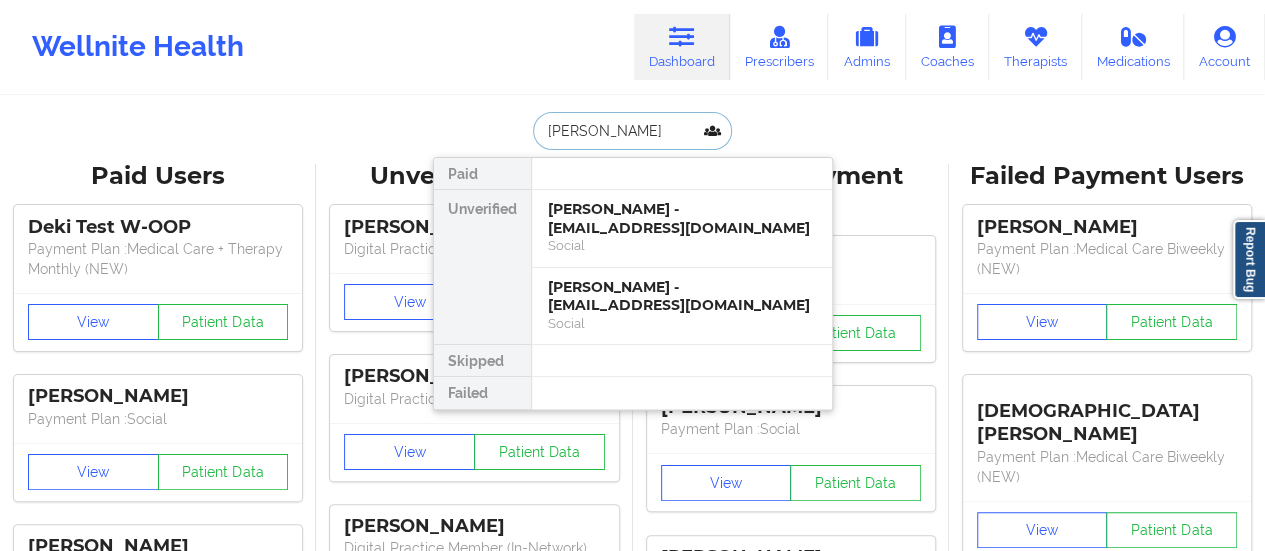 click on "[PERSON_NAME]" at bounding box center [632, 131] 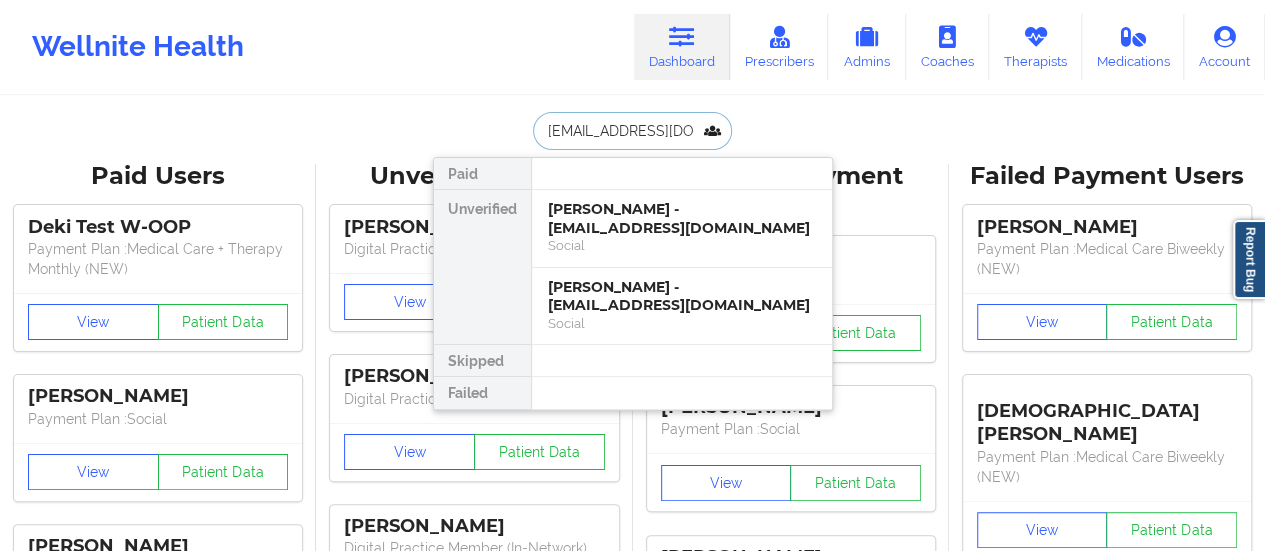 scroll, scrollTop: 0, scrollLeft: 5, axis: horizontal 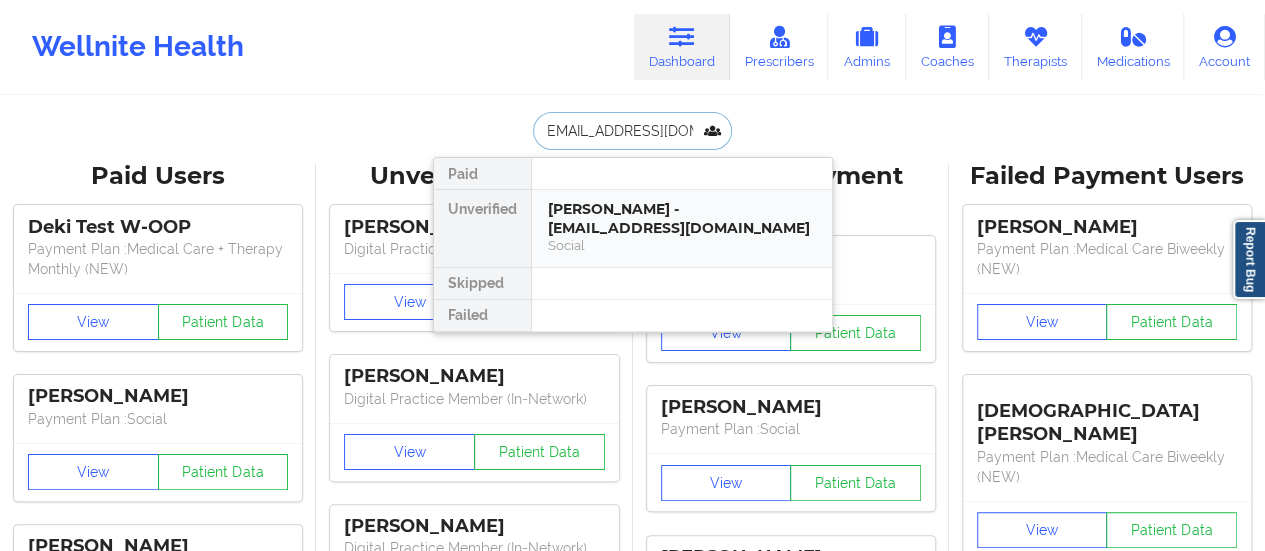 click on "Social" at bounding box center (682, 245) 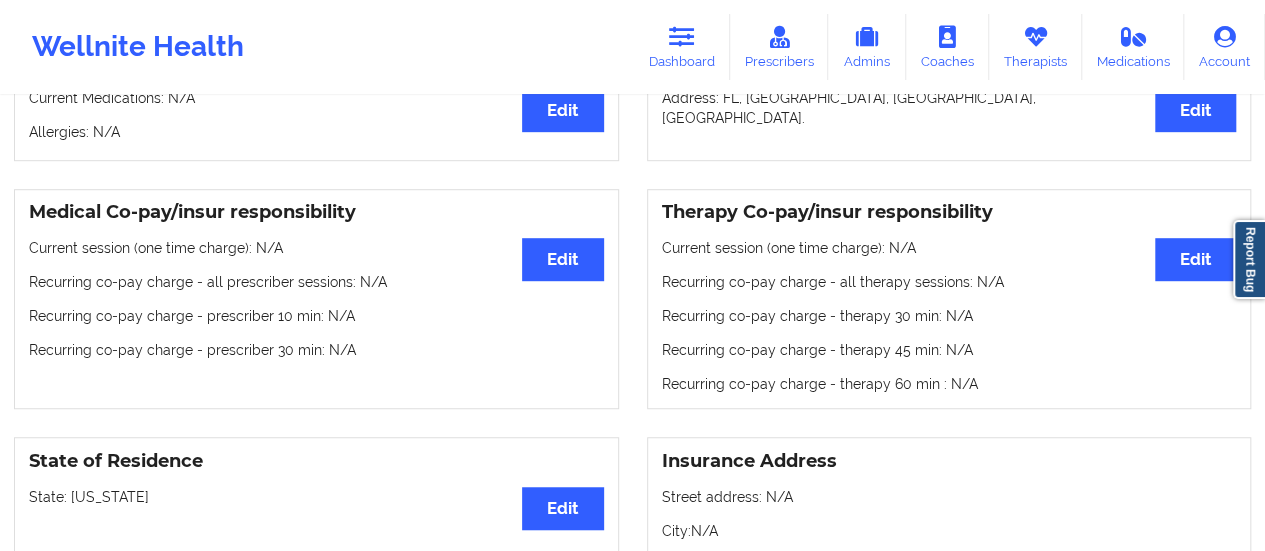 scroll, scrollTop: 0, scrollLeft: 0, axis: both 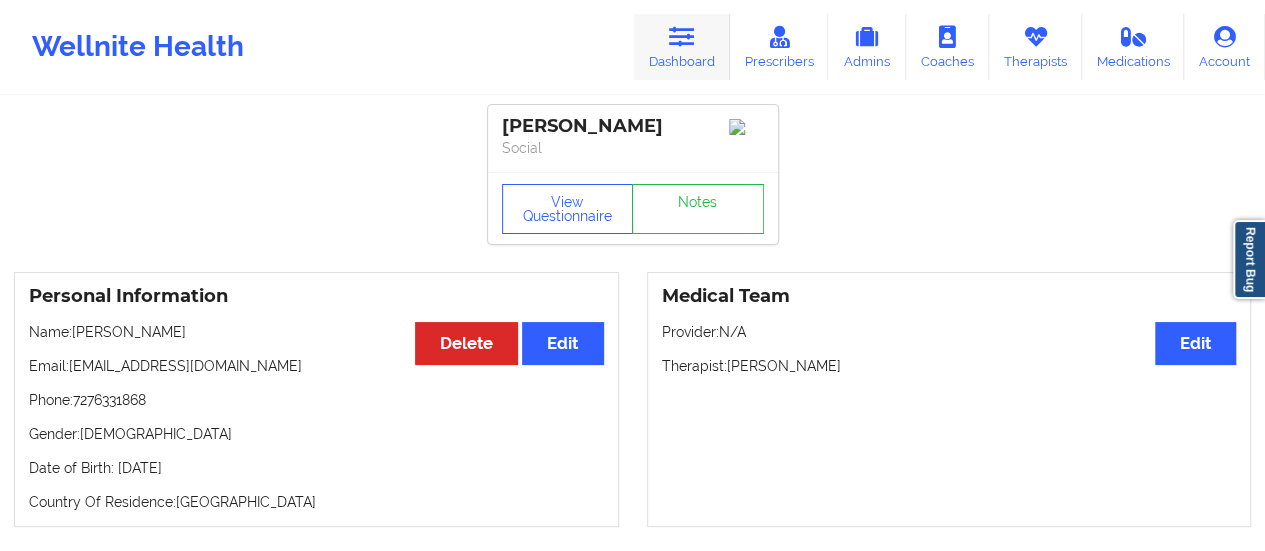 click on "Dashboard" at bounding box center [682, 47] 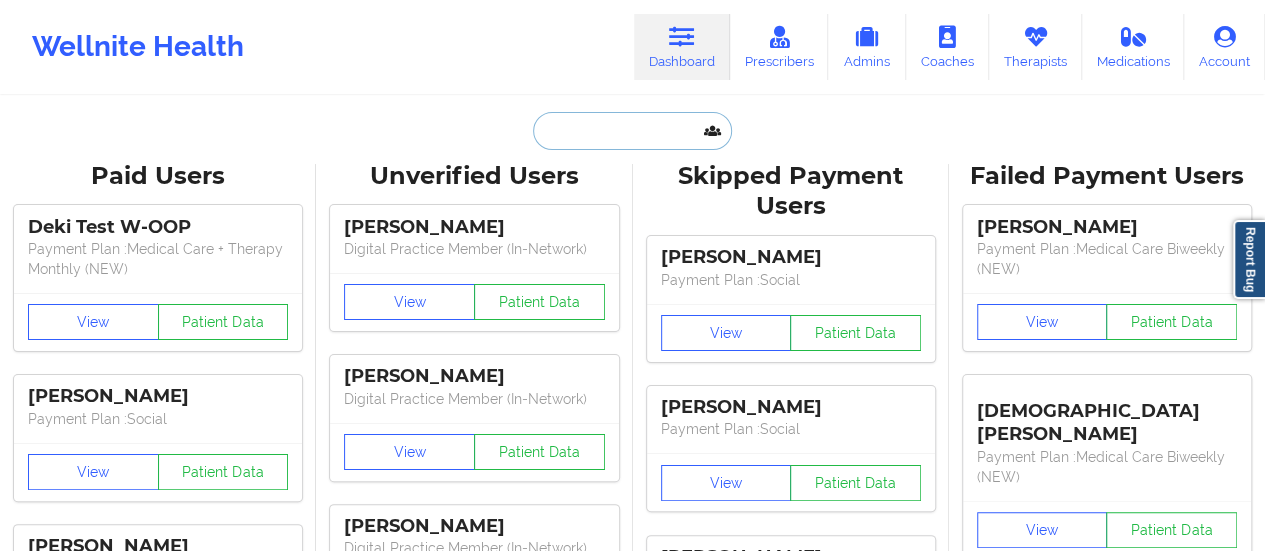 click at bounding box center (632, 131) 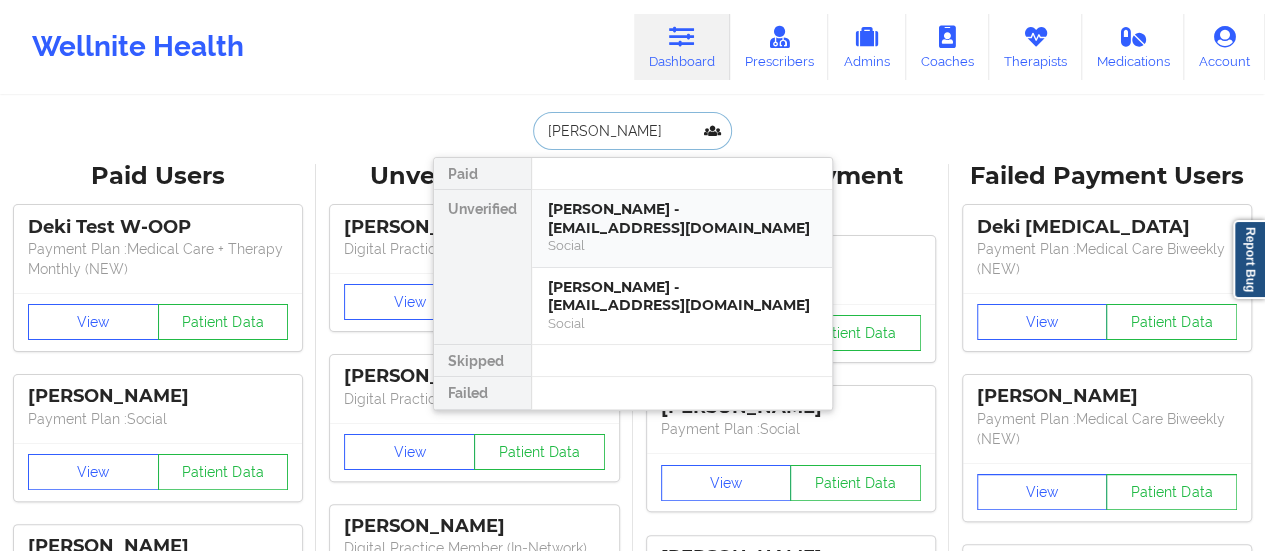 click on "[PERSON_NAME] - [EMAIL_ADDRESS][DOMAIN_NAME]" at bounding box center [682, 218] 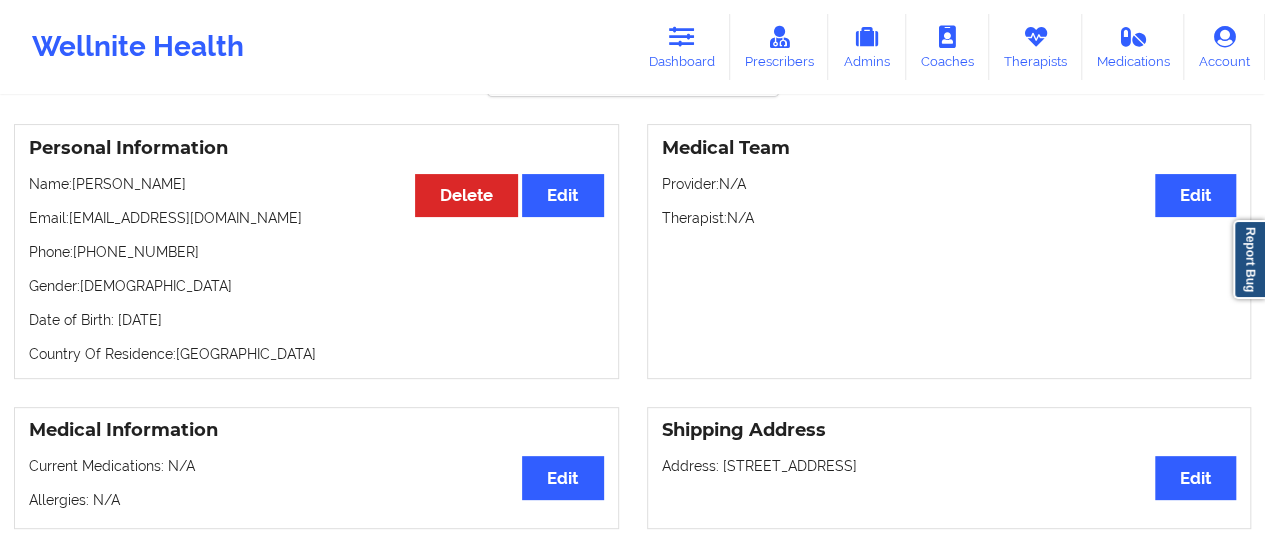 scroll, scrollTop: 143, scrollLeft: 0, axis: vertical 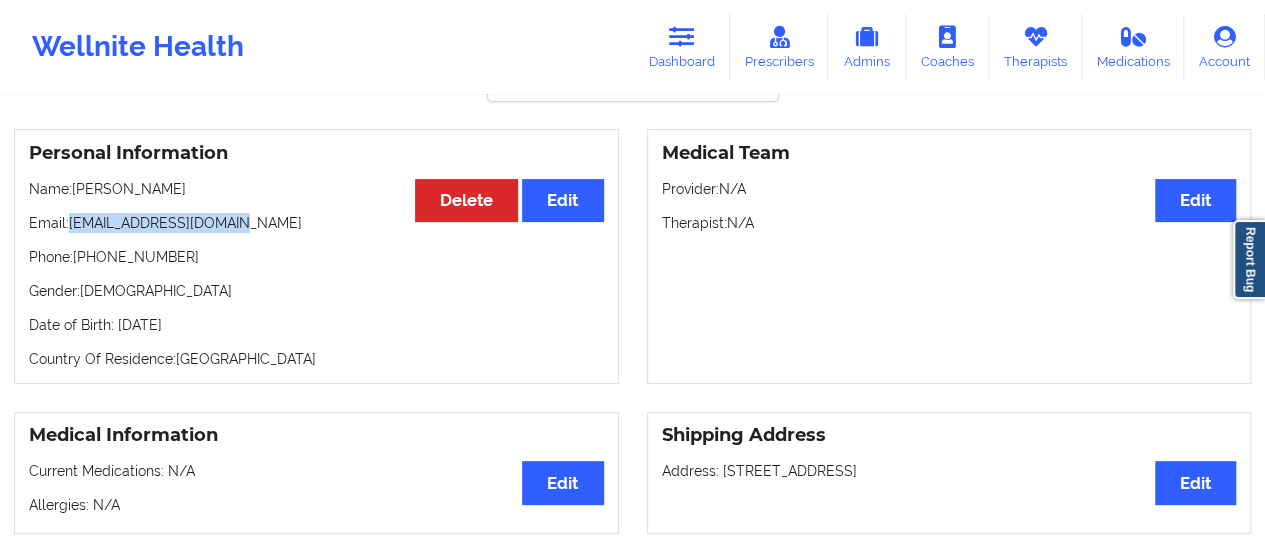 drag, startPoint x: 73, startPoint y: 229, endPoint x: 278, endPoint y: 231, distance: 205.00975 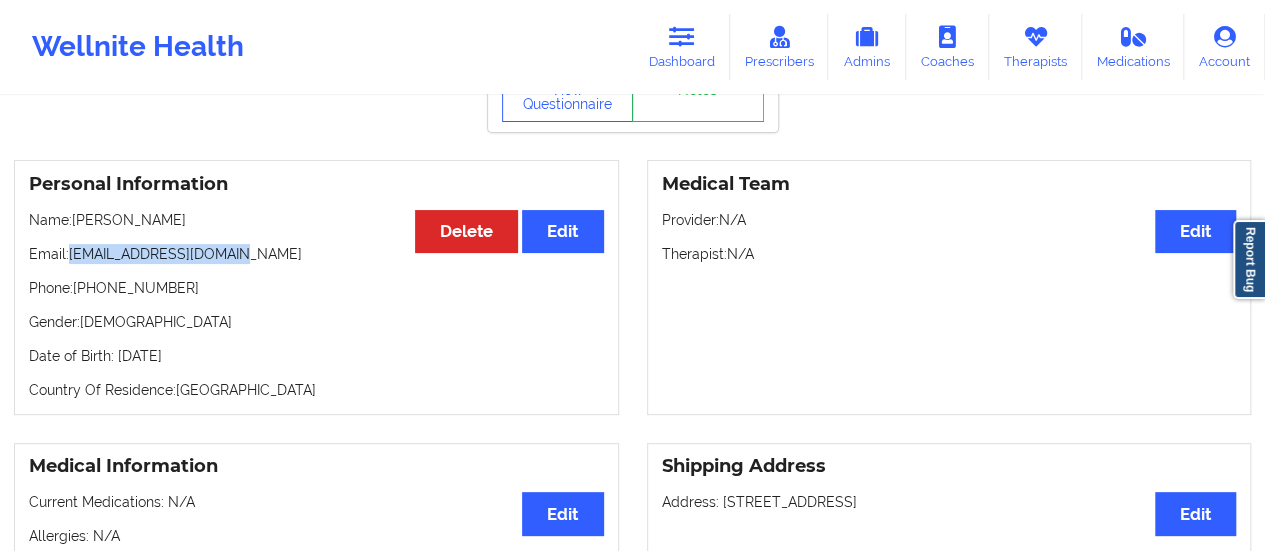 scroll, scrollTop: 103, scrollLeft: 0, axis: vertical 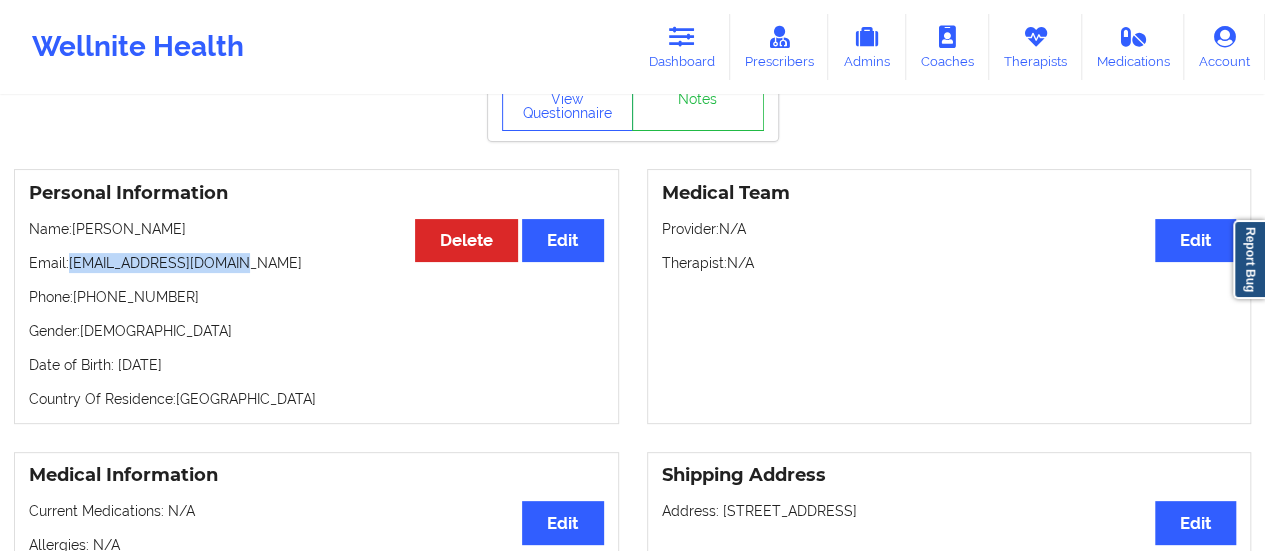 copy on "[EMAIL_ADDRESS][DOMAIN_NAME]" 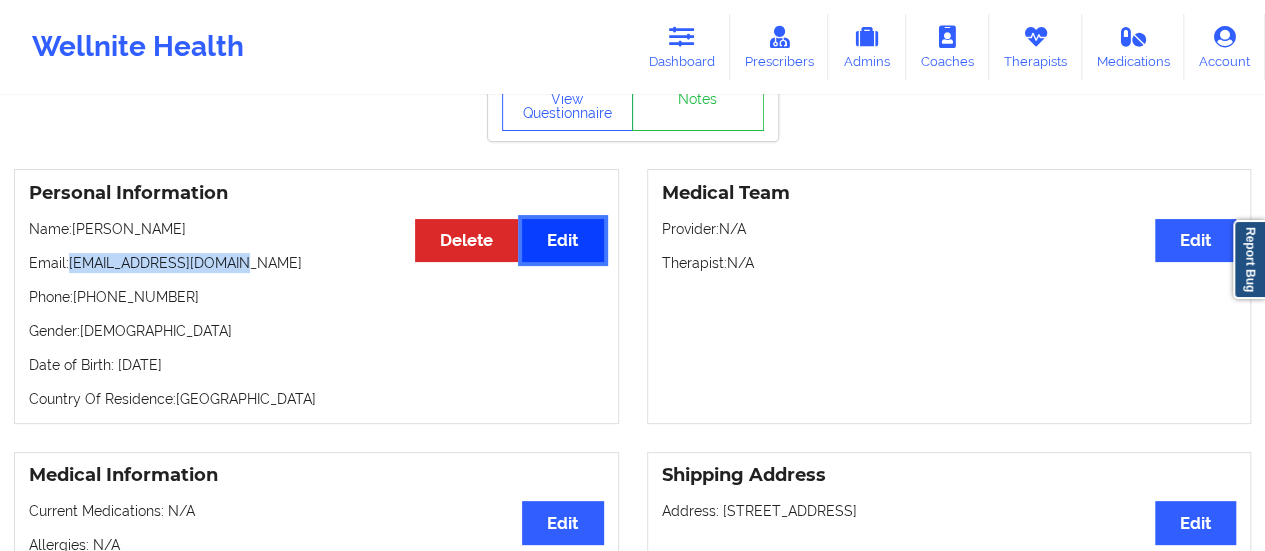 click on "Edit" at bounding box center [562, 240] 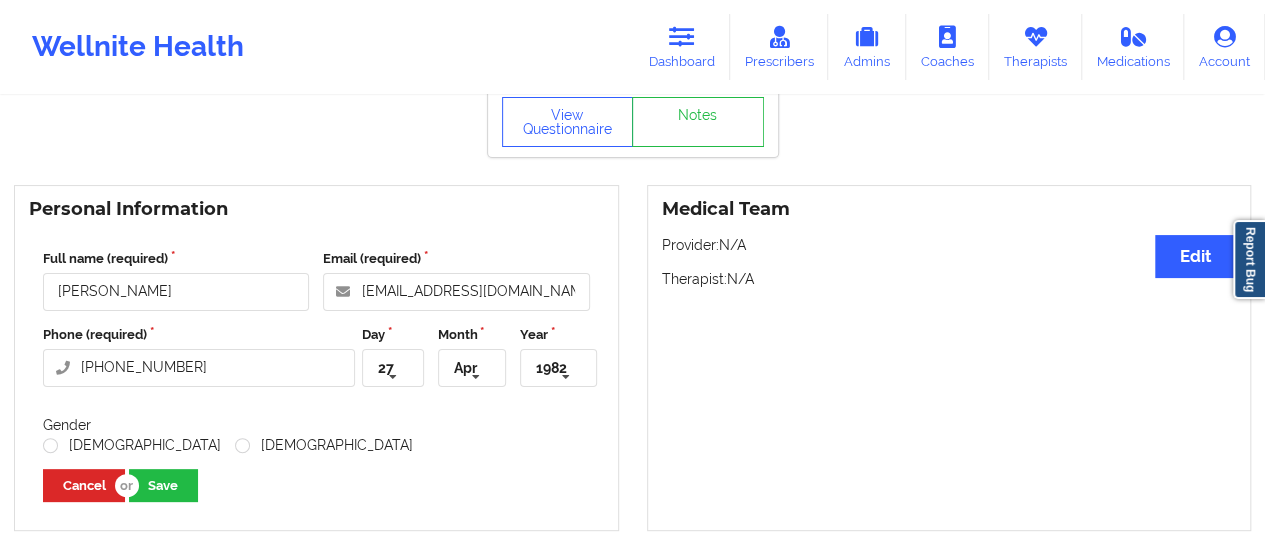 scroll, scrollTop: 86, scrollLeft: 0, axis: vertical 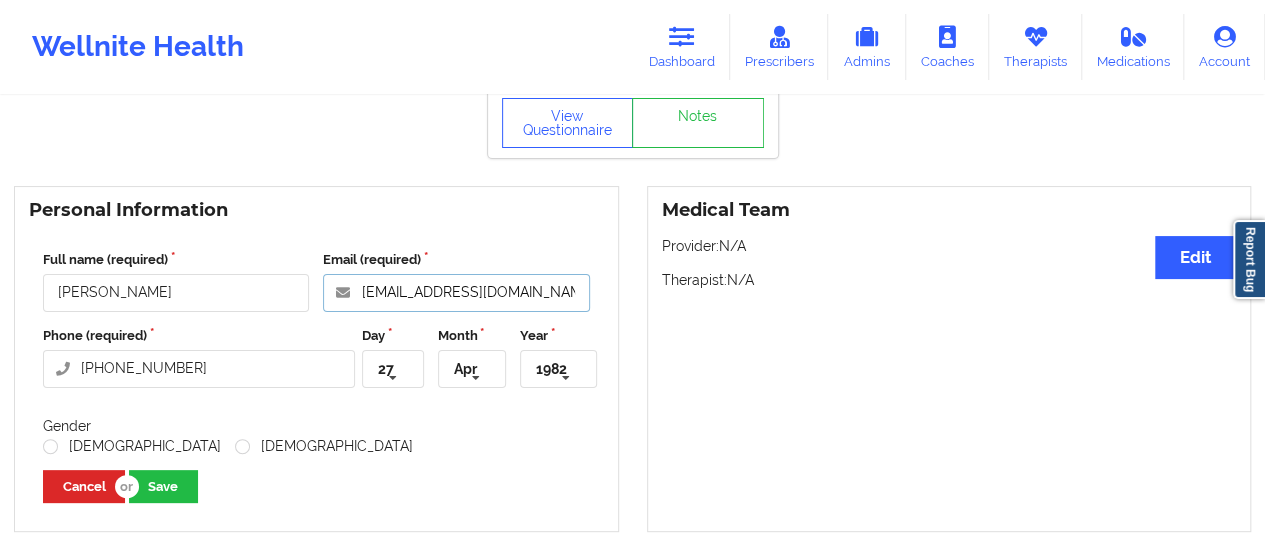 click on "[EMAIL_ADDRESS][DOMAIN_NAME]" at bounding box center [456, 293] 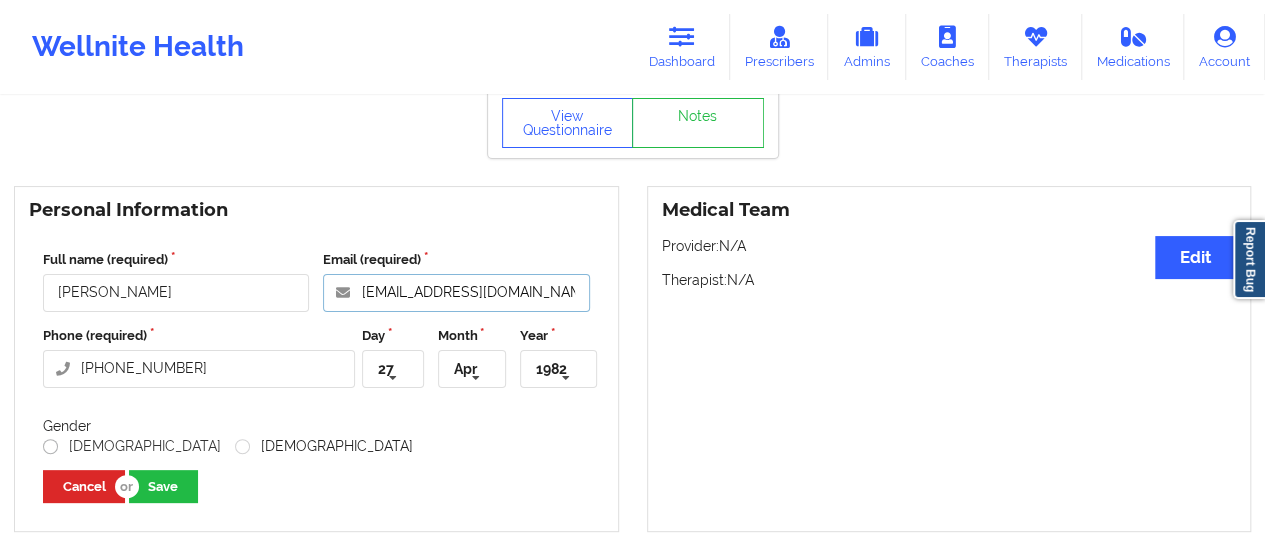 type on "[EMAIL_ADDRESS][DOMAIN_NAME]" 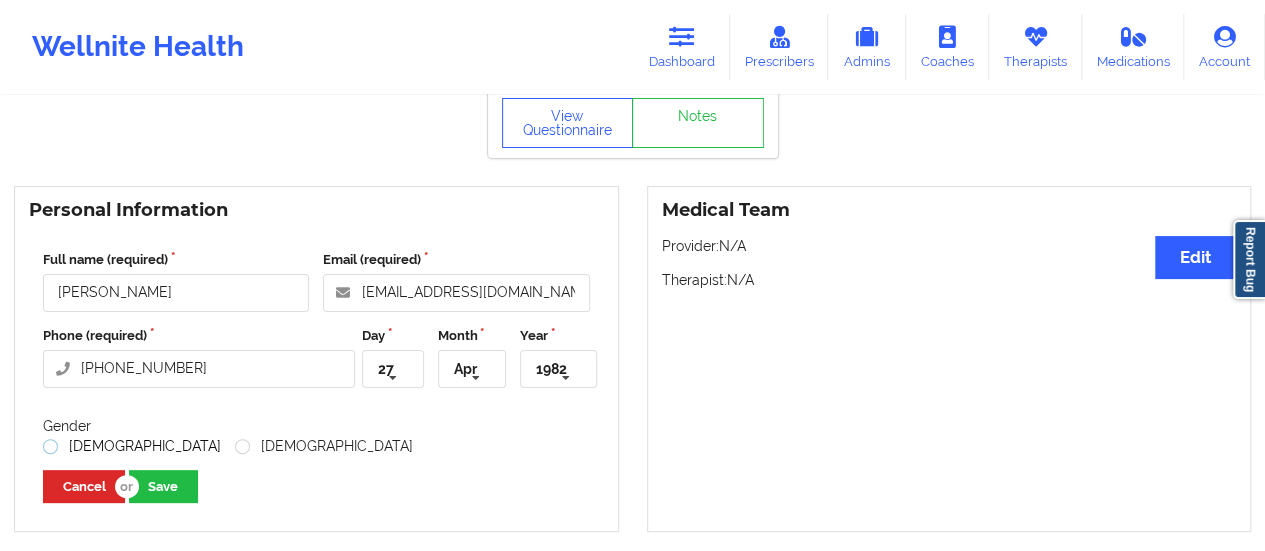 click on "[DEMOGRAPHIC_DATA]" at bounding box center [132, 446] 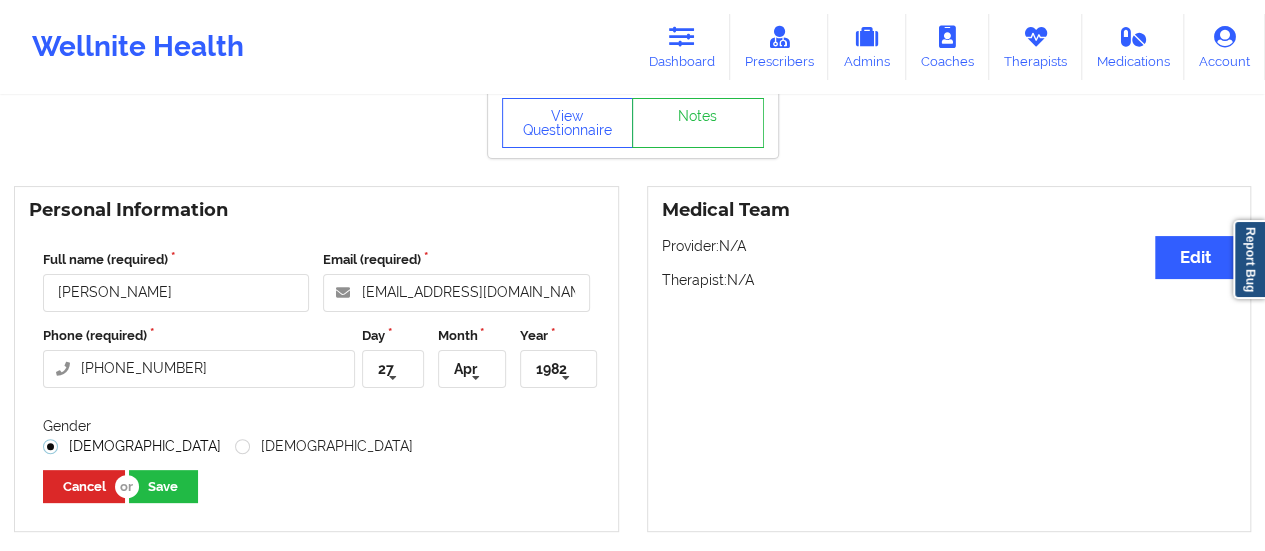 radio on "true" 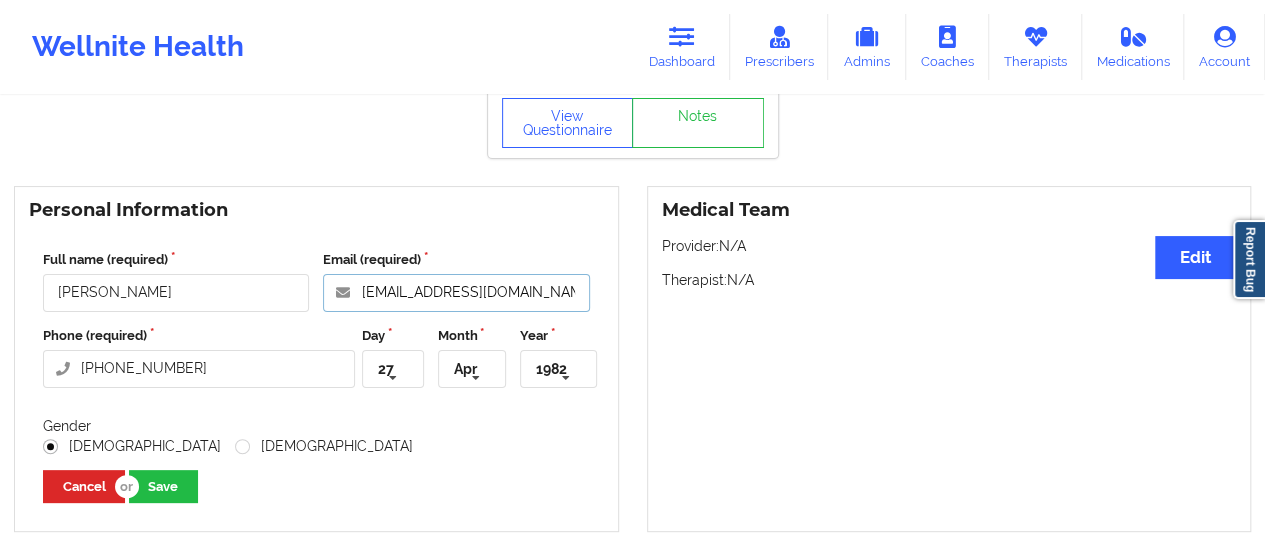 click on "[EMAIL_ADDRESS][DOMAIN_NAME]" at bounding box center (456, 293) 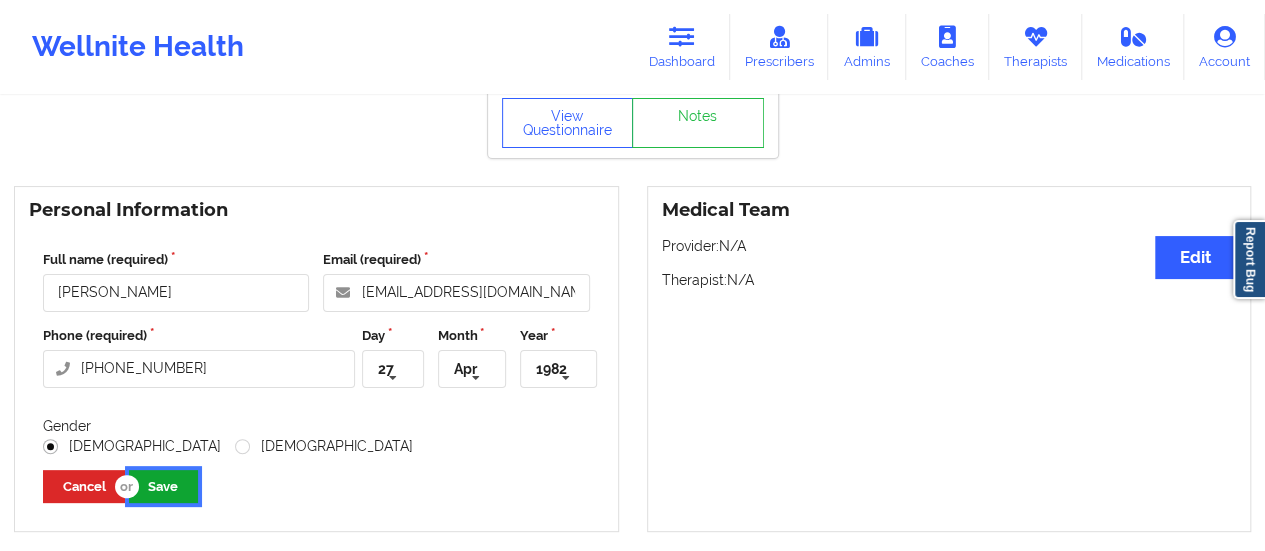 click on "Save" at bounding box center (163, 486) 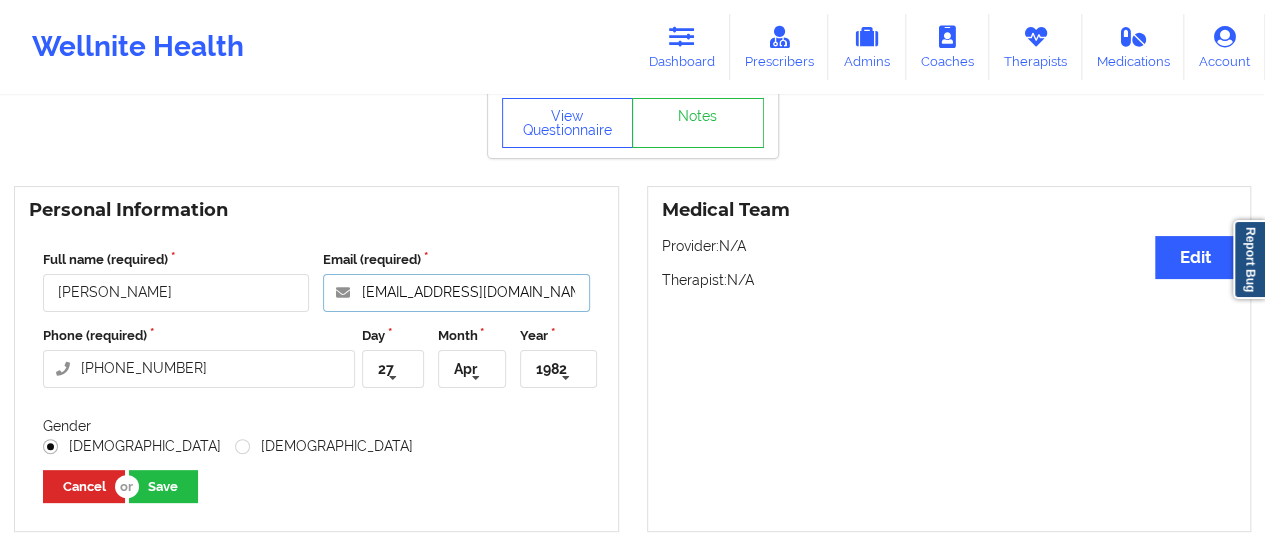 click on "[EMAIL_ADDRESS][DOMAIN_NAME]" at bounding box center [456, 293] 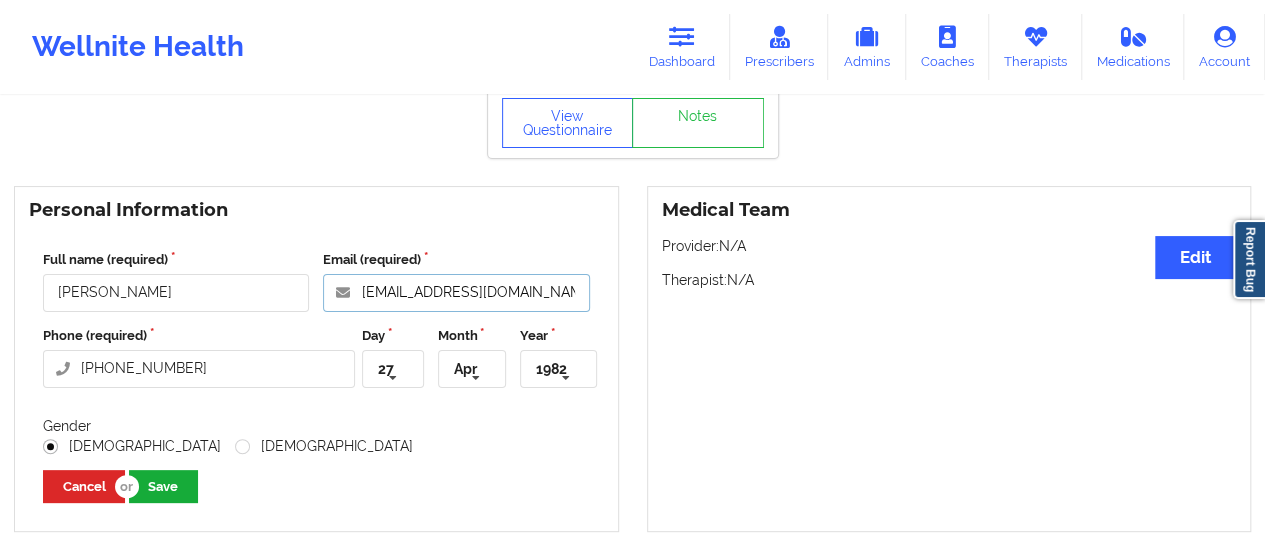 type on "[EMAIL_ADDRESS][DOMAIN_NAME]" 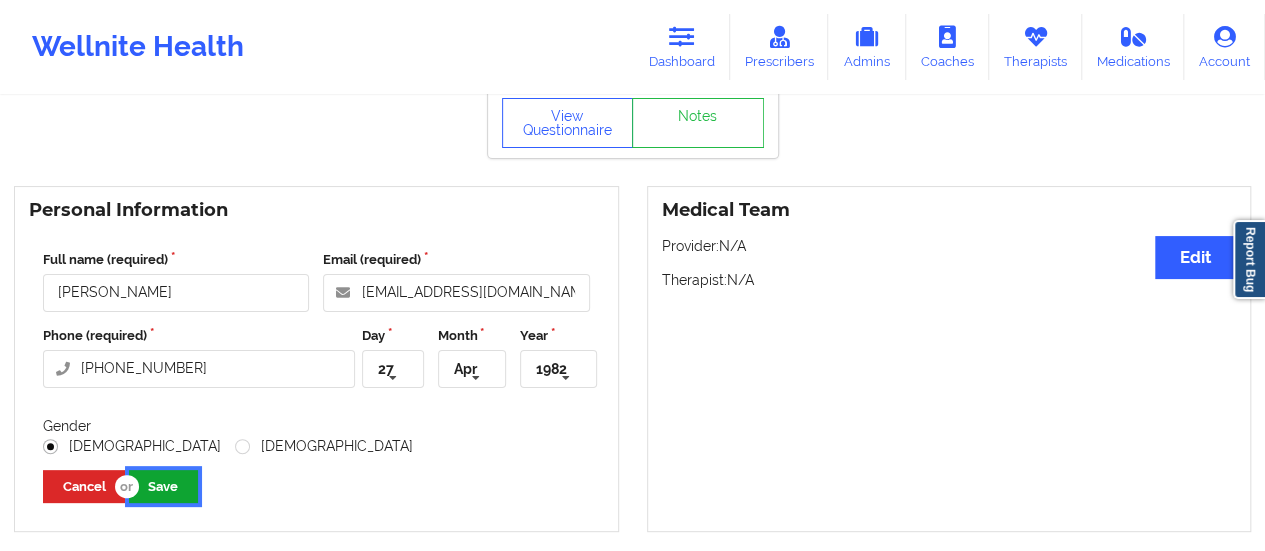 click on "Save" at bounding box center (163, 486) 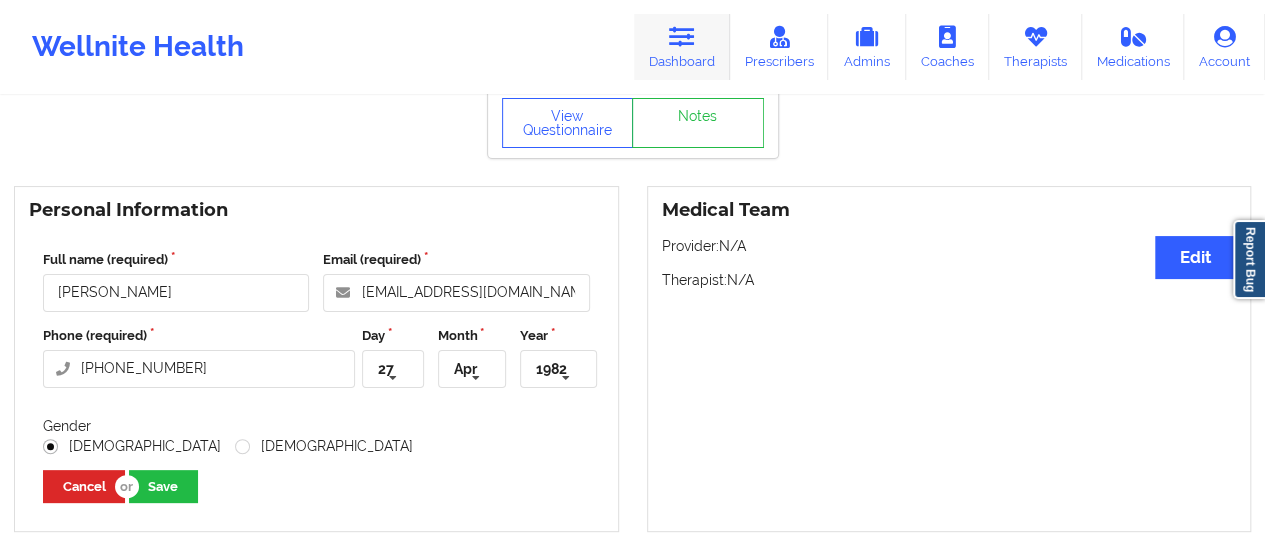 click on "Dashboard" at bounding box center (682, 47) 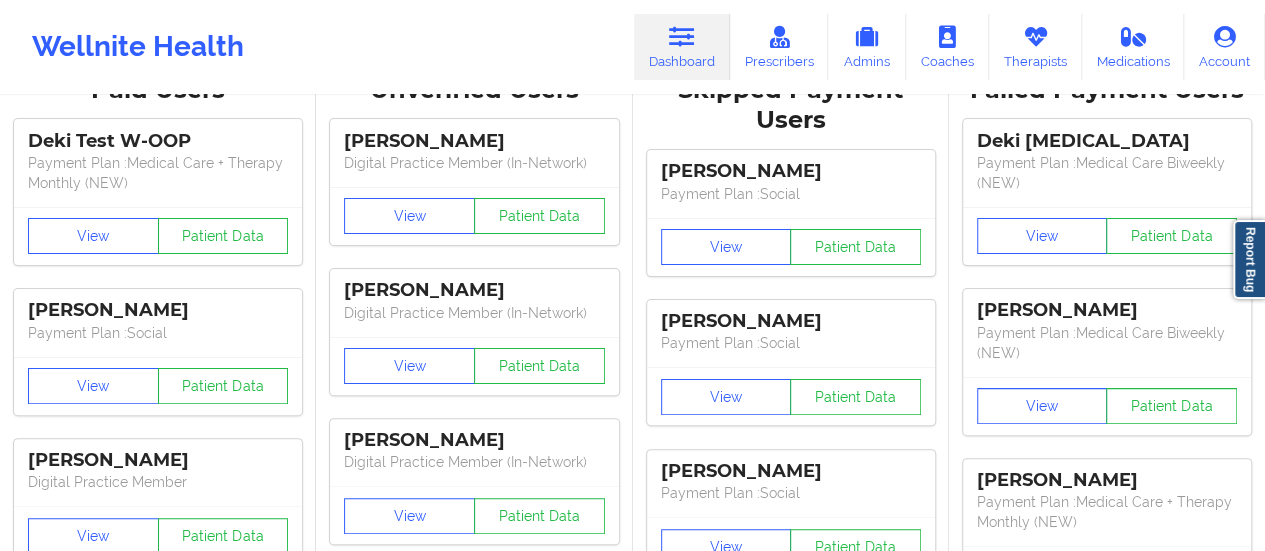 scroll, scrollTop: 0, scrollLeft: 0, axis: both 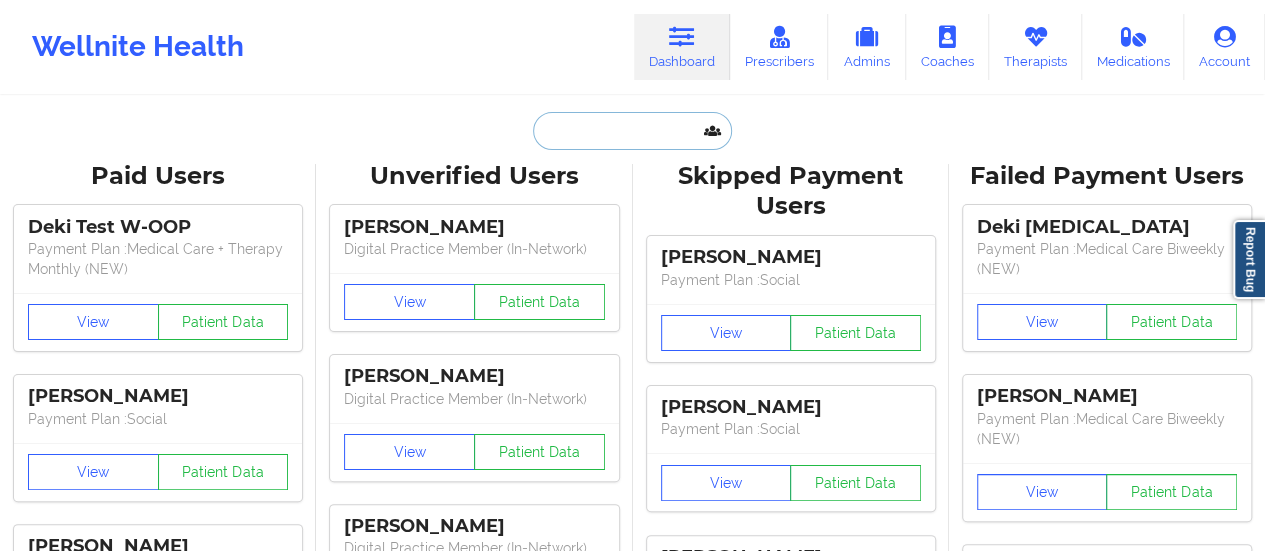 click at bounding box center (632, 131) 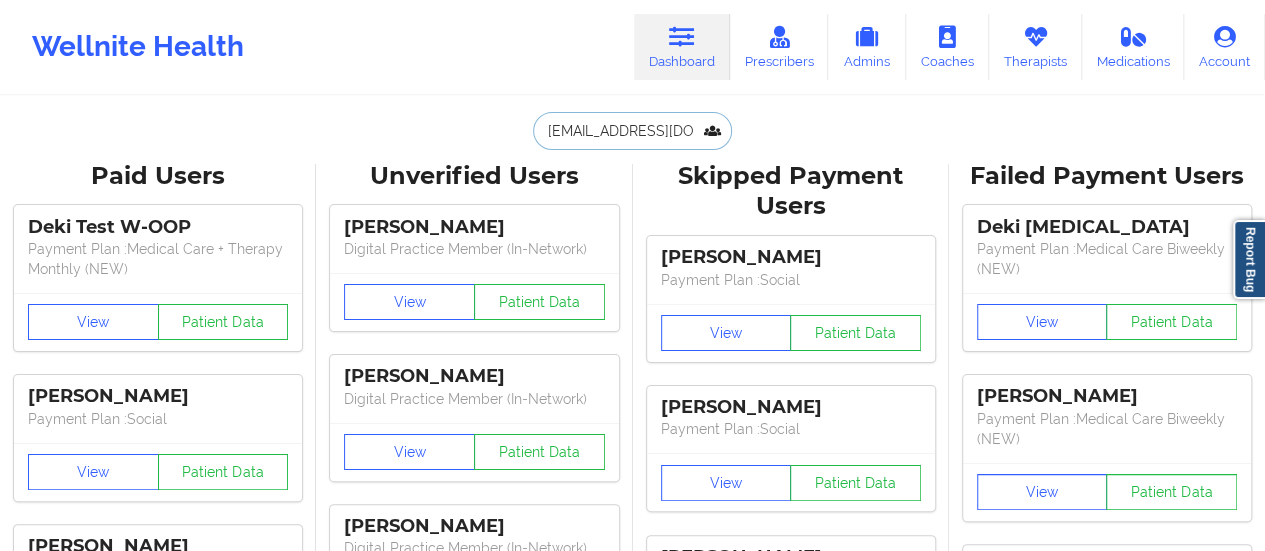 scroll, scrollTop: 0, scrollLeft: 8, axis: horizontal 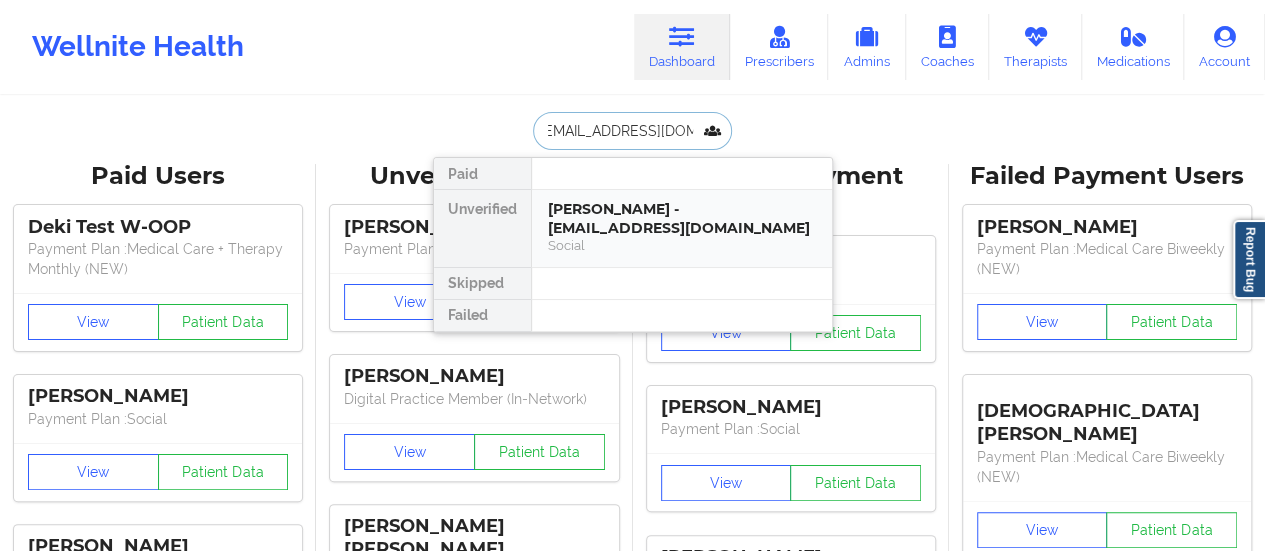 click on "[PERSON_NAME] - [EMAIL_ADDRESS][DOMAIN_NAME]" at bounding box center (682, 218) 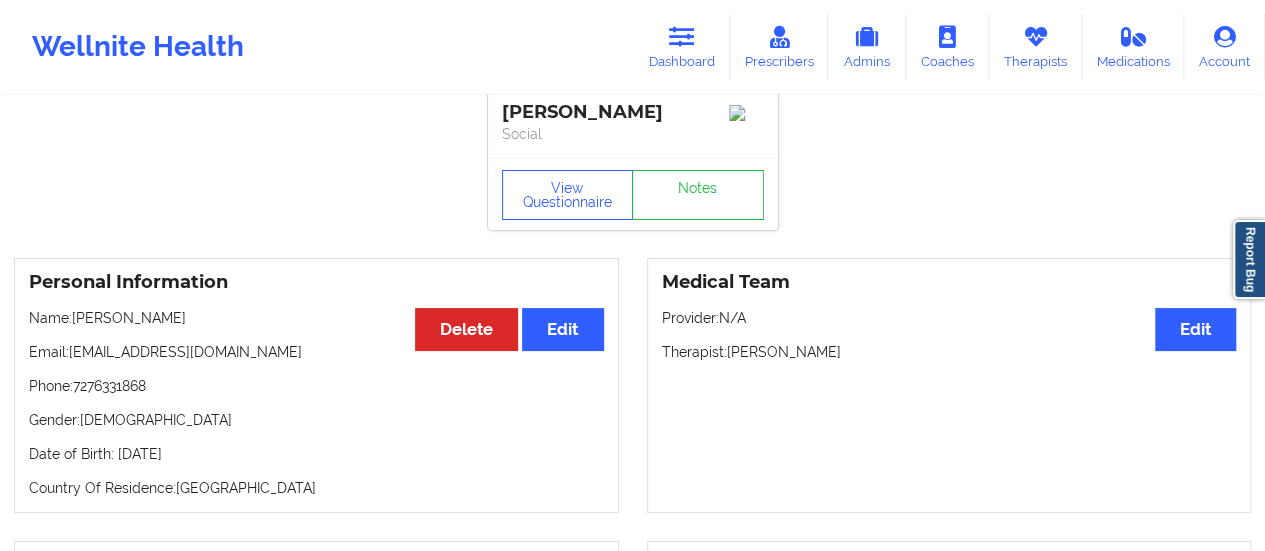 scroll, scrollTop: 13, scrollLeft: 0, axis: vertical 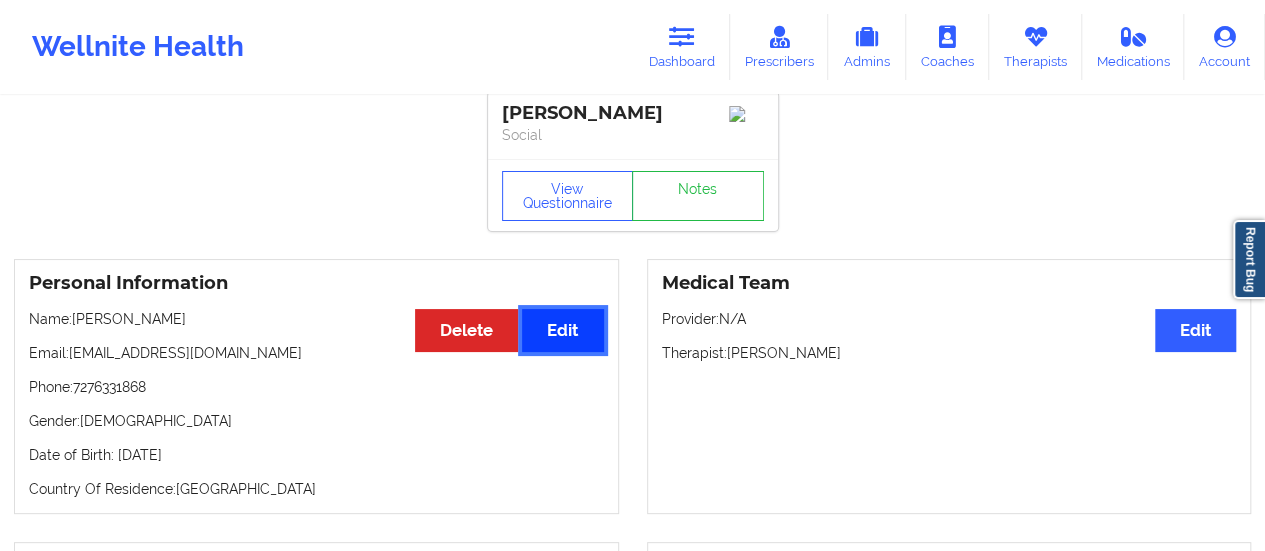 click on "Edit" at bounding box center [562, 330] 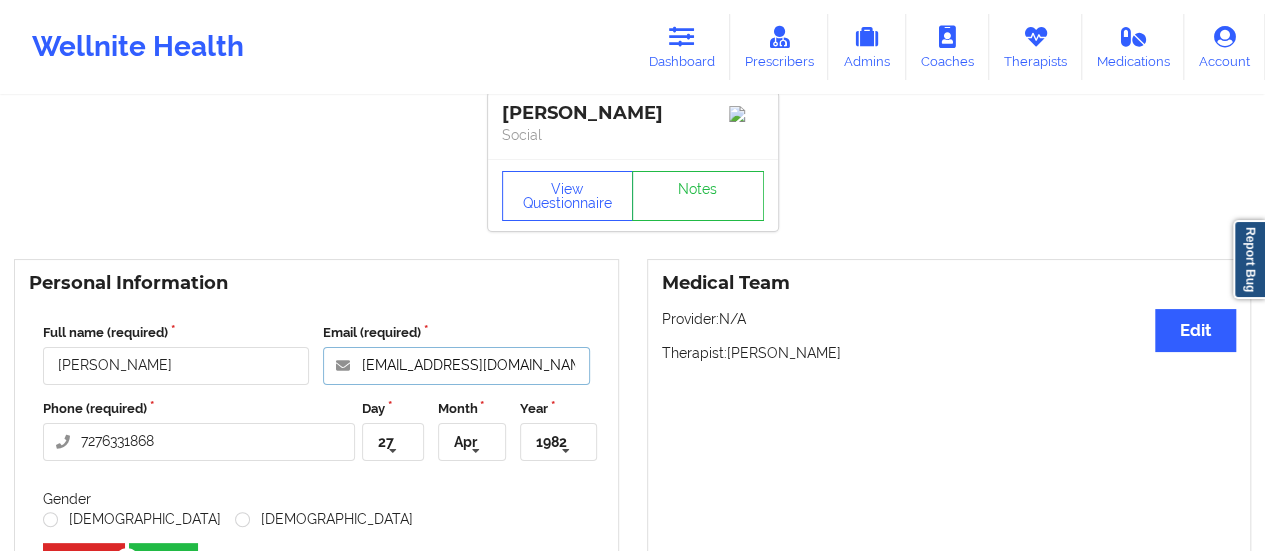 click on "[EMAIL_ADDRESS][DOMAIN_NAME]" at bounding box center (456, 366) 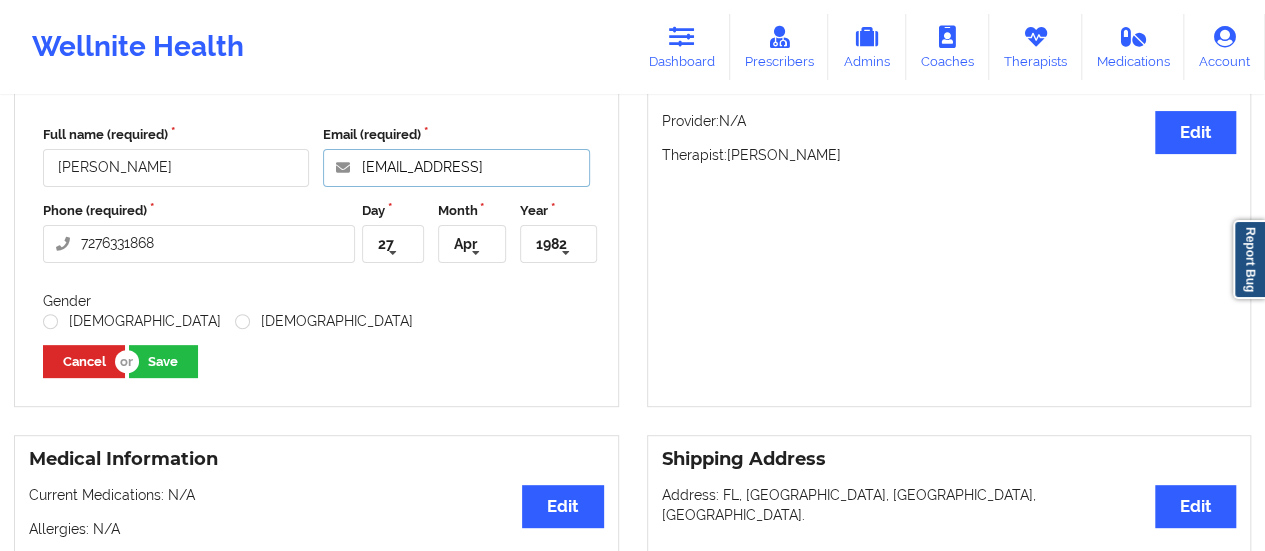 scroll, scrollTop: 214, scrollLeft: 0, axis: vertical 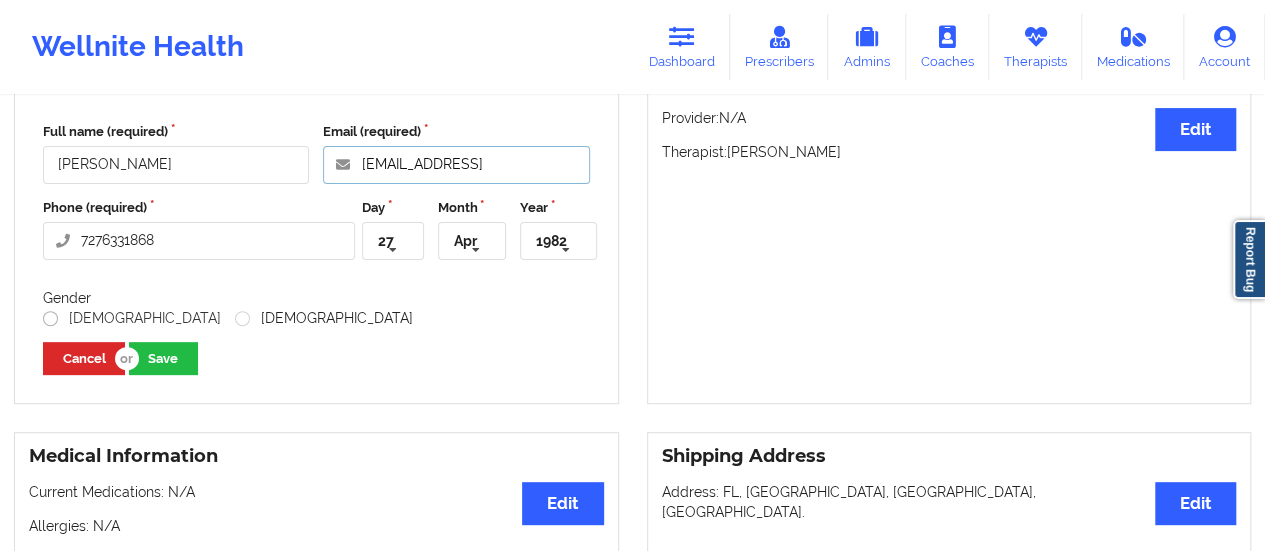 type on "[EMAIL_ADDRESS]" 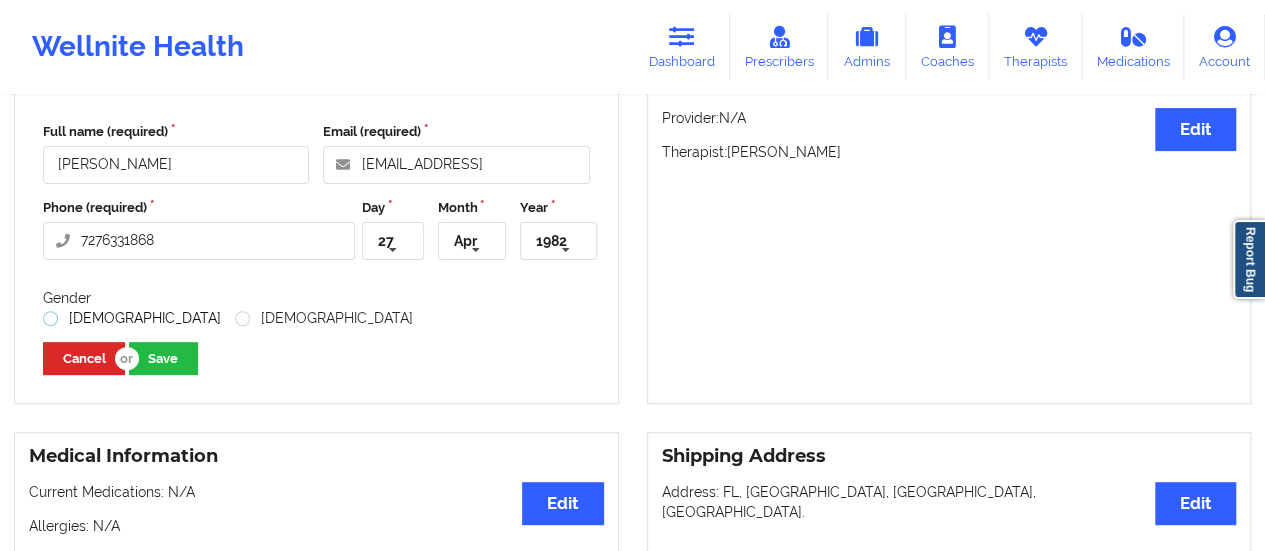 click on "[DEMOGRAPHIC_DATA]" at bounding box center (132, 318) 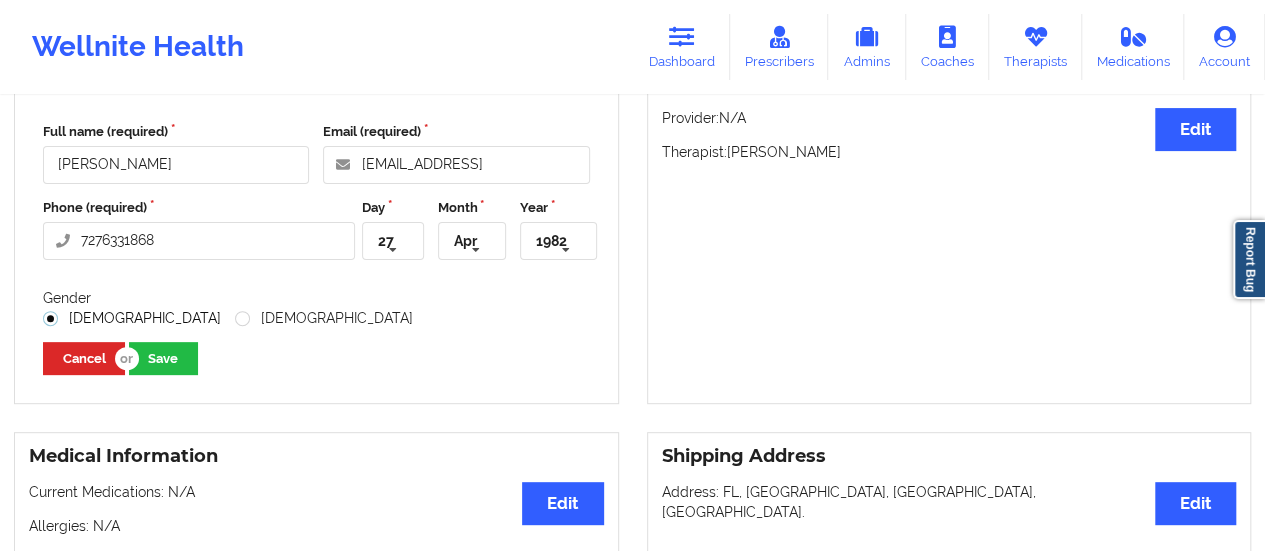 radio on "true" 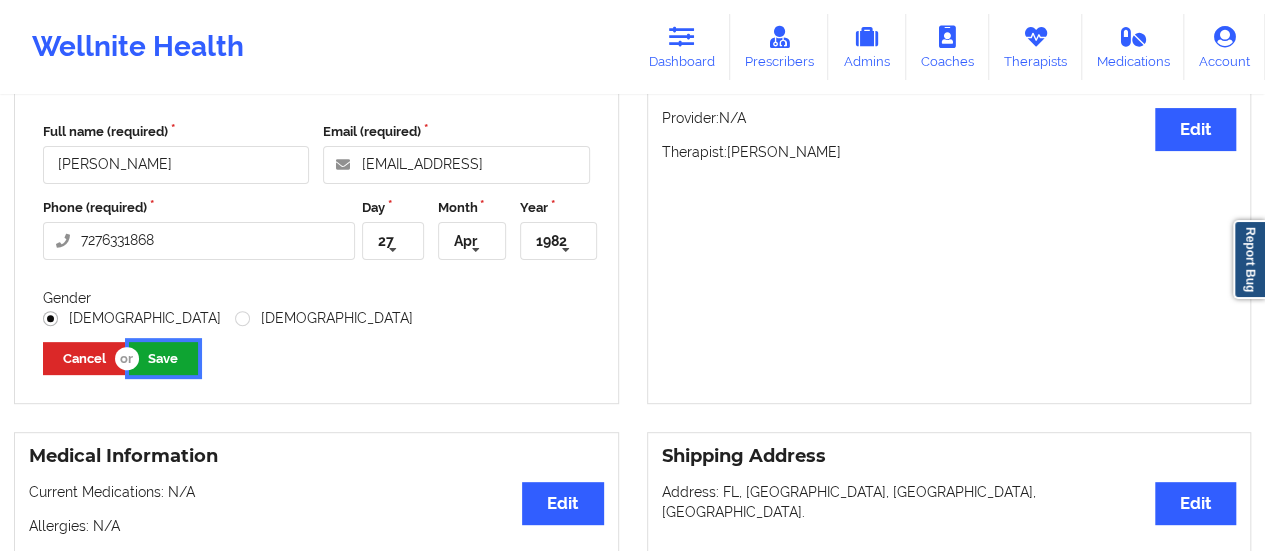 click on "Save" at bounding box center (163, 358) 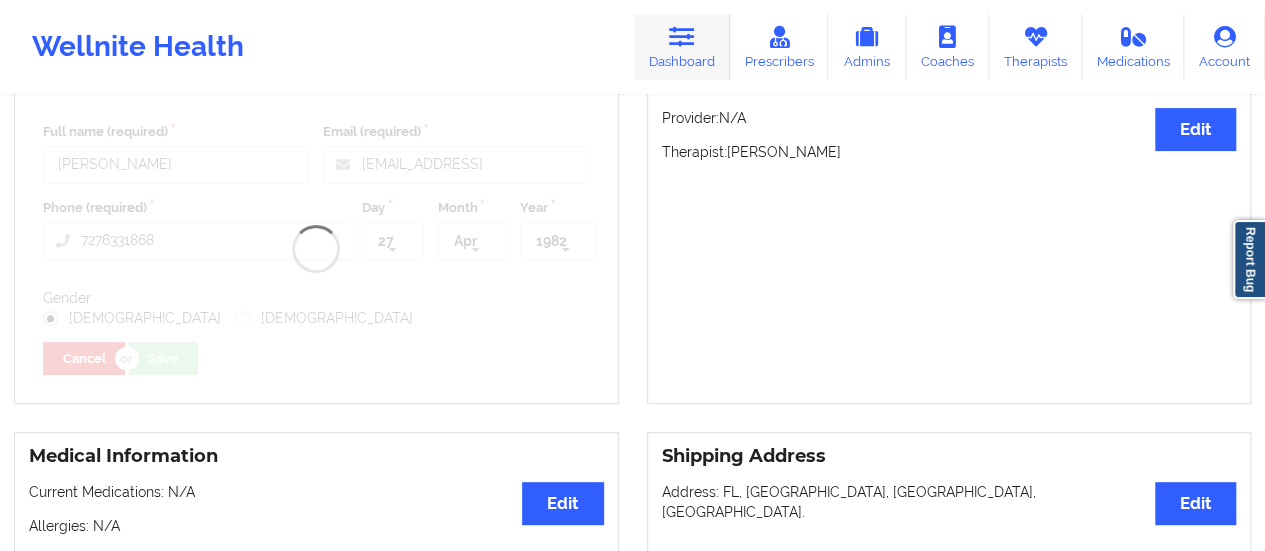 scroll, scrollTop: 179, scrollLeft: 0, axis: vertical 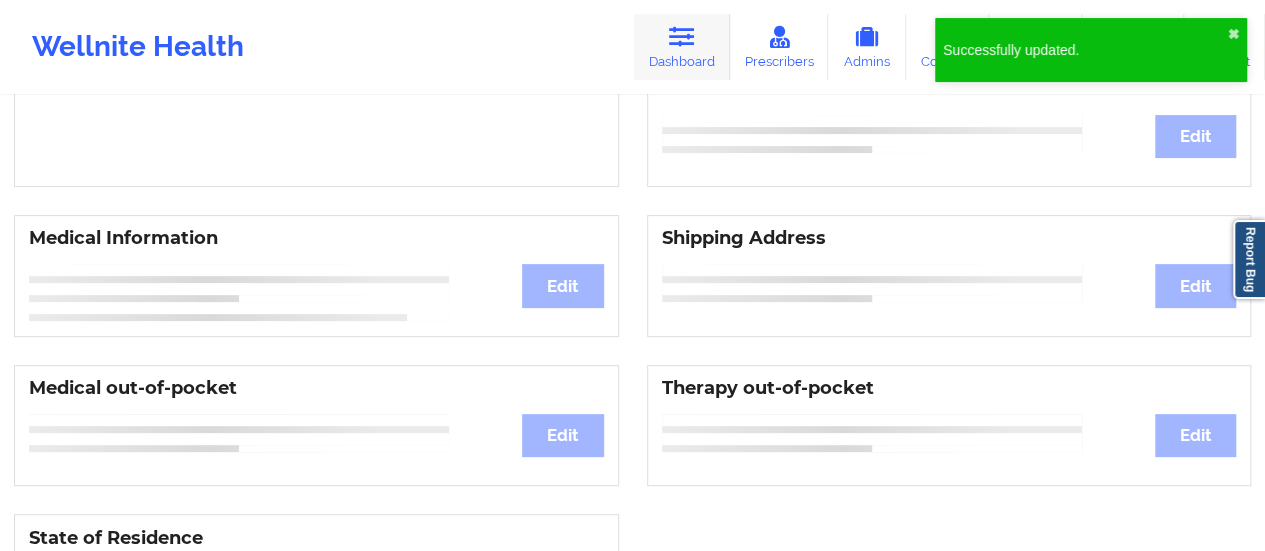 click at bounding box center (682, 37) 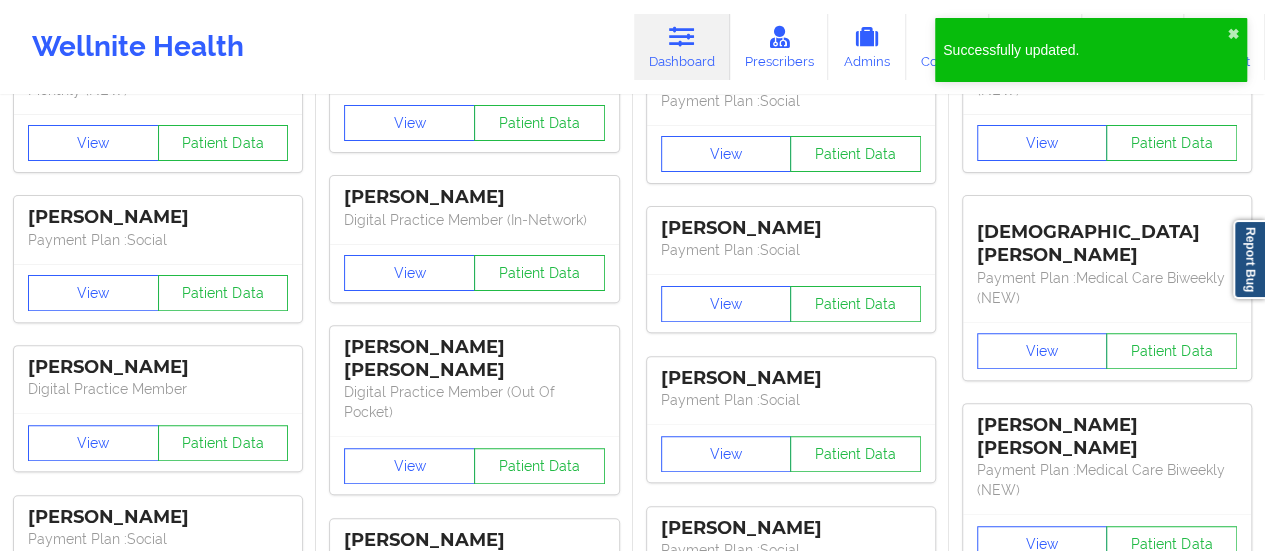 scroll, scrollTop: 0, scrollLeft: 0, axis: both 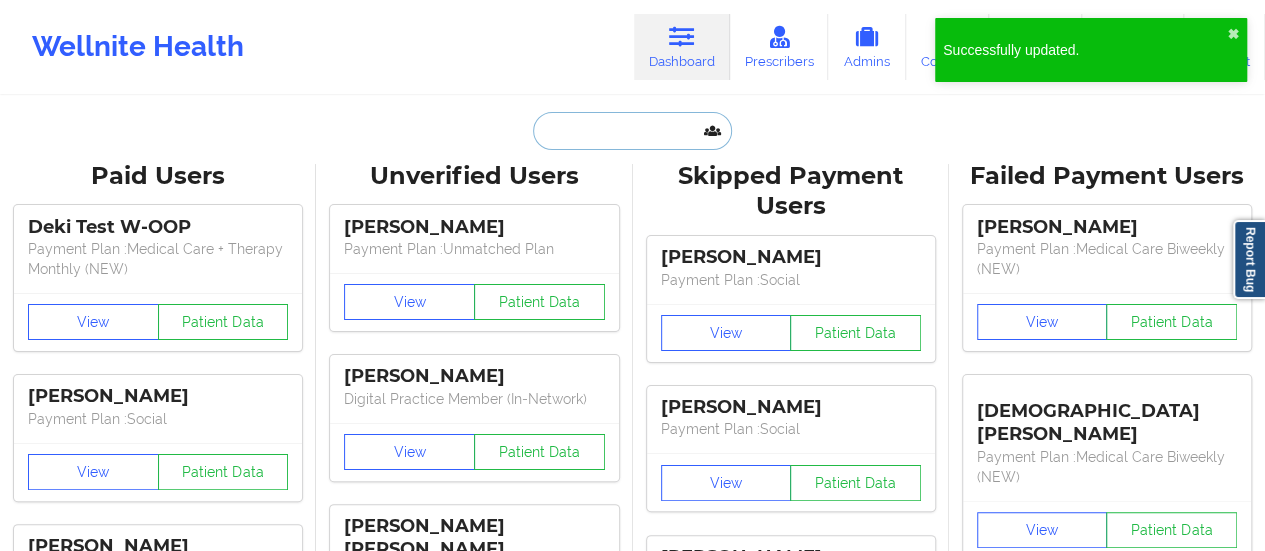 click at bounding box center [632, 131] 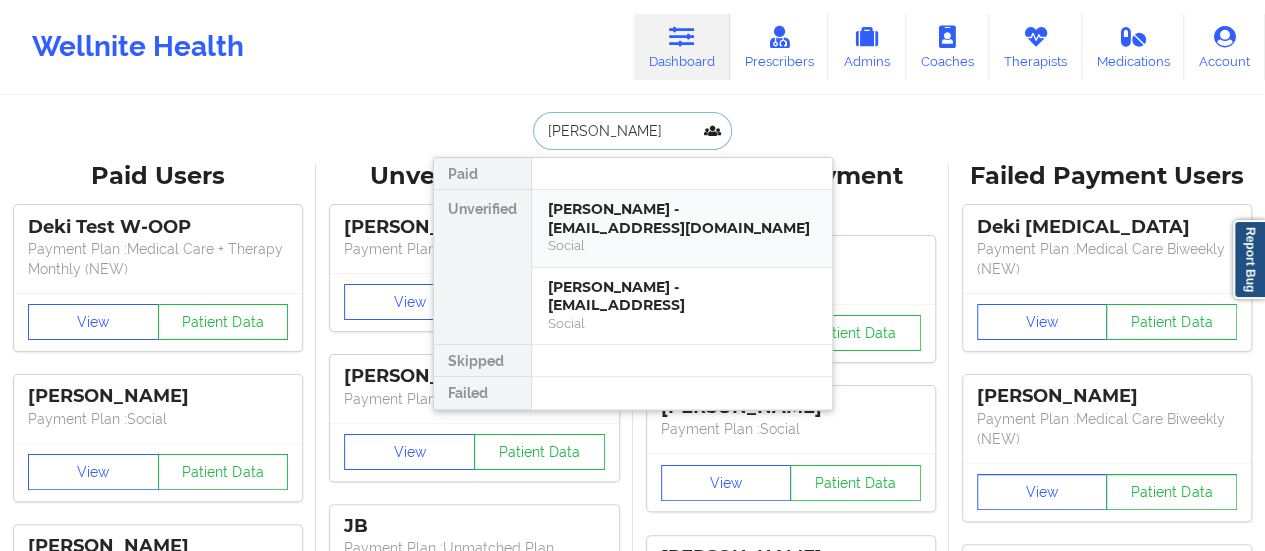 click on "Social" at bounding box center (682, 245) 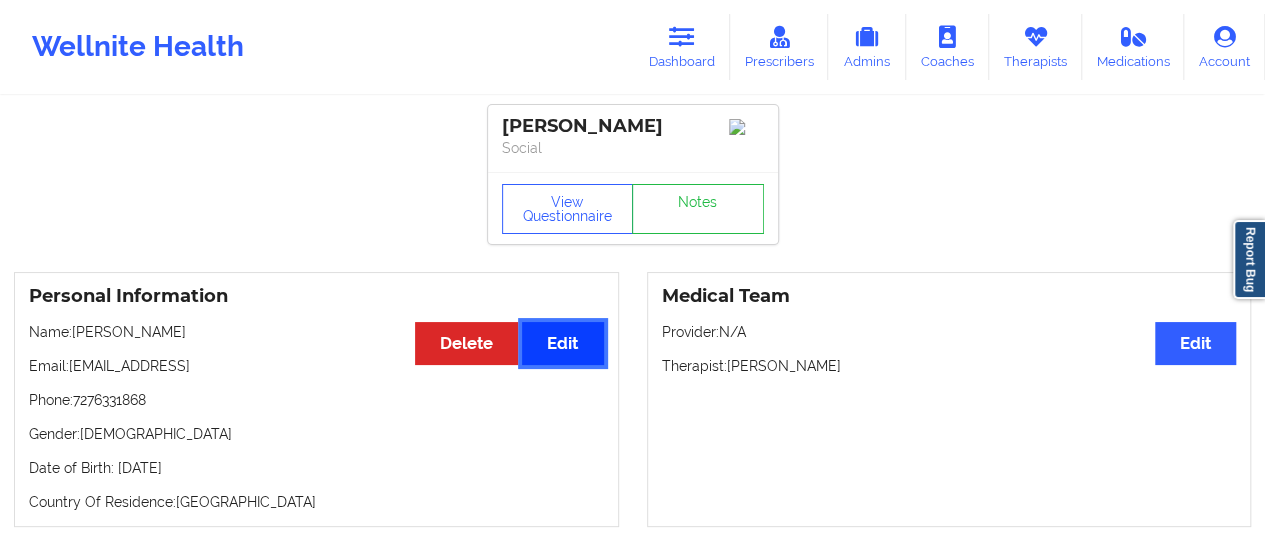 click on "Edit" at bounding box center [562, 343] 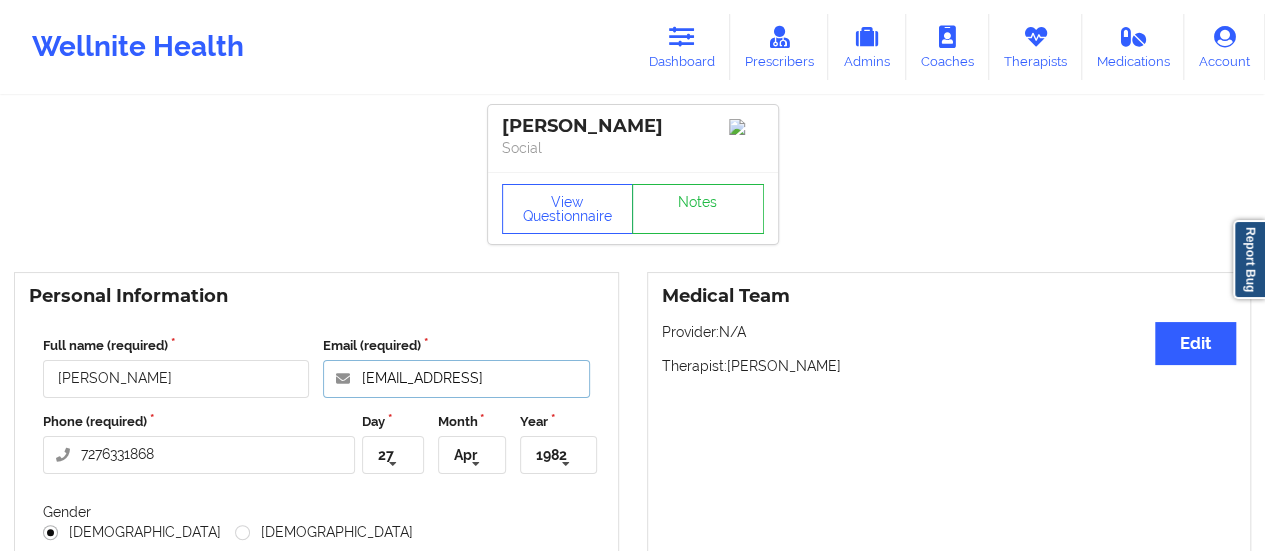 click on "[EMAIL_ADDRESS]" at bounding box center [456, 379] 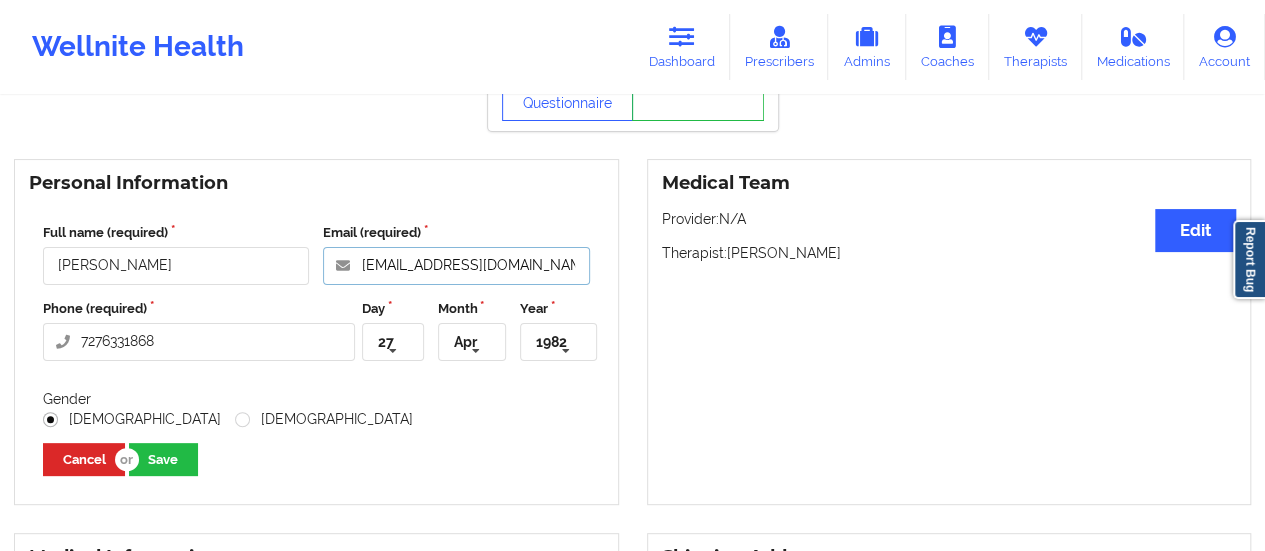 scroll, scrollTop: 114, scrollLeft: 0, axis: vertical 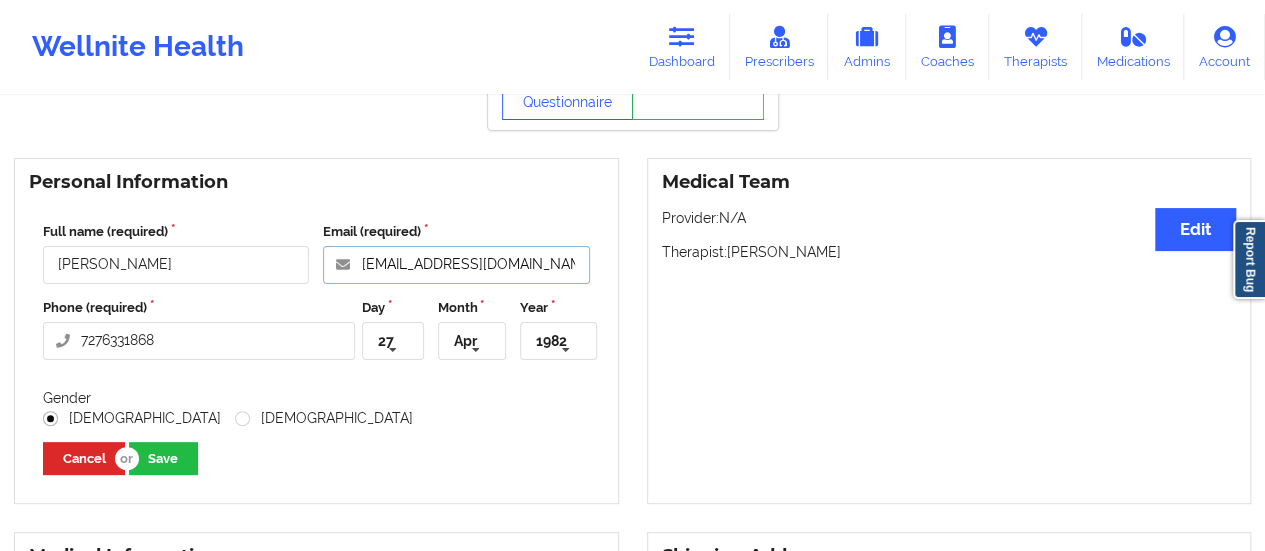 click on "[EMAIL_ADDRESS][DOMAIN_NAME]" at bounding box center [456, 265] 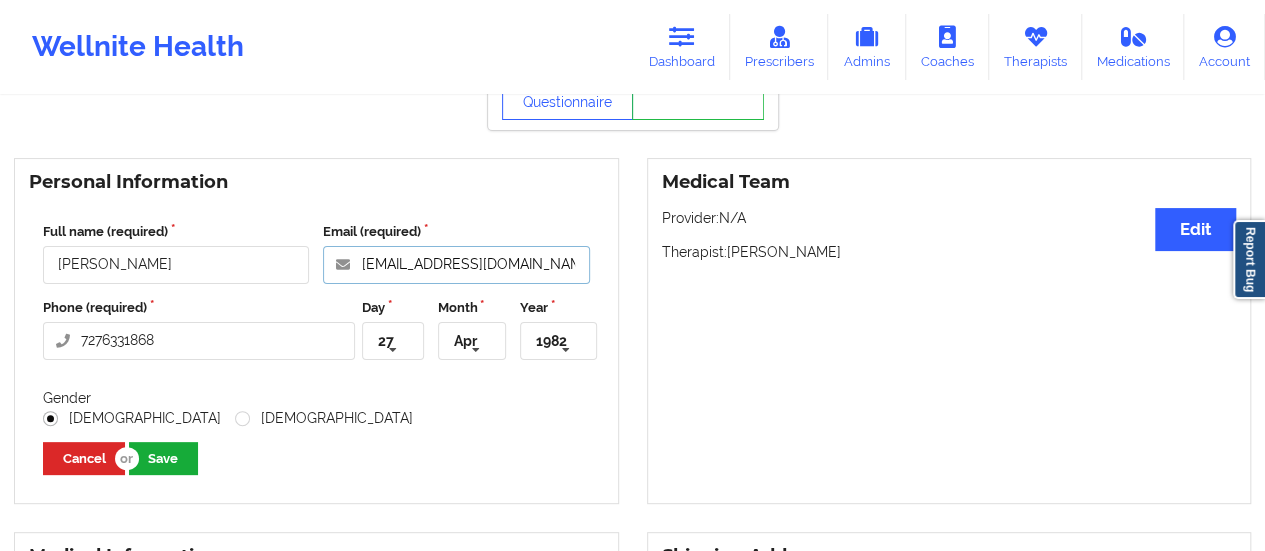 type on "[EMAIL_ADDRESS][DOMAIN_NAME]" 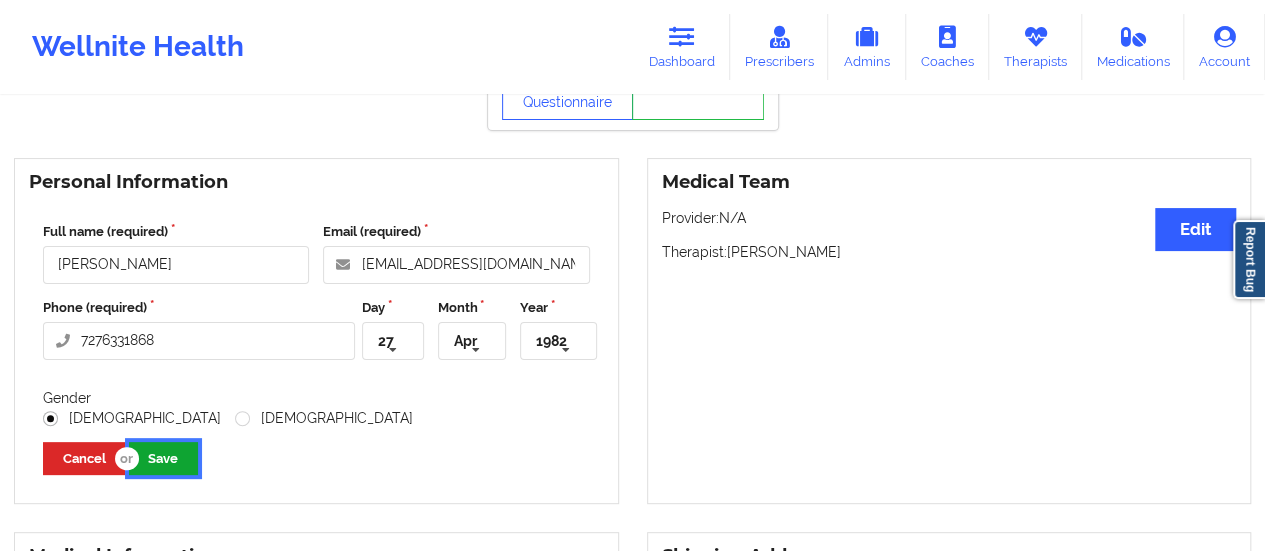click on "Save" at bounding box center (163, 458) 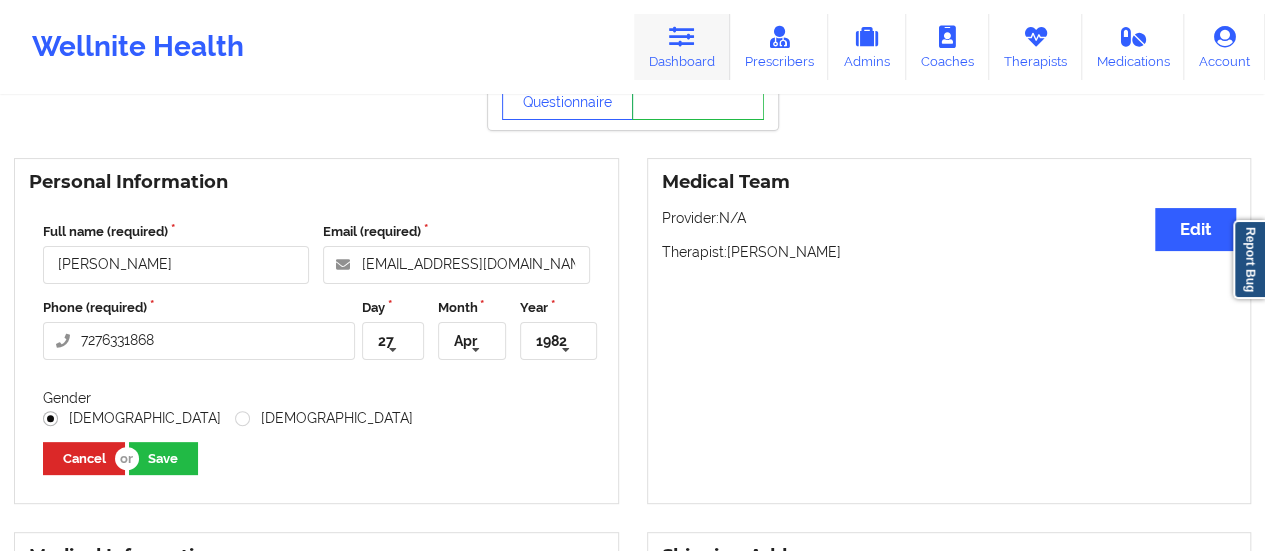 click on "Dashboard" at bounding box center (682, 47) 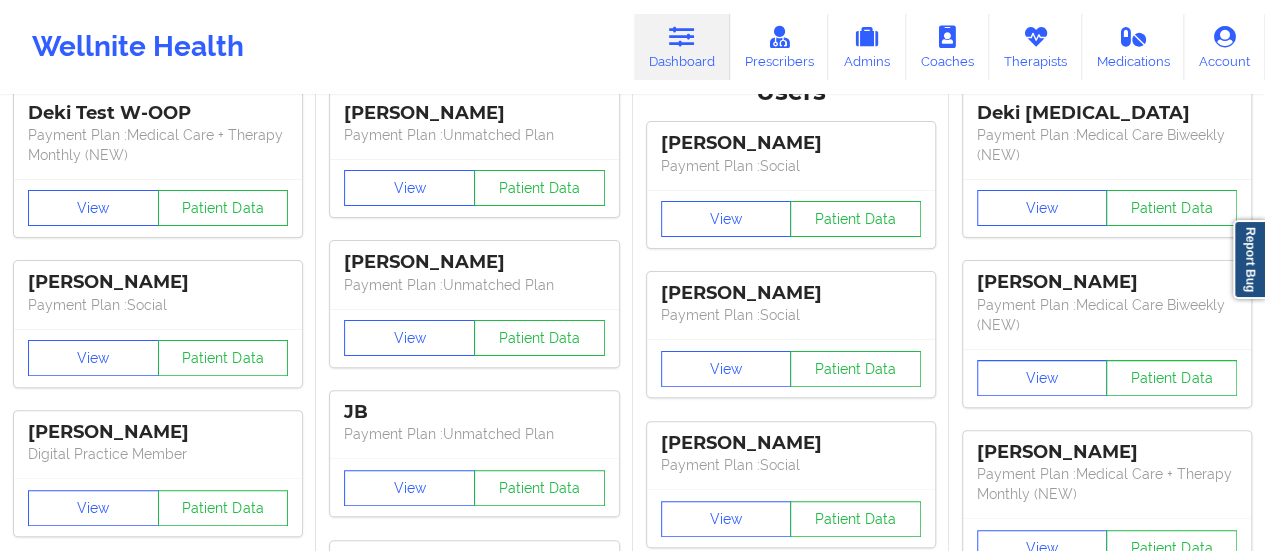 scroll, scrollTop: 0, scrollLeft: 0, axis: both 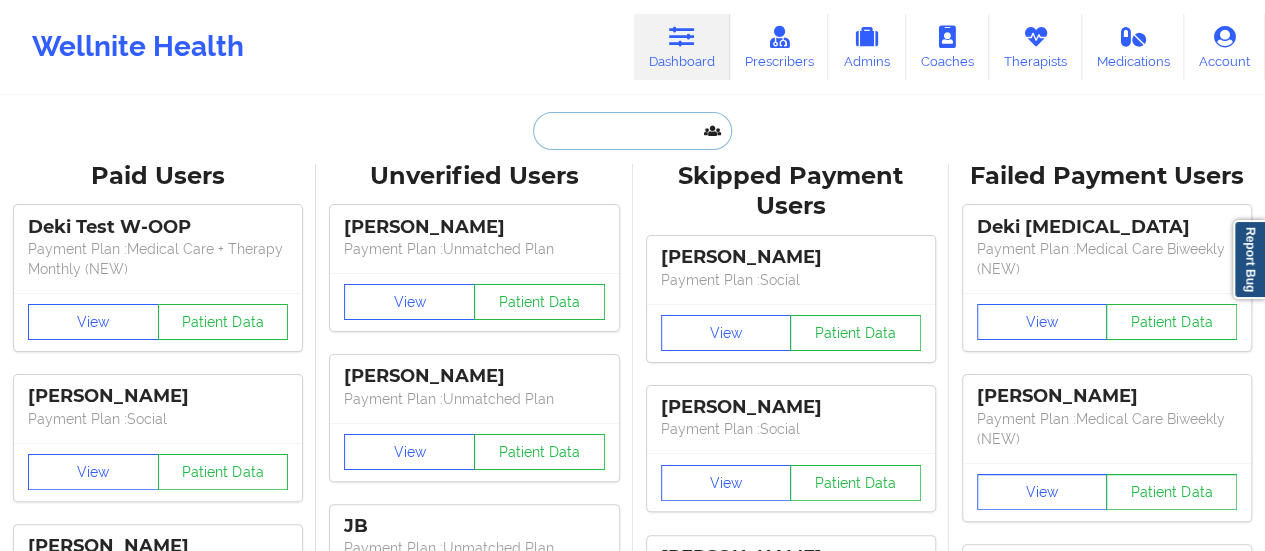 click at bounding box center [632, 131] 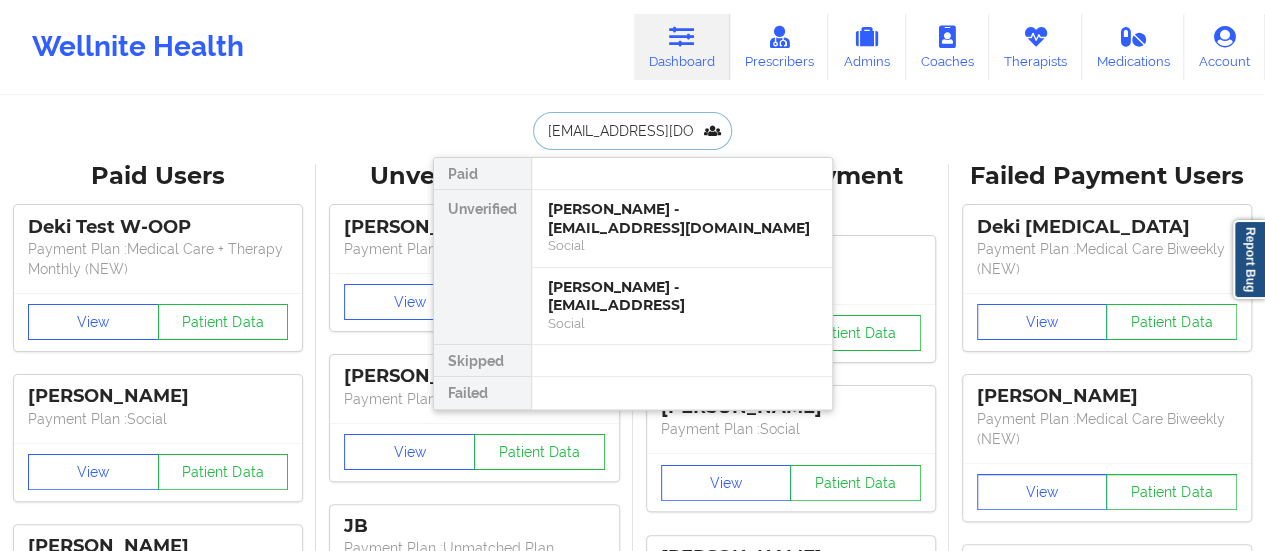 scroll, scrollTop: 0, scrollLeft: 8, axis: horizontal 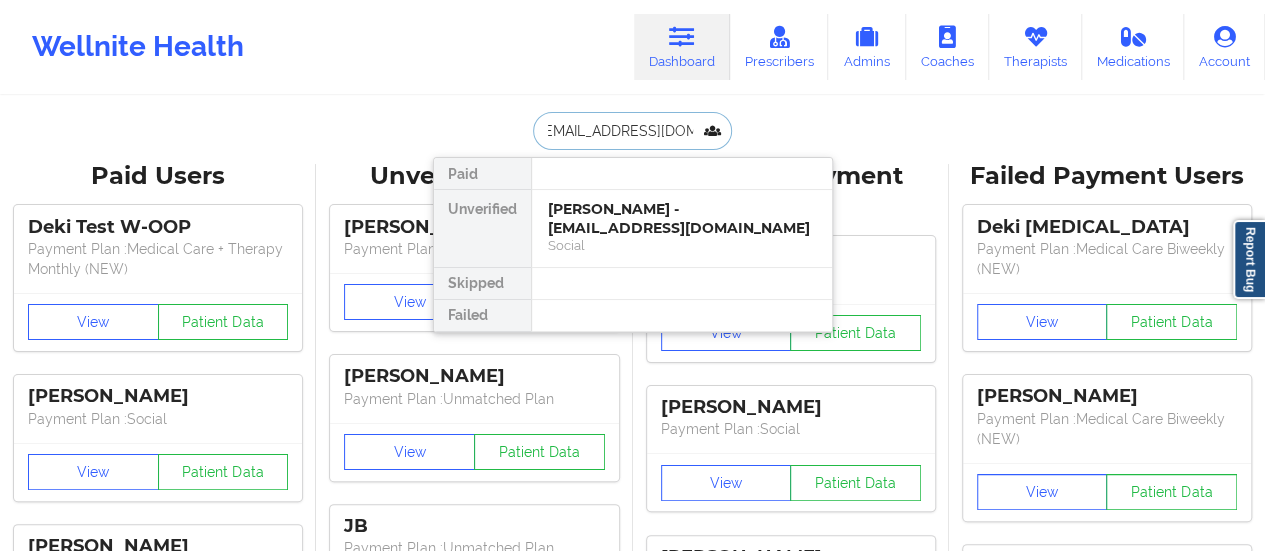 click on "Social" at bounding box center [682, 245] 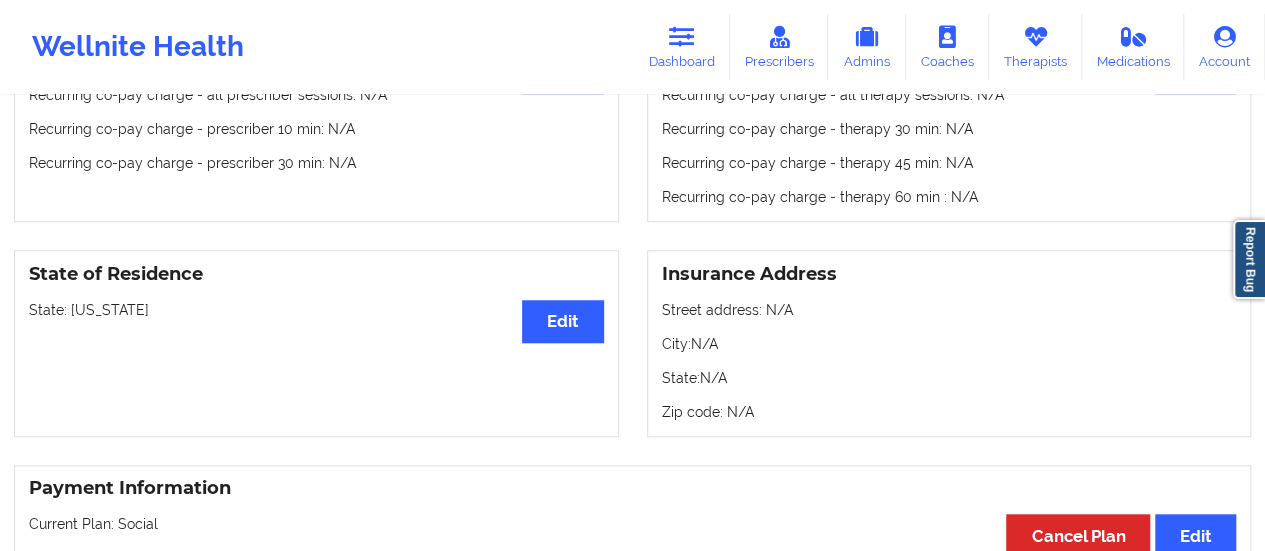 scroll, scrollTop: 0, scrollLeft: 0, axis: both 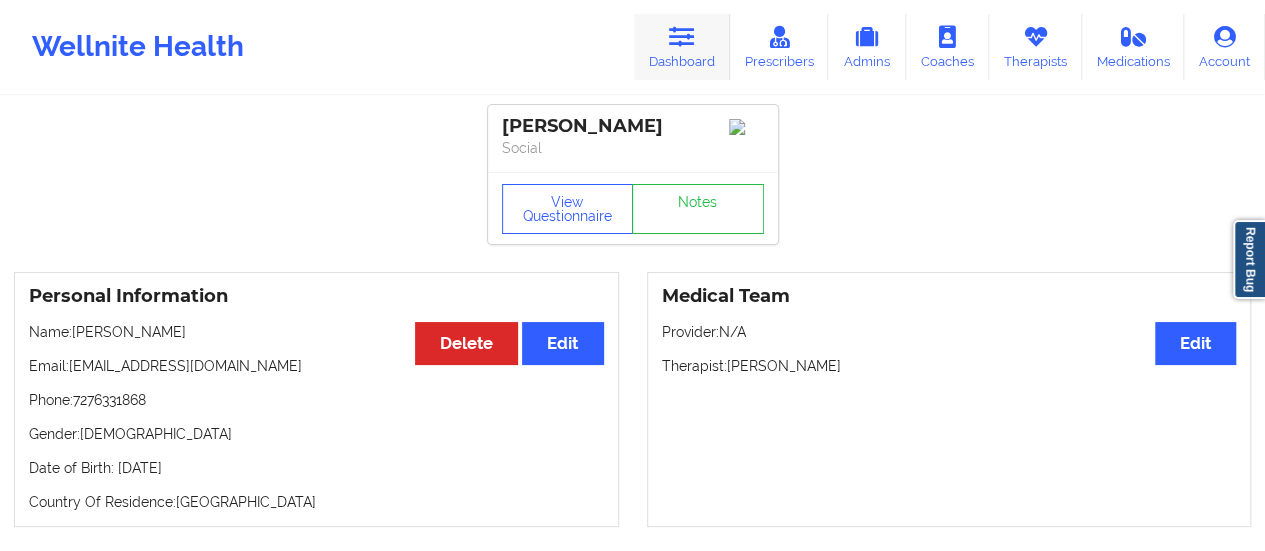 click on "Dashboard" at bounding box center [682, 47] 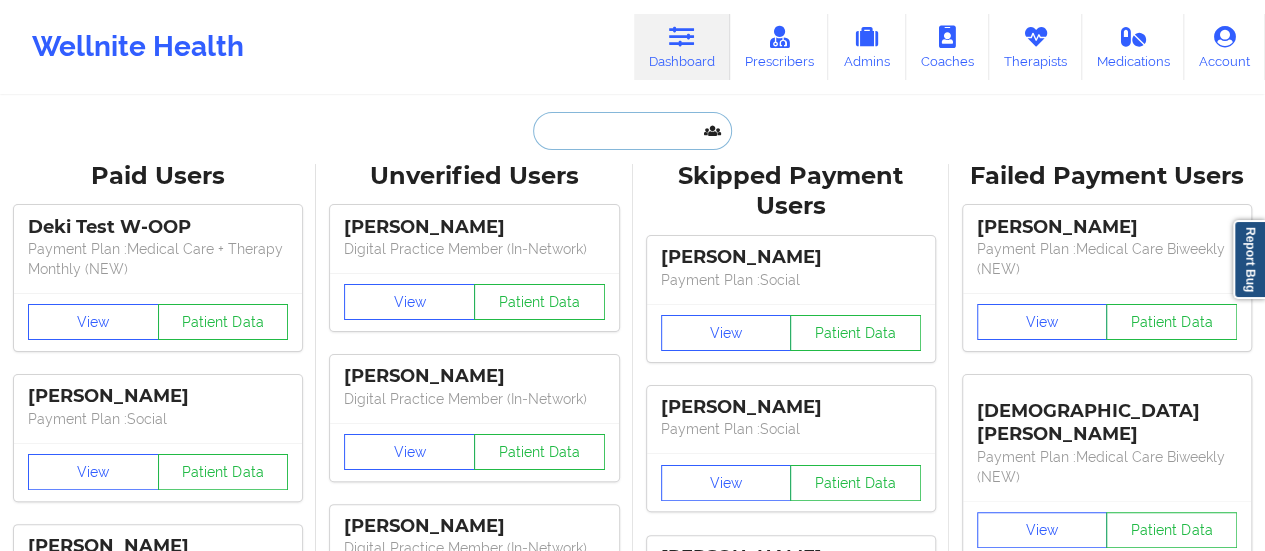 click at bounding box center [632, 131] 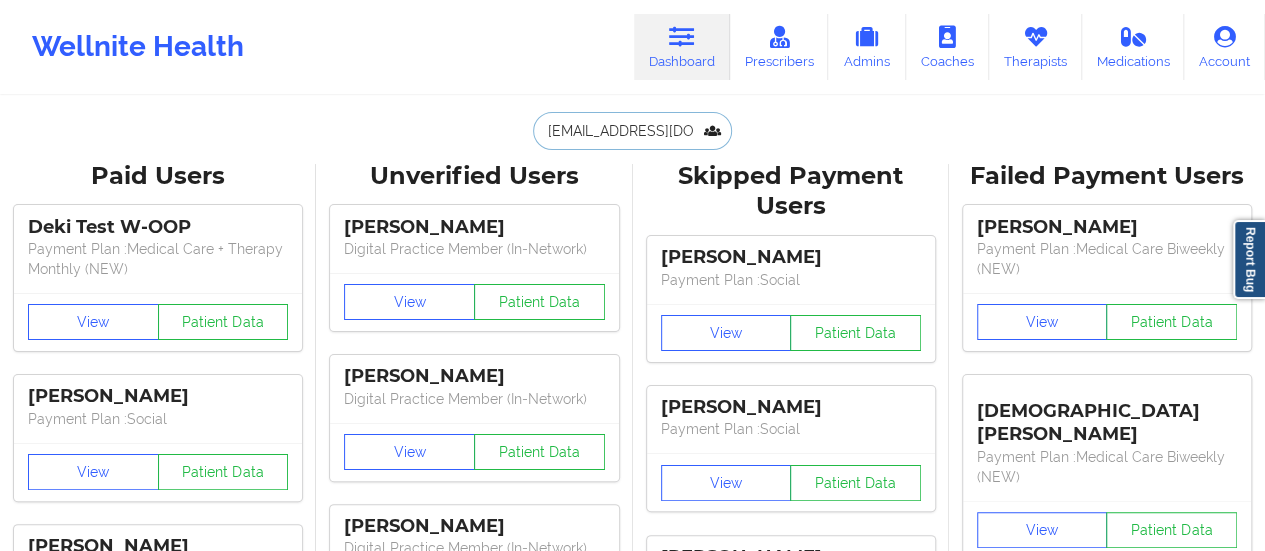 scroll, scrollTop: 0, scrollLeft: 8, axis: horizontal 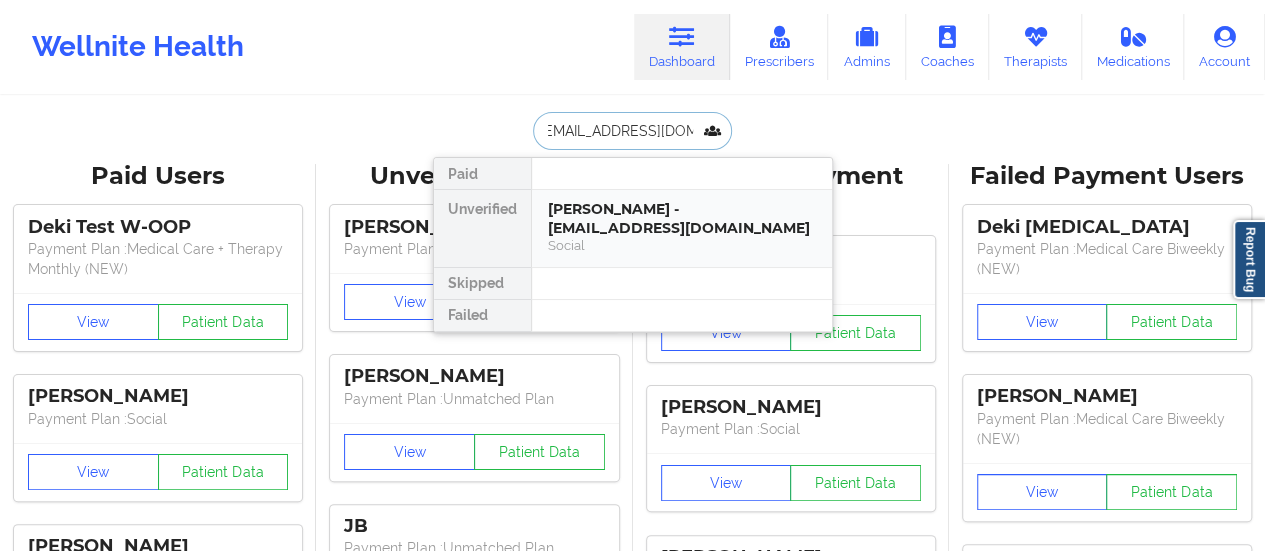 click on "[PERSON_NAME] - [EMAIL_ADDRESS][DOMAIN_NAME]" at bounding box center (682, 218) 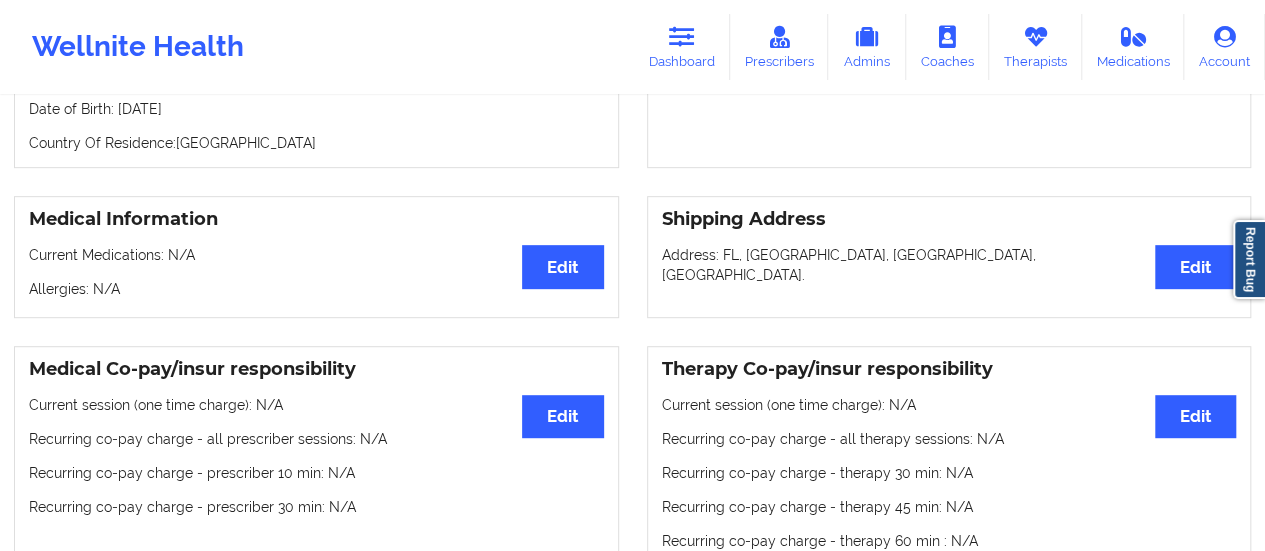 scroll, scrollTop: 0, scrollLeft: 0, axis: both 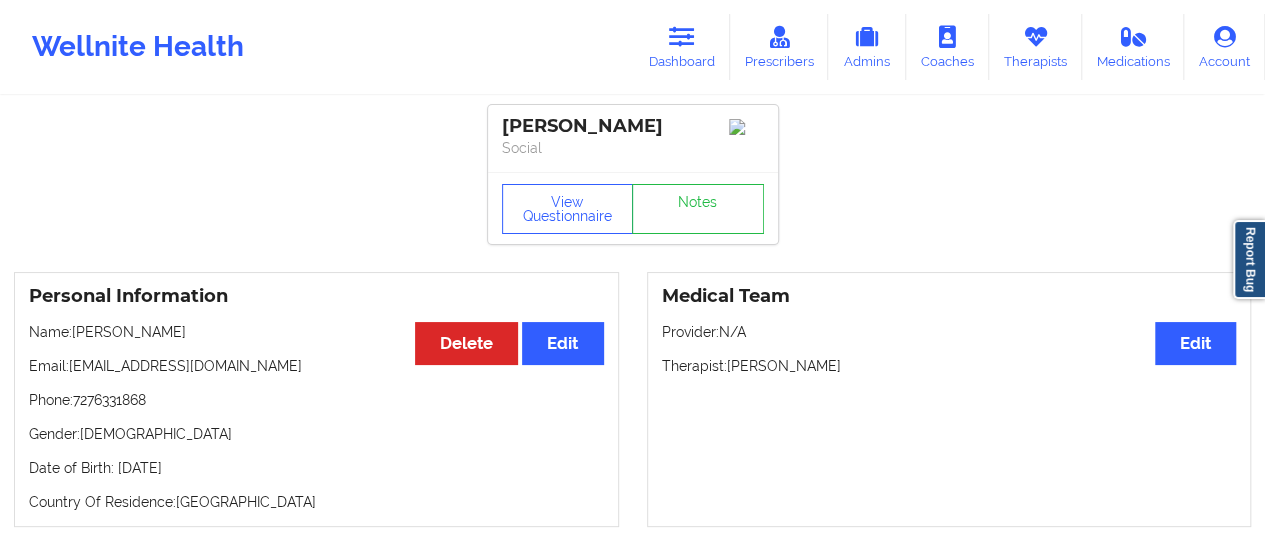 drag, startPoint x: 75, startPoint y: 340, endPoint x: 273, endPoint y: 341, distance: 198.00252 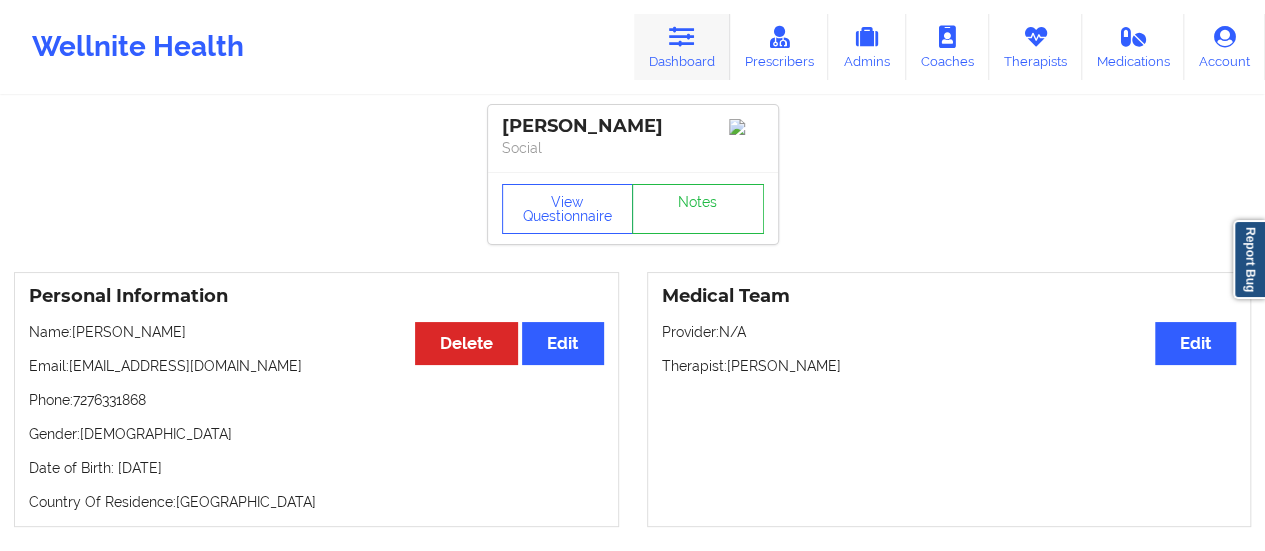 click on "Dashboard" at bounding box center (682, 47) 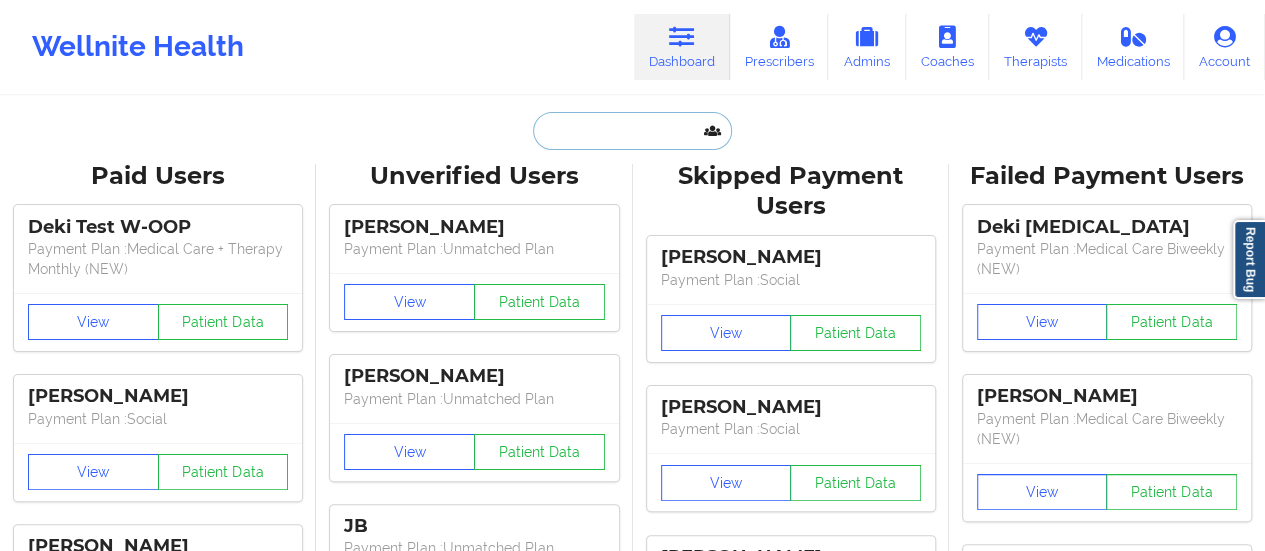 click at bounding box center [632, 131] 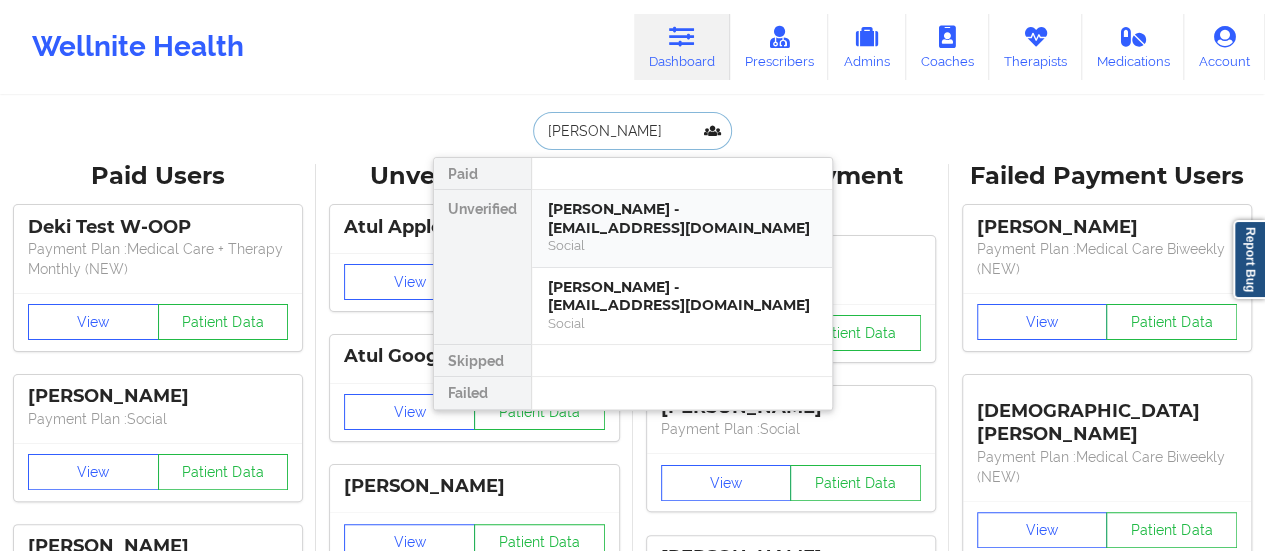 click on "[PERSON_NAME] - [EMAIL_ADDRESS][DOMAIN_NAME]" at bounding box center [682, 218] 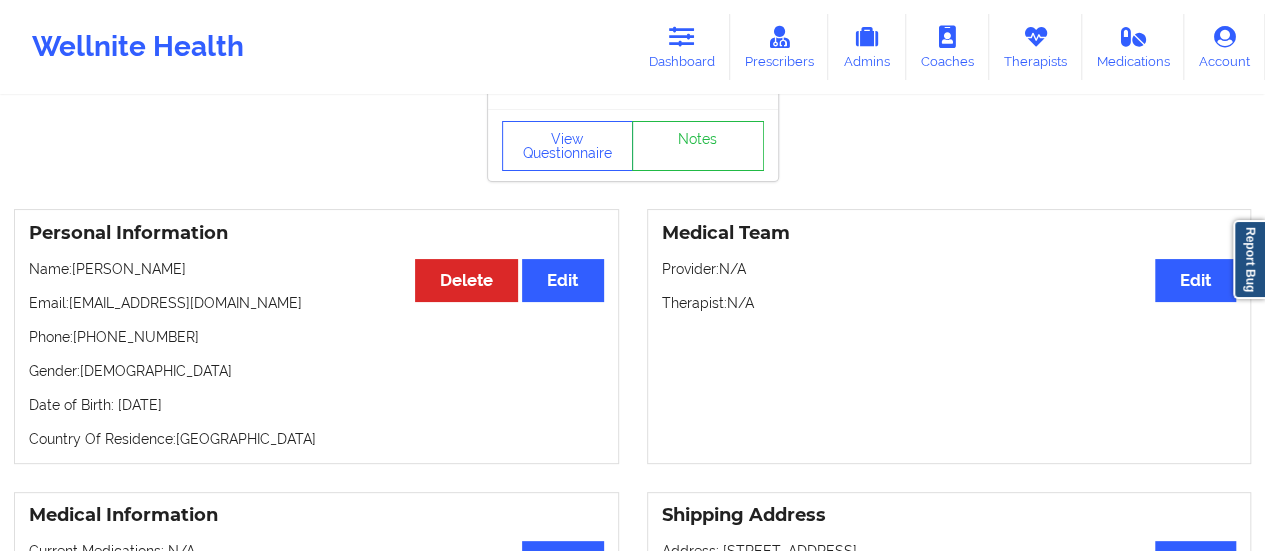 scroll, scrollTop: 64, scrollLeft: 0, axis: vertical 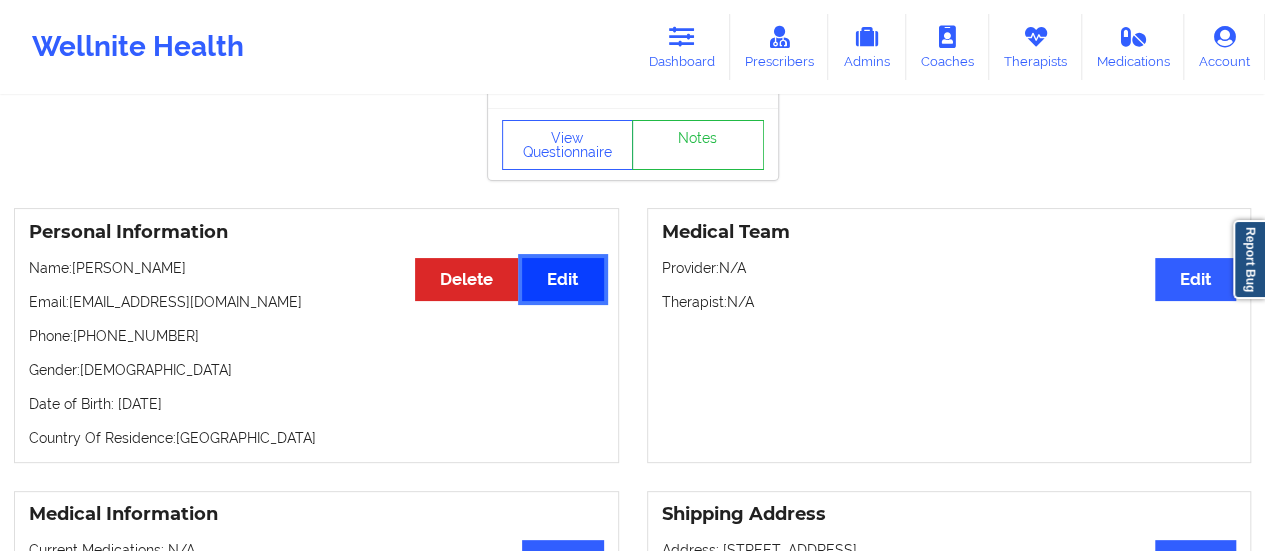 click on "Edit" at bounding box center (562, 279) 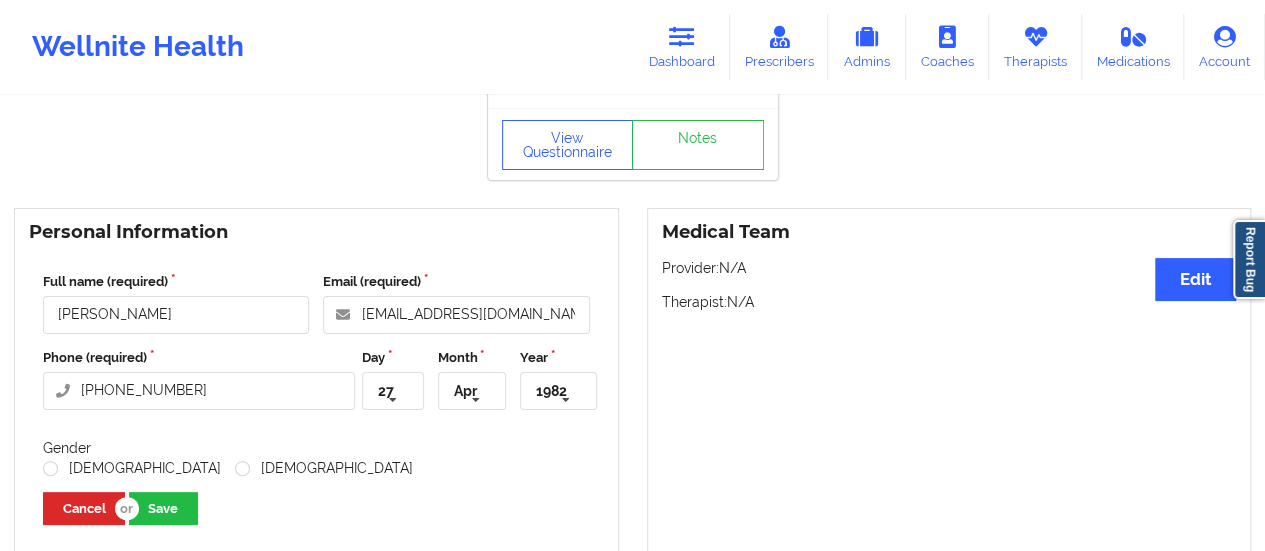 scroll, scrollTop: 56, scrollLeft: 0, axis: vertical 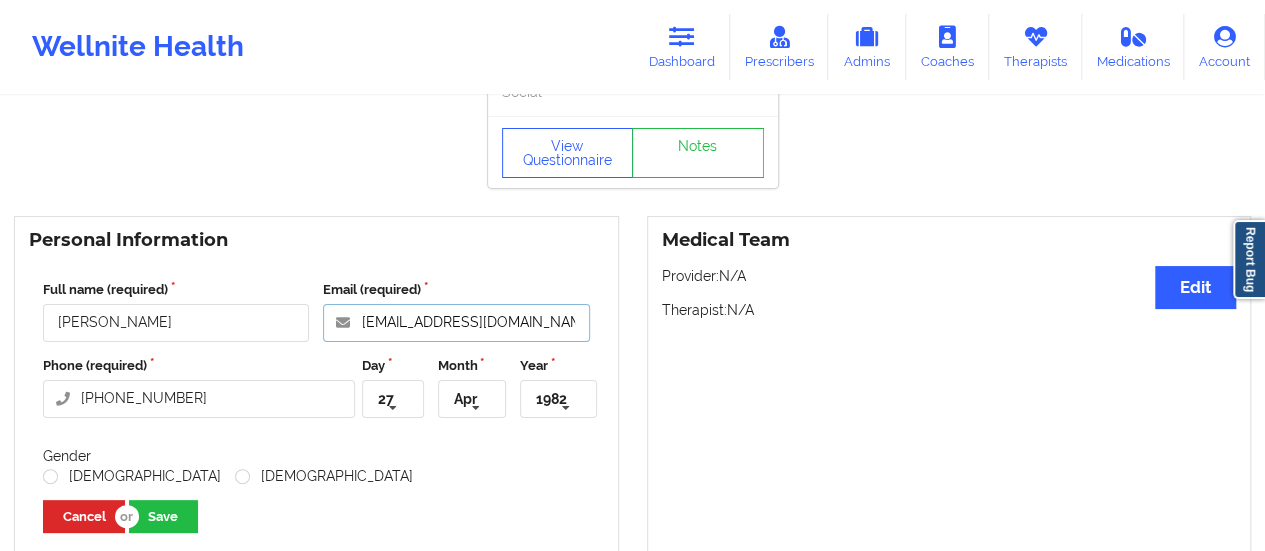 click on "[EMAIL_ADDRESS][DOMAIN_NAME]" at bounding box center (456, 323) 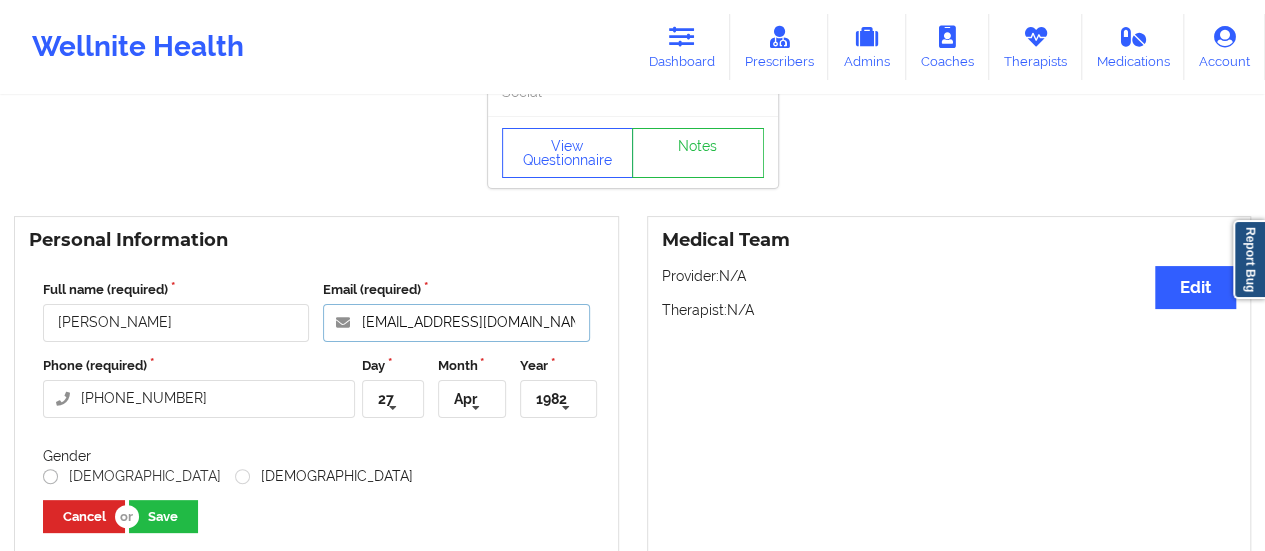 type on "[EMAIL_ADDRESS][DOMAIN_NAME]" 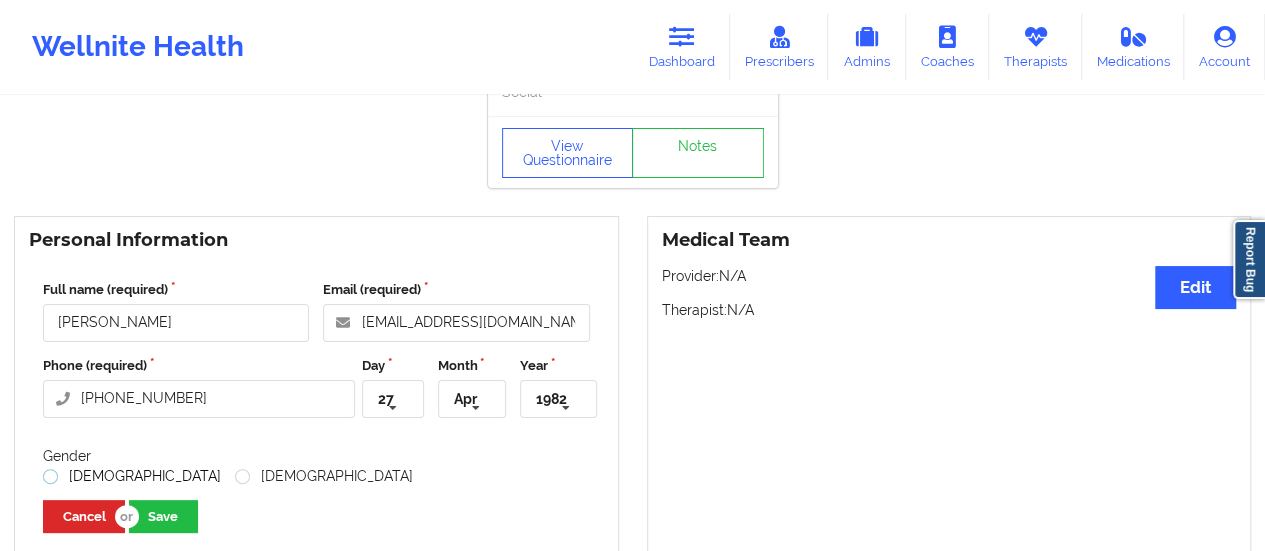 click on "[DEMOGRAPHIC_DATA]" at bounding box center [132, 476] 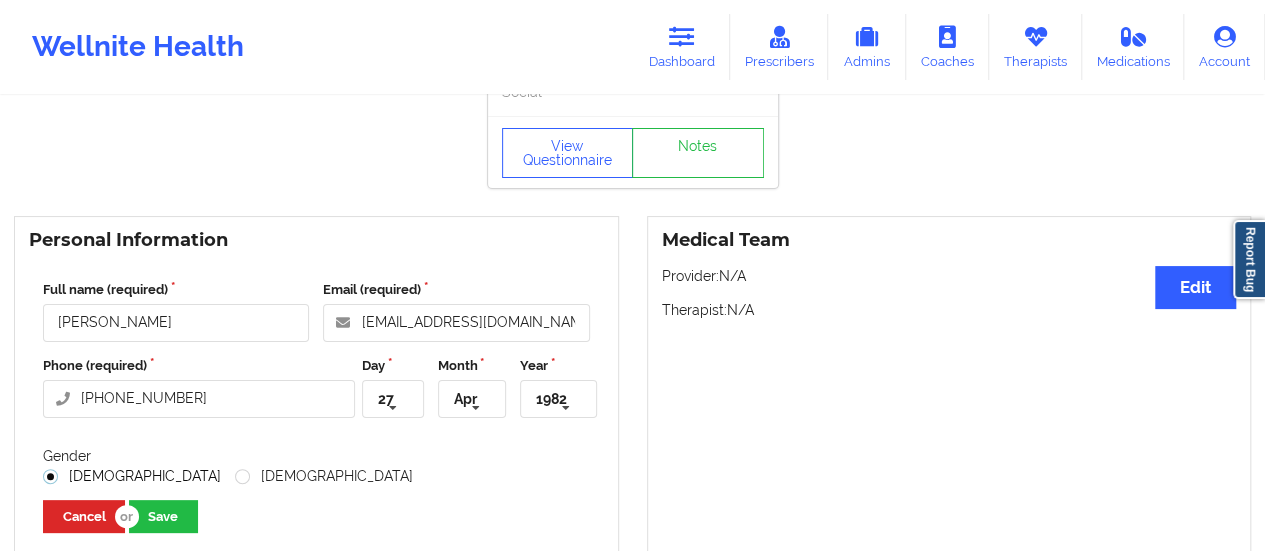 radio on "true" 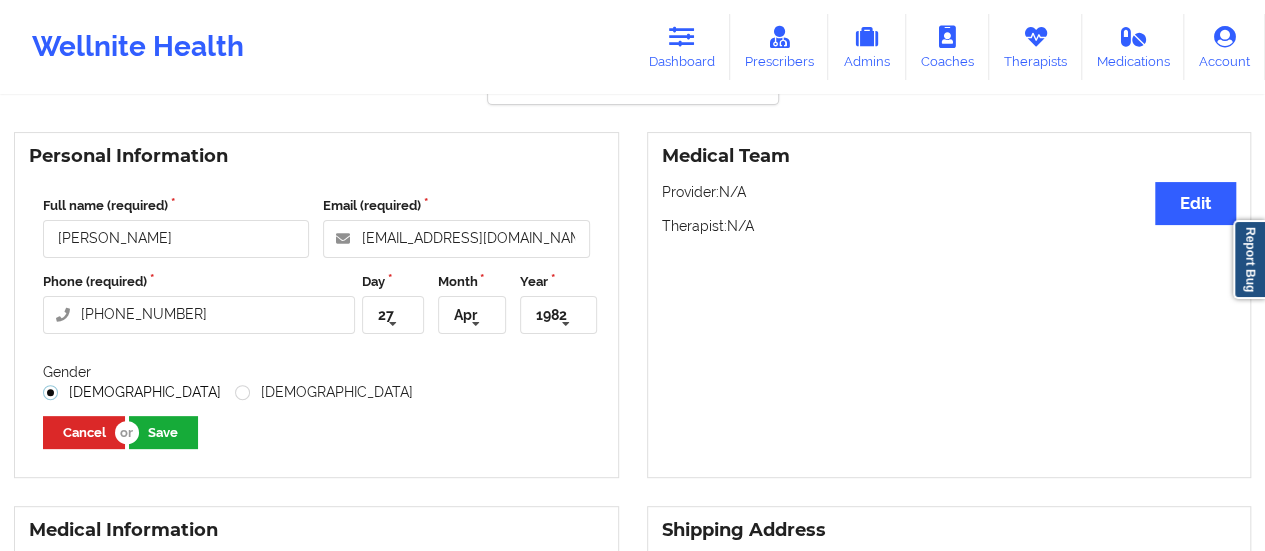 scroll, scrollTop: 141, scrollLeft: 0, axis: vertical 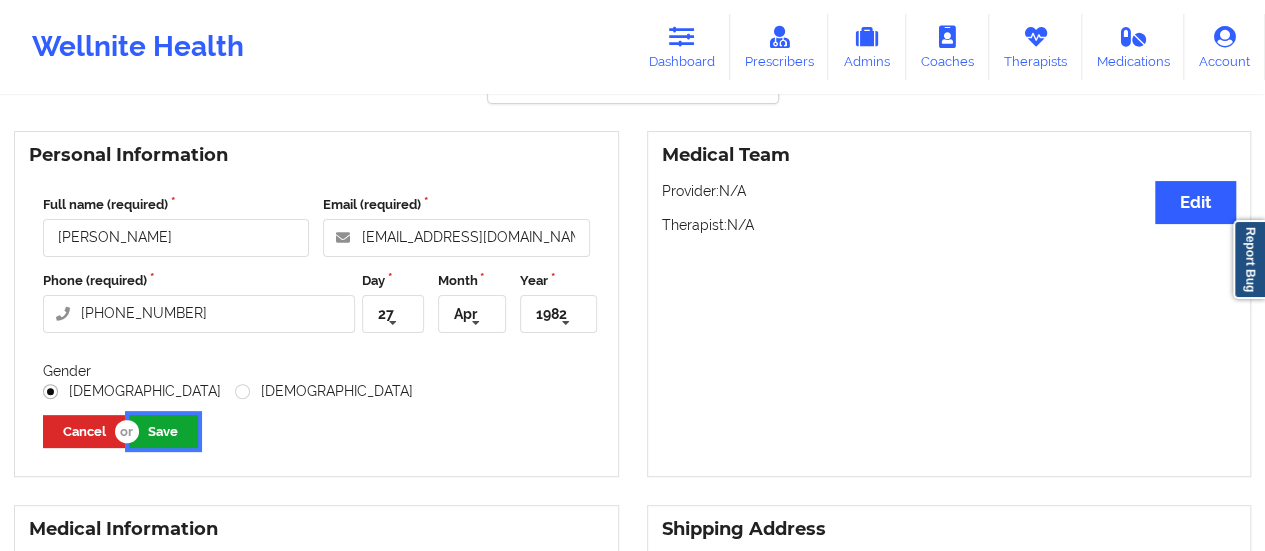 click on "Save" at bounding box center (163, 431) 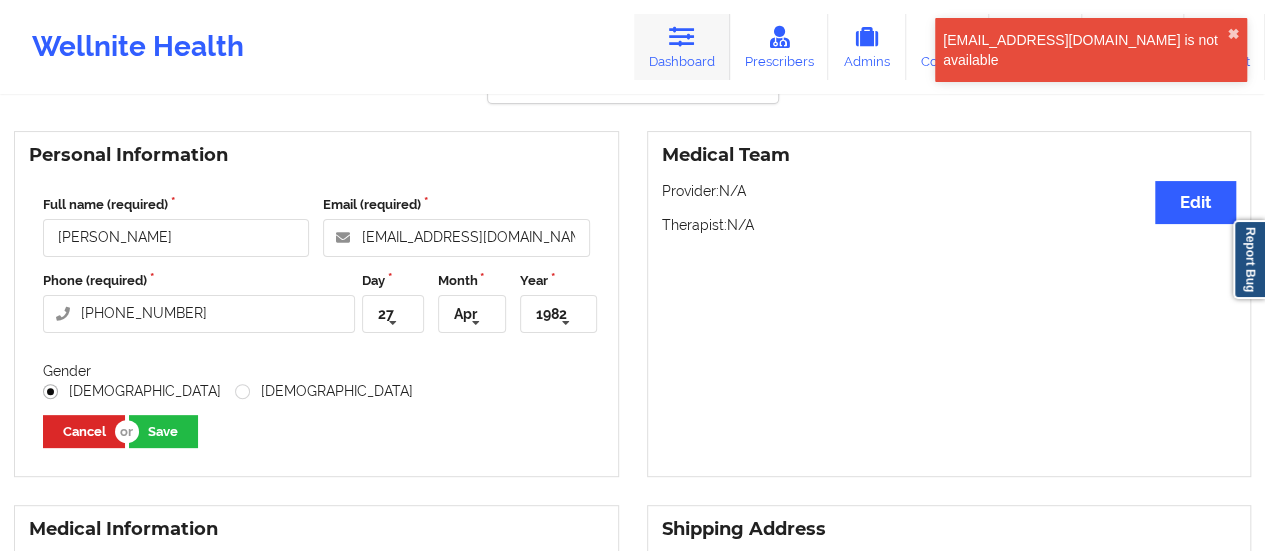click on "Dashboard" at bounding box center (682, 47) 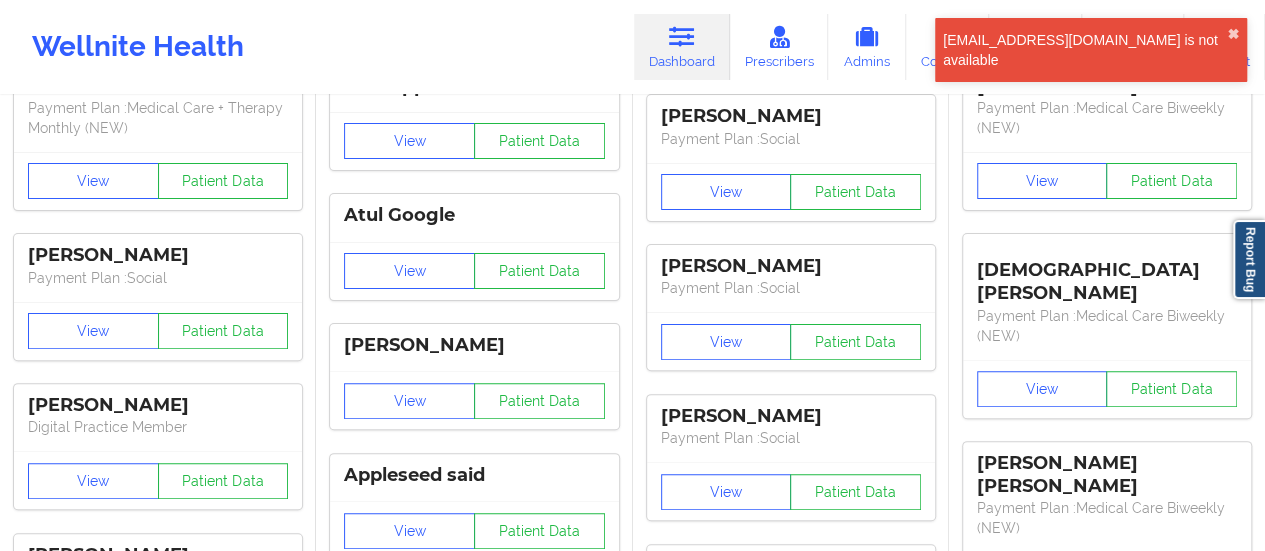 scroll, scrollTop: 0, scrollLeft: 0, axis: both 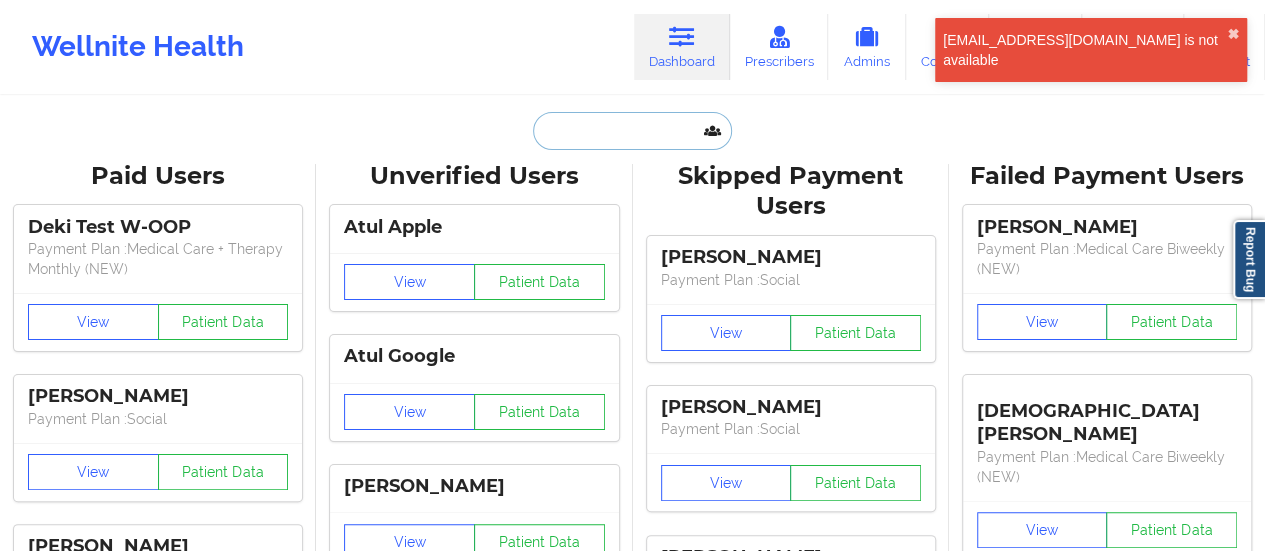 click at bounding box center [632, 131] 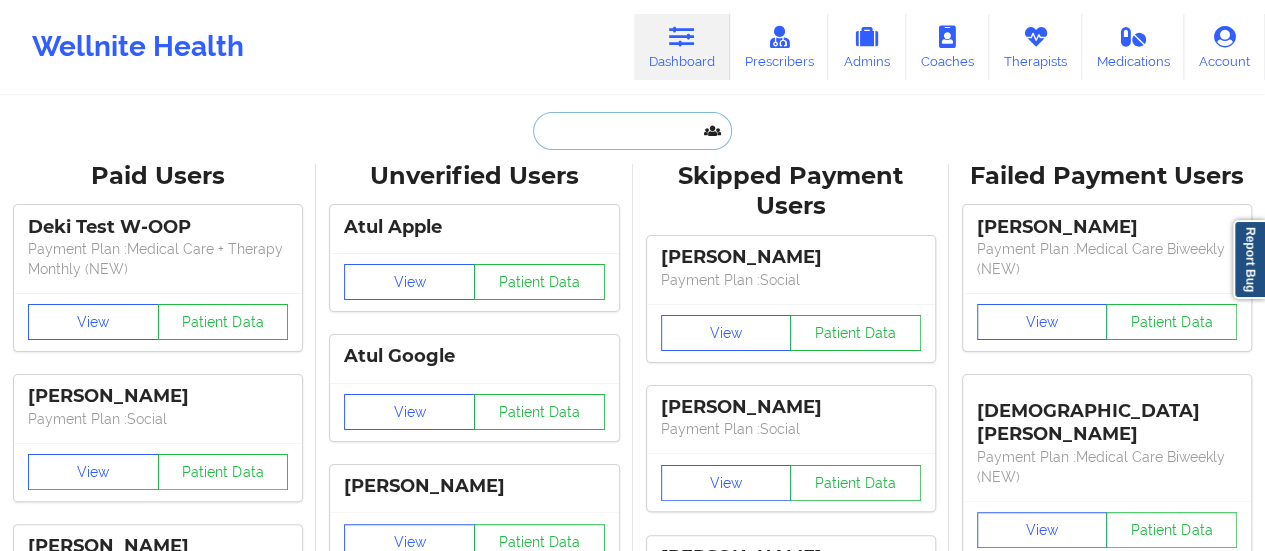paste on "[EMAIL_ADDRESS][DOMAIN_NAME]" 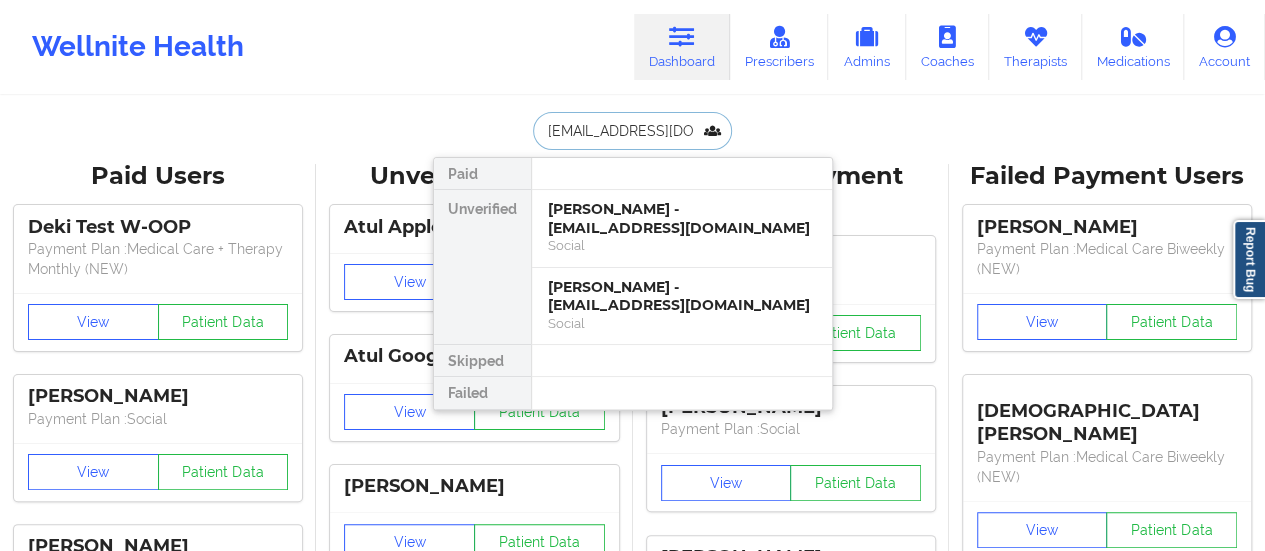 scroll, scrollTop: 0, scrollLeft: 8, axis: horizontal 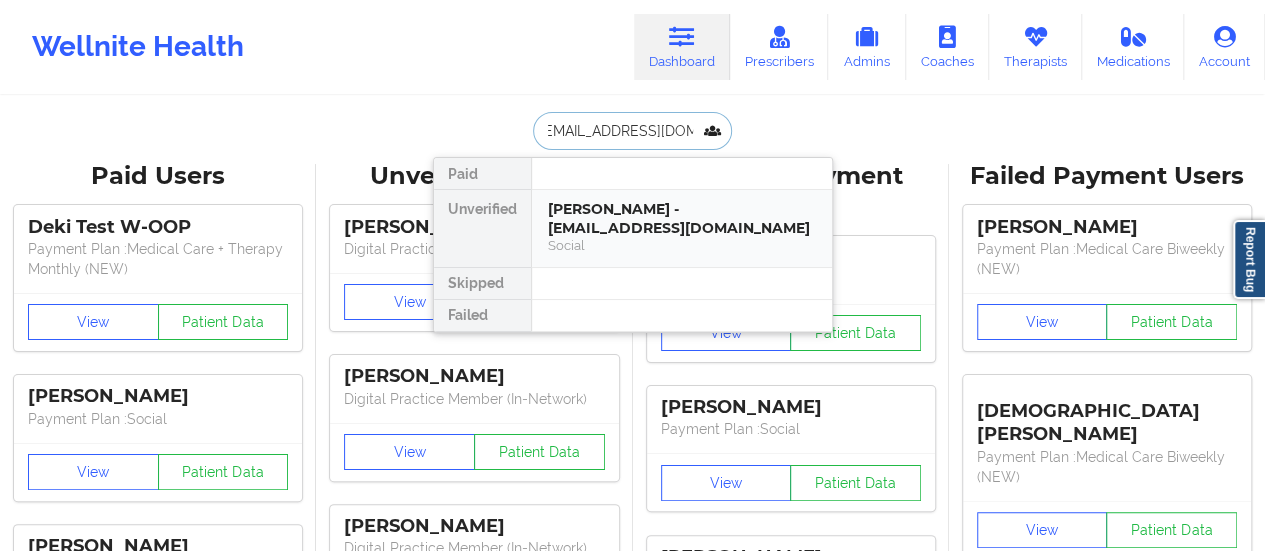 click on "[PERSON_NAME] - [EMAIL_ADDRESS][DOMAIN_NAME]" at bounding box center [682, 218] 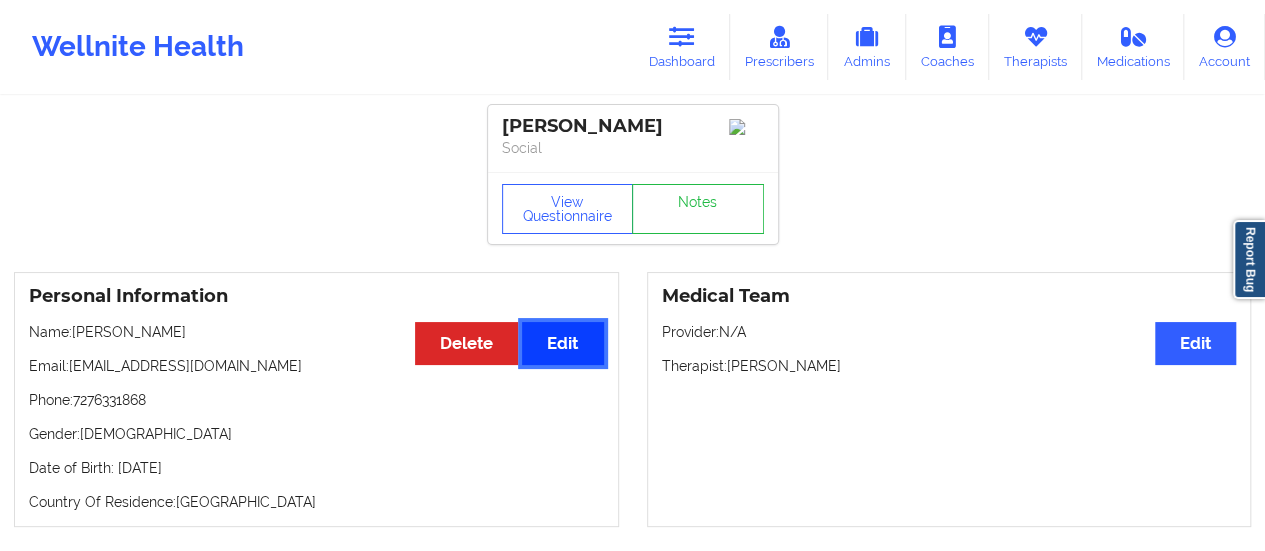 click on "Edit" at bounding box center [562, 343] 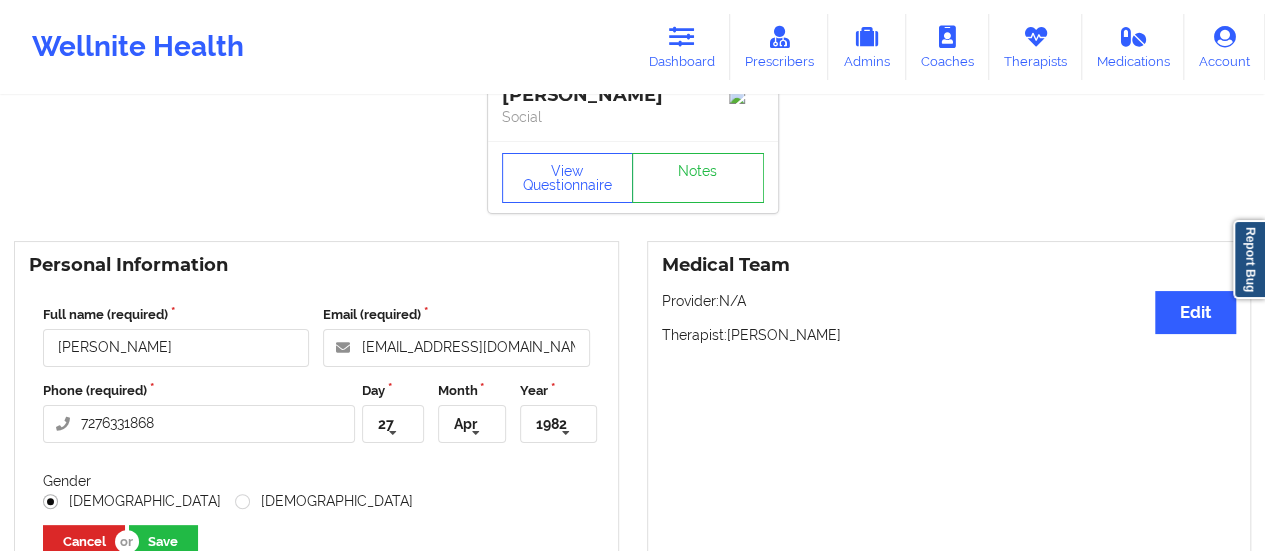 scroll, scrollTop: 0, scrollLeft: 0, axis: both 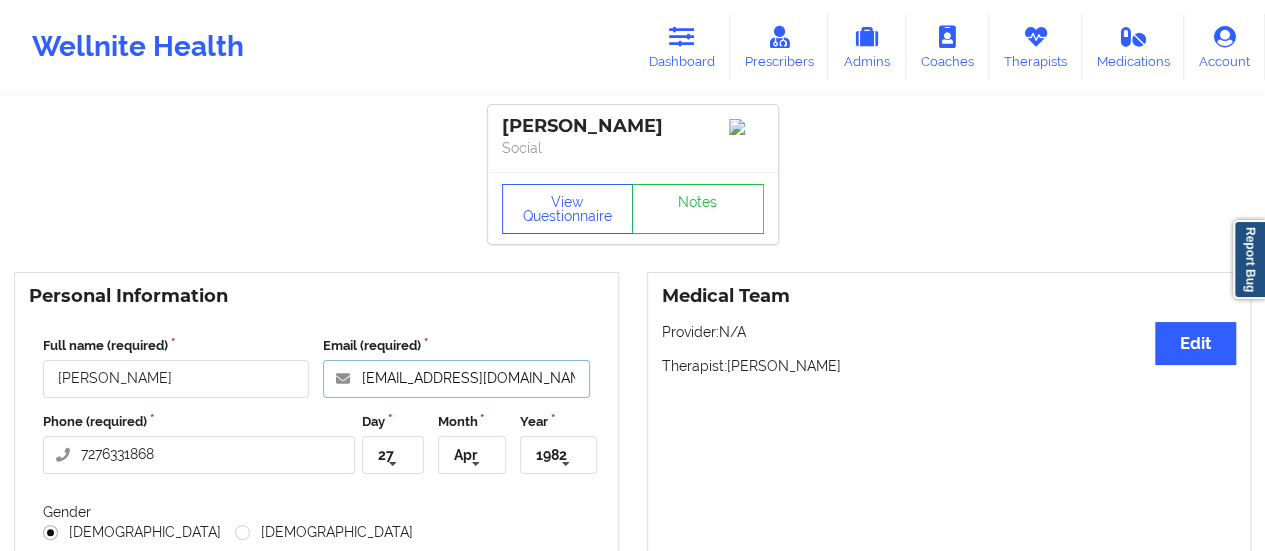 click on "[EMAIL_ADDRESS][DOMAIN_NAME]" at bounding box center [456, 379] 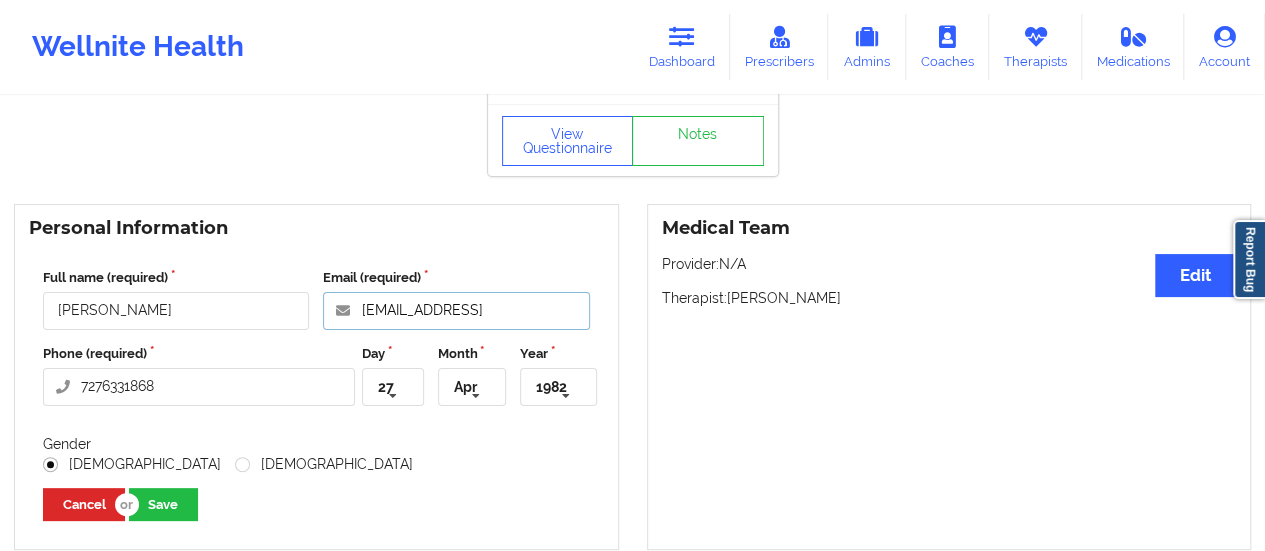 scroll, scrollTop: 74, scrollLeft: 0, axis: vertical 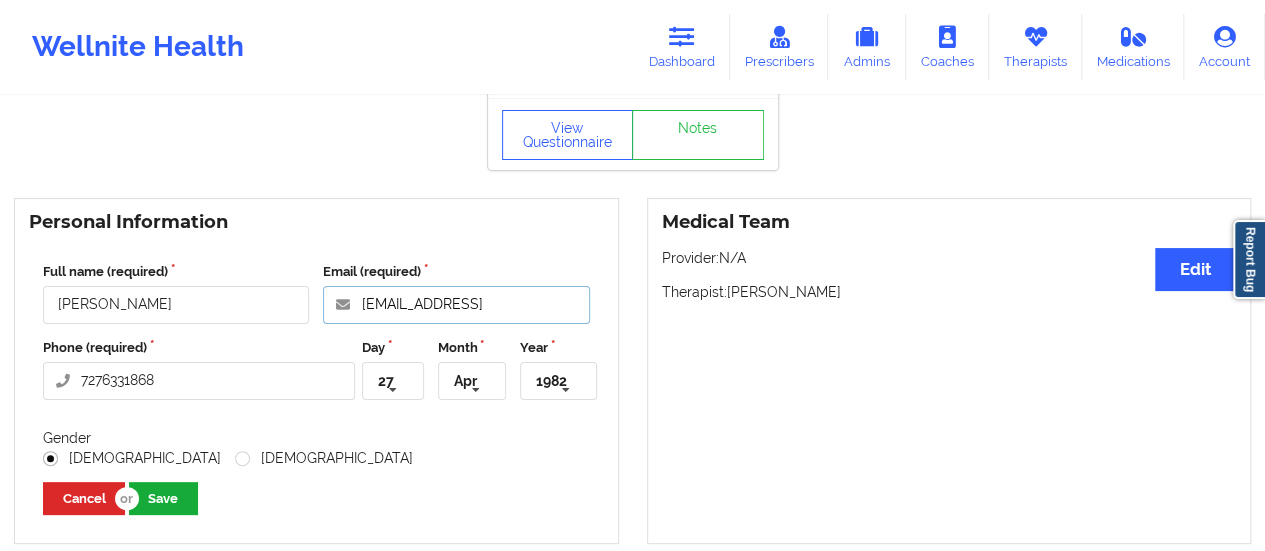 type on "[EMAIL_ADDRESS]" 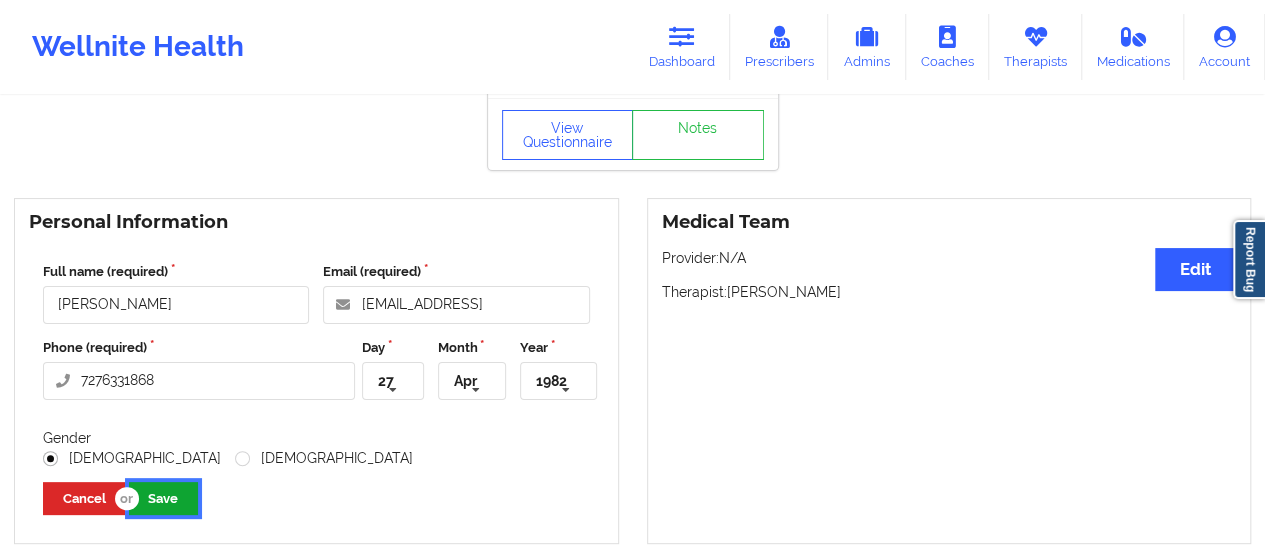 click on "Save" at bounding box center [163, 498] 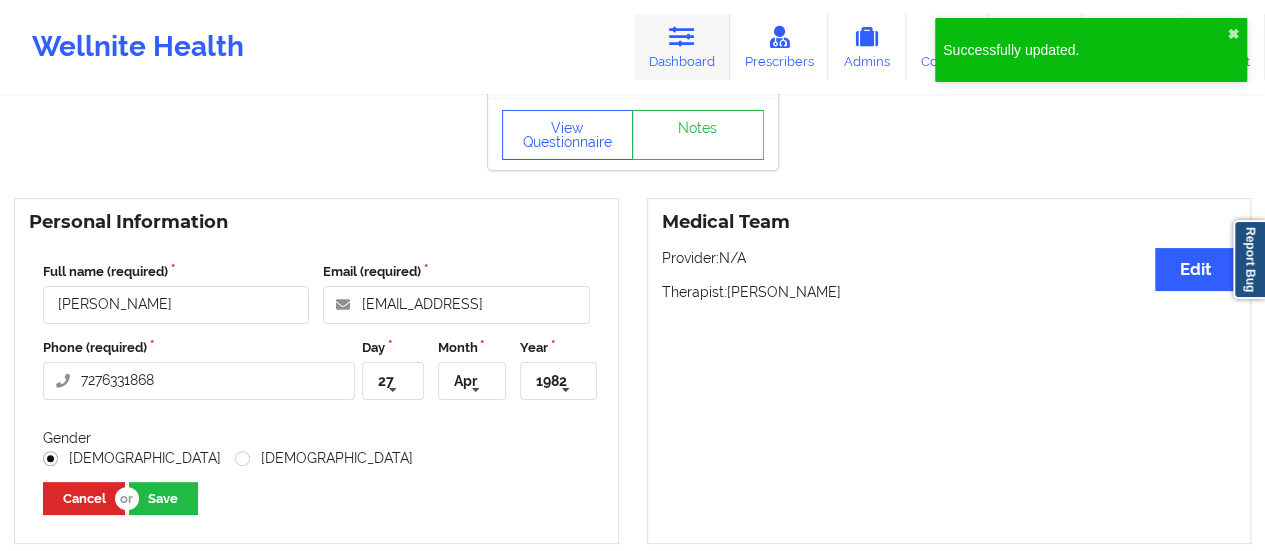 click at bounding box center (682, 37) 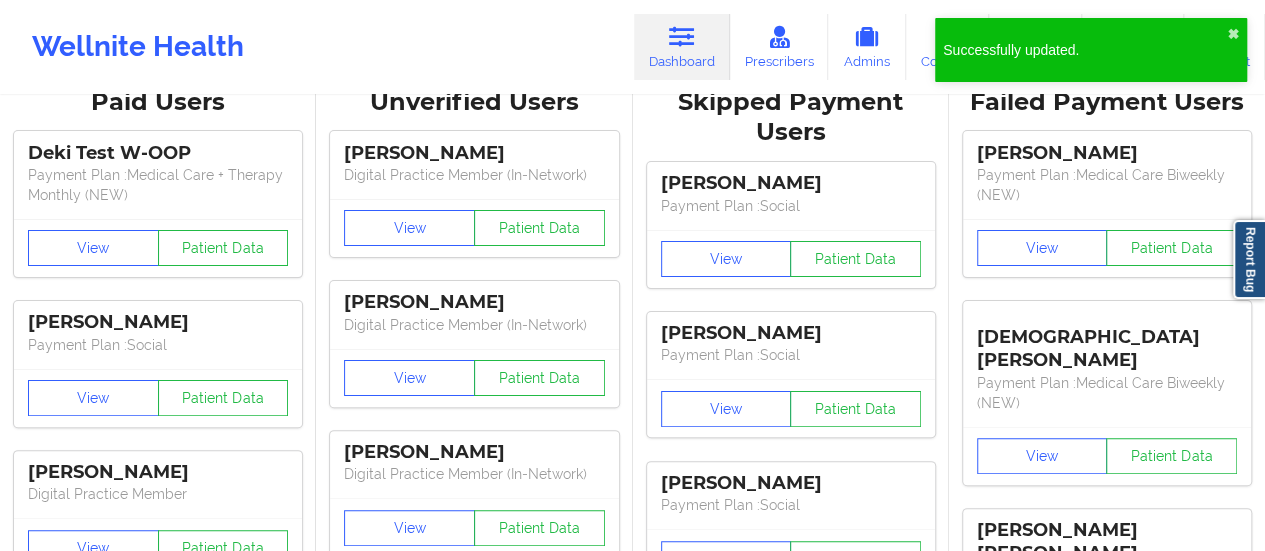 scroll, scrollTop: 0, scrollLeft: 0, axis: both 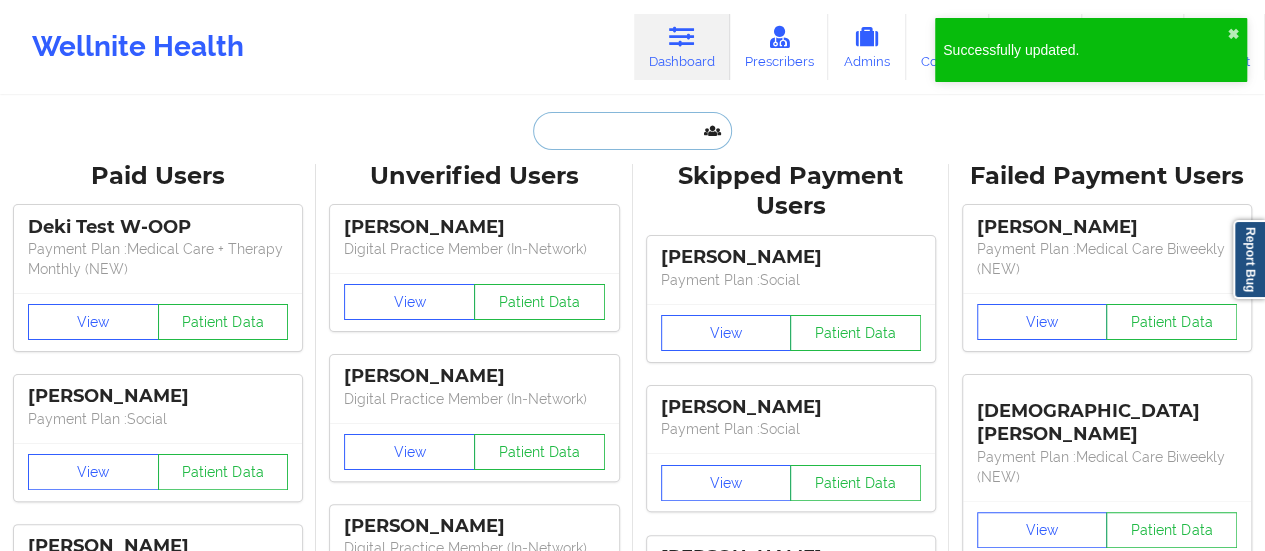 click at bounding box center (632, 131) 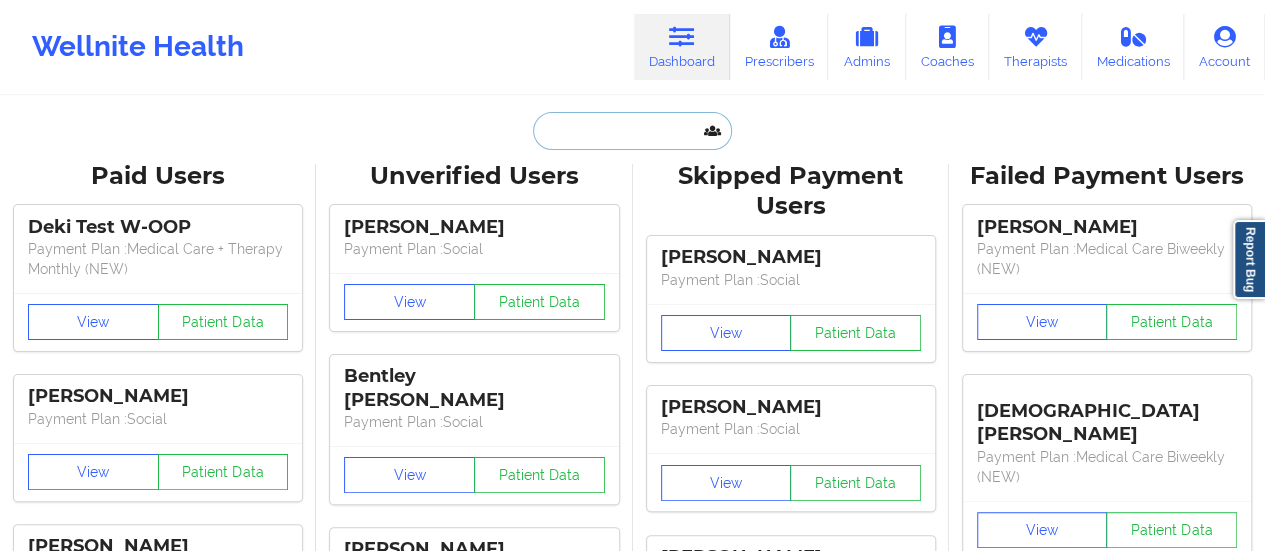 paste on "[PERSON_NAME]" 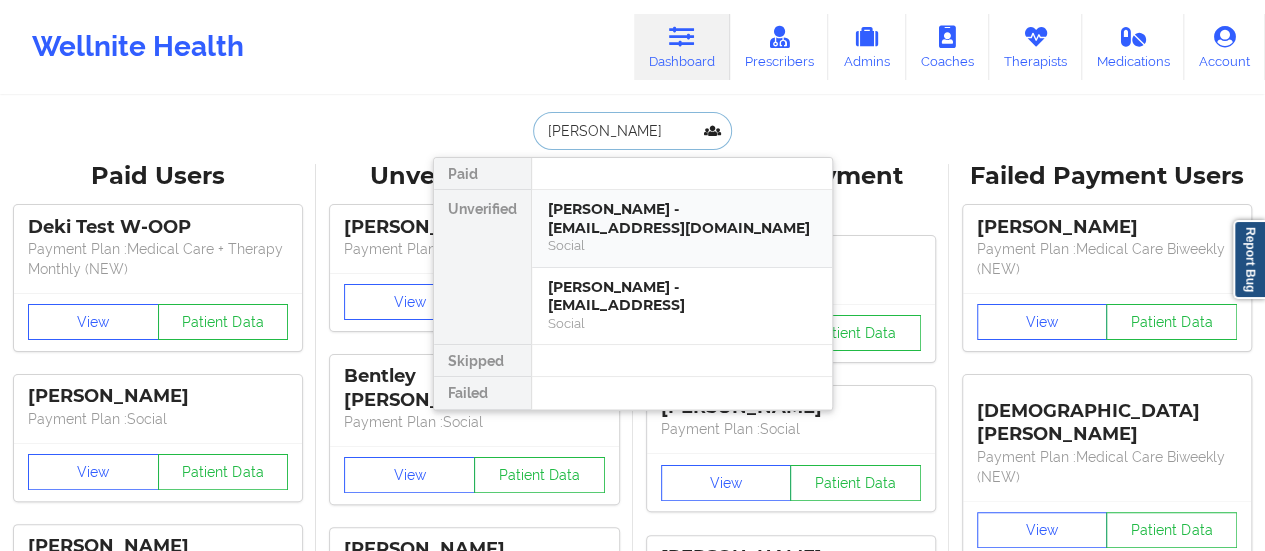 click on "[PERSON_NAME] - [EMAIL_ADDRESS][DOMAIN_NAME]" at bounding box center (682, 218) 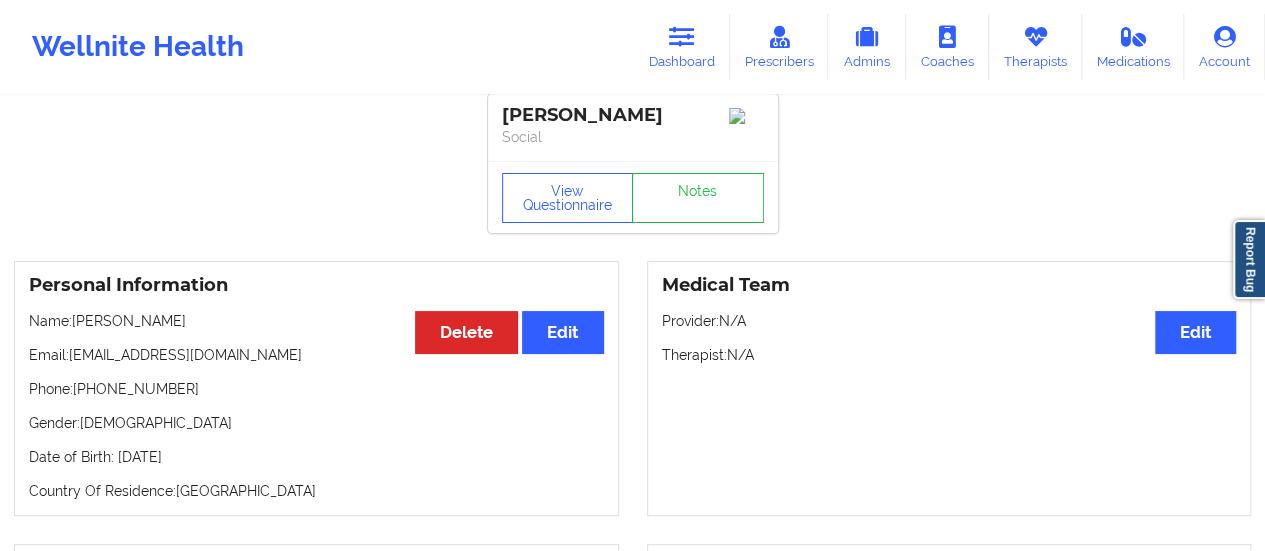 scroll, scrollTop: 0, scrollLeft: 0, axis: both 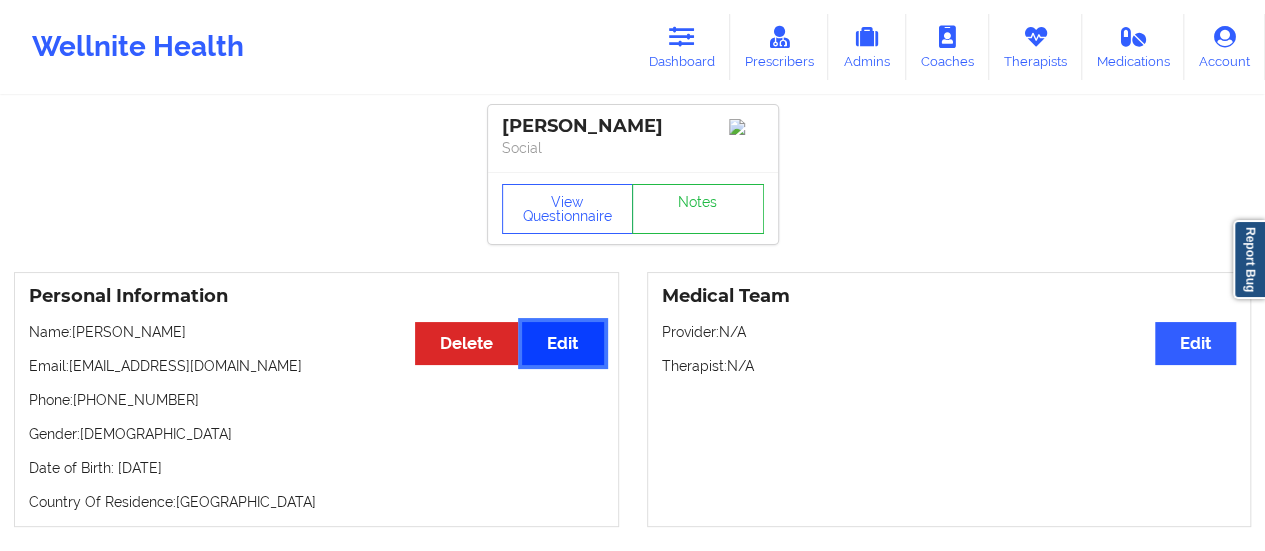 click on "Edit" at bounding box center [562, 343] 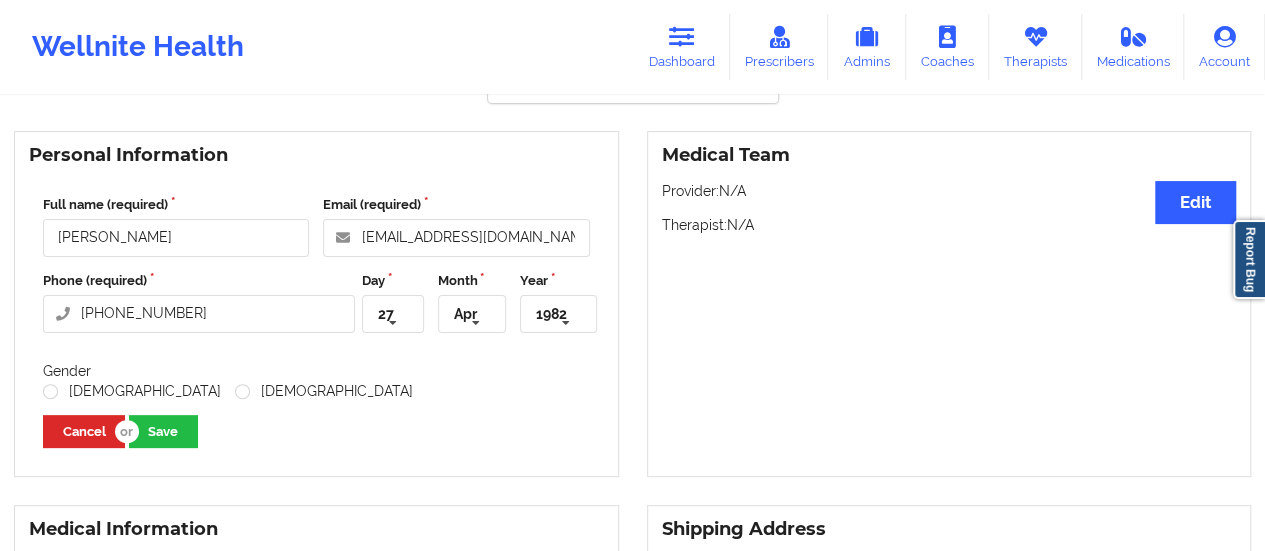 scroll, scrollTop: 142, scrollLeft: 0, axis: vertical 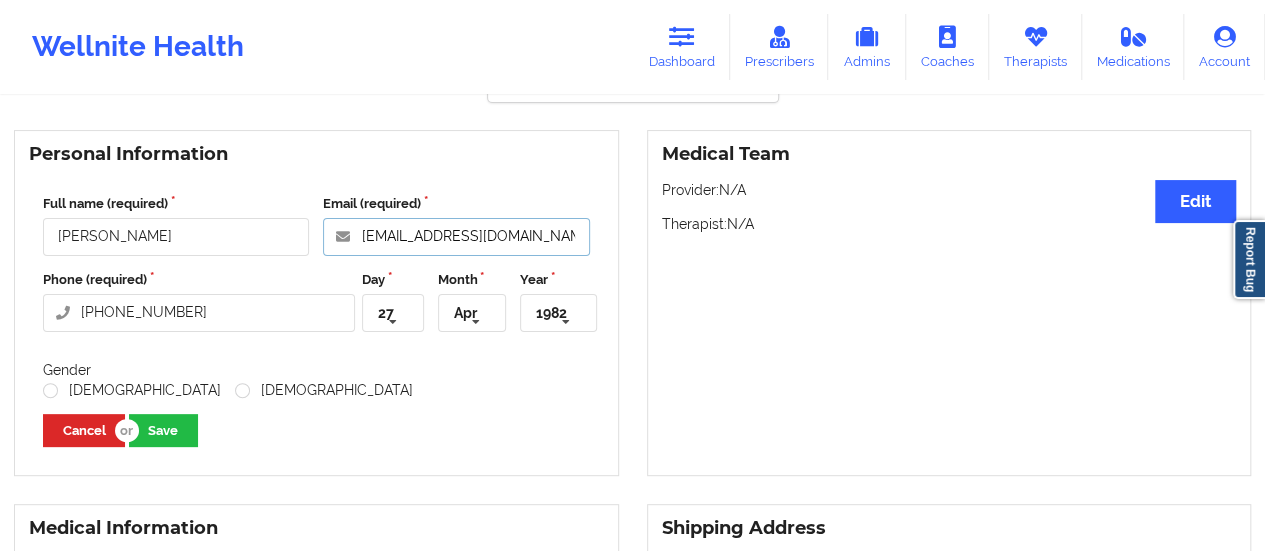 click on "[EMAIL_ADDRESS][DOMAIN_NAME]" at bounding box center (456, 237) 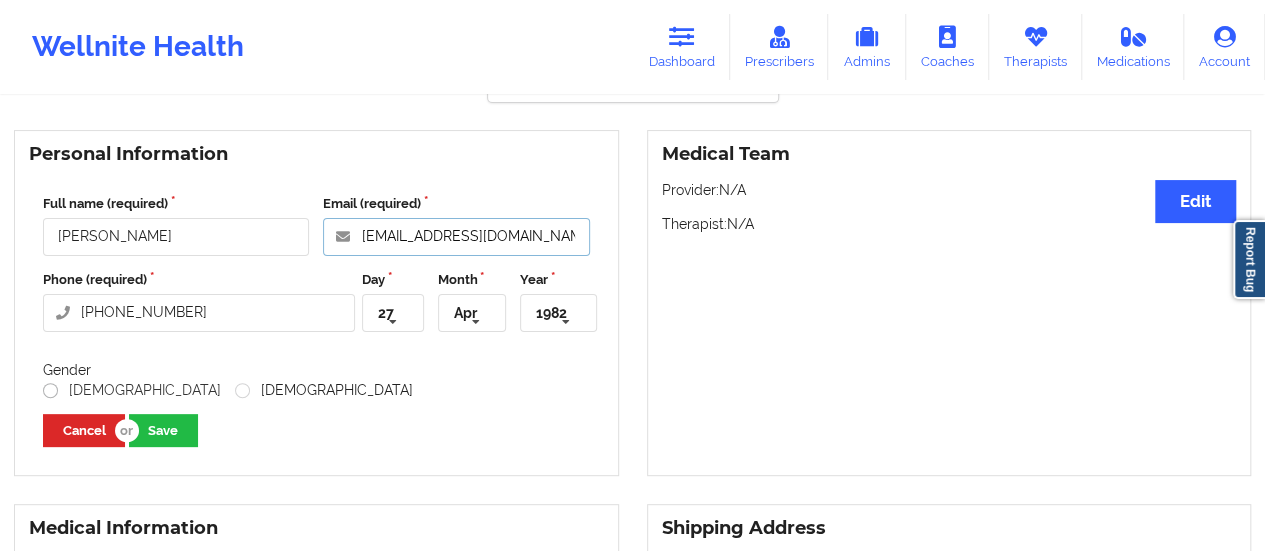 type on "[EMAIL_ADDRESS][DOMAIN_NAME]" 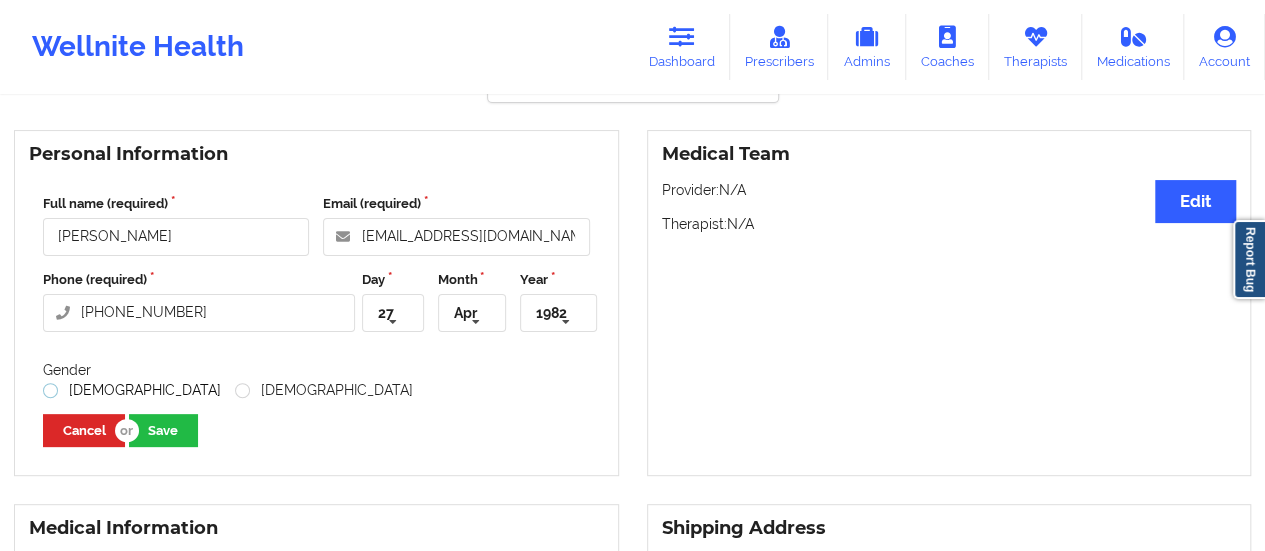 click on "[DEMOGRAPHIC_DATA]" at bounding box center (132, 390) 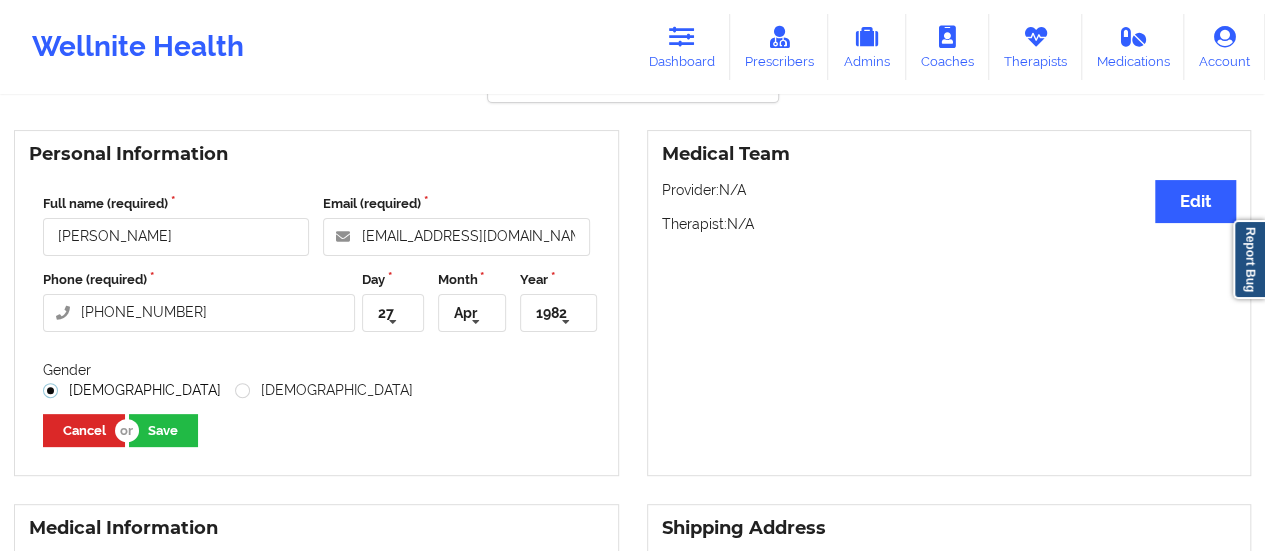 radio on "true" 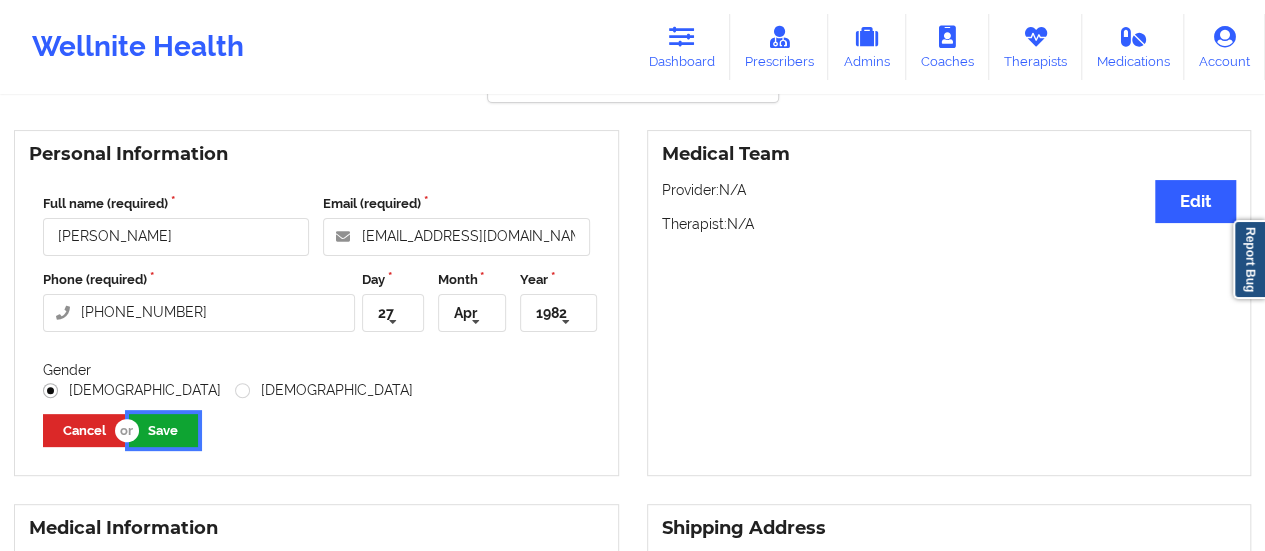 click on "Save" at bounding box center (163, 430) 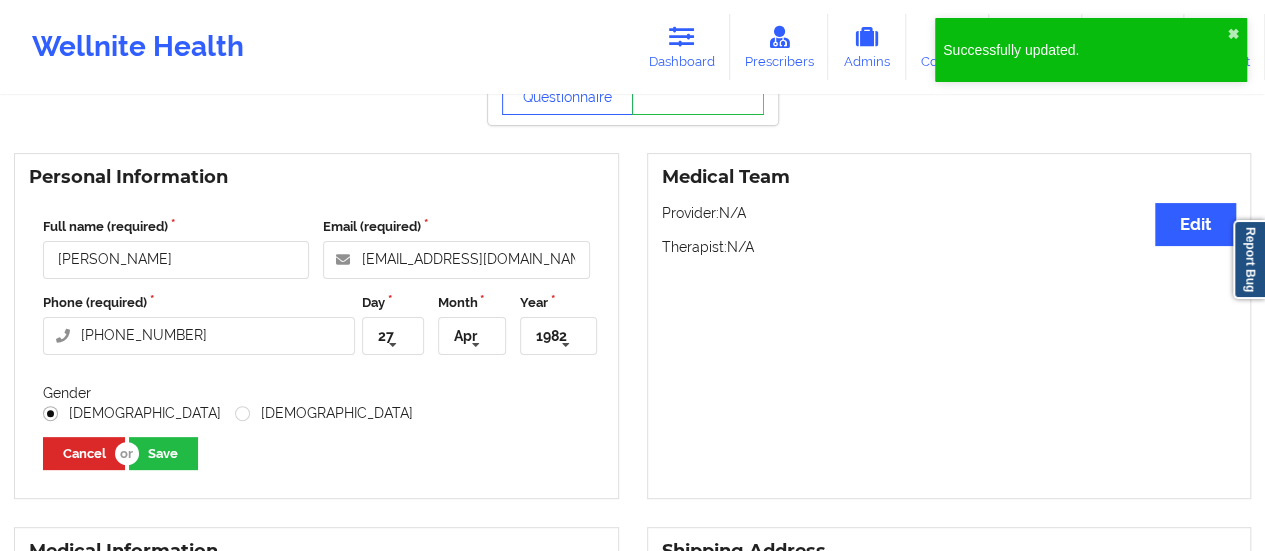 scroll, scrollTop: 142, scrollLeft: 0, axis: vertical 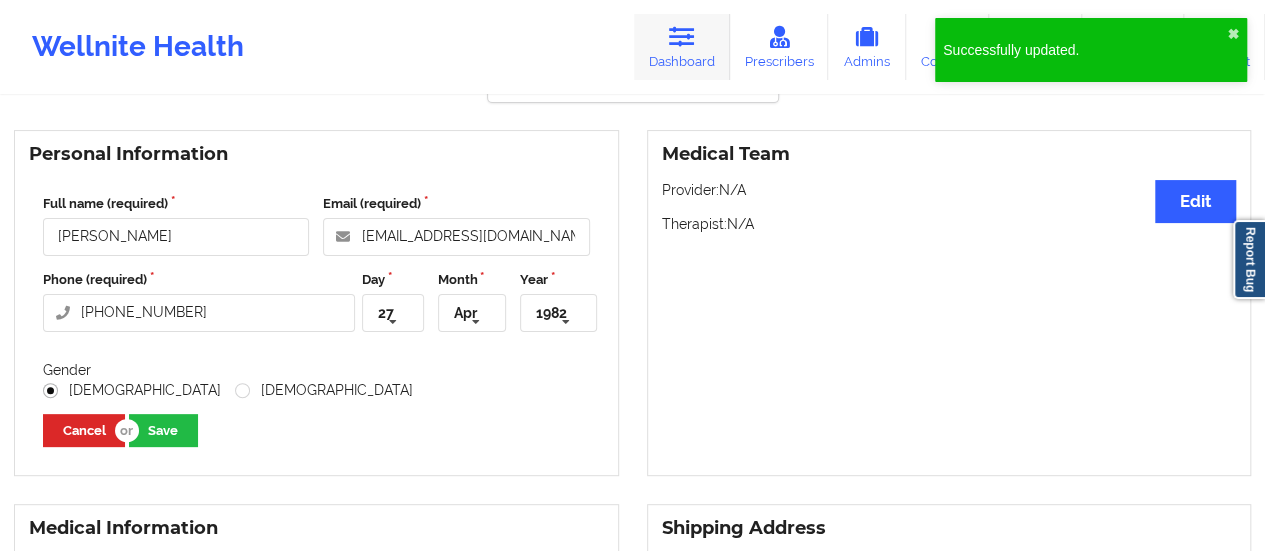 click on "Dashboard" at bounding box center (682, 47) 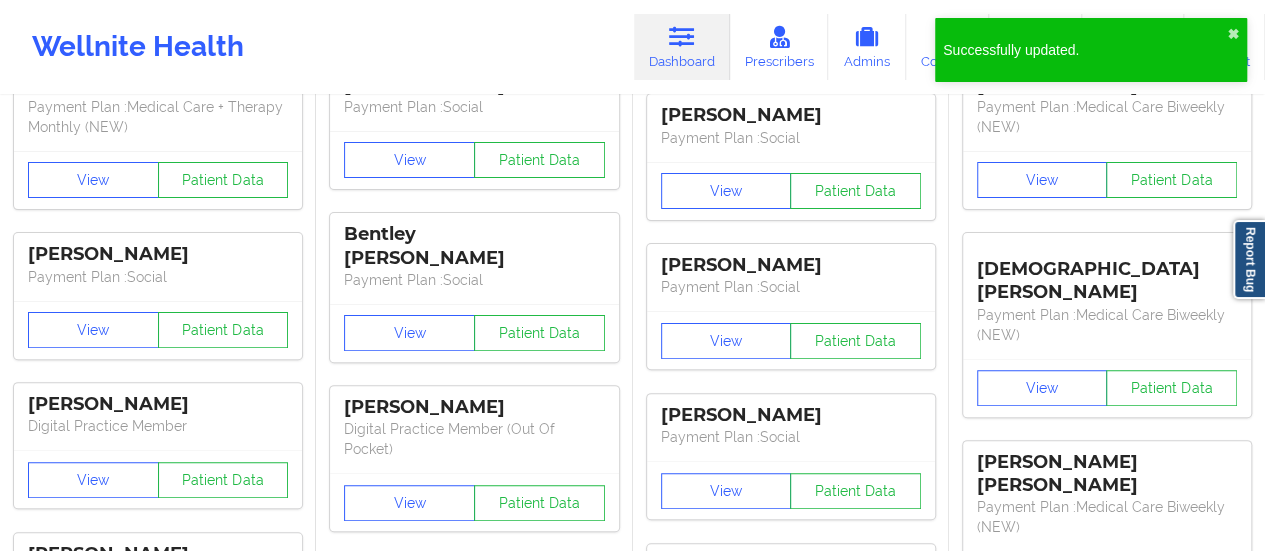 scroll, scrollTop: 0, scrollLeft: 0, axis: both 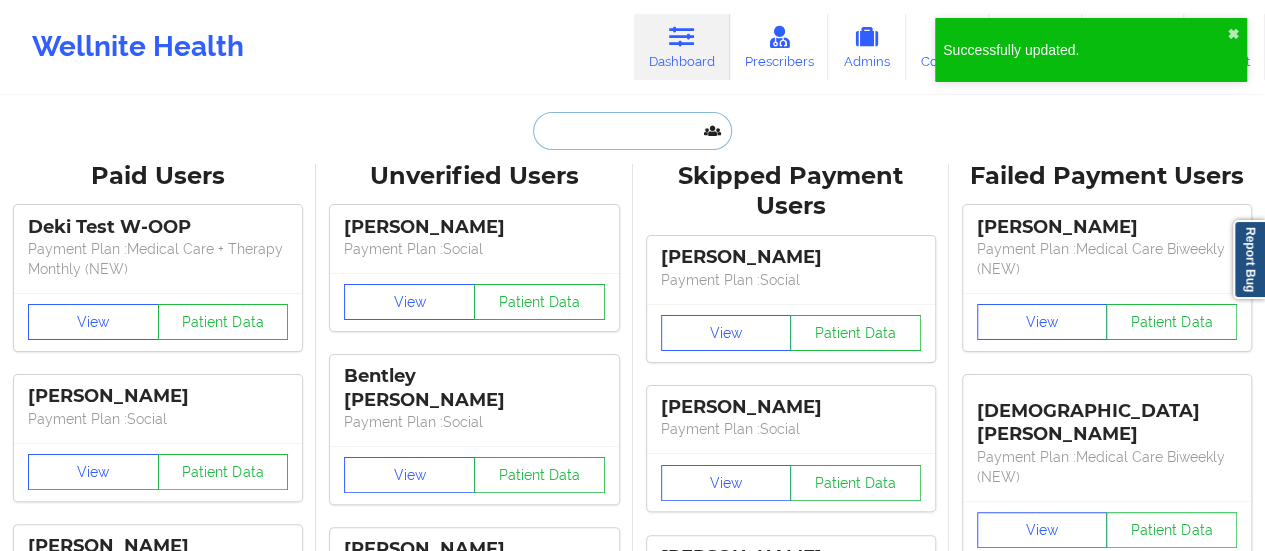 click at bounding box center [632, 131] 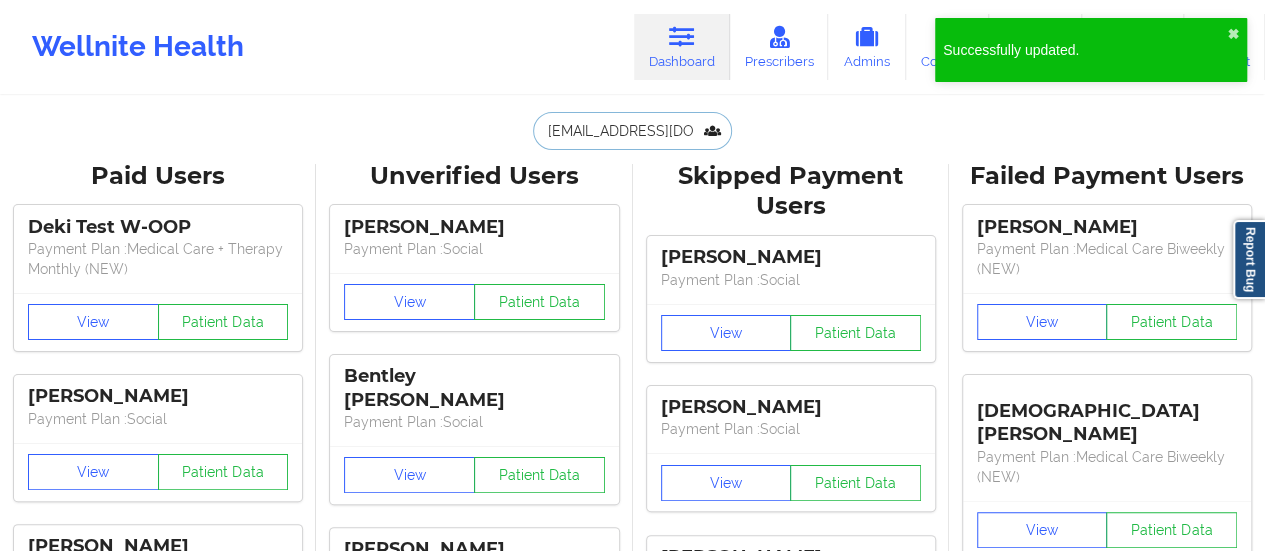 scroll, scrollTop: 0, scrollLeft: 8, axis: horizontal 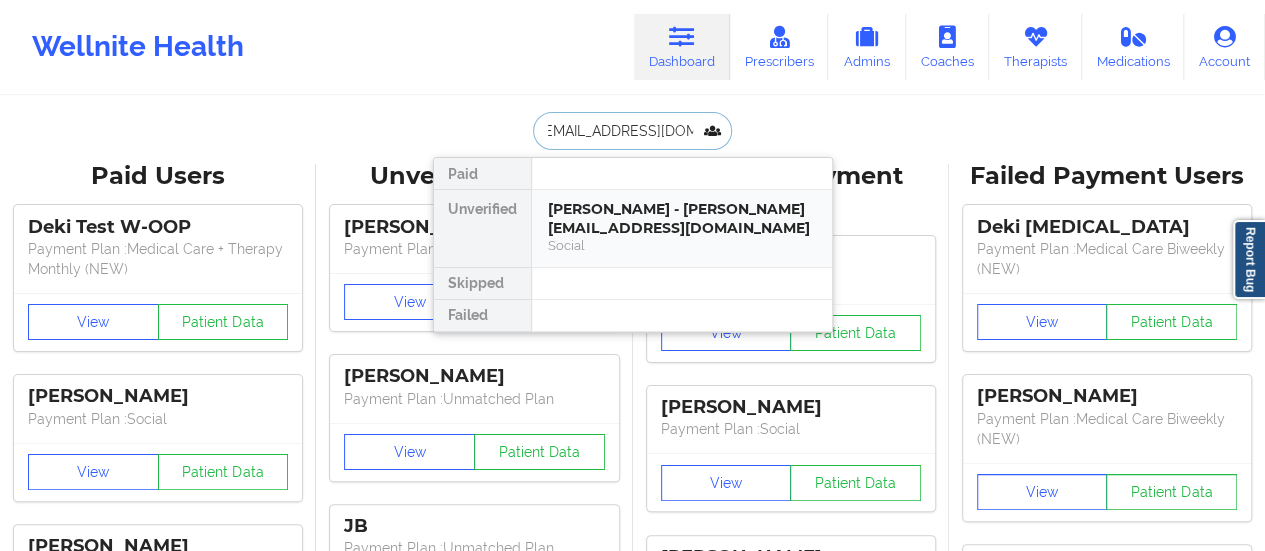 click on "[PERSON_NAME] - [PERSON_NAME][EMAIL_ADDRESS][DOMAIN_NAME]" at bounding box center (682, 218) 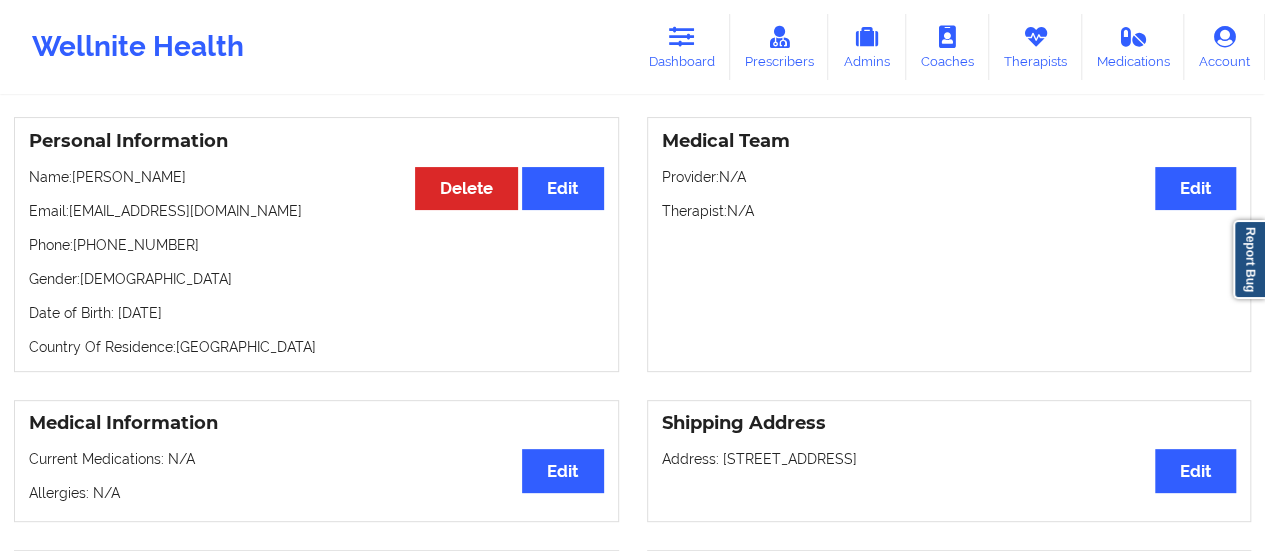 scroll, scrollTop: 0, scrollLeft: 0, axis: both 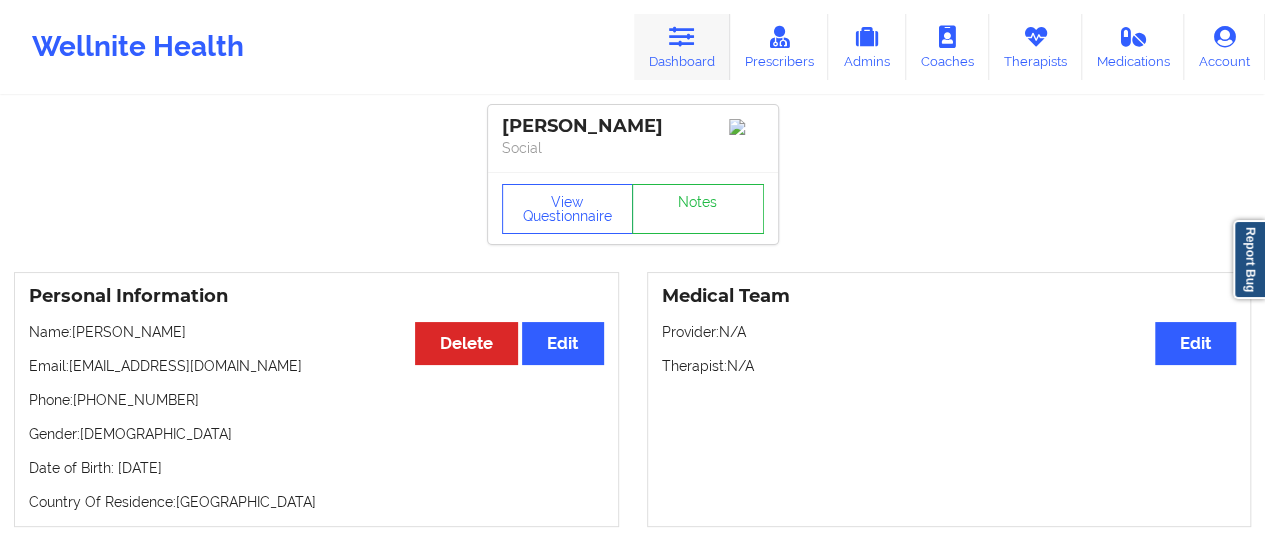 click on "Dashboard" at bounding box center [682, 47] 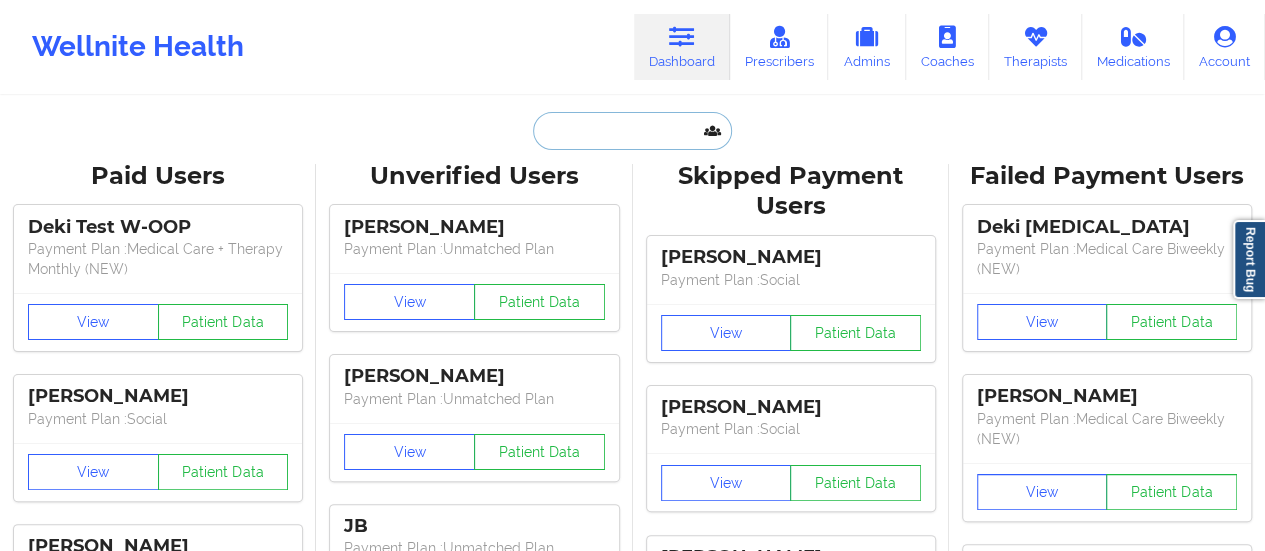 click at bounding box center (632, 131) 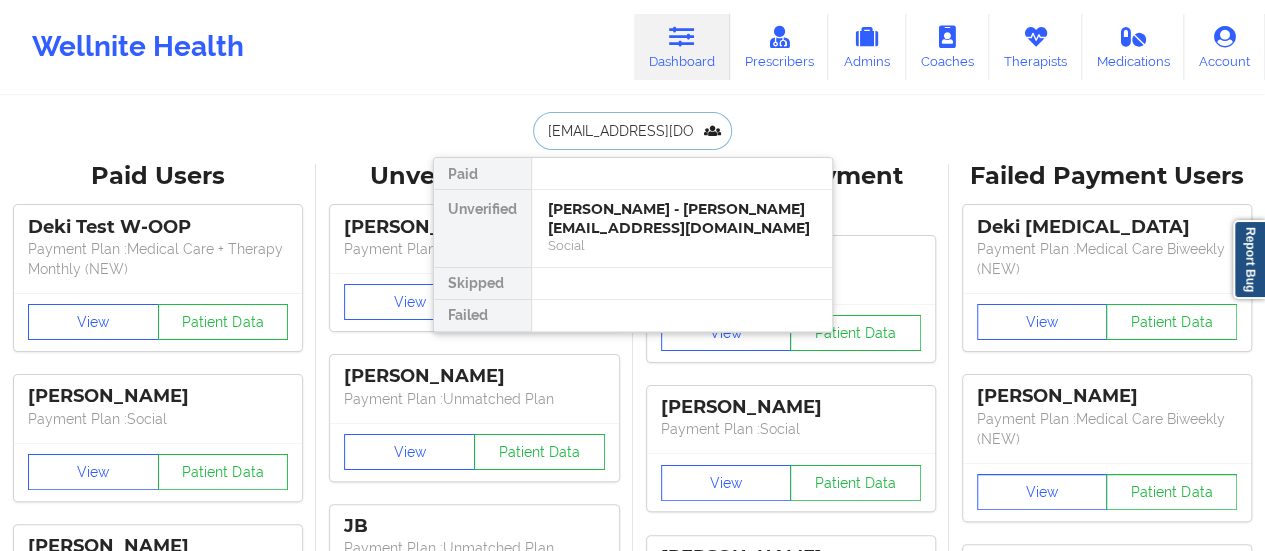 scroll, scrollTop: 0, scrollLeft: 5, axis: horizontal 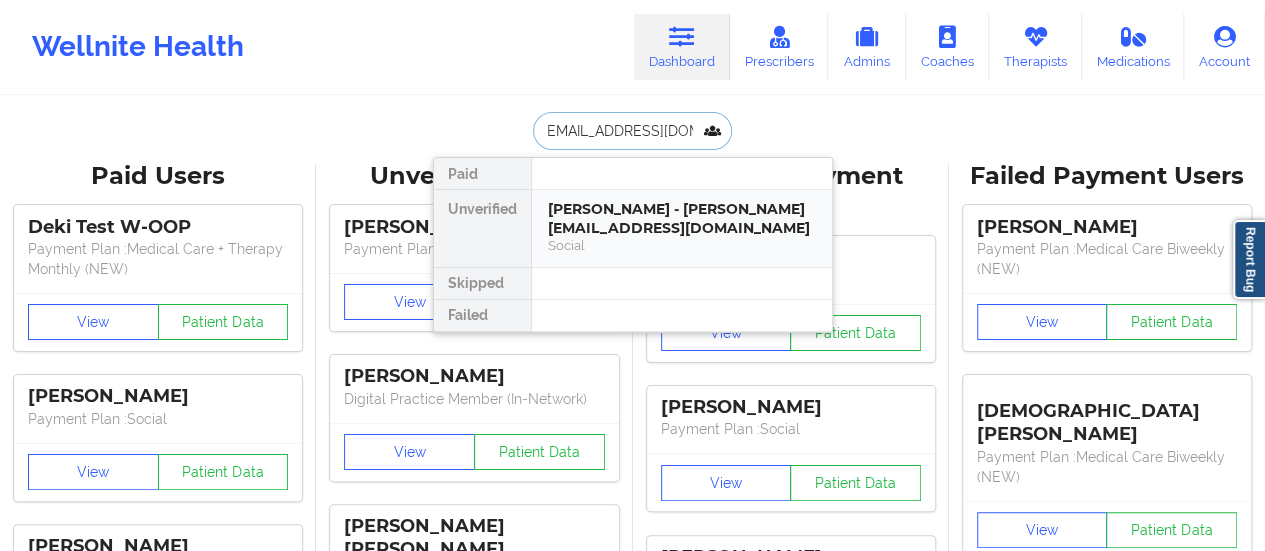 click on "[PERSON_NAME] - [PERSON_NAME][EMAIL_ADDRESS][DOMAIN_NAME]" at bounding box center (682, 218) 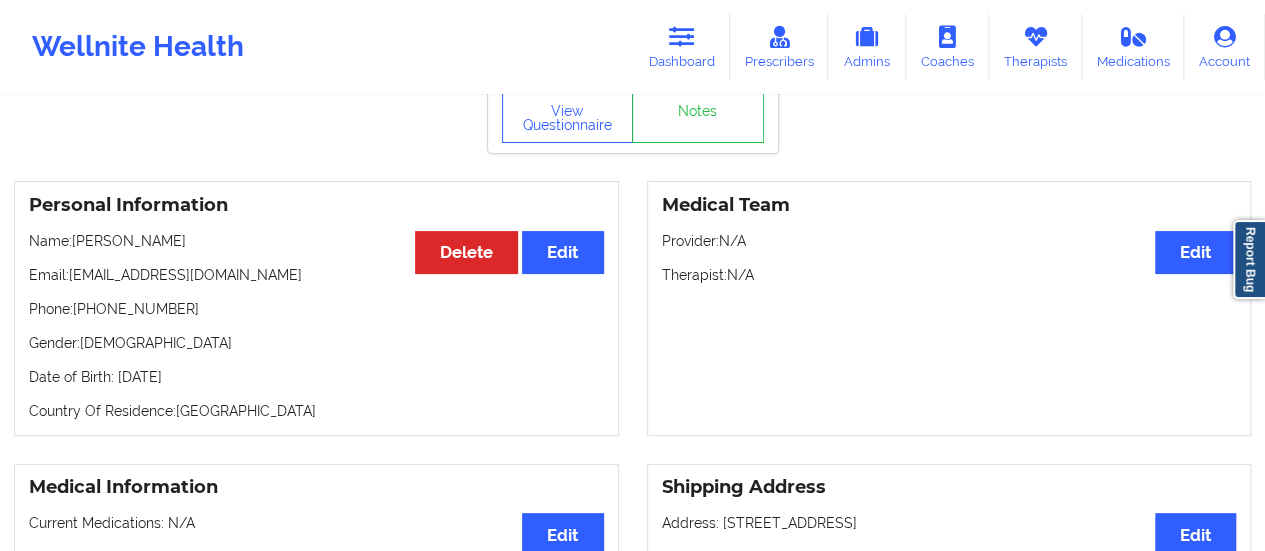 scroll, scrollTop: 0, scrollLeft: 0, axis: both 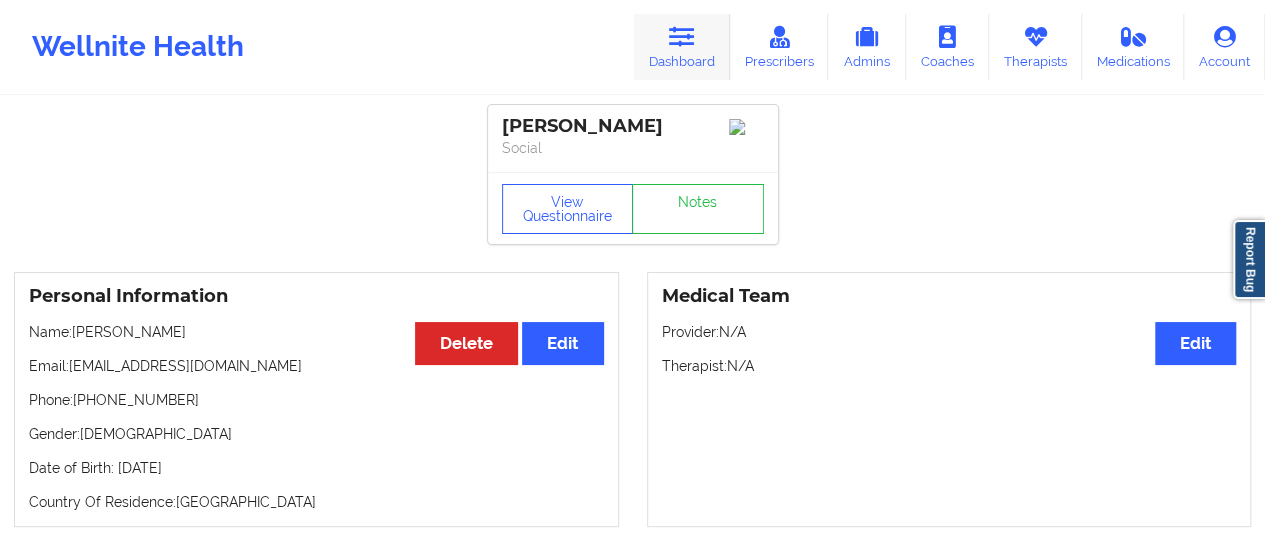 click at bounding box center [682, 37] 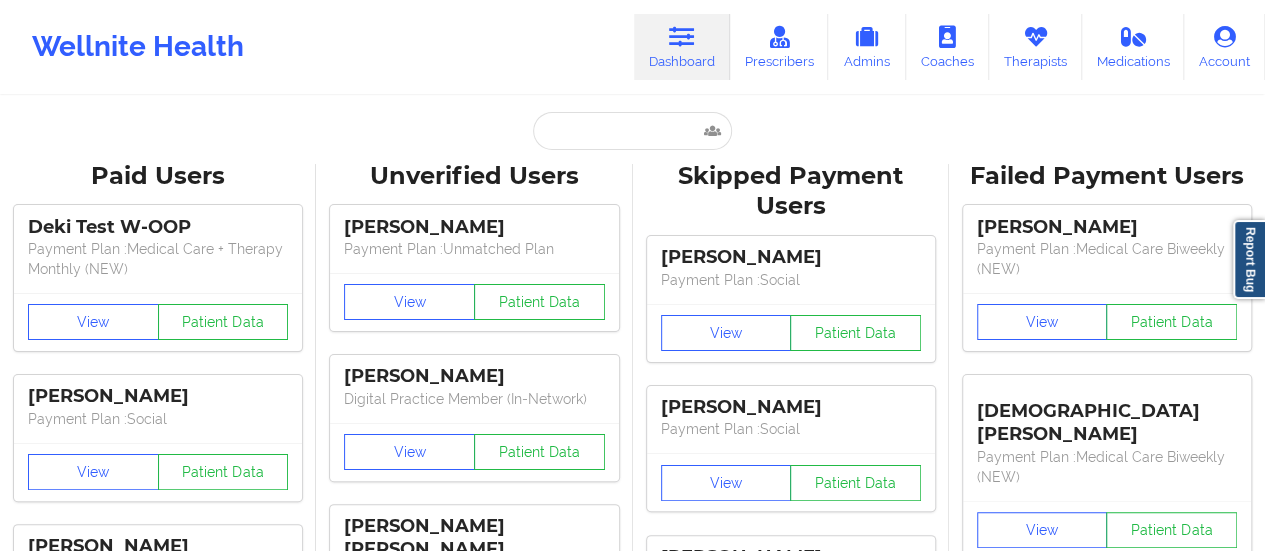 click on "Unverified Users" at bounding box center [474, 176] 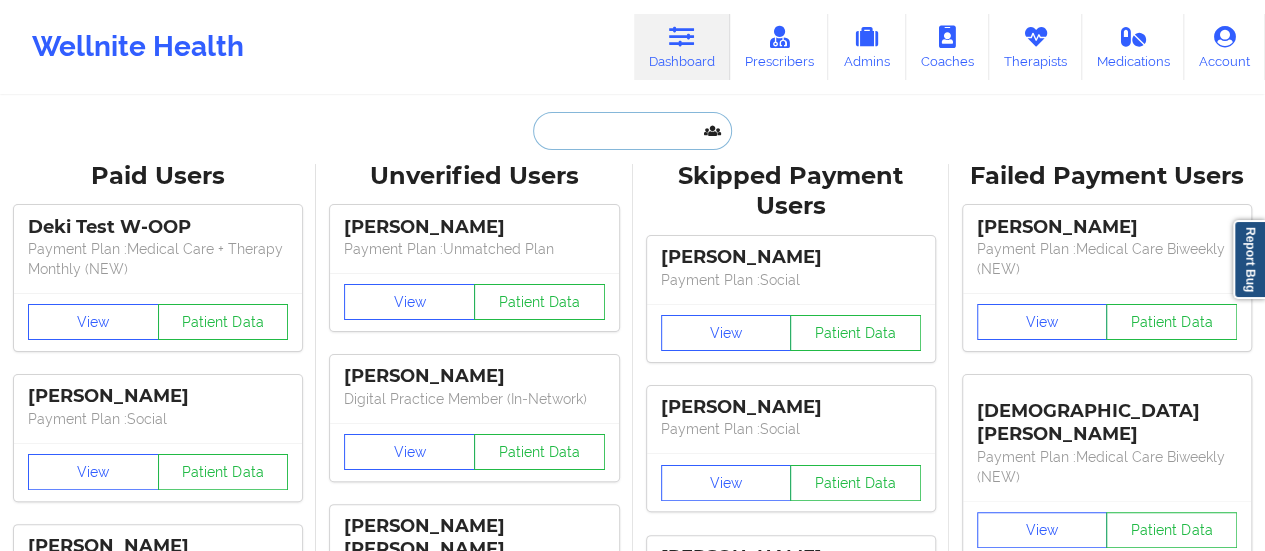 click at bounding box center (632, 131) 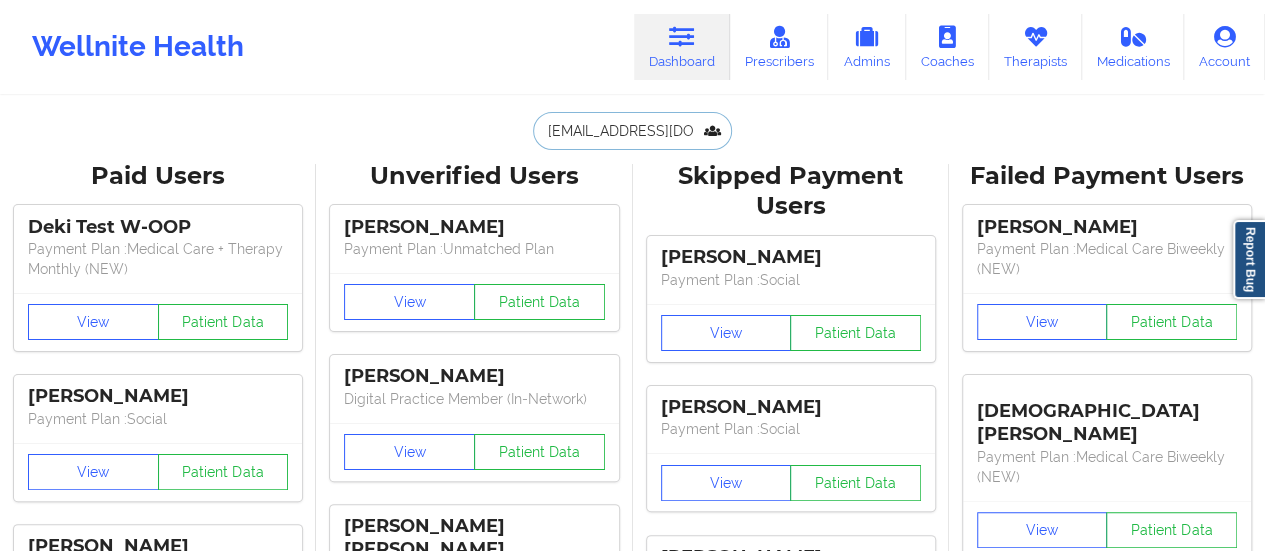 scroll, scrollTop: 0, scrollLeft: 5, axis: horizontal 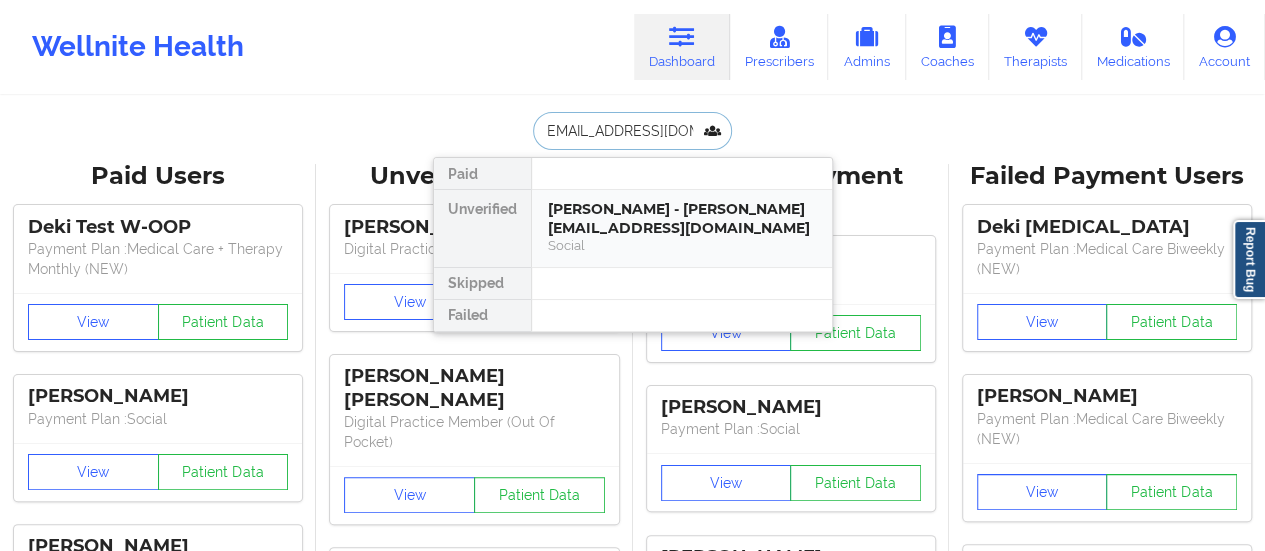 click on "[PERSON_NAME] - [PERSON_NAME][EMAIL_ADDRESS][DOMAIN_NAME]" at bounding box center (682, 218) 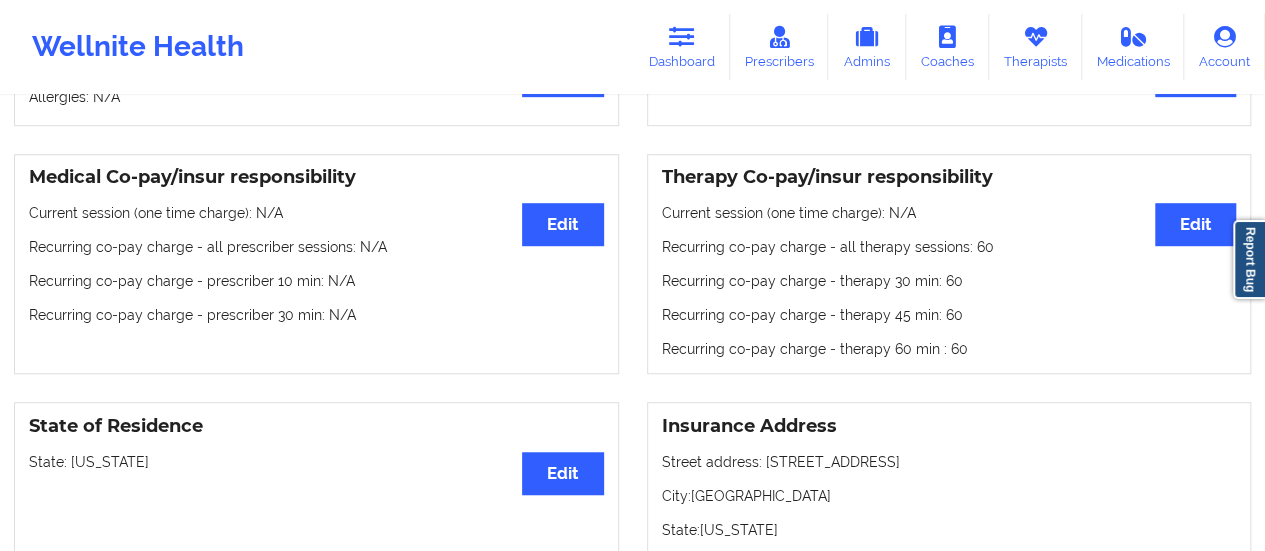 scroll, scrollTop: 0, scrollLeft: 0, axis: both 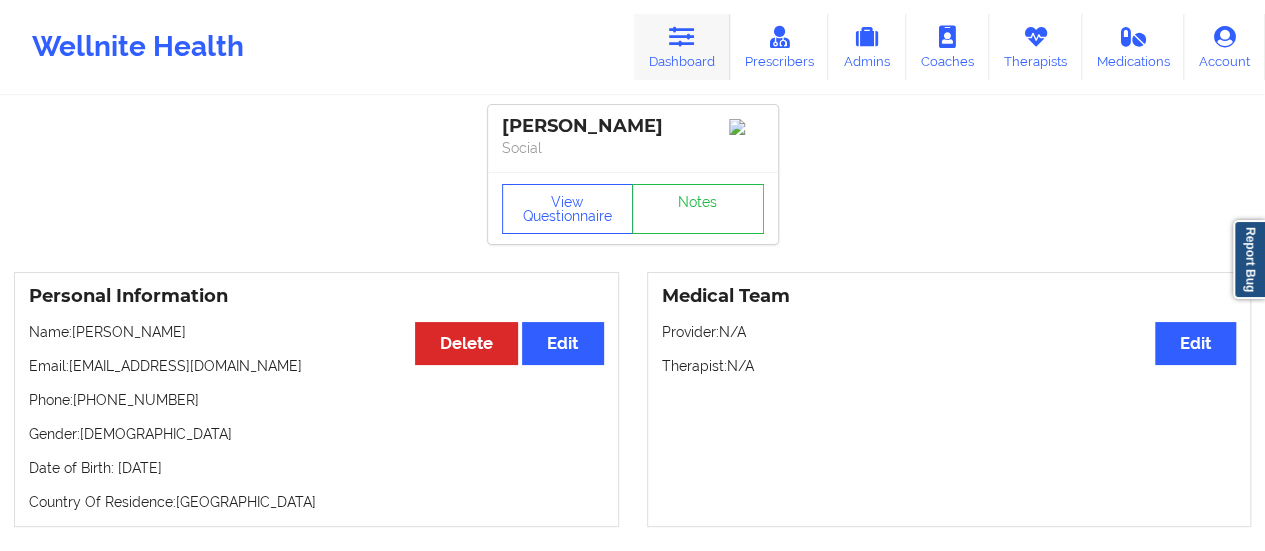 click at bounding box center [682, 37] 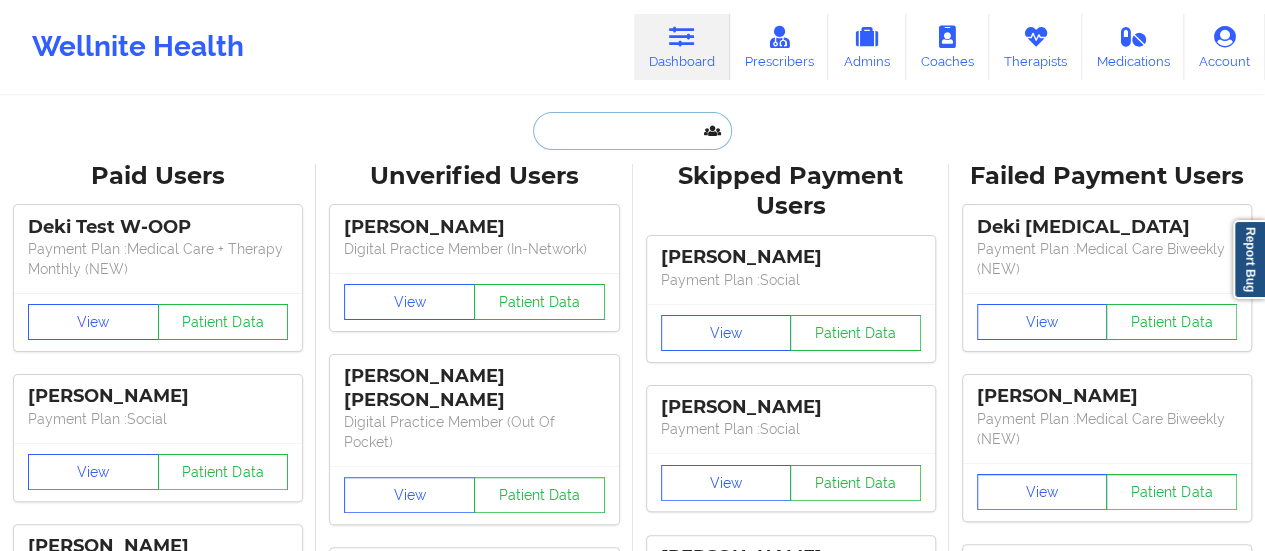 click at bounding box center [632, 131] 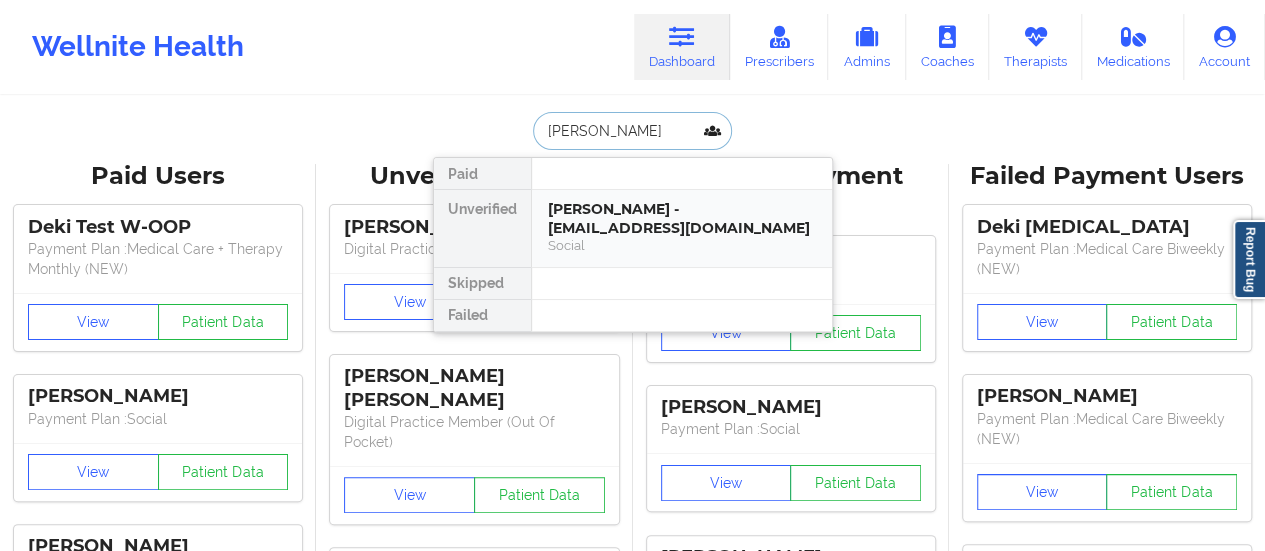 click on "[PERSON_NAME] - [EMAIL_ADDRESS][DOMAIN_NAME]" at bounding box center (682, 218) 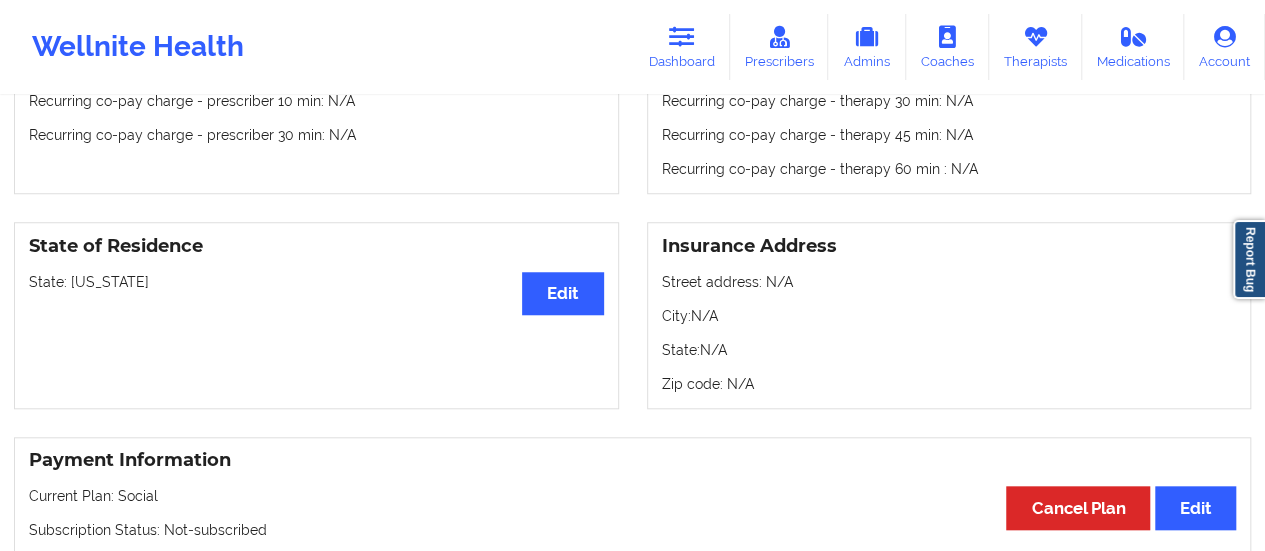 scroll, scrollTop: 734, scrollLeft: 0, axis: vertical 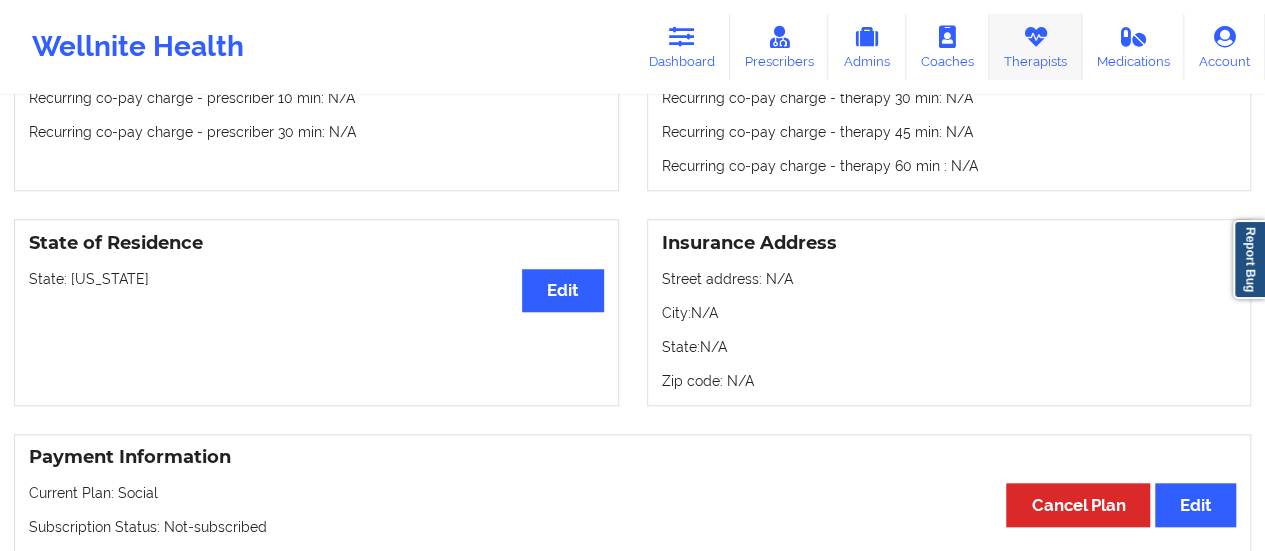 click on "Therapists" at bounding box center [1035, 47] 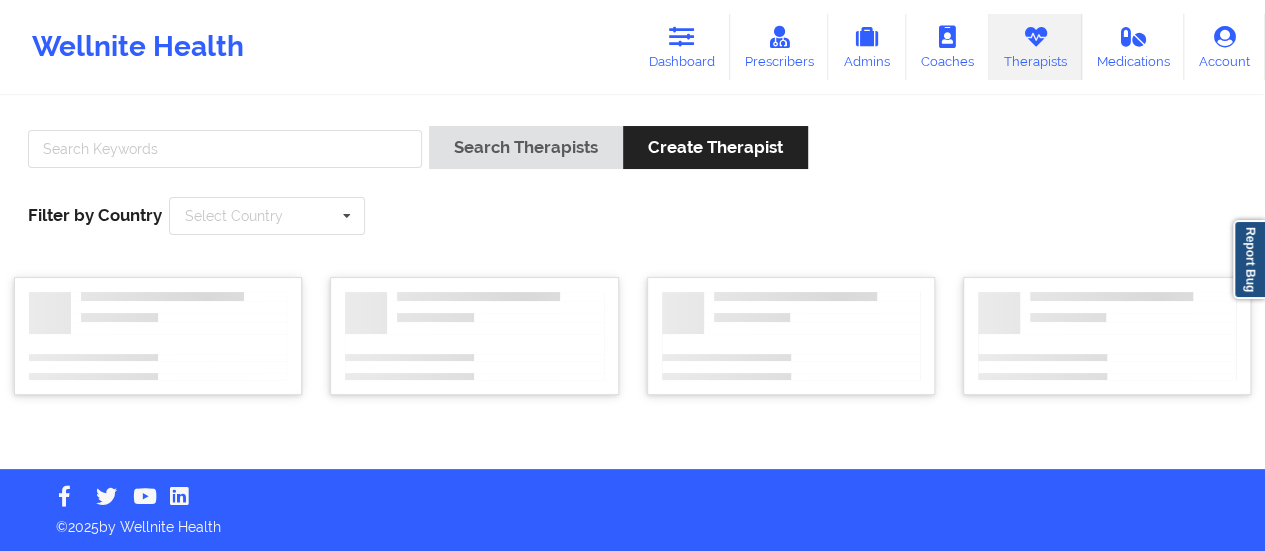 scroll, scrollTop: 0, scrollLeft: 0, axis: both 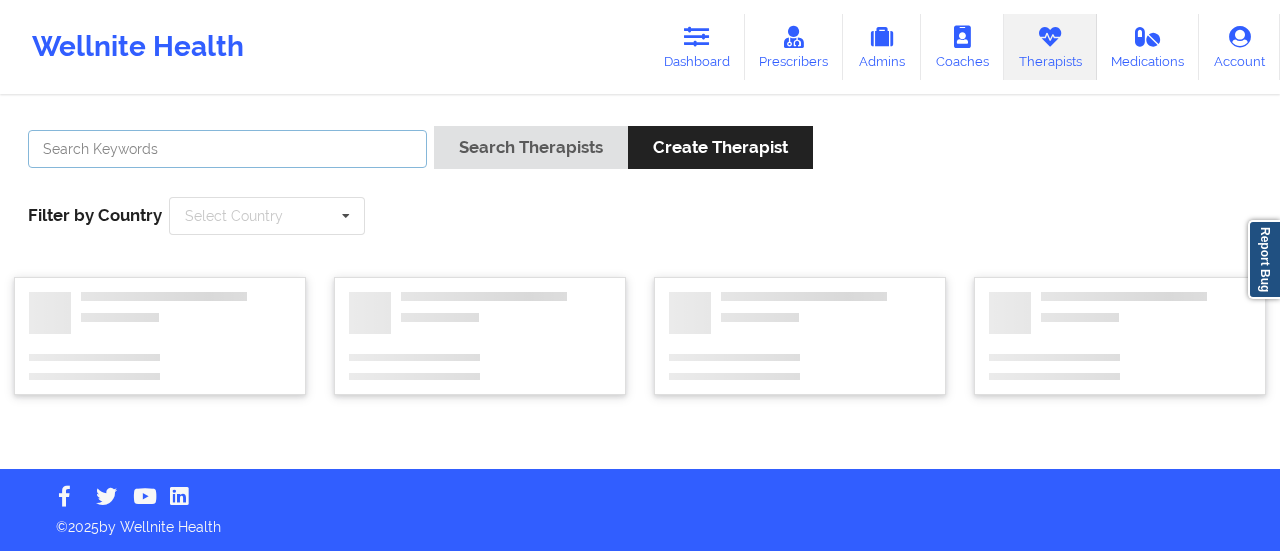 click at bounding box center (227, 149) 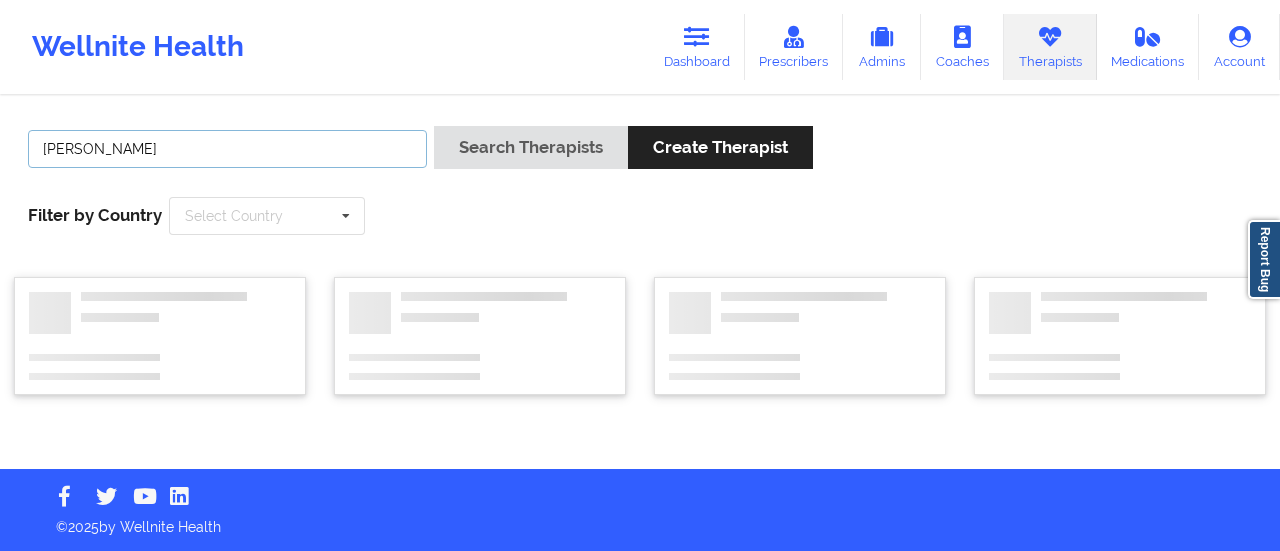 type on "[PERSON_NAME]" 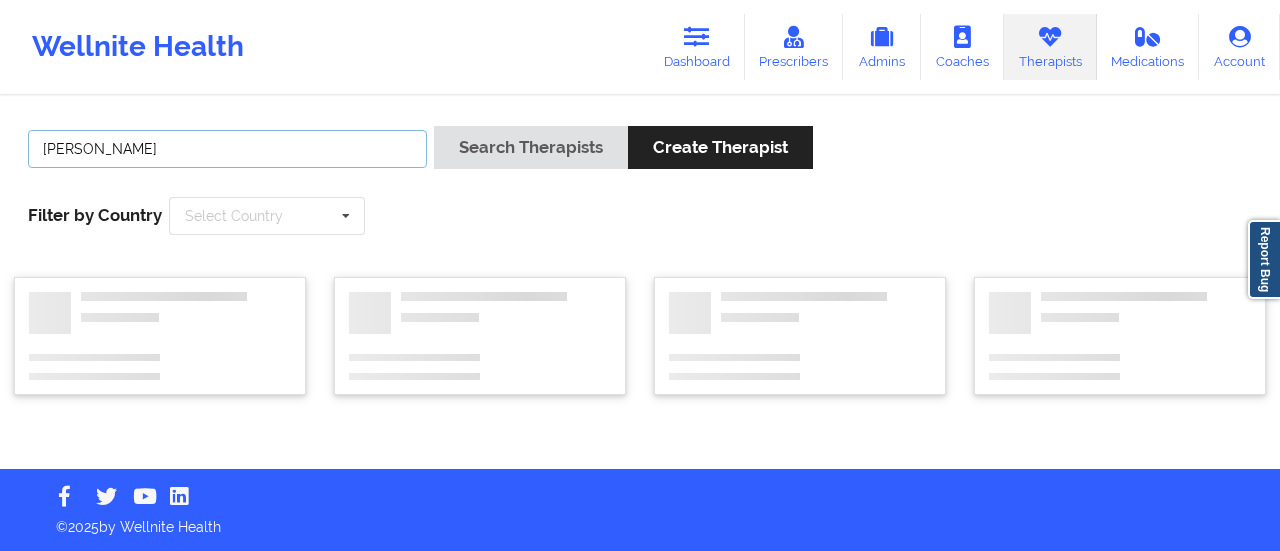 click on "Search Therapists" at bounding box center [531, 147] 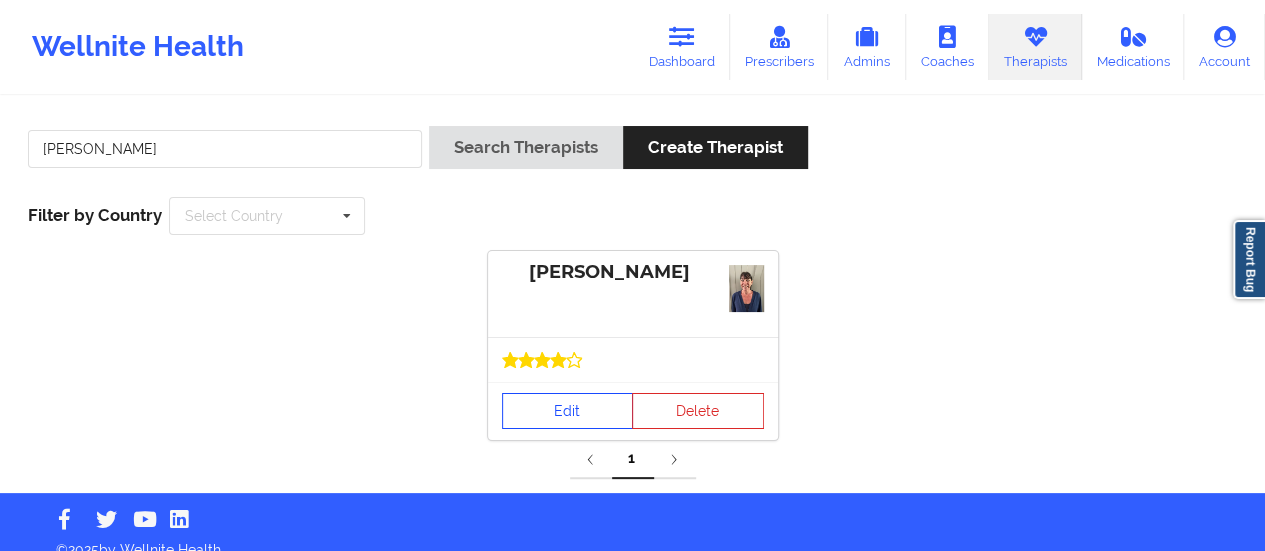 drag, startPoint x: 550, startPoint y: 378, endPoint x: 550, endPoint y: 407, distance: 29 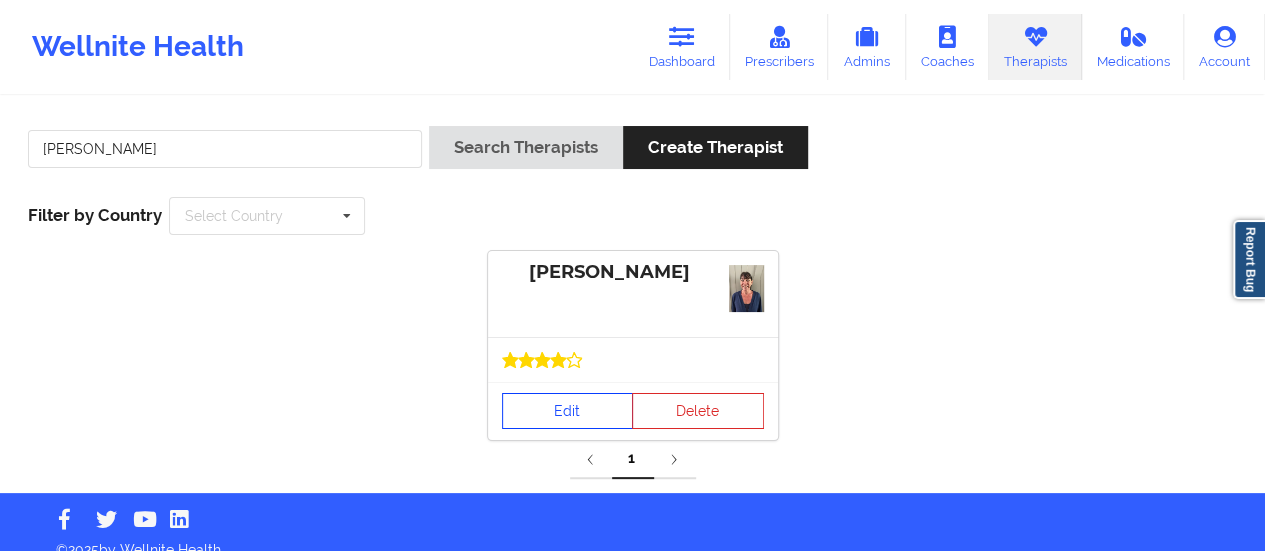 click on "Edit" at bounding box center (568, 411) 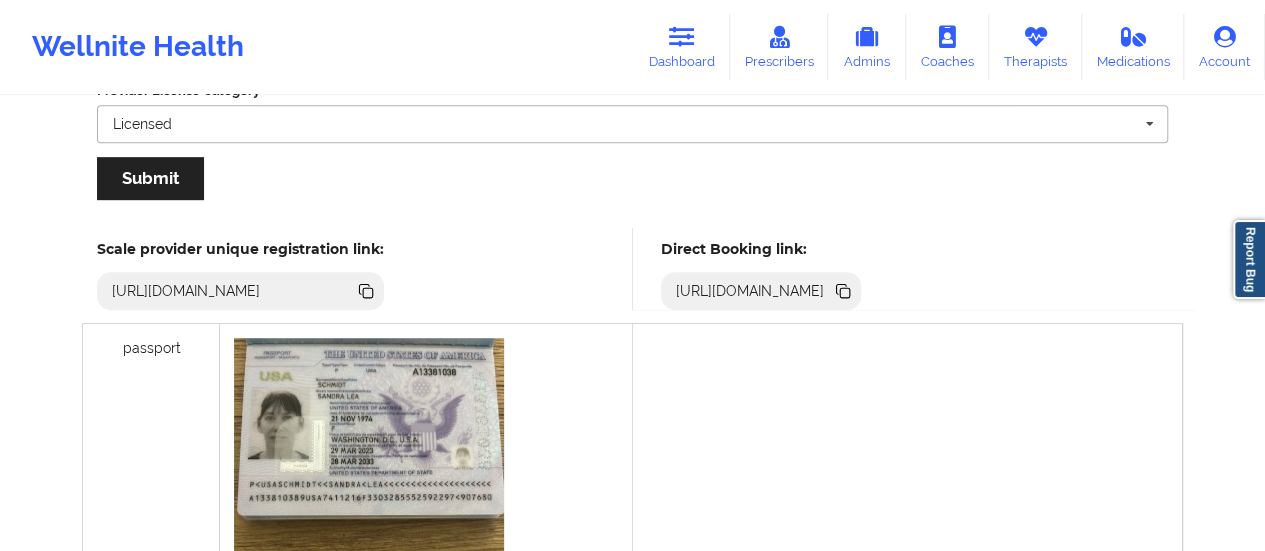 scroll, scrollTop: 469, scrollLeft: 0, axis: vertical 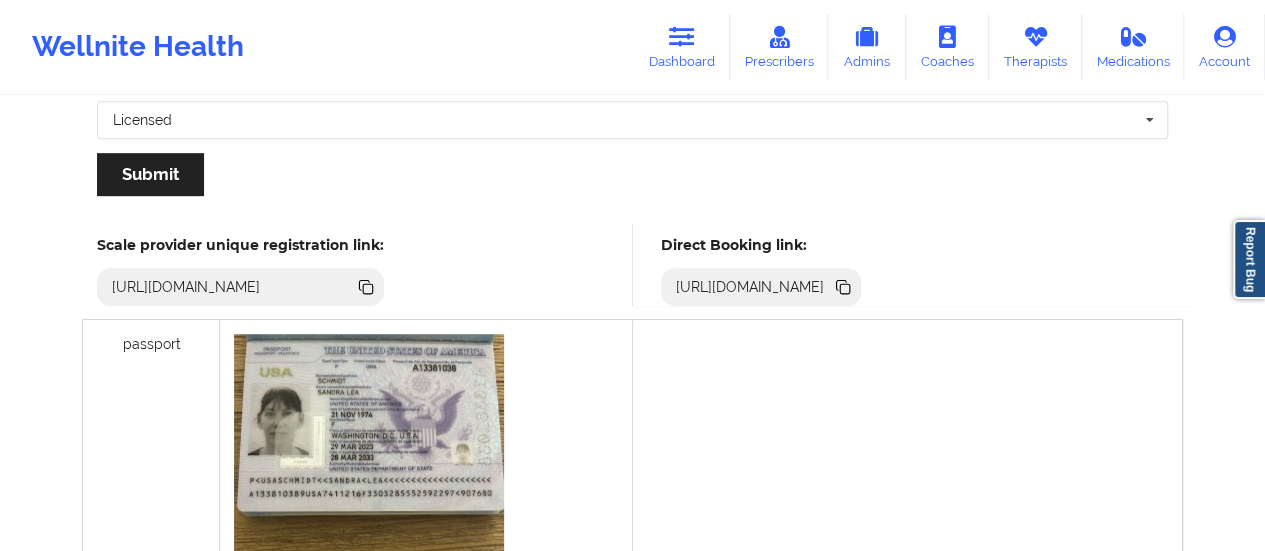 click 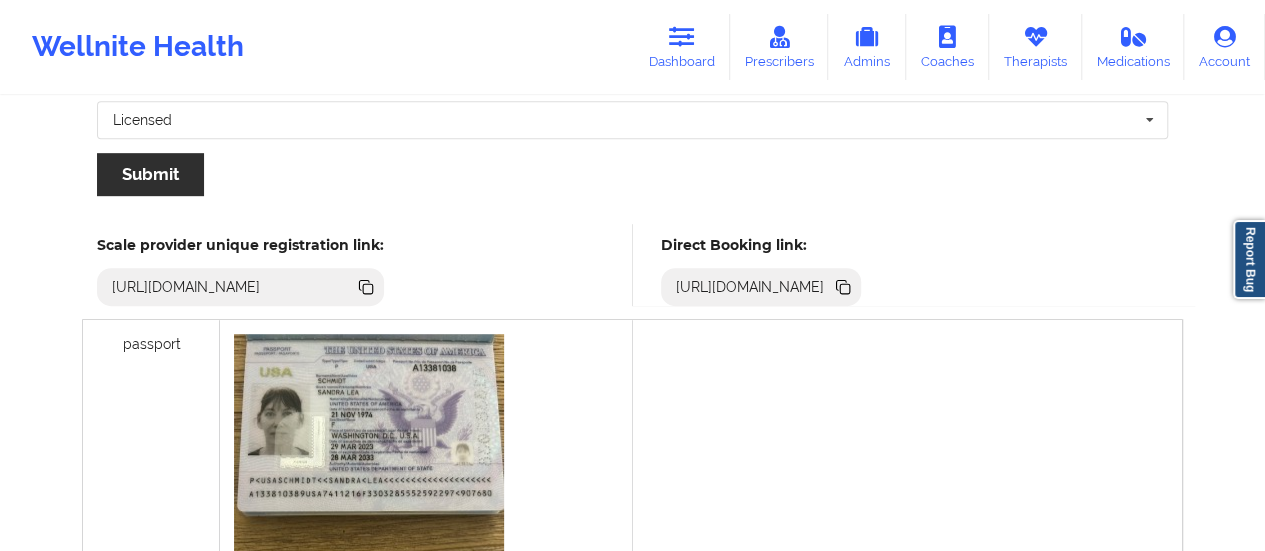scroll, scrollTop: 0, scrollLeft: 0, axis: both 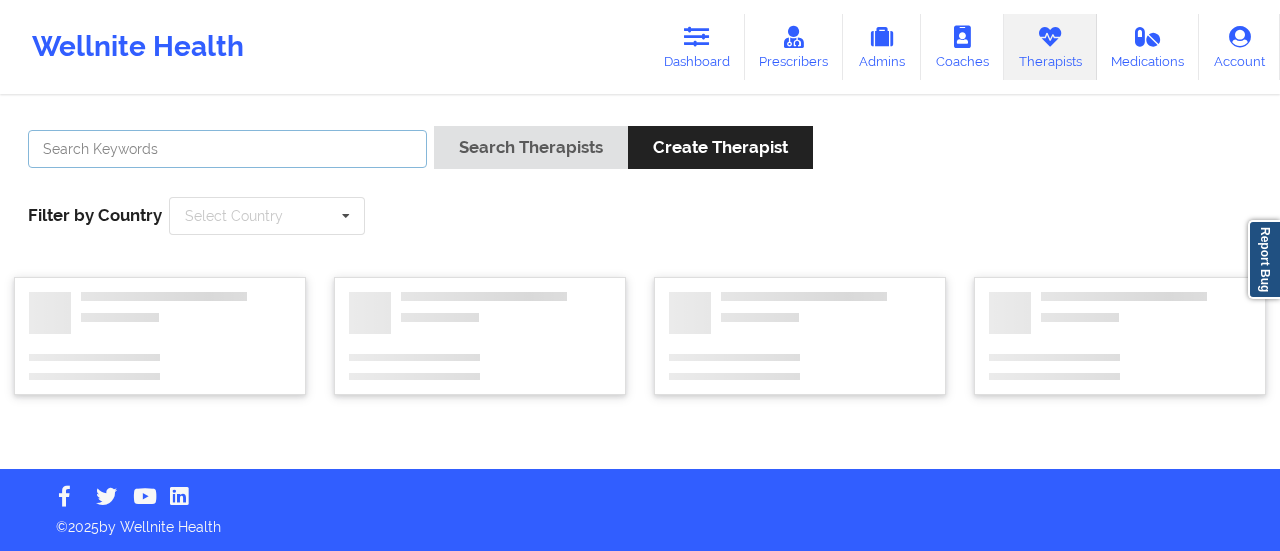click at bounding box center (227, 149) 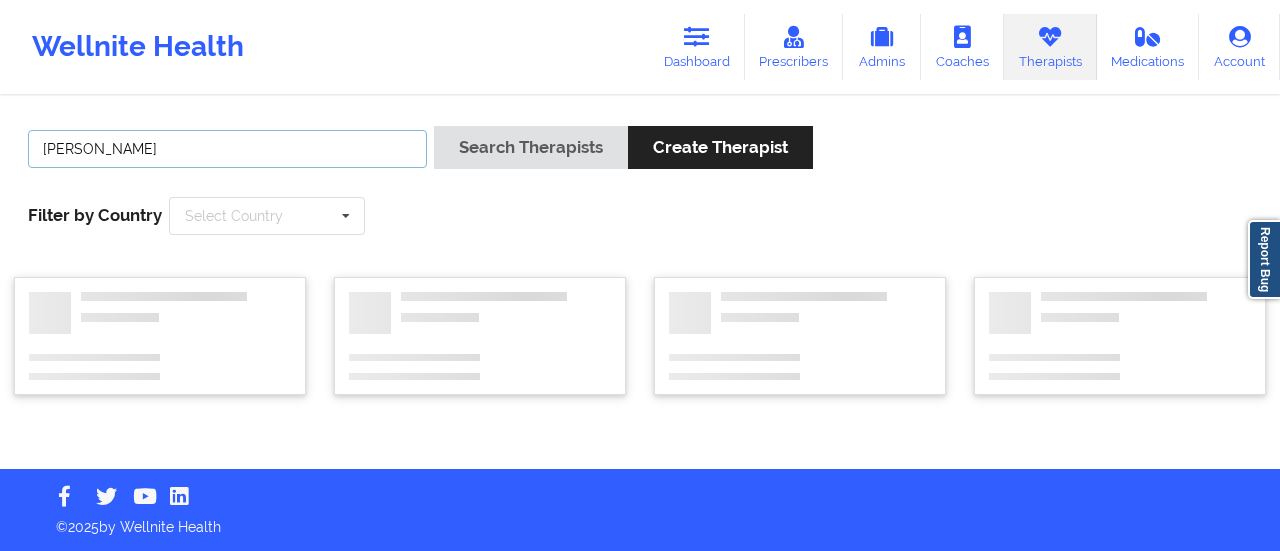 type on "[PERSON_NAME]" 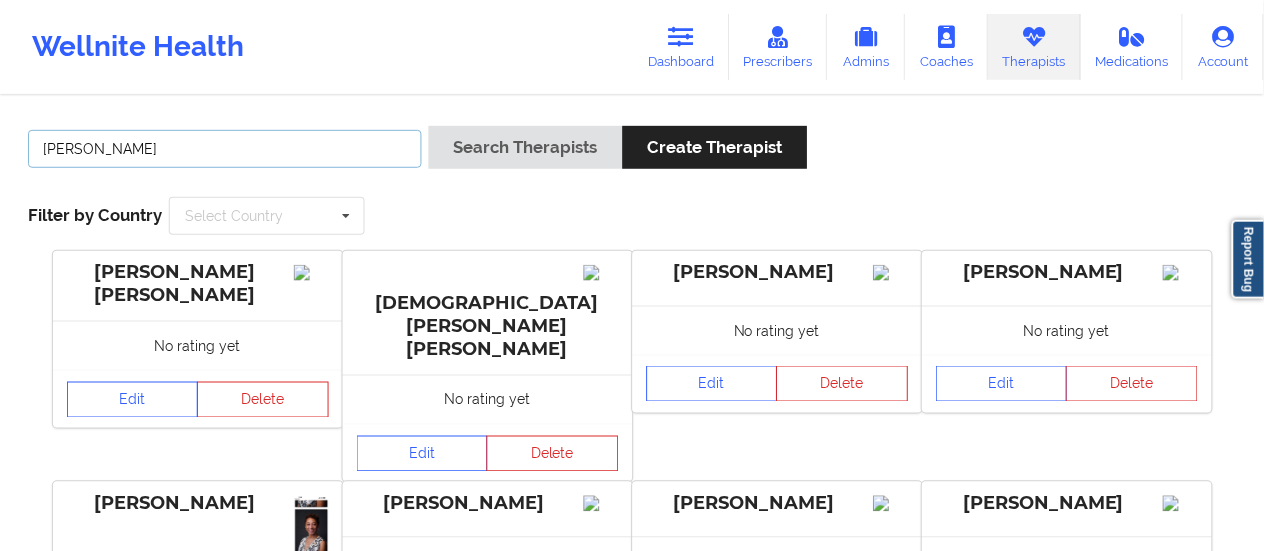 click on "Search Therapists" at bounding box center [526, 147] 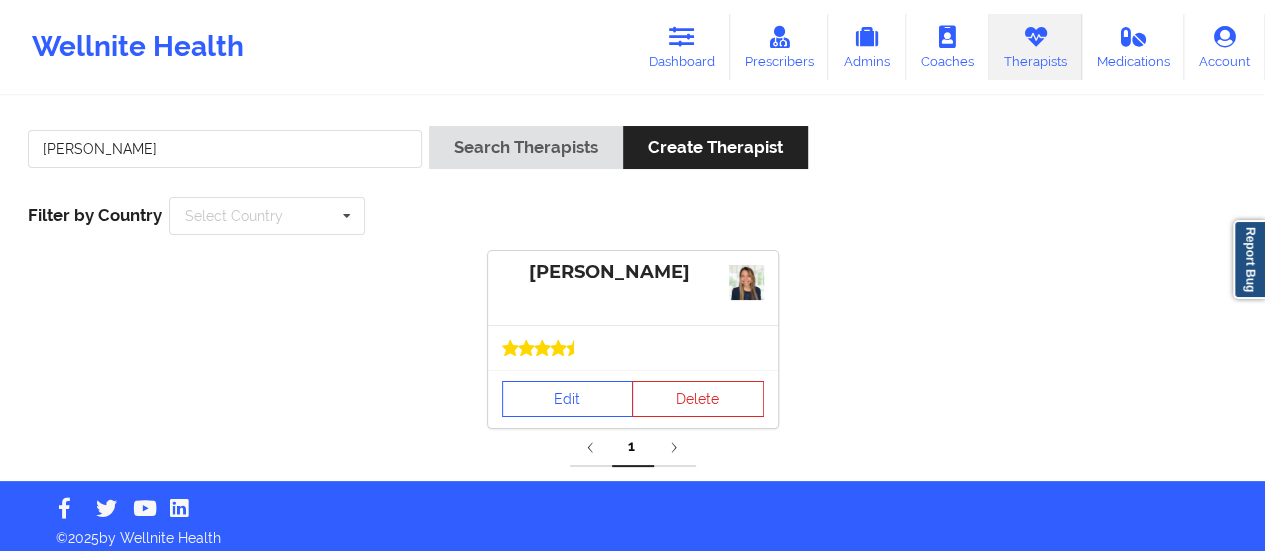 click on "Edit Delete" at bounding box center (633, 399) 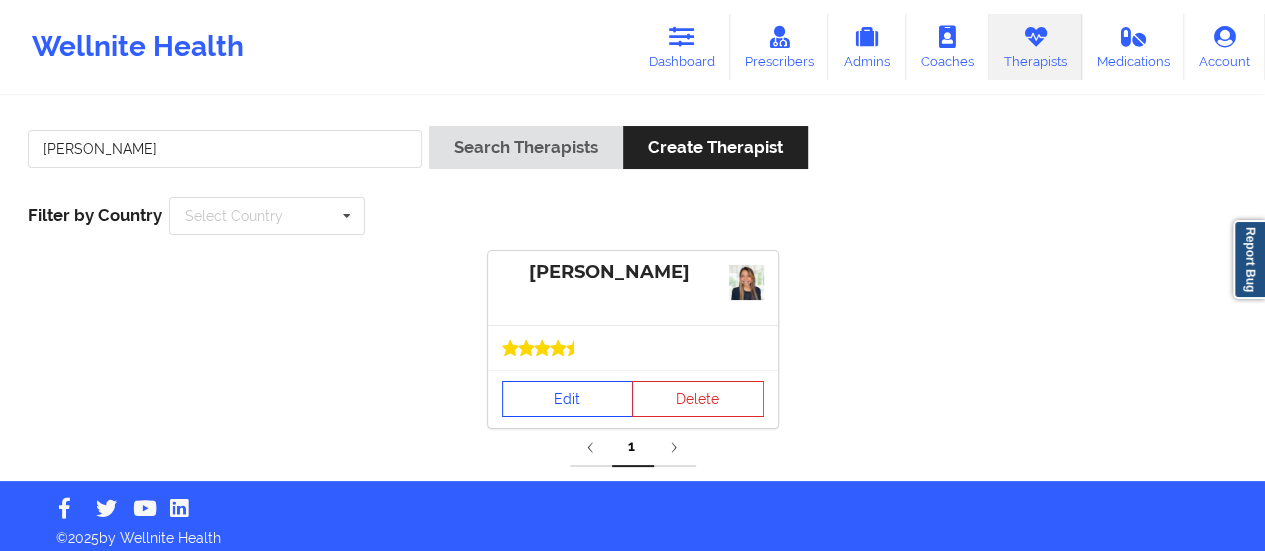drag, startPoint x: 558, startPoint y: 378, endPoint x: 558, endPoint y: 391, distance: 13 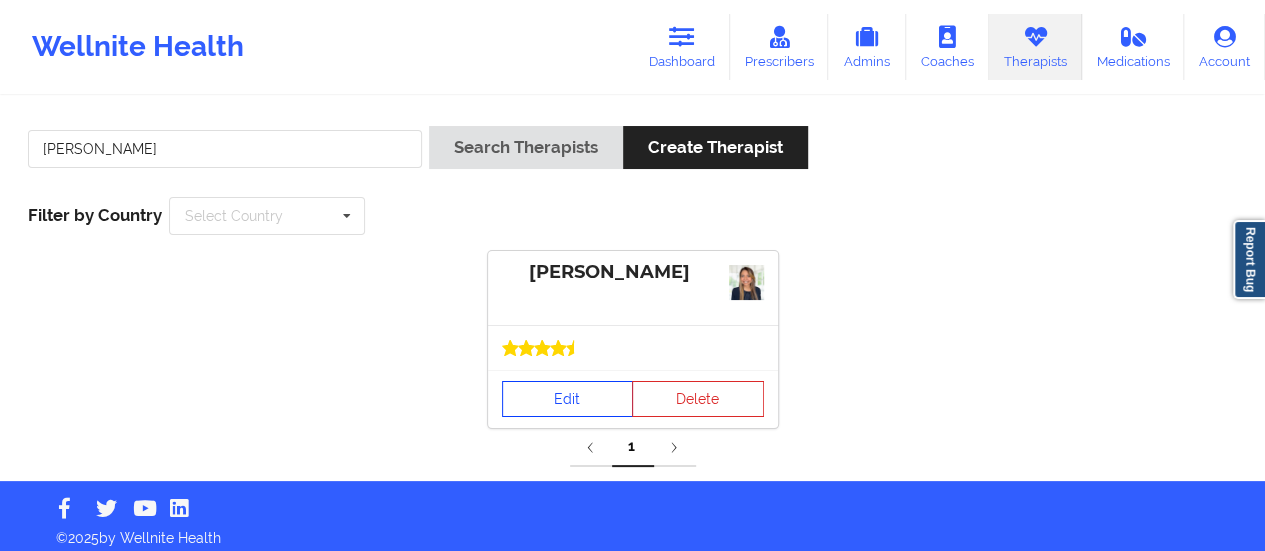 click on "Edit" at bounding box center [568, 399] 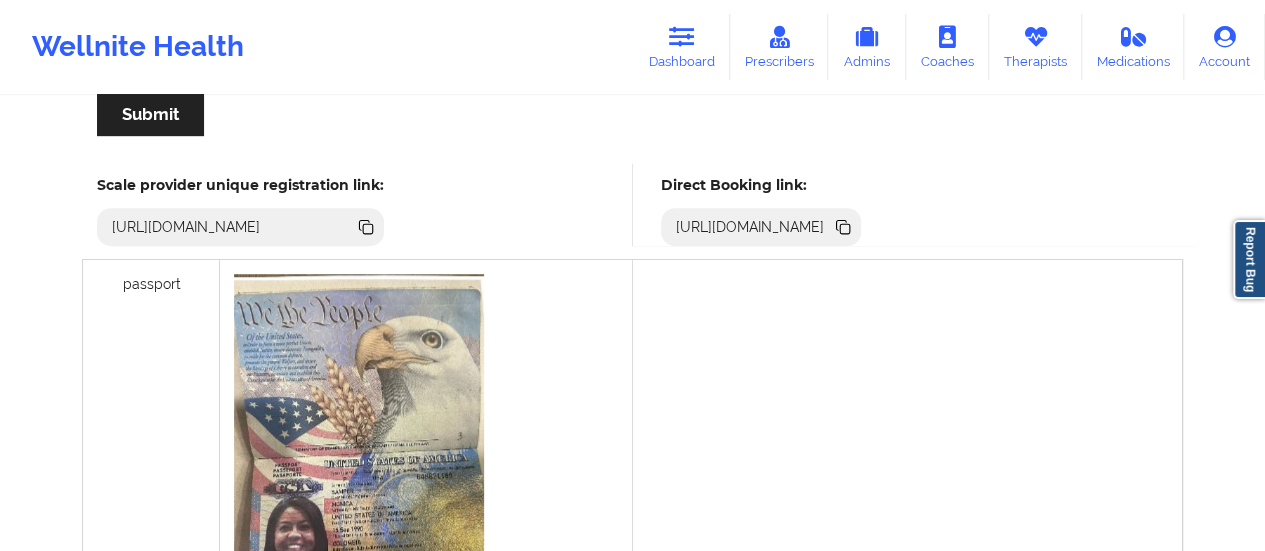scroll, scrollTop: 455, scrollLeft: 0, axis: vertical 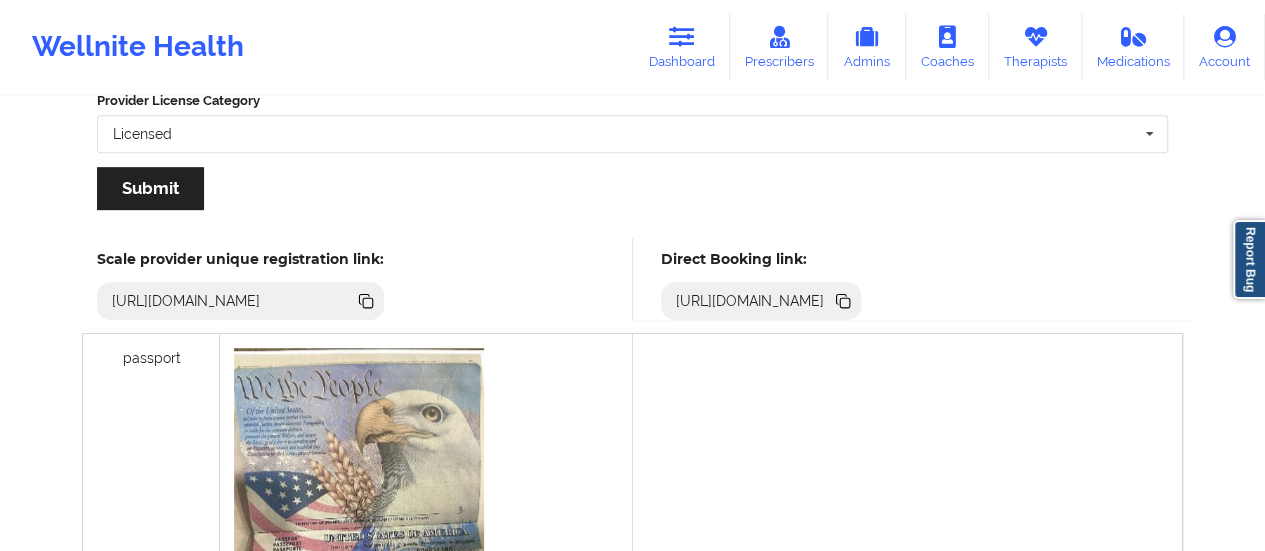 click 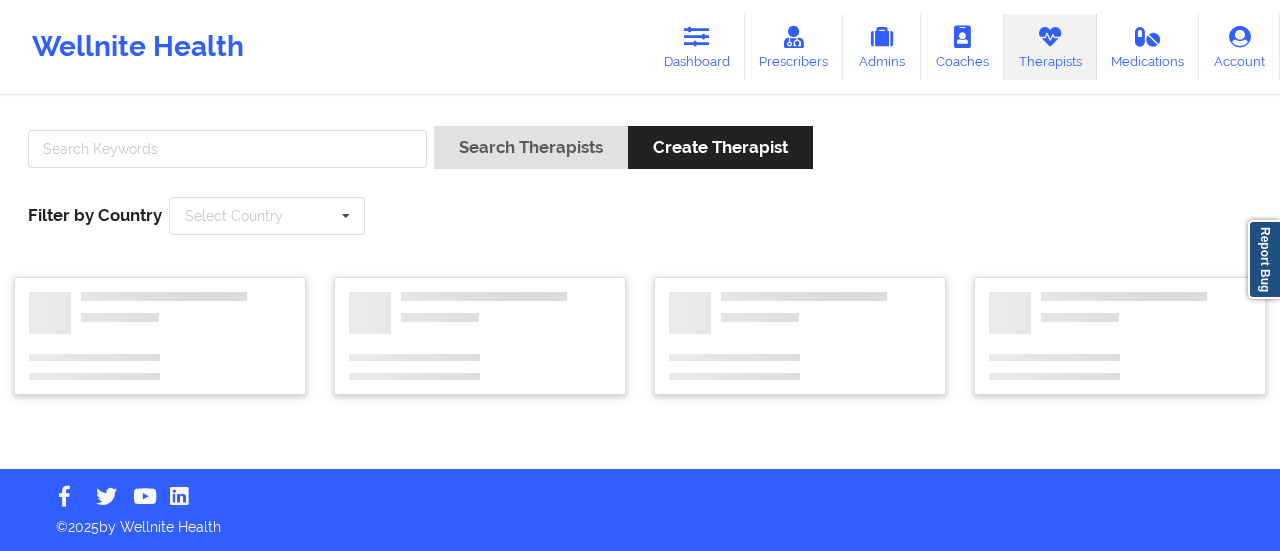 drag, startPoint x: 250, startPoint y: 125, endPoint x: 242, endPoint y: 158, distance: 33.955853 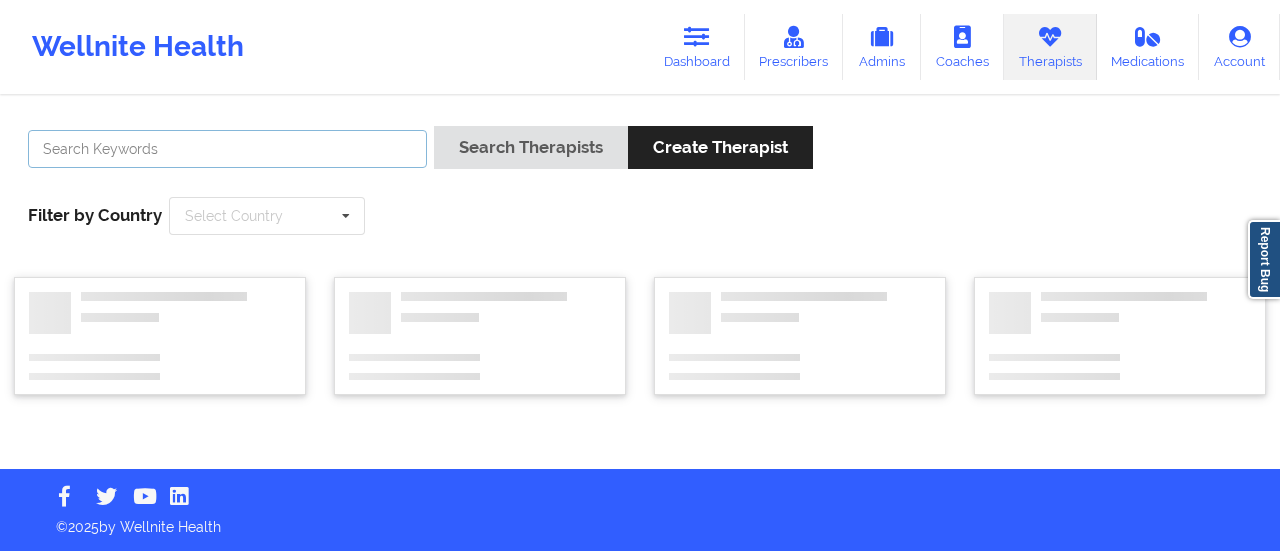 click at bounding box center (227, 149) 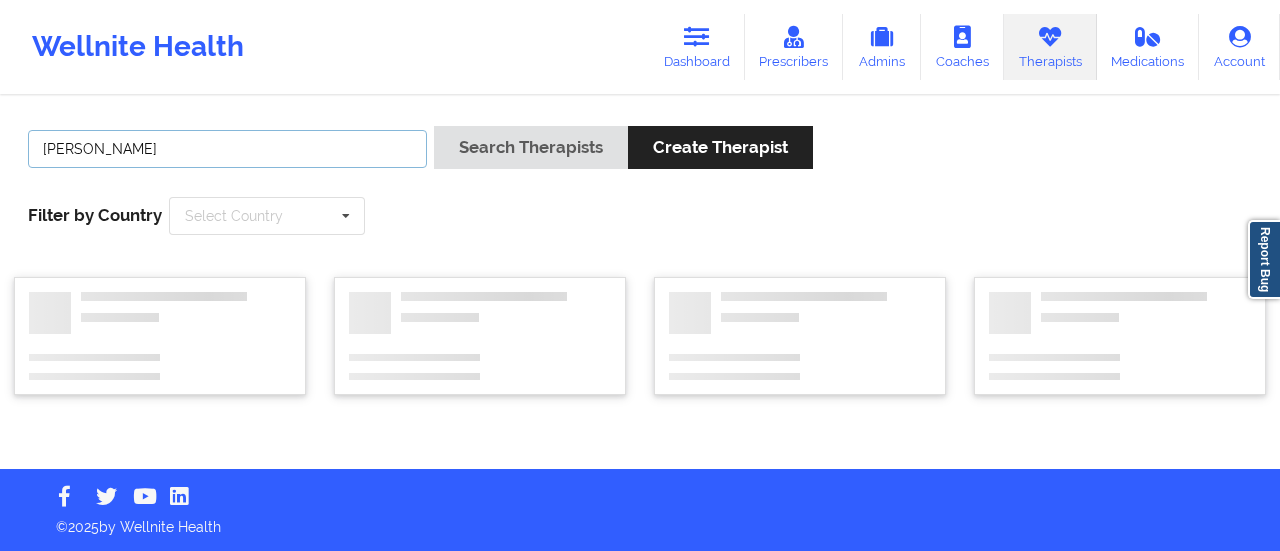 type on "[PERSON_NAME]" 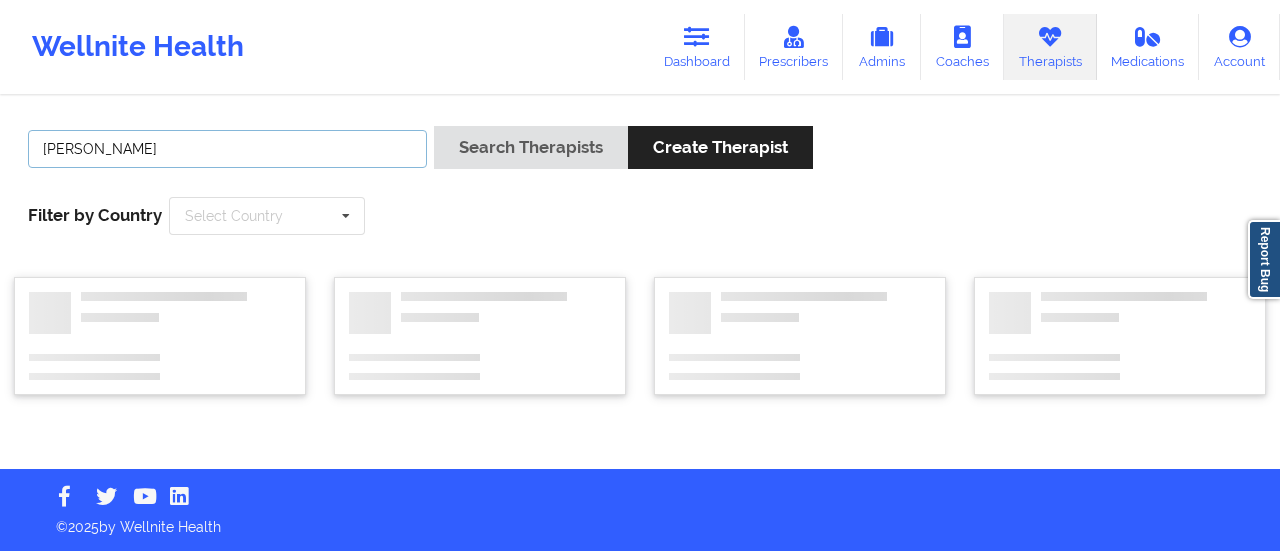 click on "Search Therapists" at bounding box center (531, 147) 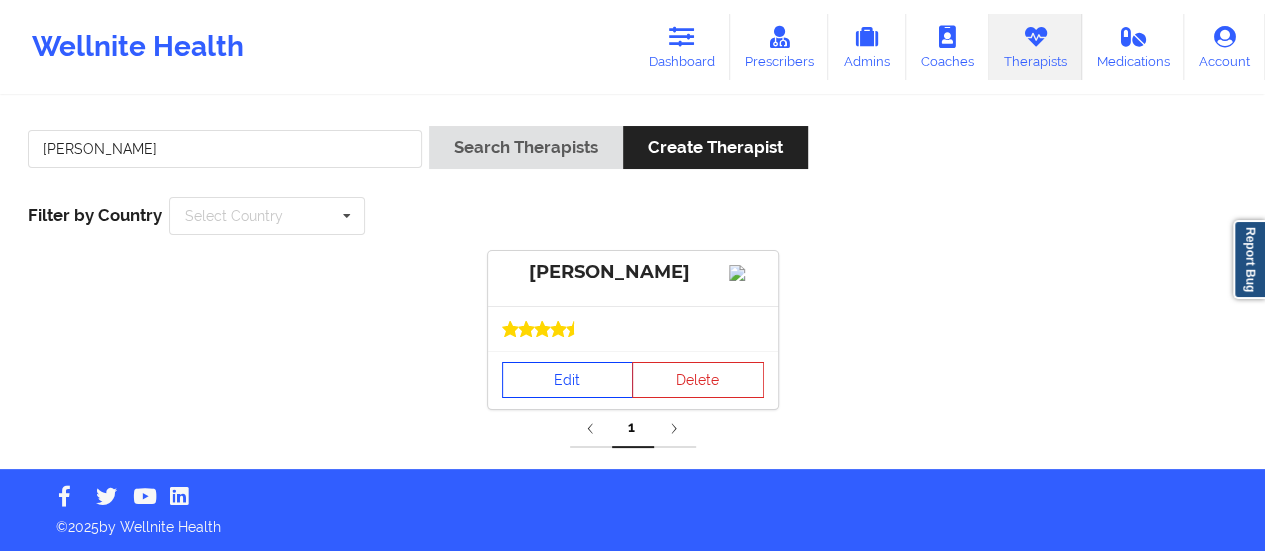 click on "Edit" at bounding box center [568, 380] 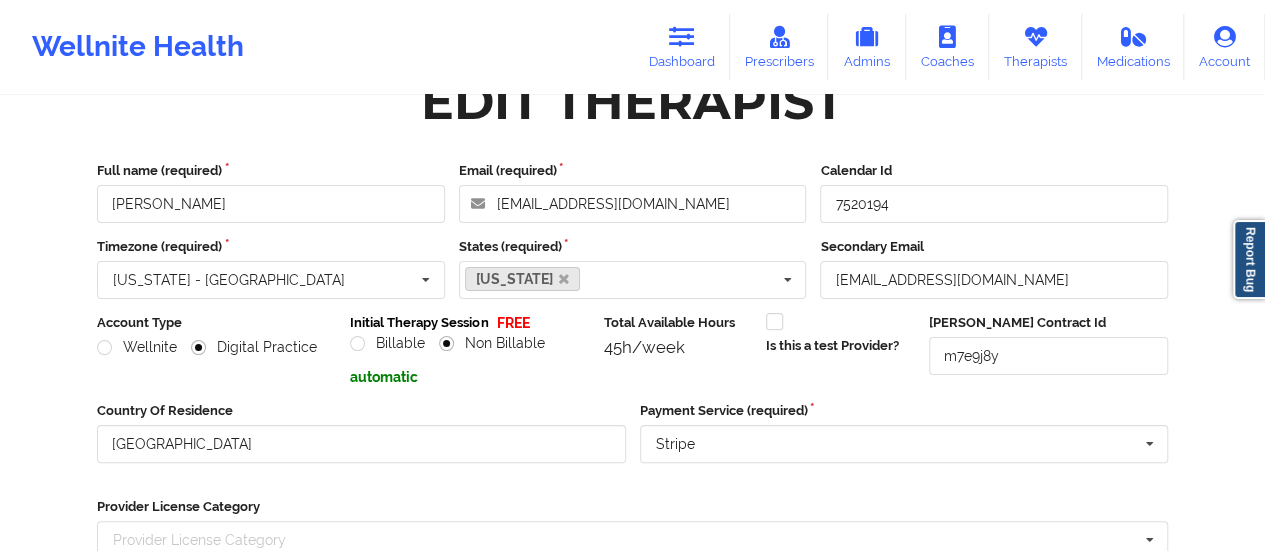 scroll, scrollTop: 360, scrollLeft: 0, axis: vertical 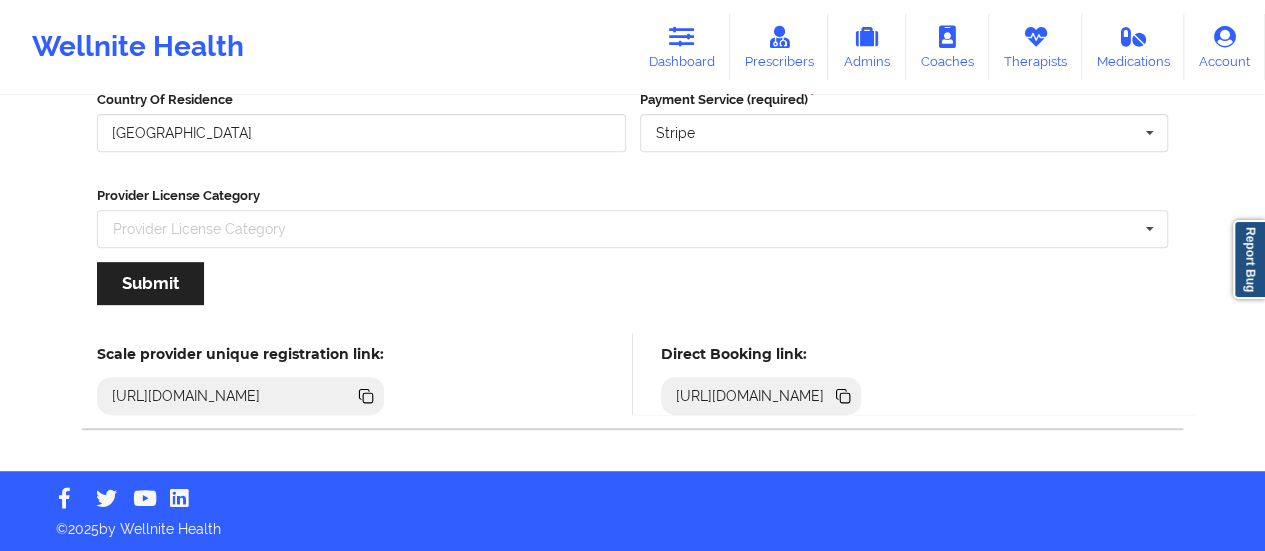click 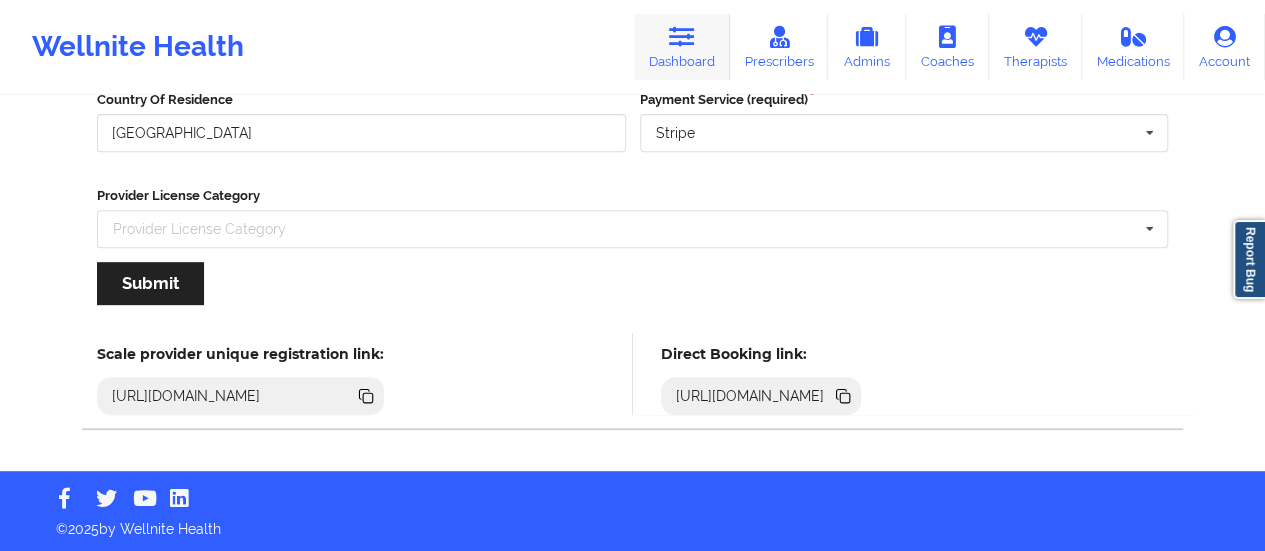 click on "Dashboard" at bounding box center (682, 47) 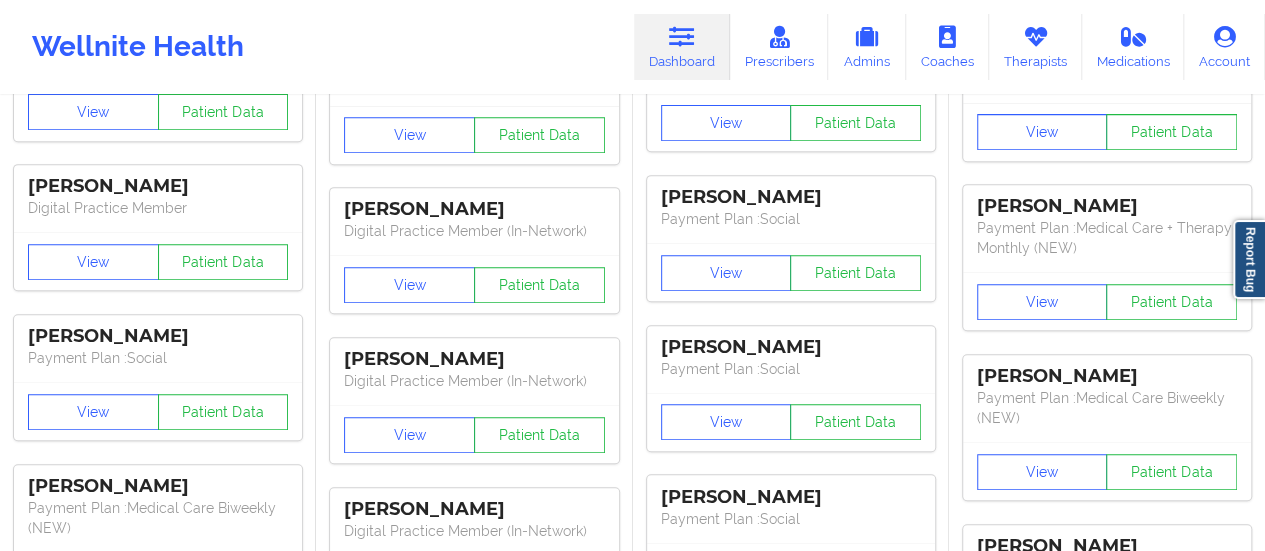 scroll, scrollTop: 0, scrollLeft: 0, axis: both 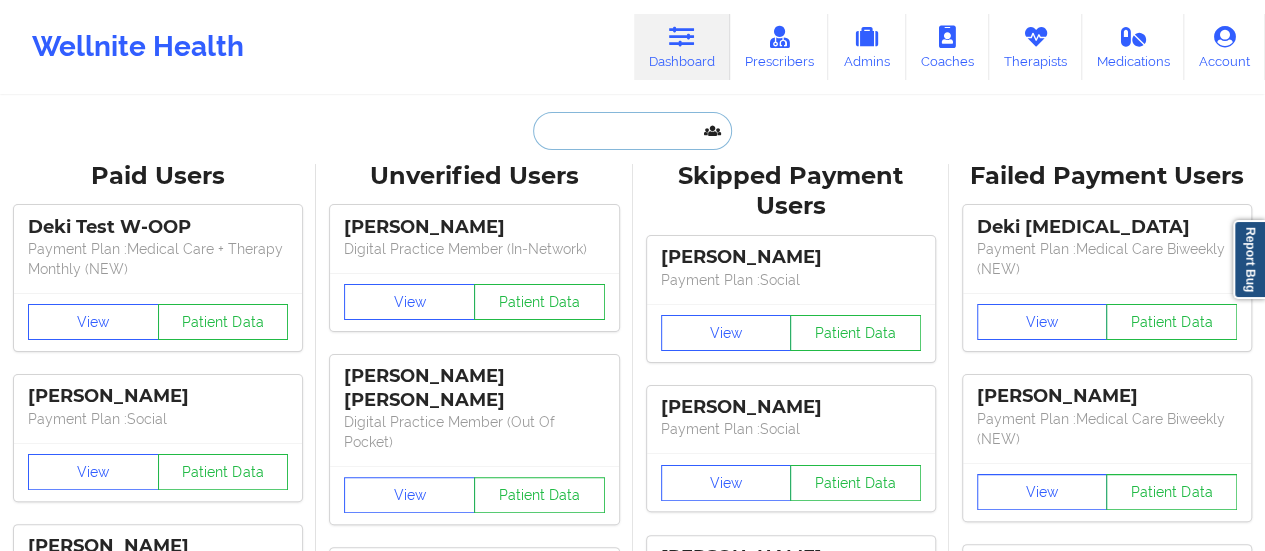 click at bounding box center (632, 131) 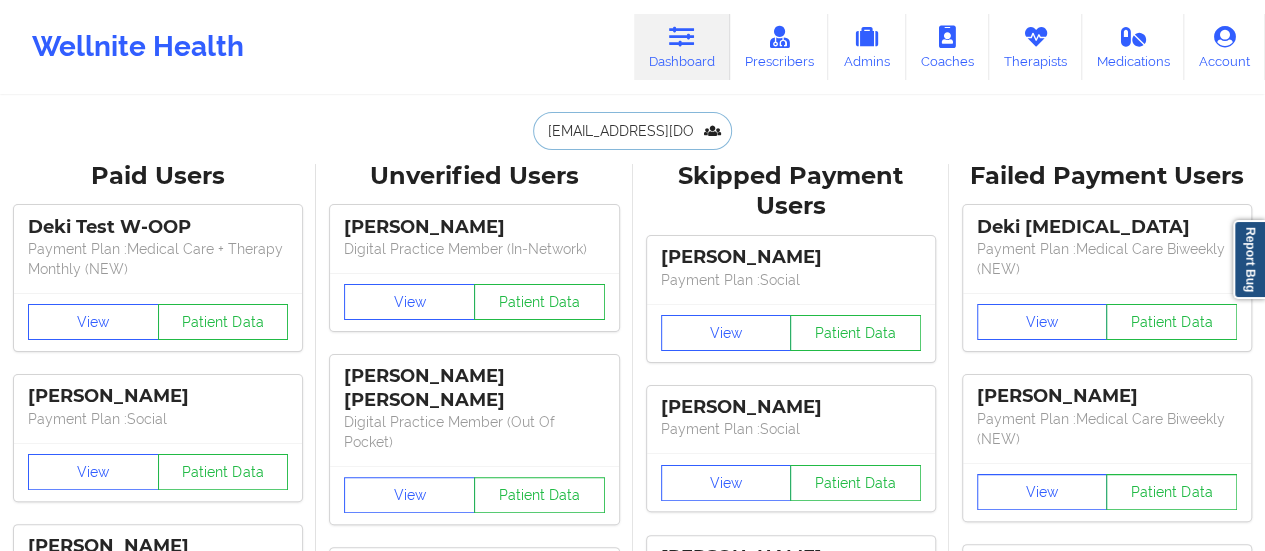 scroll, scrollTop: 0, scrollLeft: 15, axis: horizontal 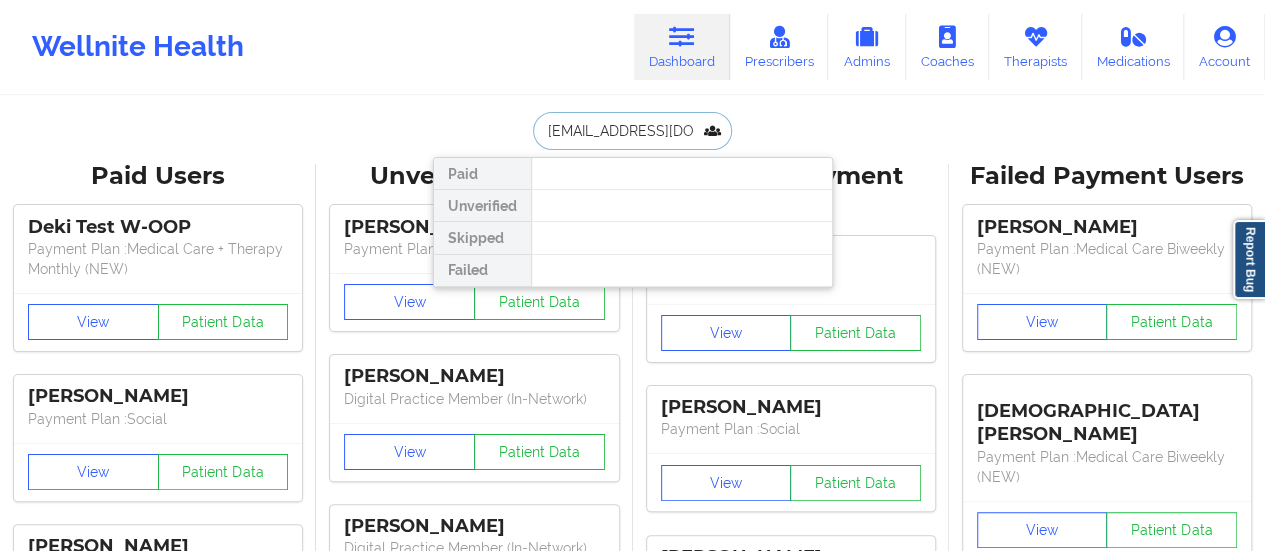 click on "[EMAIL_ADDRESS][DOMAIN_NAME]" at bounding box center (632, 131) 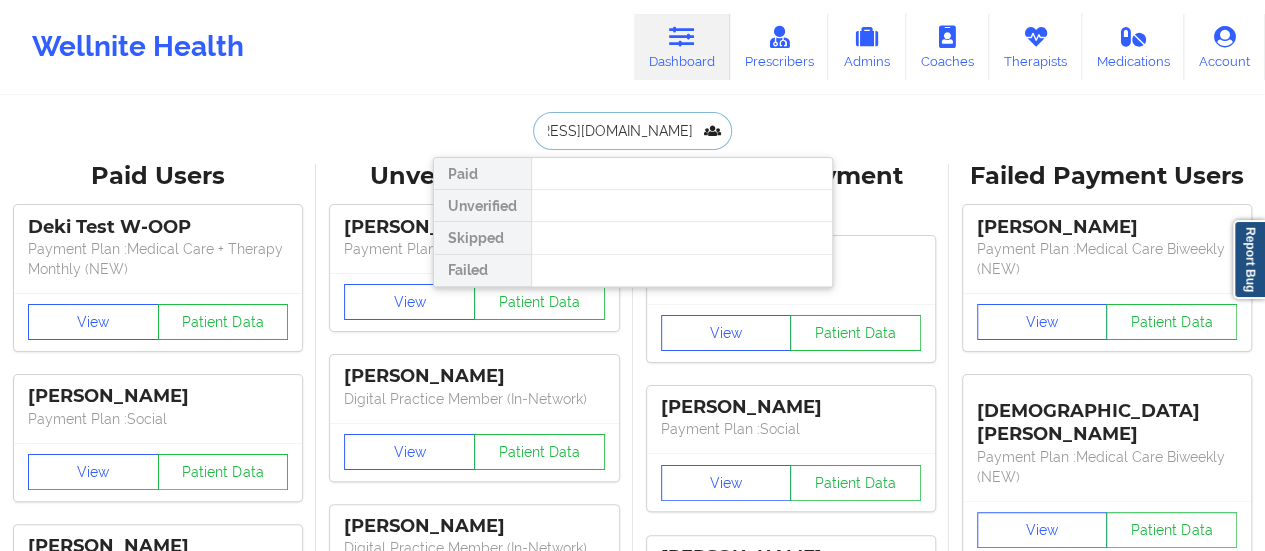 type on "[EMAIL_ADDRESS][DOMAIN_NAME]" 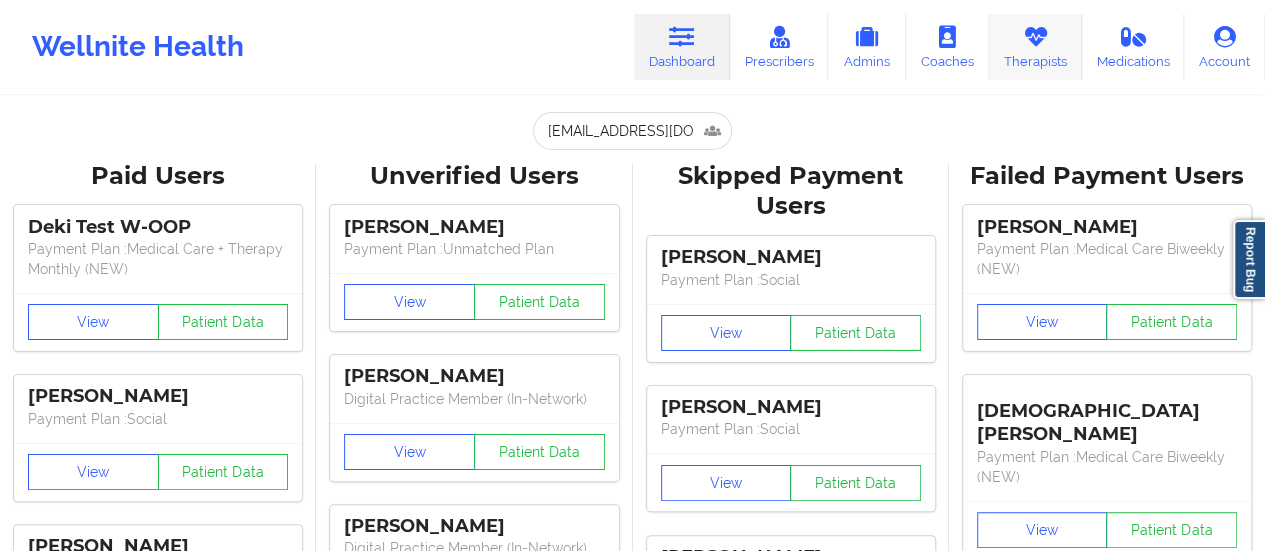 click on "Therapists" at bounding box center (1035, 47) 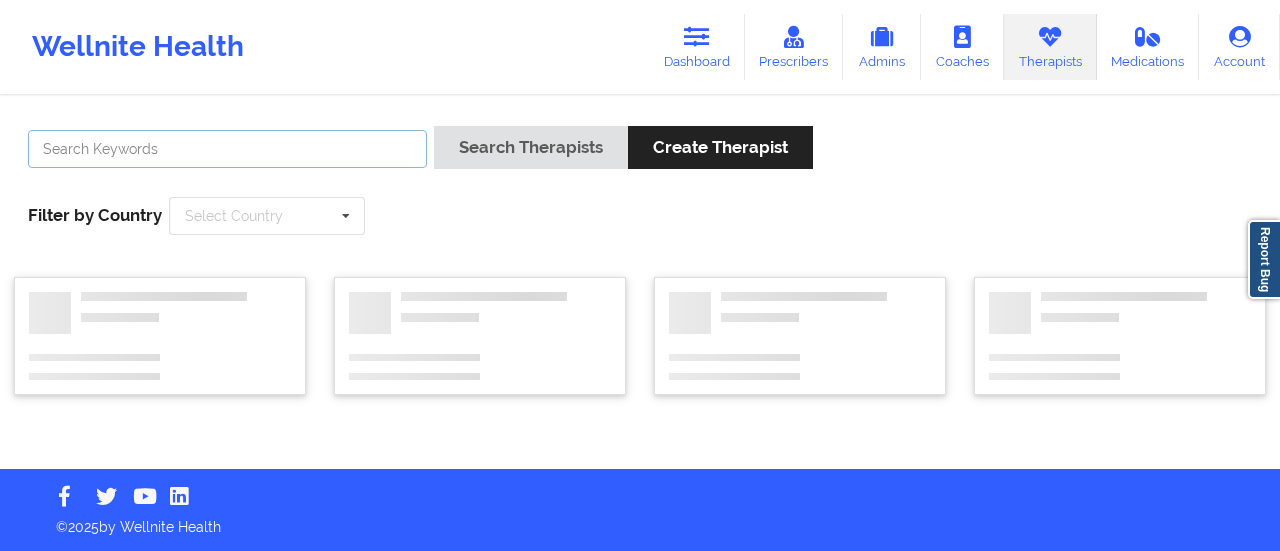 click at bounding box center (227, 149) 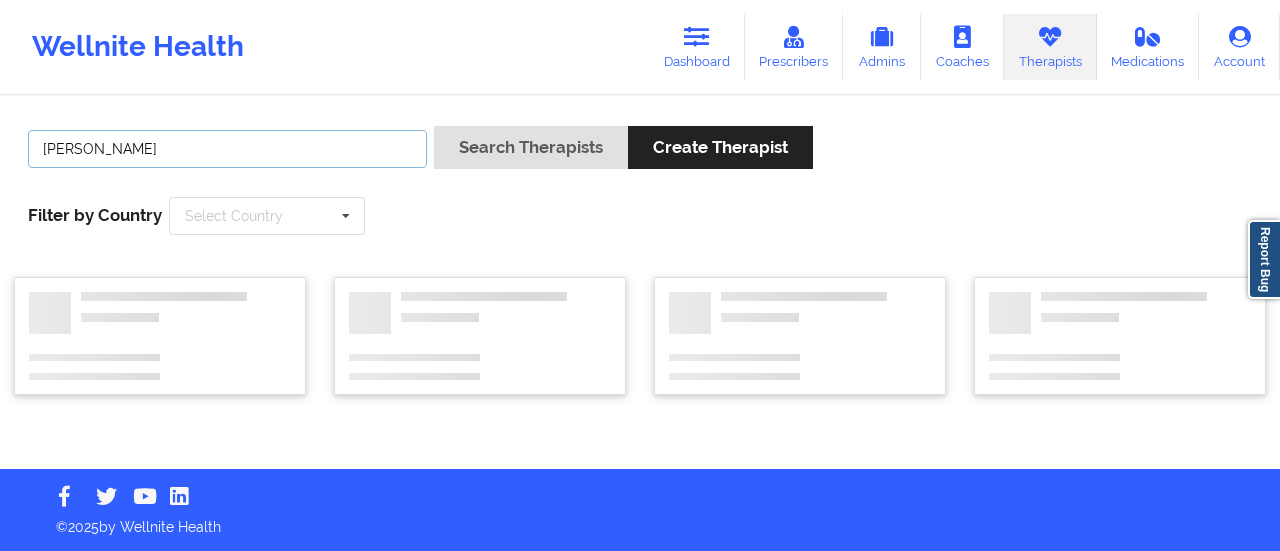 type on "[PERSON_NAME]" 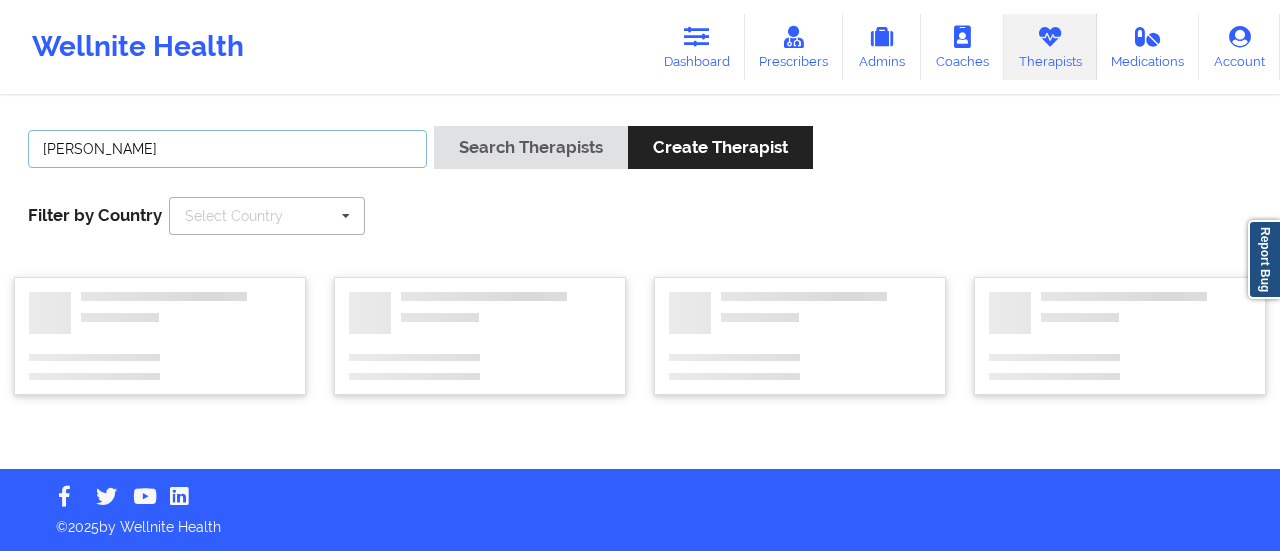 click on "Search Therapists" at bounding box center [531, 147] 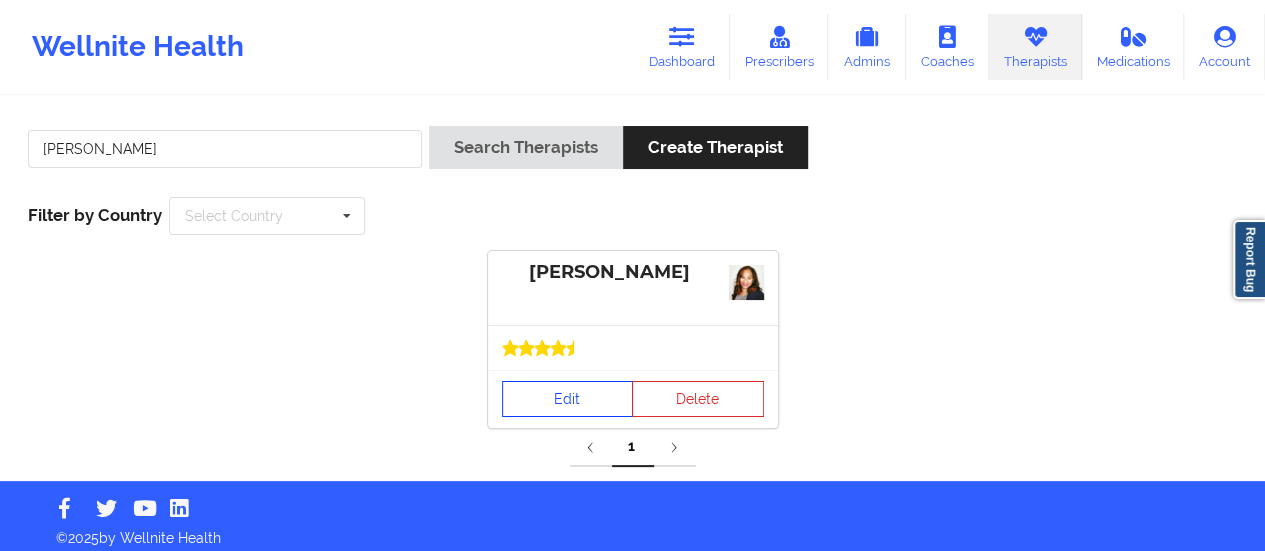 click on "Edit" at bounding box center (568, 399) 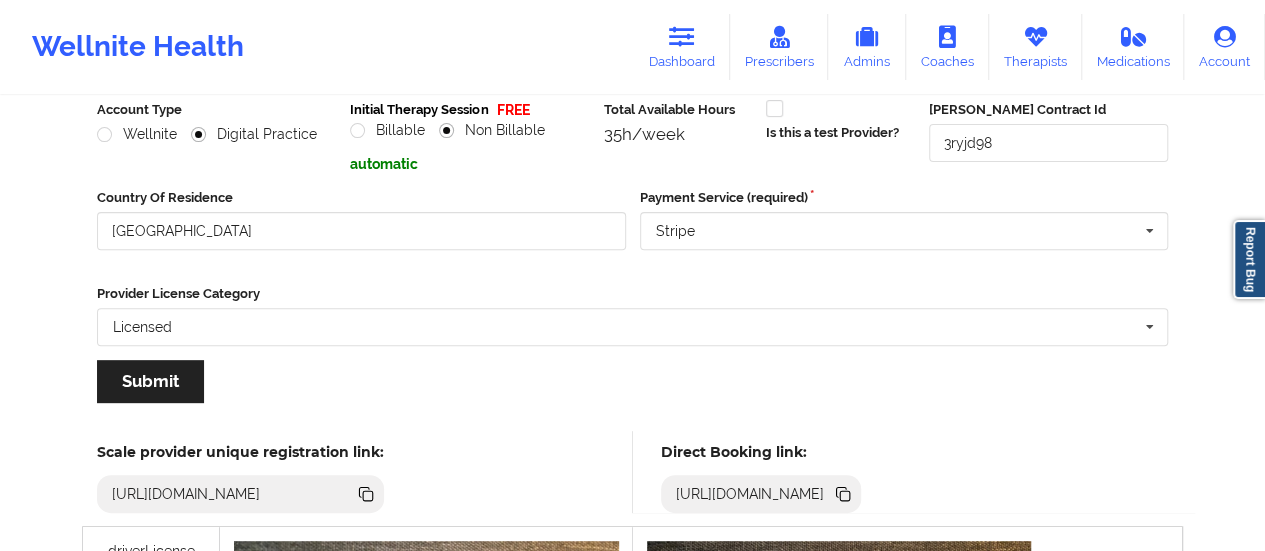 scroll, scrollTop: 260, scrollLeft: 0, axis: vertical 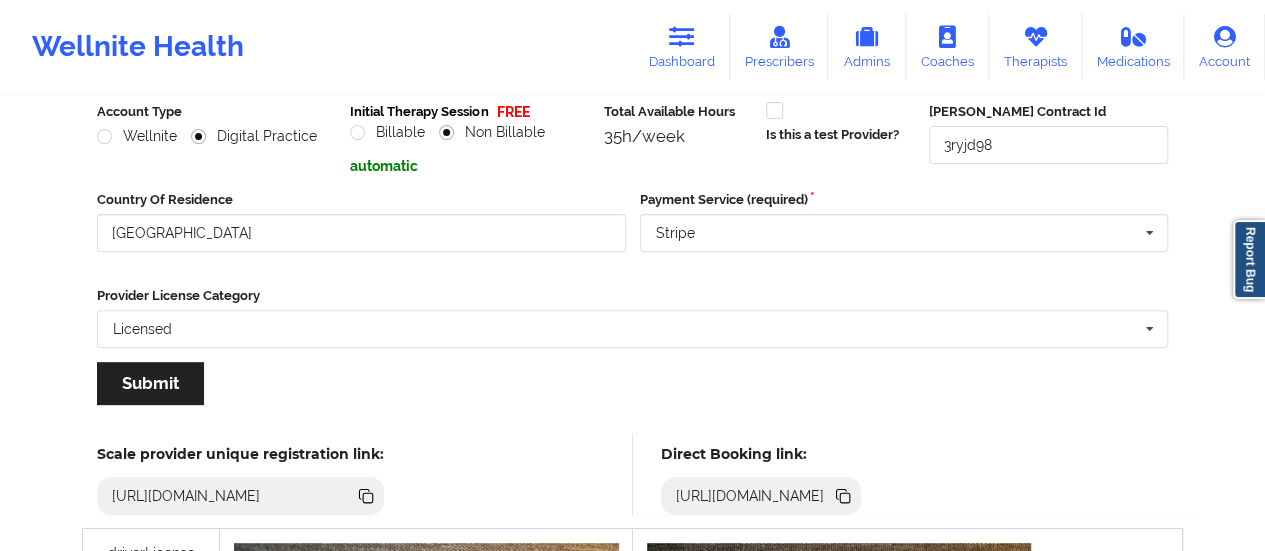 click 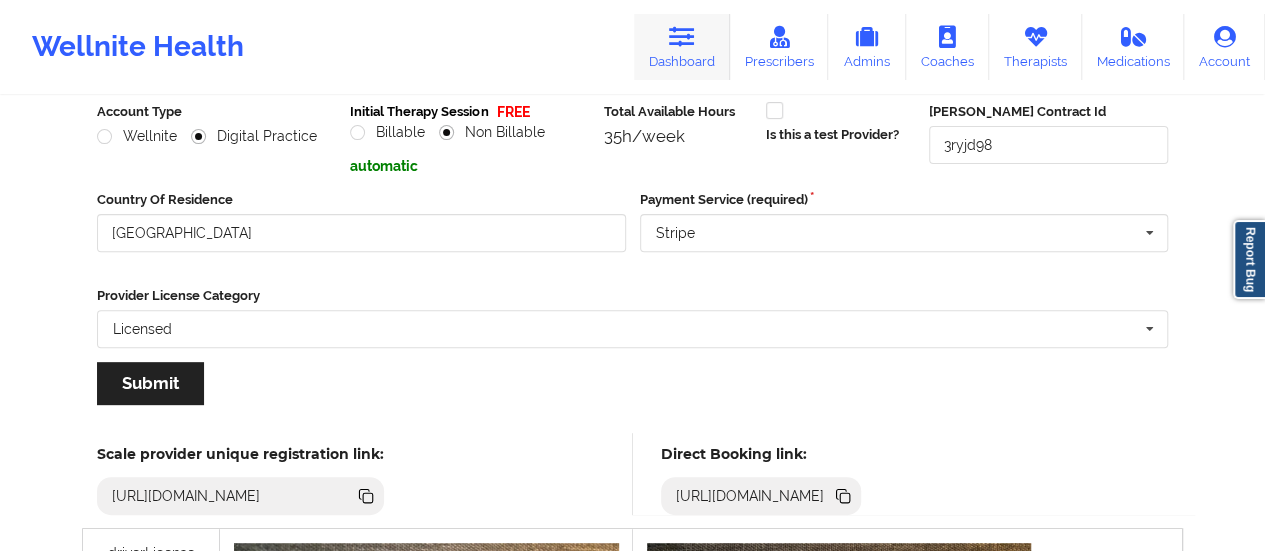 click on "Dashboard" at bounding box center [682, 47] 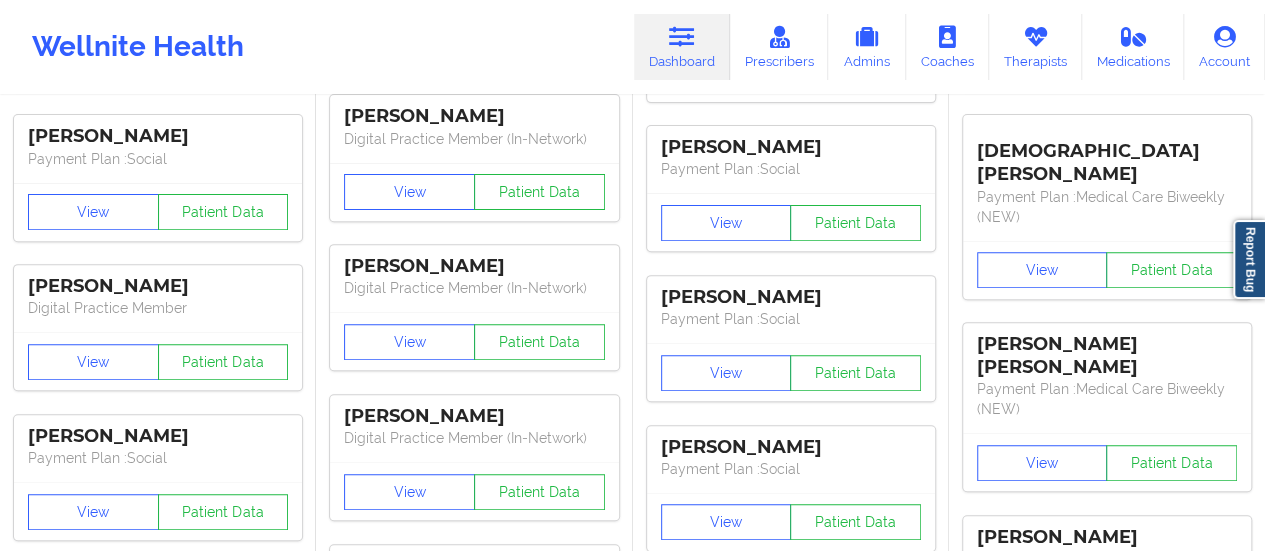 scroll, scrollTop: 0, scrollLeft: 0, axis: both 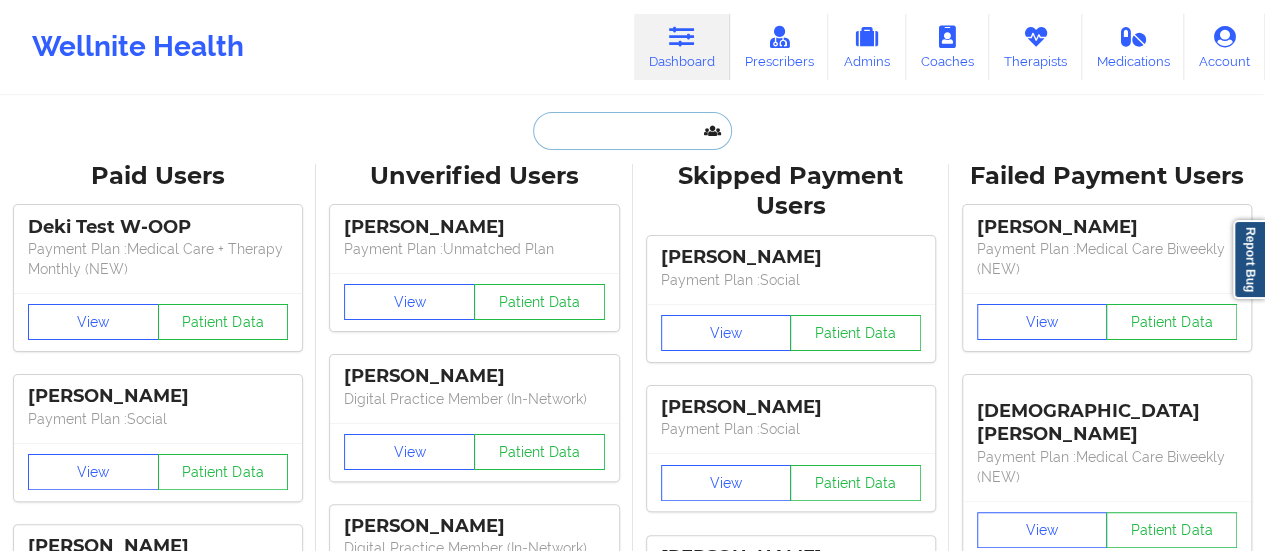 click at bounding box center (632, 131) 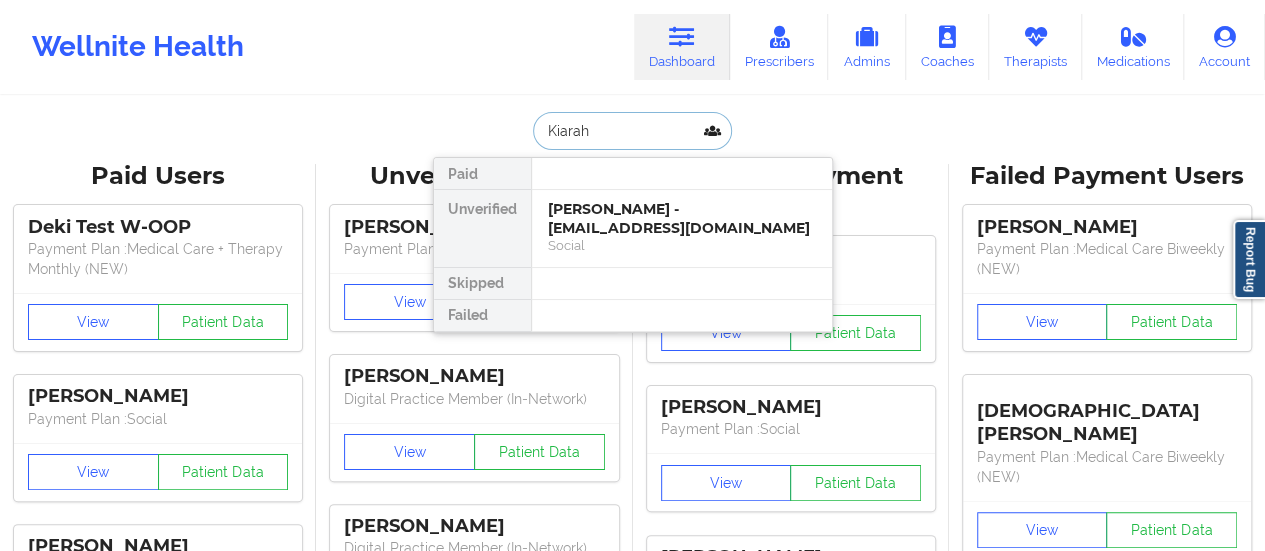 type on "Kiarah" 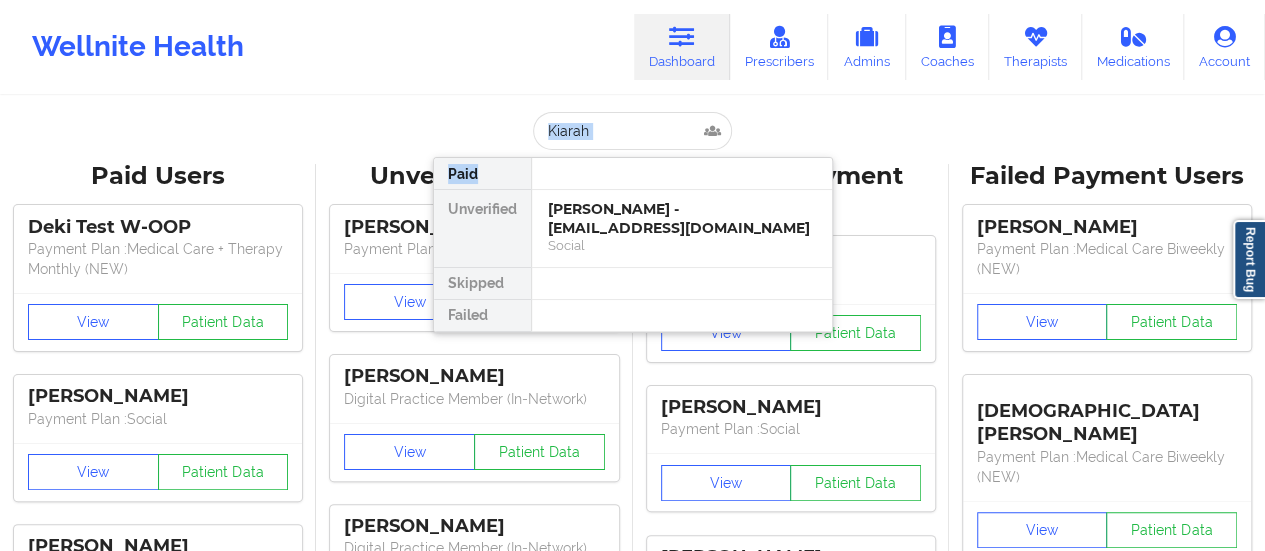 drag, startPoint x: 646, startPoint y: 157, endPoint x: 626, endPoint y: 145, distance: 23.323807 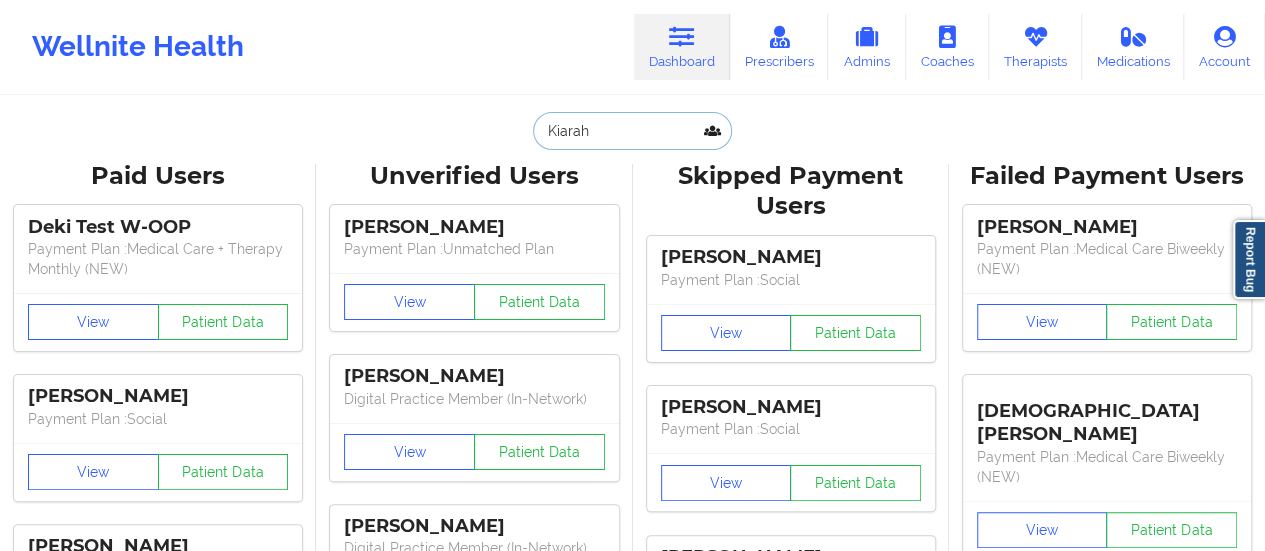 click on "Kiarah" at bounding box center [632, 131] 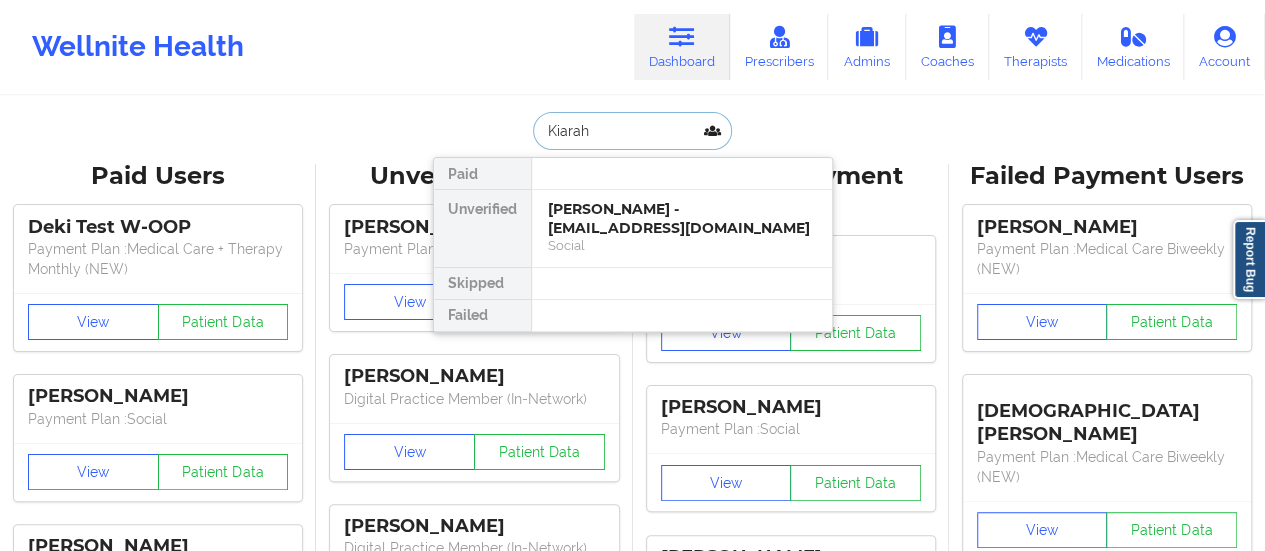 click on "Kiarah" at bounding box center (632, 131) 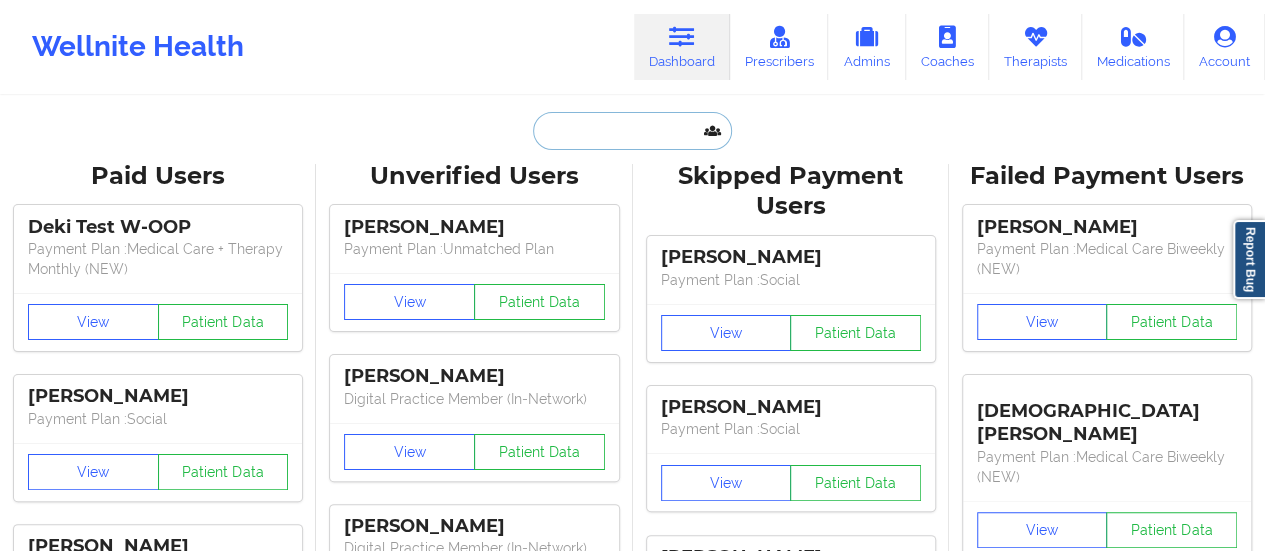 paste on "[PERSON_NAME]" 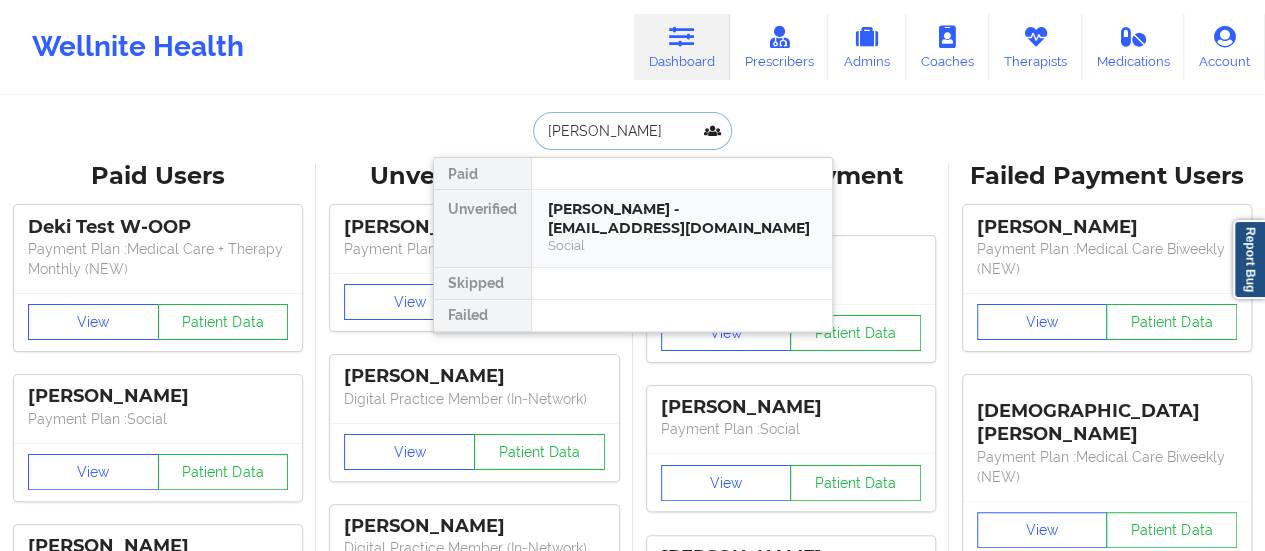 click on "Social" at bounding box center (682, 245) 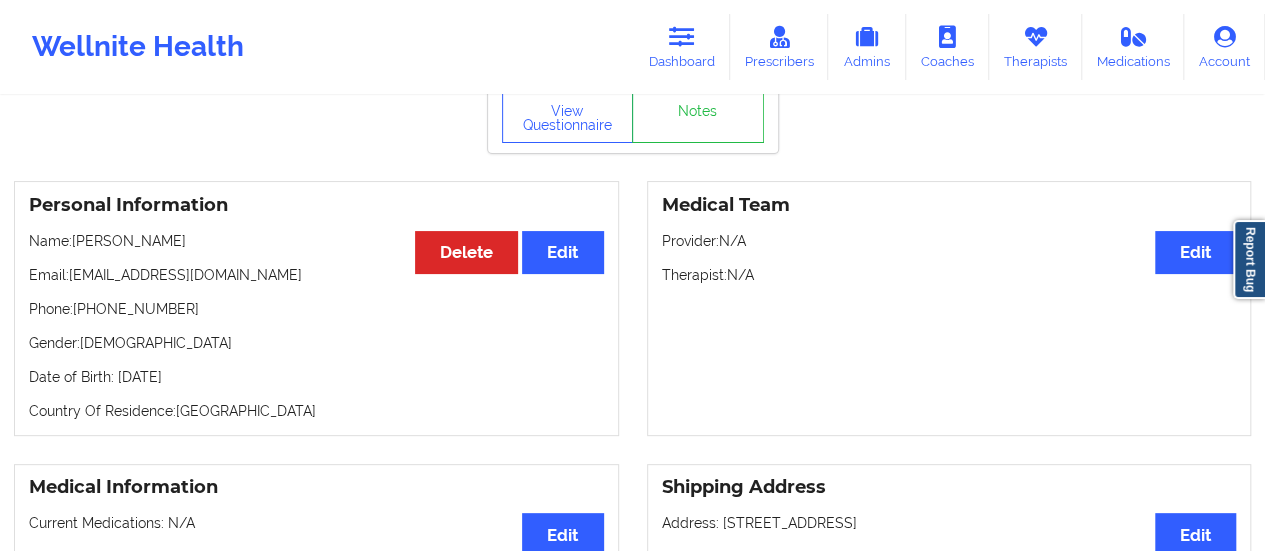 scroll, scrollTop: 88, scrollLeft: 0, axis: vertical 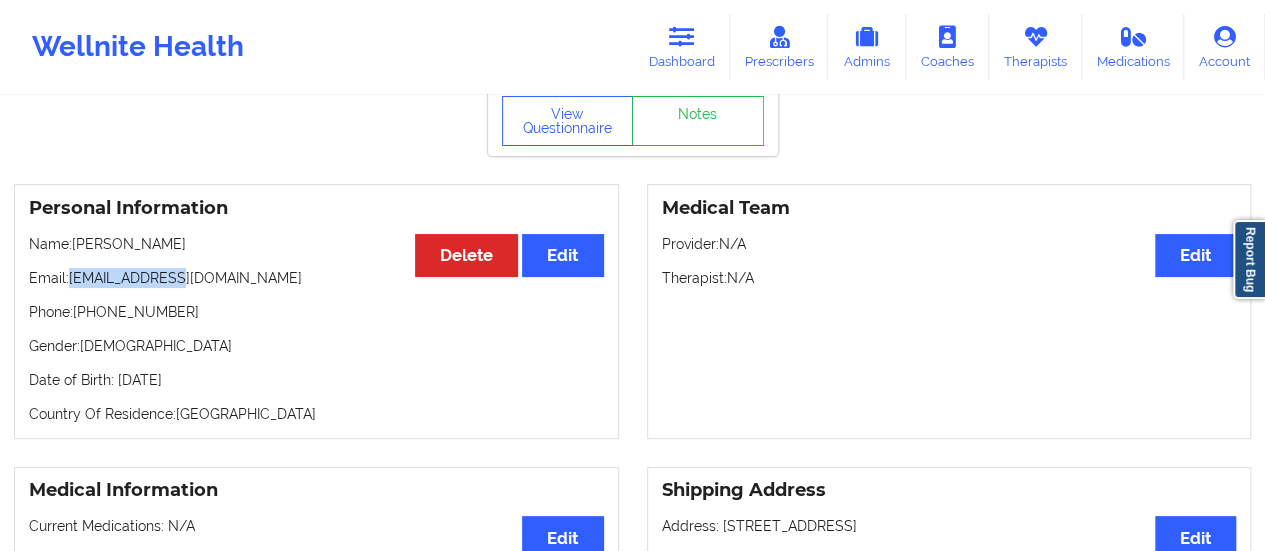 drag, startPoint x: 71, startPoint y: 283, endPoint x: 219, endPoint y: 281, distance: 148.01352 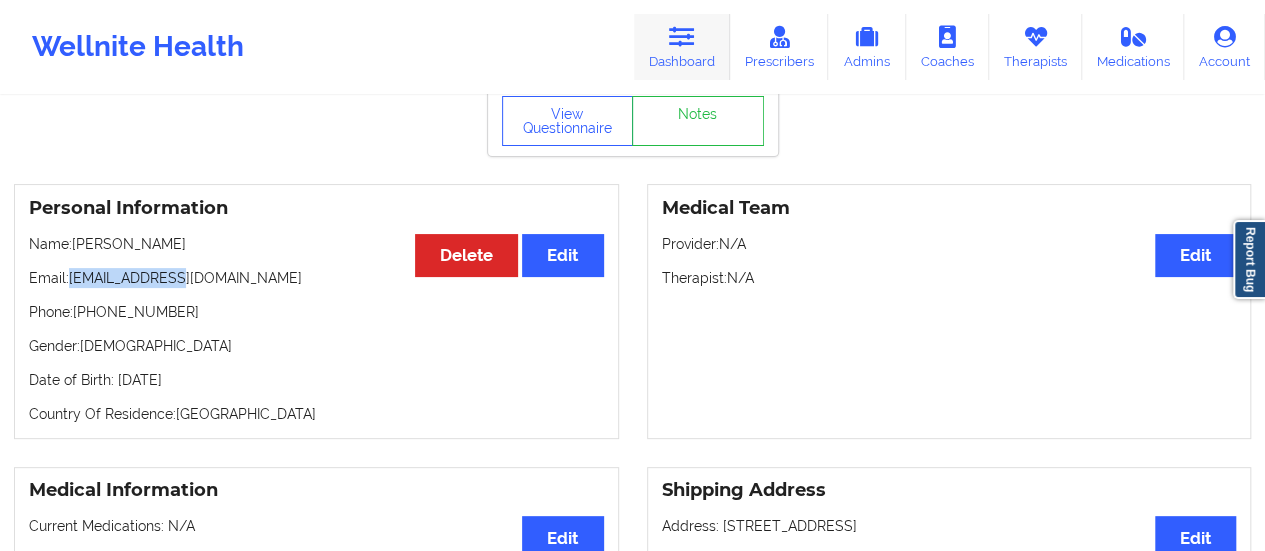 click at bounding box center (682, 37) 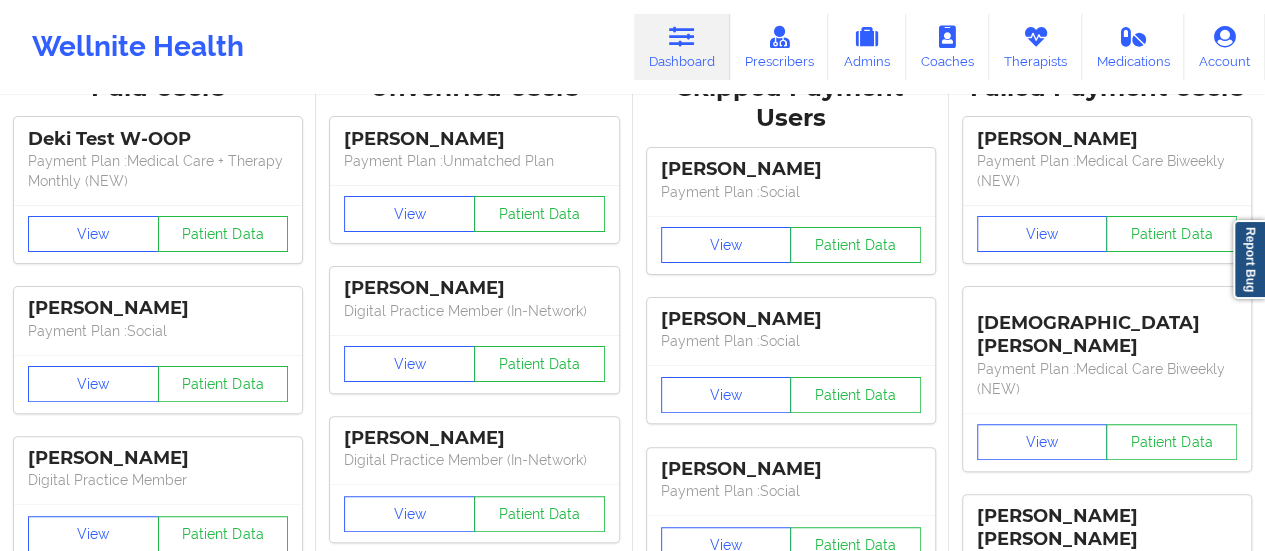 scroll, scrollTop: 0, scrollLeft: 0, axis: both 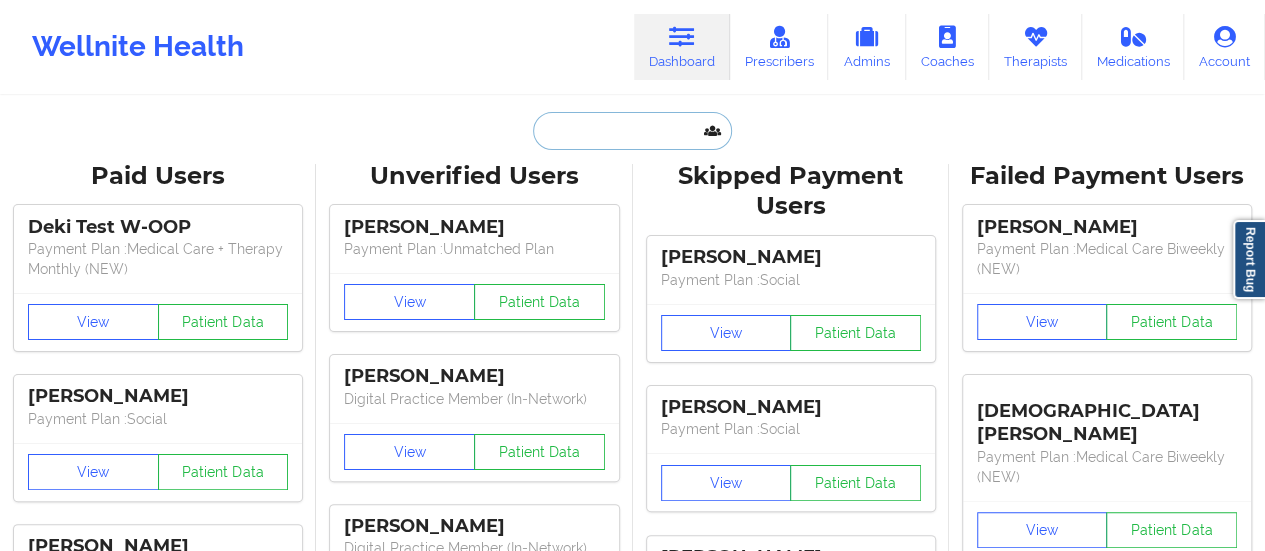 click at bounding box center (632, 131) 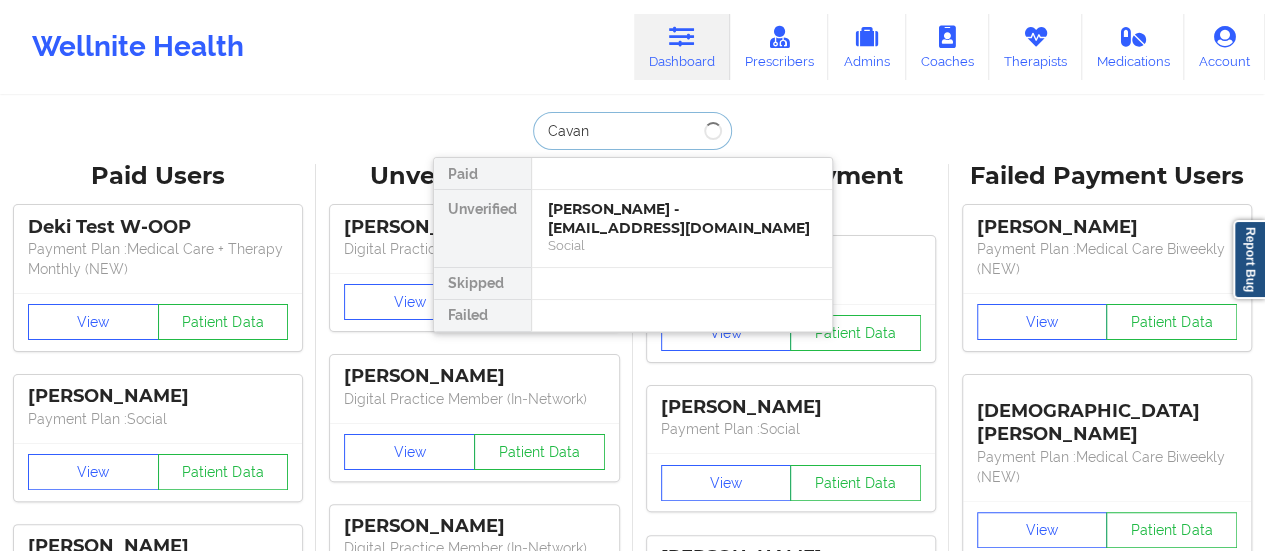 type on "Cavan" 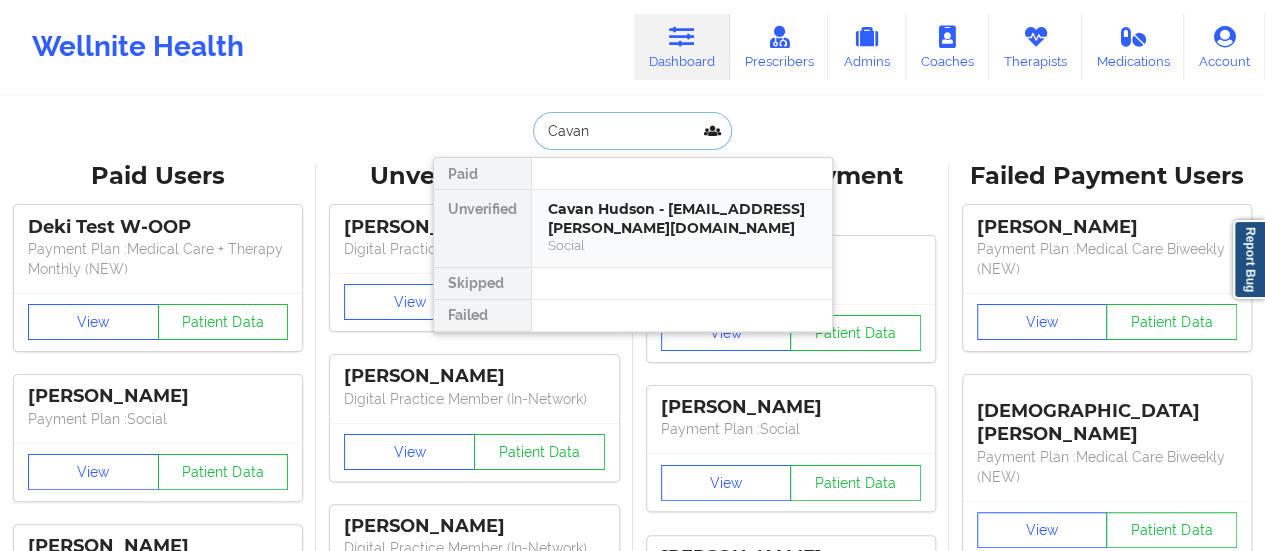 click on "Cavan Hudson - [EMAIL_ADDRESS][PERSON_NAME][DOMAIN_NAME]" at bounding box center (682, 218) 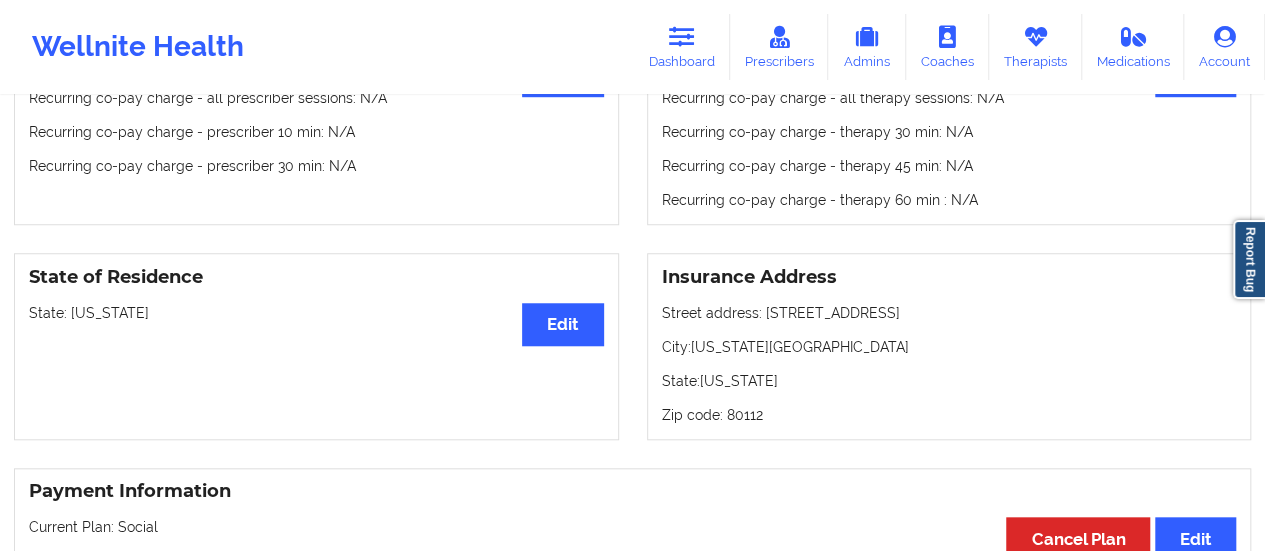 scroll, scrollTop: 726, scrollLeft: 0, axis: vertical 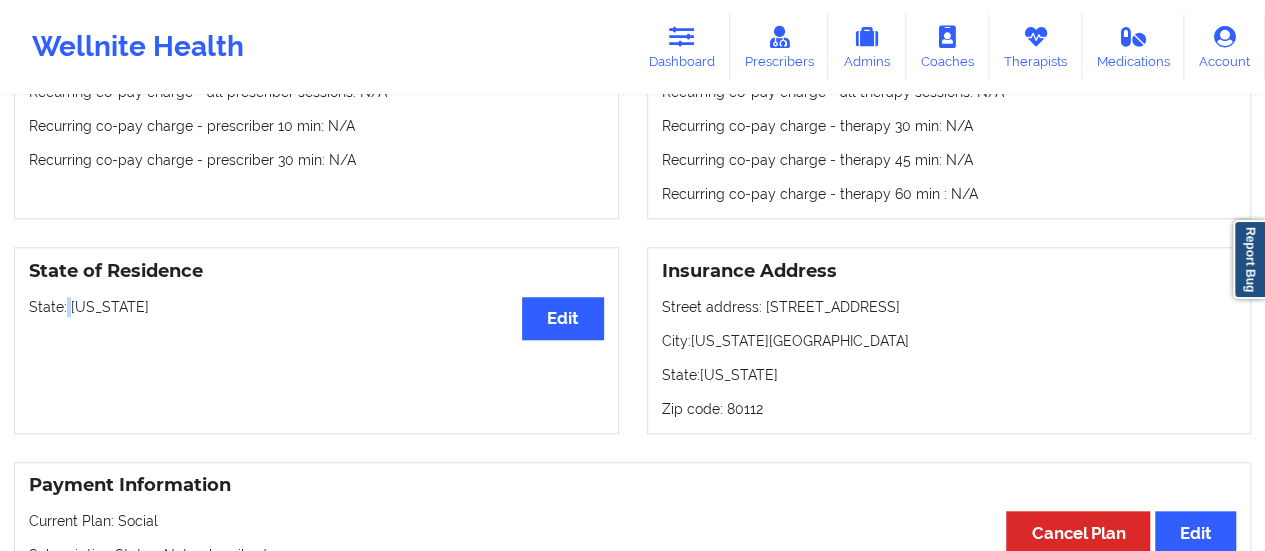 click on "State:   [US_STATE]" at bounding box center (316, 307) 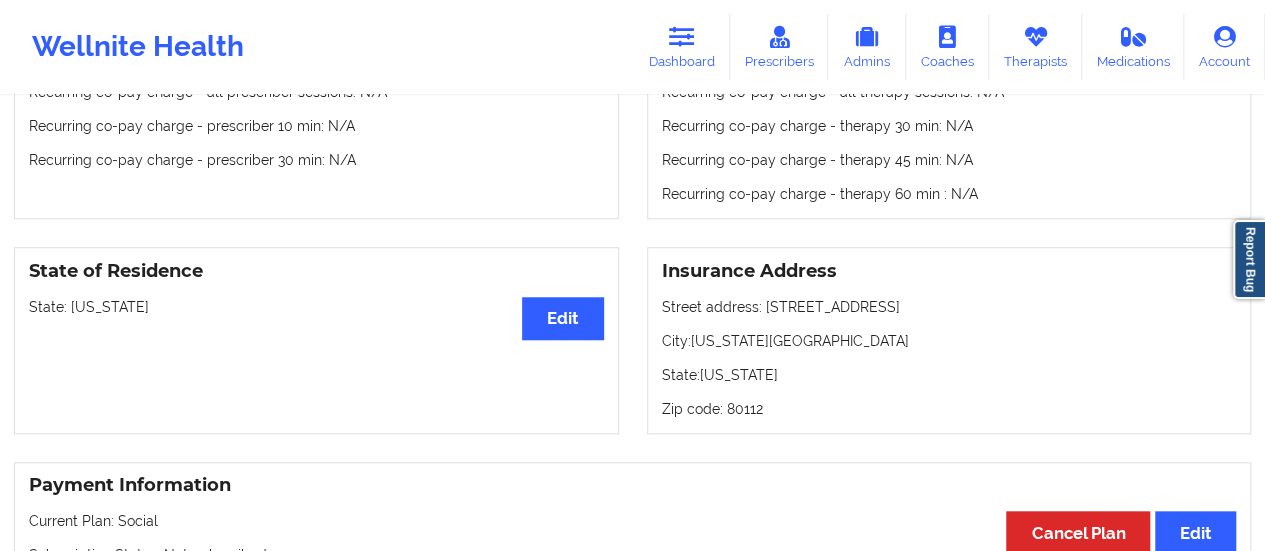 click on "State:   [US_STATE]" at bounding box center [316, 307] 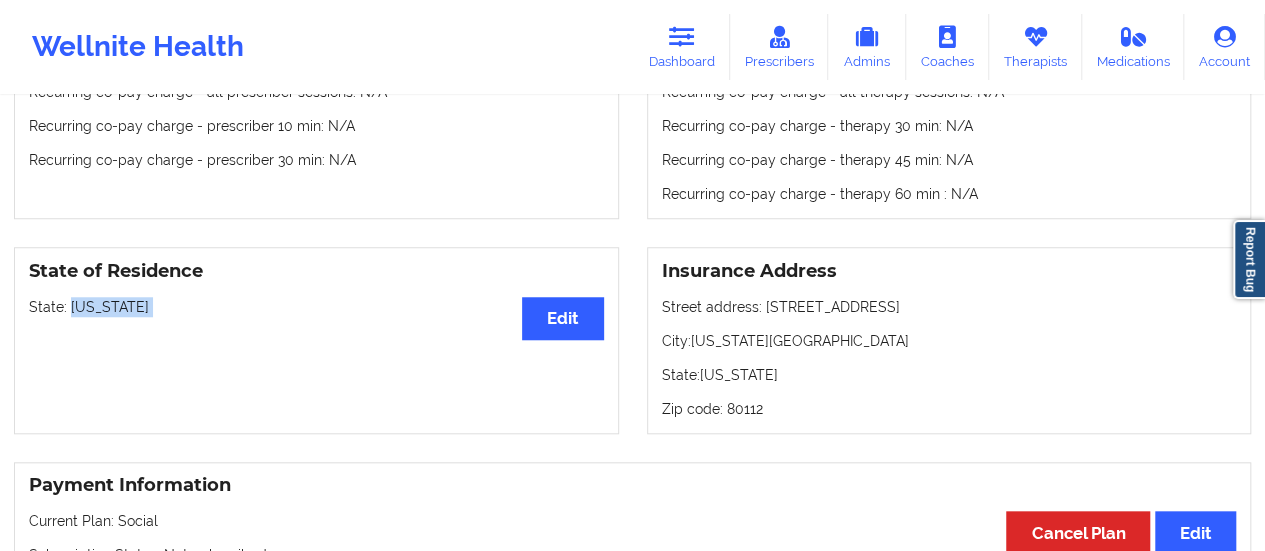 drag, startPoint x: 68, startPoint y: 289, endPoint x: 158, endPoint y: 289, distance: 90 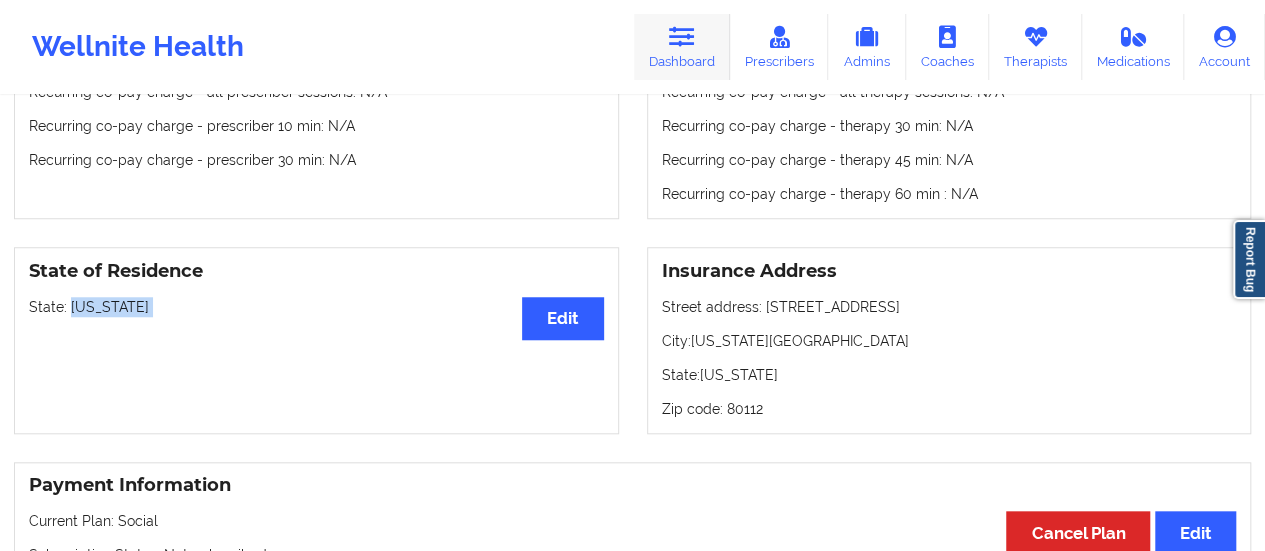 click on "Dashboard" at bounding box center (682, 47) 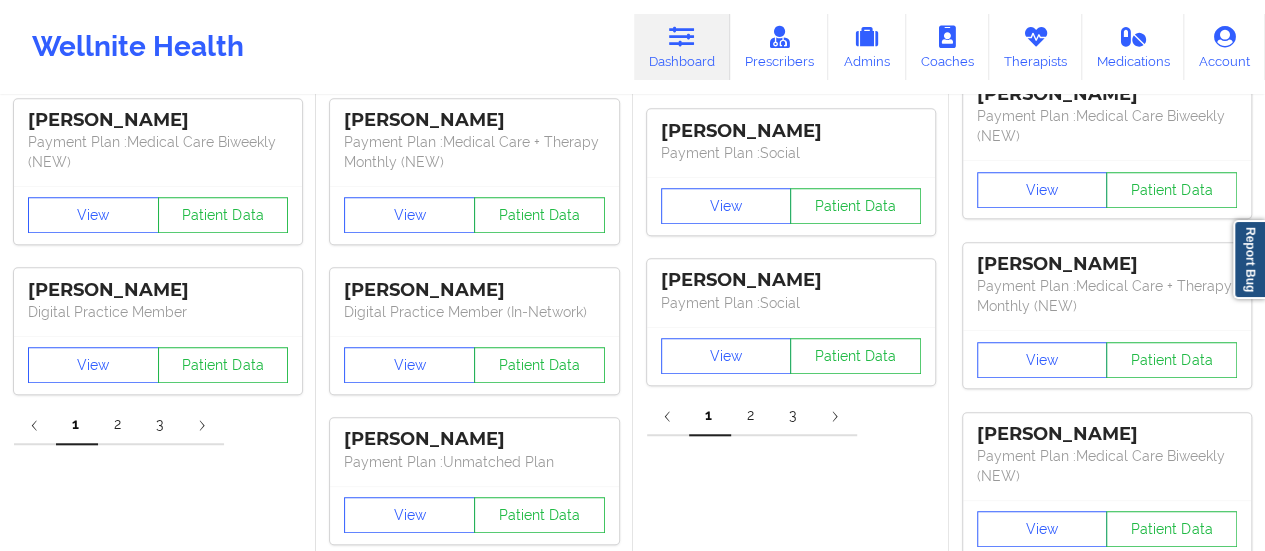 scroll, scrollTop: 0, scrollLeft: 0, axis: both 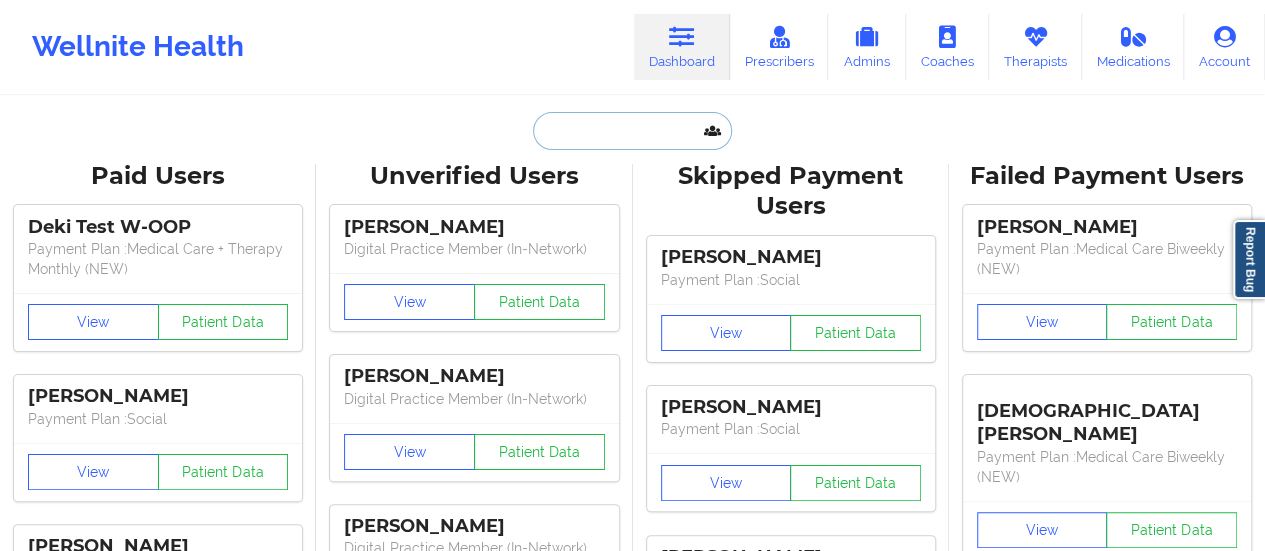 click at bounding box center [632, 131] 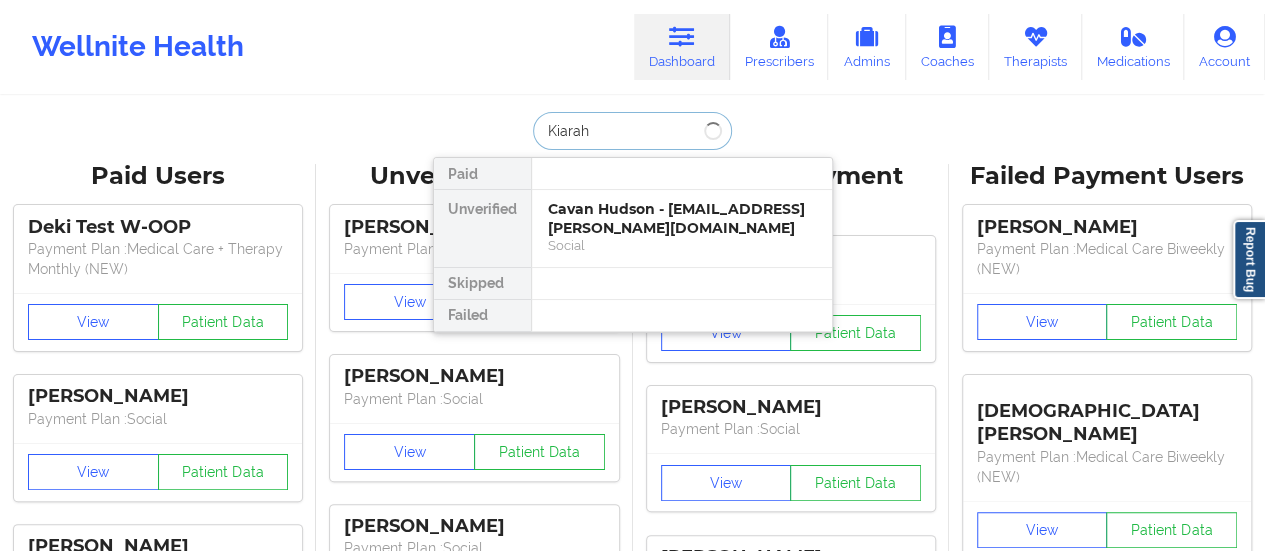 type on "Kiarah L" 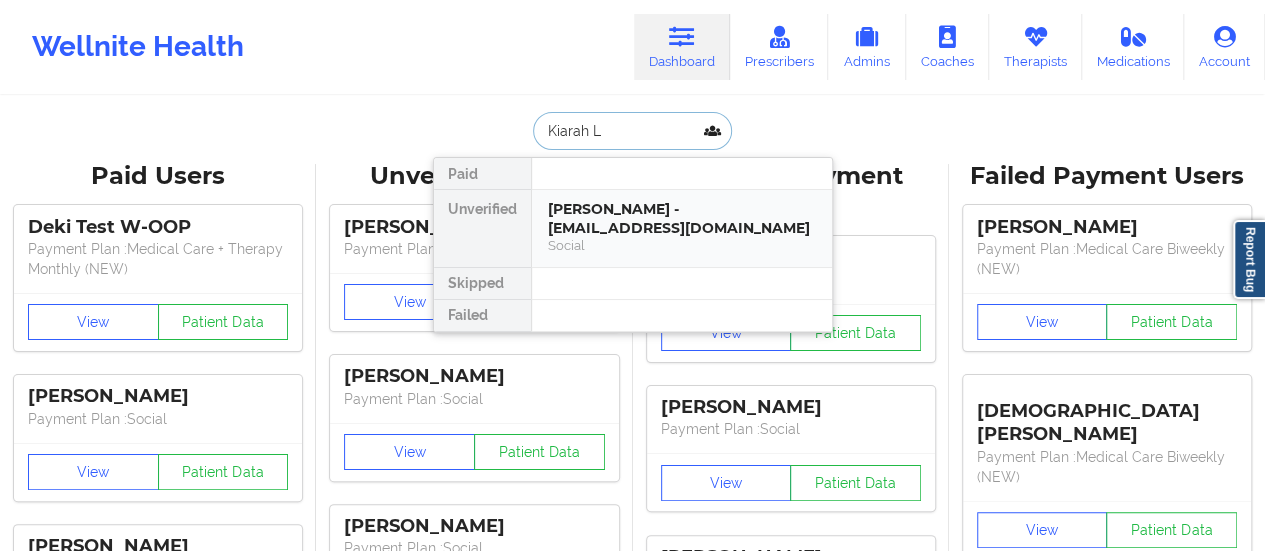 click on "[PERSON_NAME] - [EMAIL_ADDRESS][DOMAIN_NAME]" at bounding box center [682, 218] 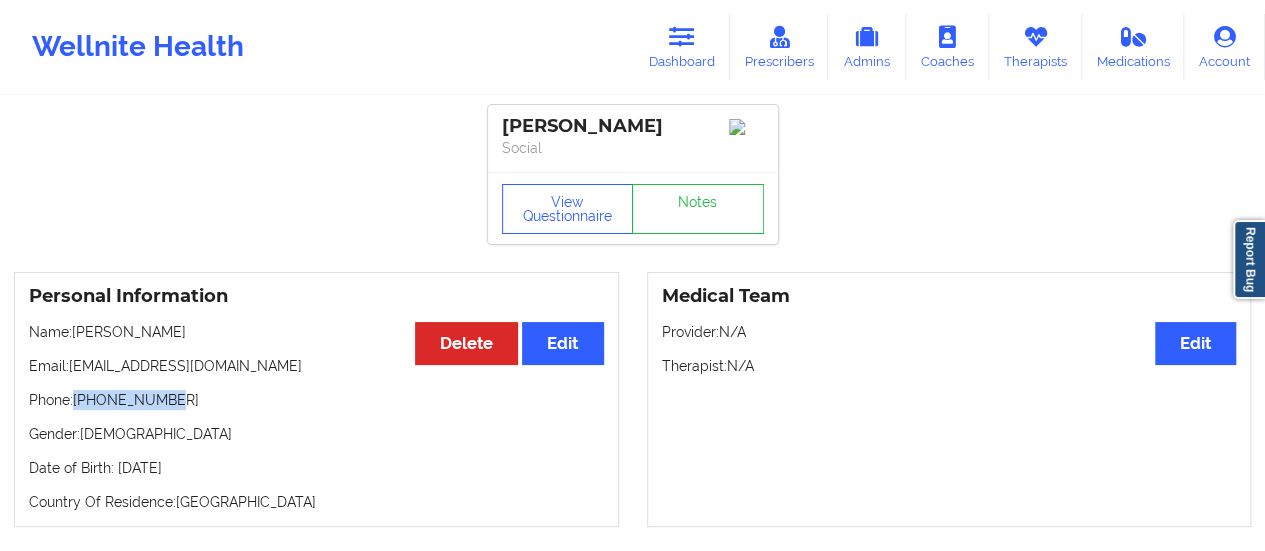 drag, startPoint x: 174, startPoint y: 411, endPoint x: 78, endPoint y: 409, distance: 96.02083 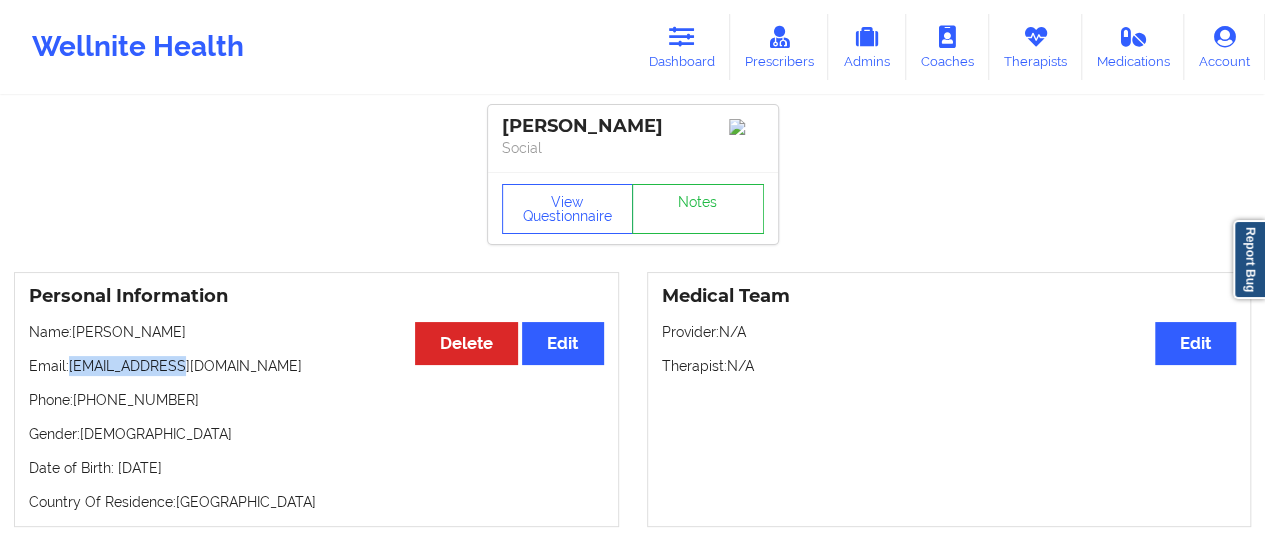 drag, startPoint x: 72, startPoint y: 369, endPoint x: 230, endPoint y: 373, distance: 158.05063 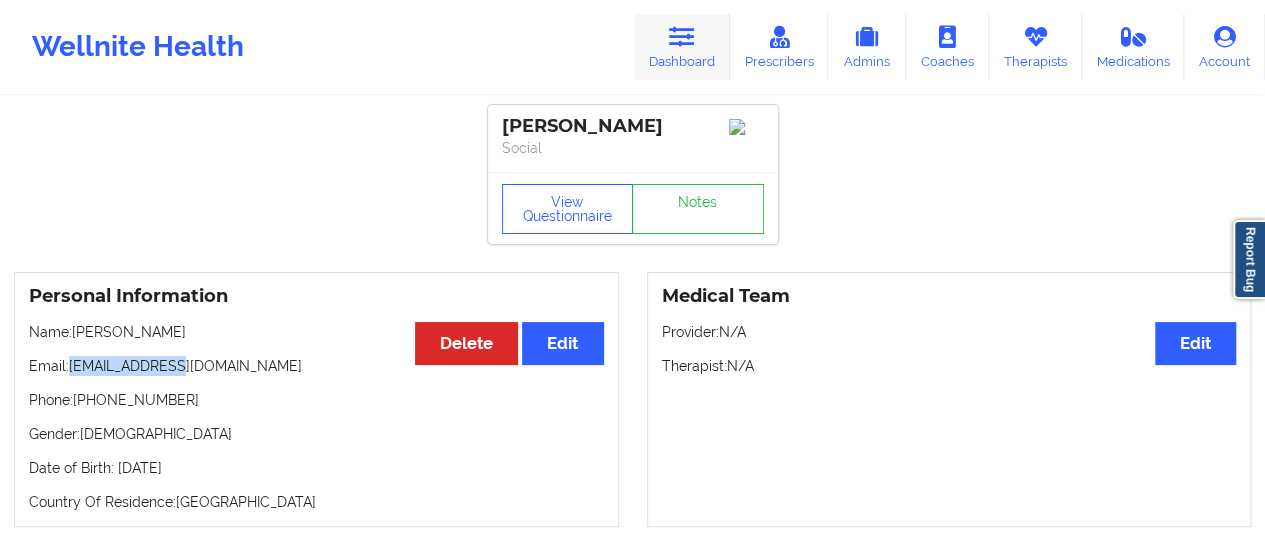 click on "Dashboard" at bounding box center (682, 47) 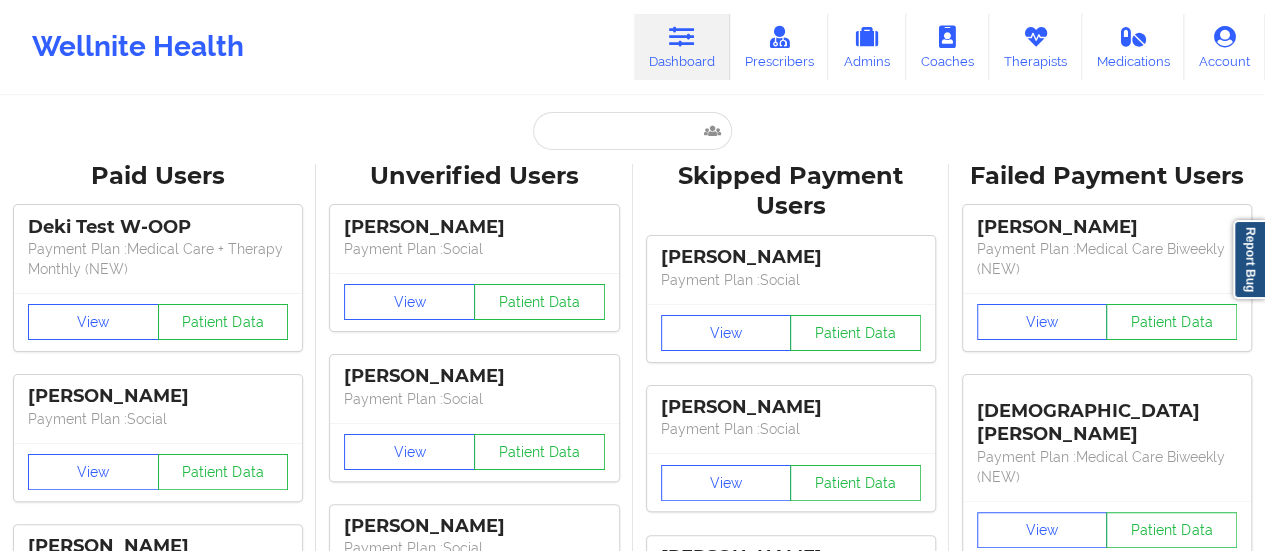 click on "Dashboard" at bounding box center (682, 47) 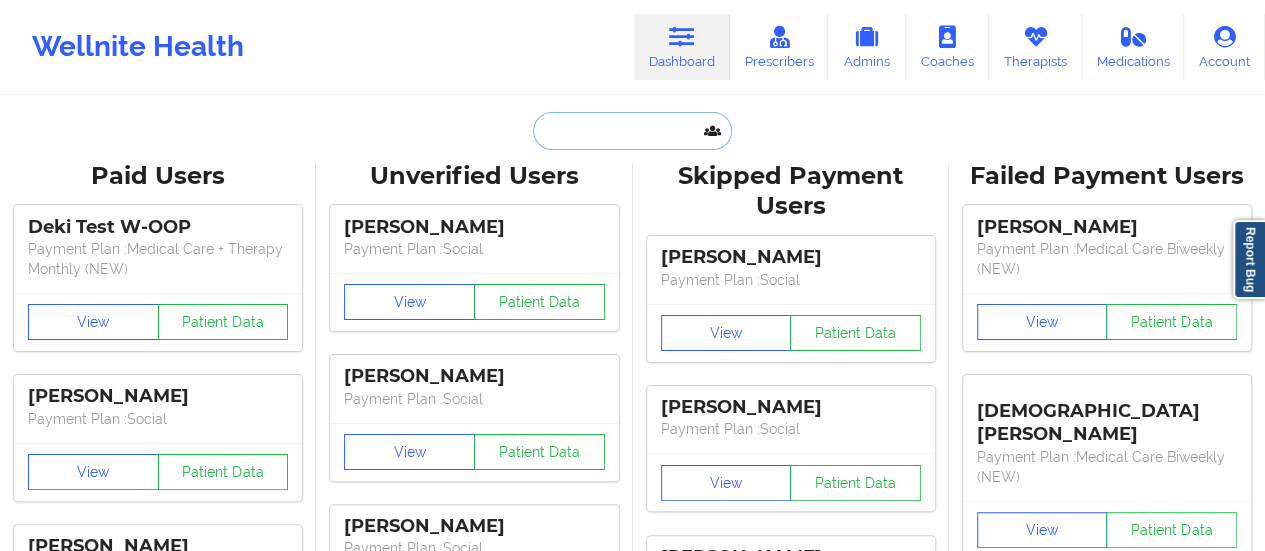 click at bounding box center [632, 131] 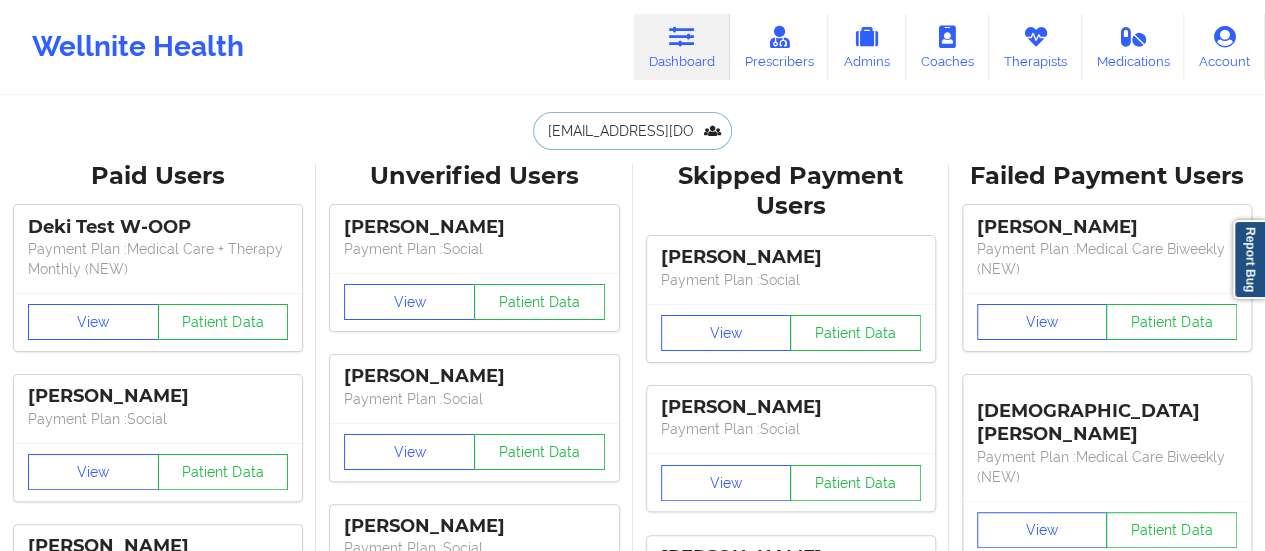 scroll, scrollTop: 0, scrollLeft: 17, axis: horizontal 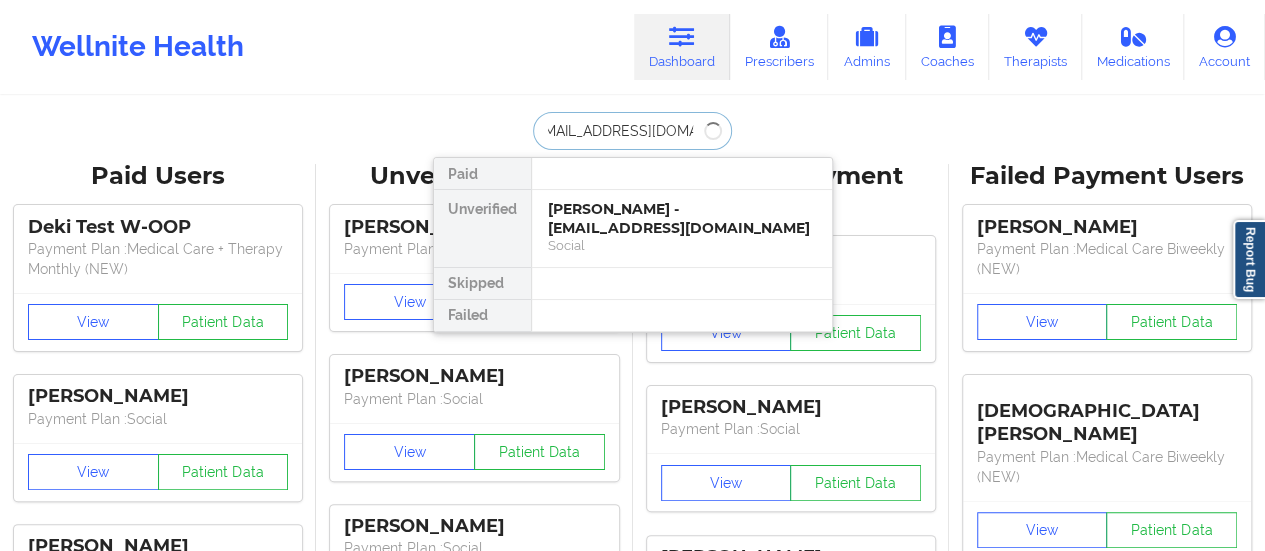 type on "[EMAIL_ADDRESS][DOMAIN_NAME]" 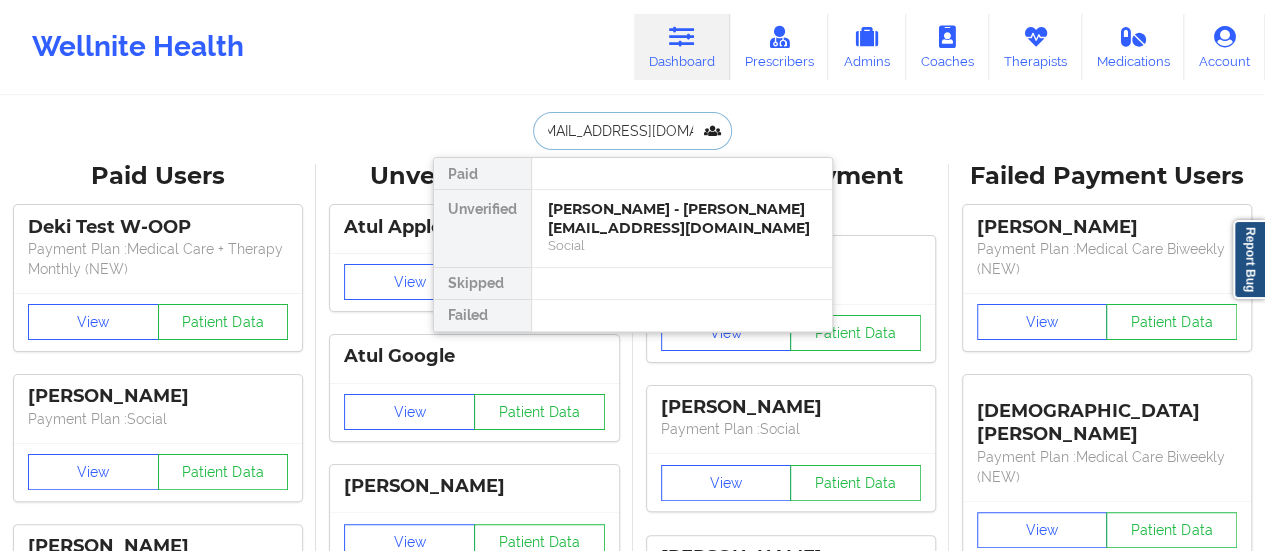 scroll, scrollTop: 0, scrollLeft: 0, axis: both 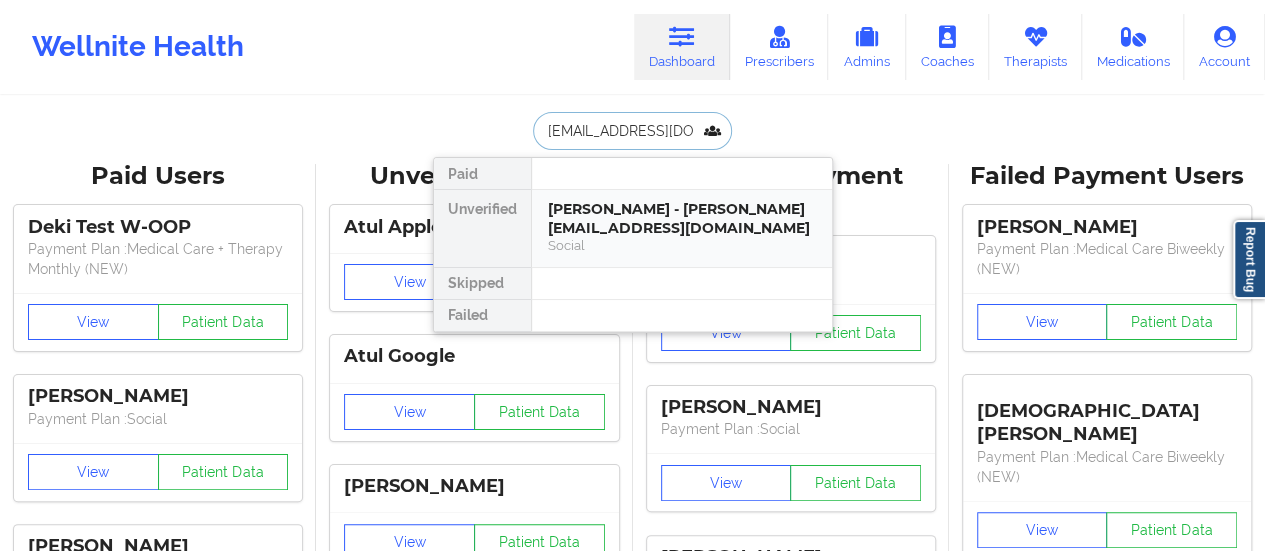 click on "[PERSON_NAME] - [PERSON_NAME][EMAIL_ADDRESS][DOMAIN_NAME]" at bounding box center (682, 218) 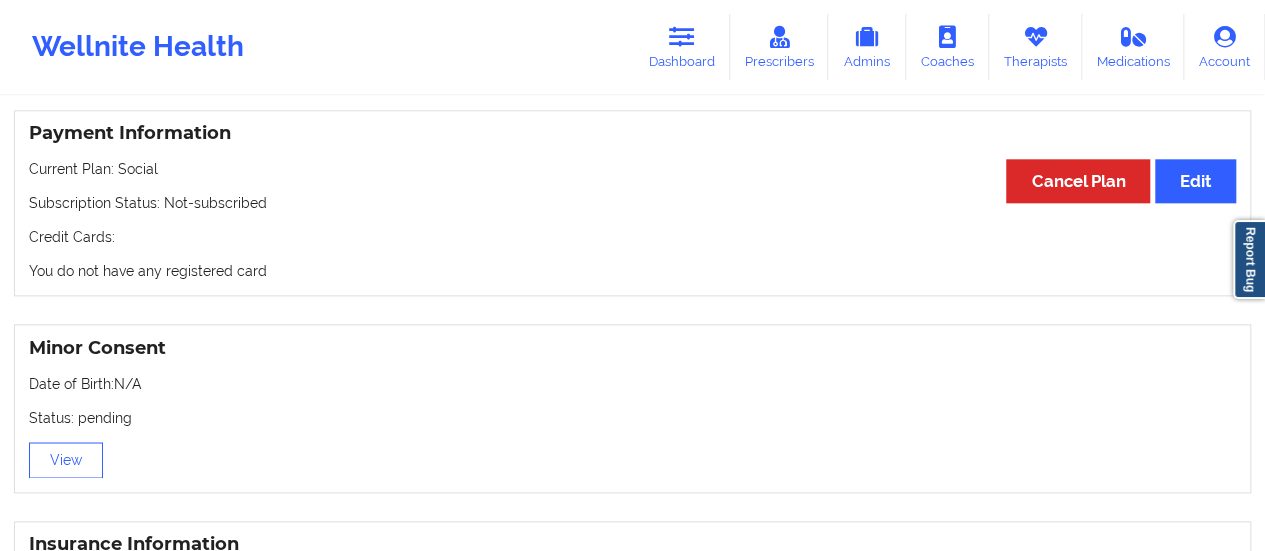 scroll, scrollTop: 1052, scrollLeft: 0, axis: vertical 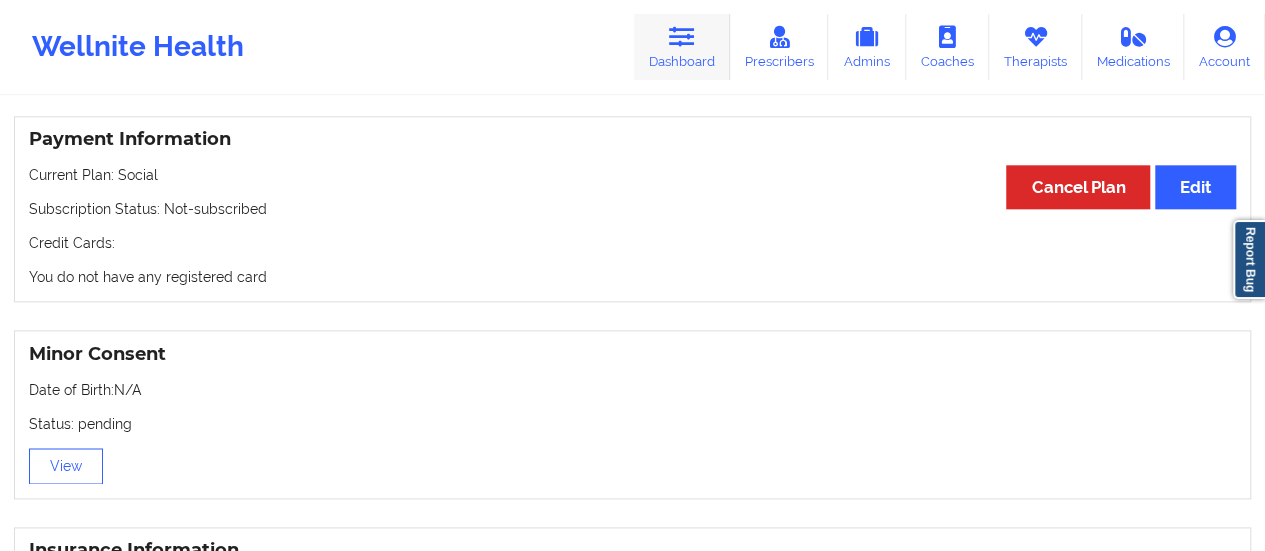 click at bounding box center (682, 37) 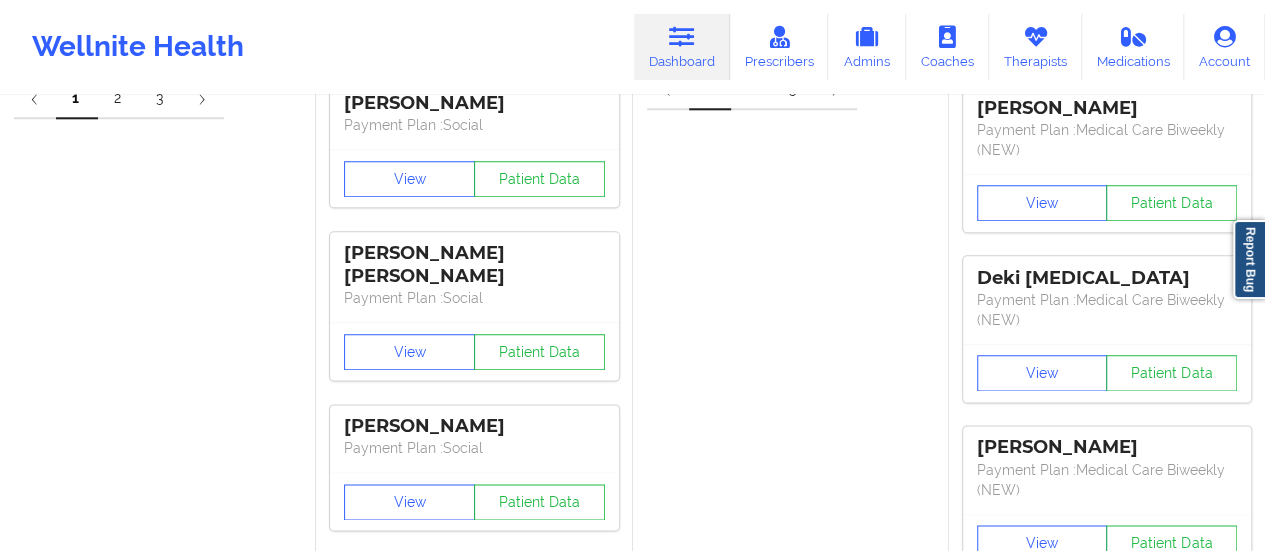 scroll, scrollTop: 0, scrollLeft: 0, axis: both 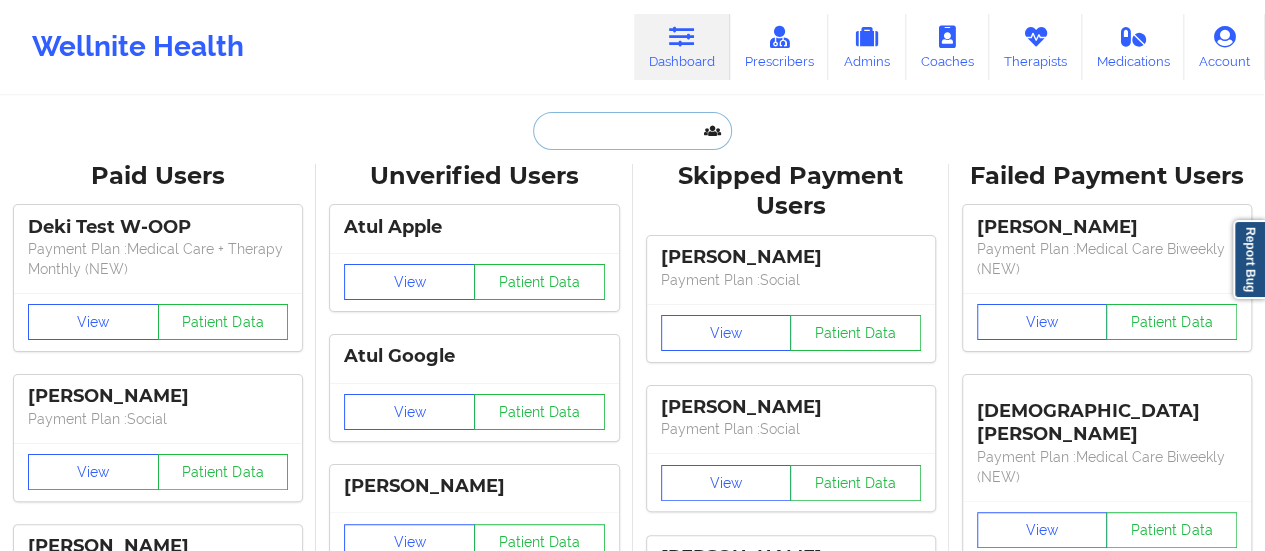 click at bounding box center [632, 131] 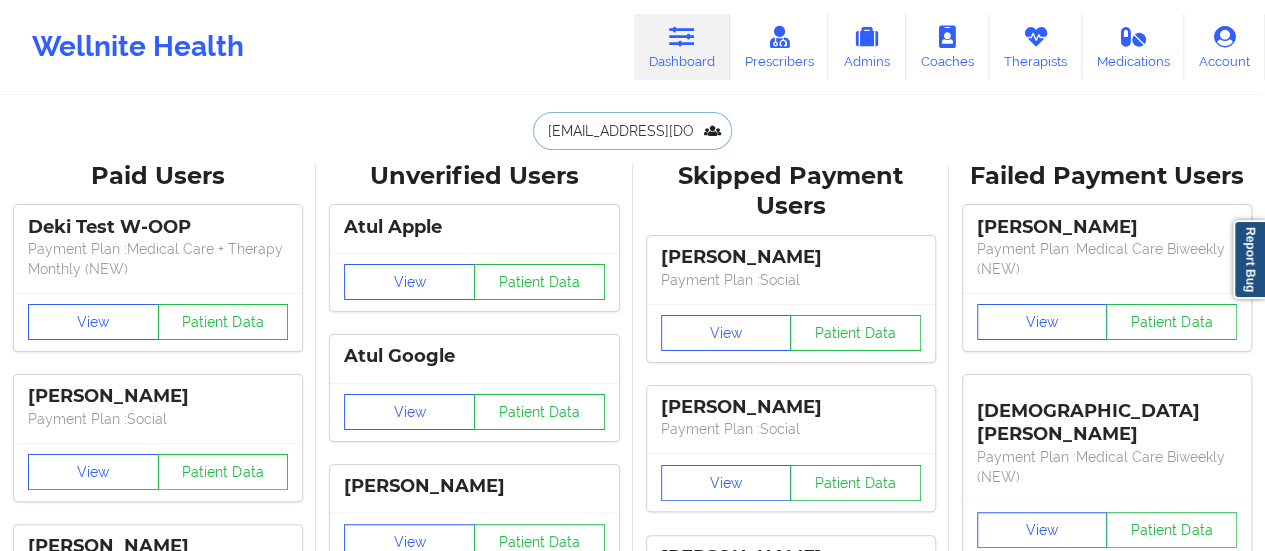 scroll, scrollTop: 0, scrollLeft: 90, axis: horizontal 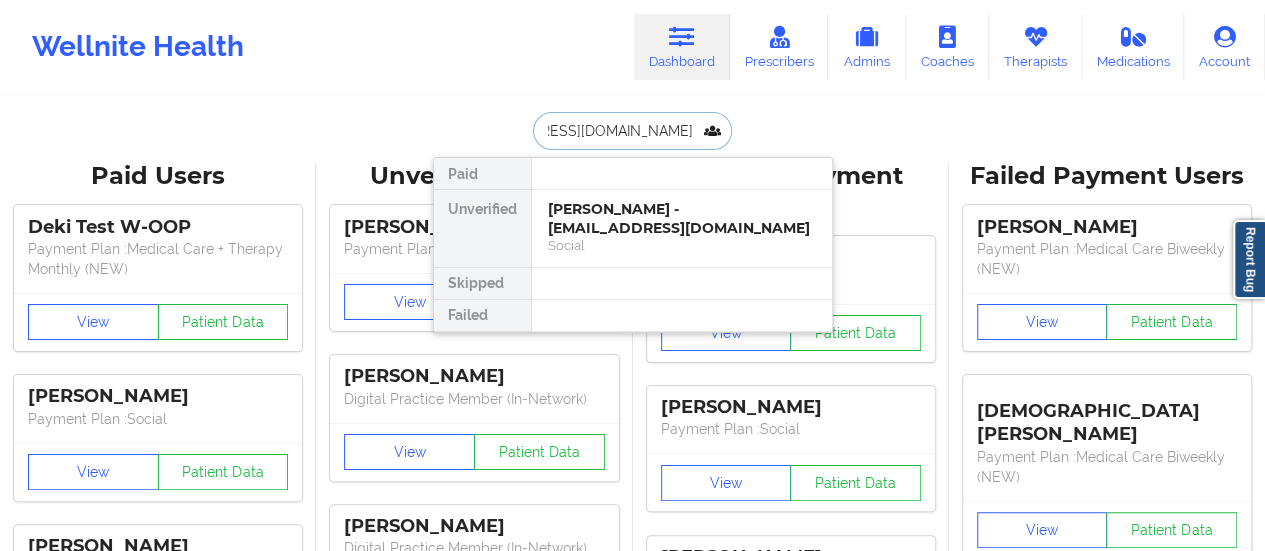 click on "[PERSON_NAME] - [EMAIL_ADDRESS][DOMAIN_NAME]" at bounding box center [682, 218] 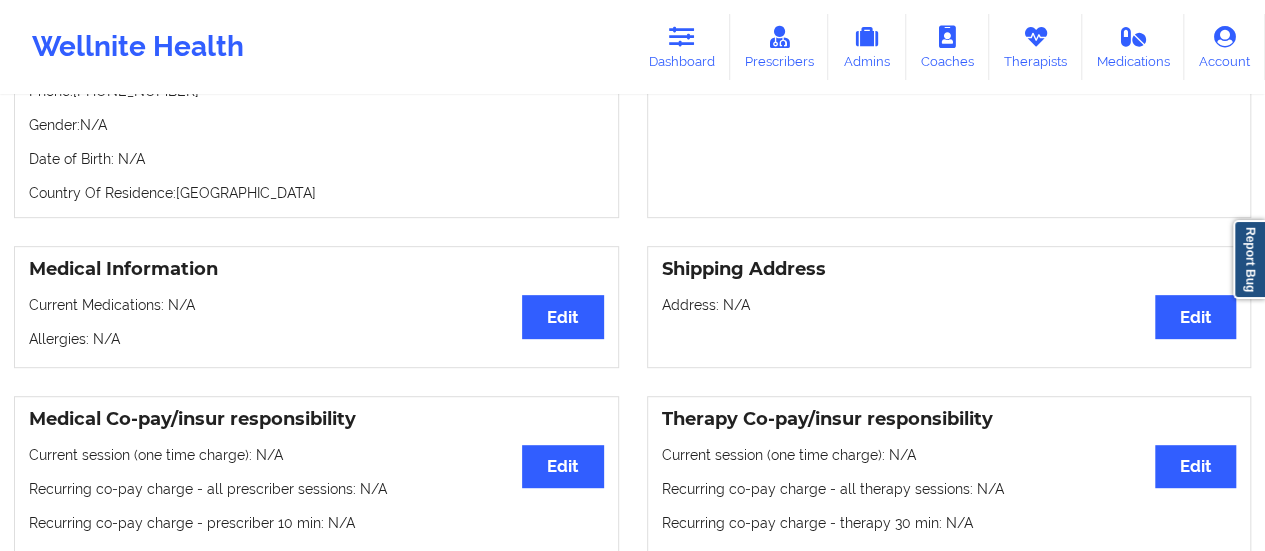 scroll, scrollTop: 97, scrollLeft: 0, axis: vertical 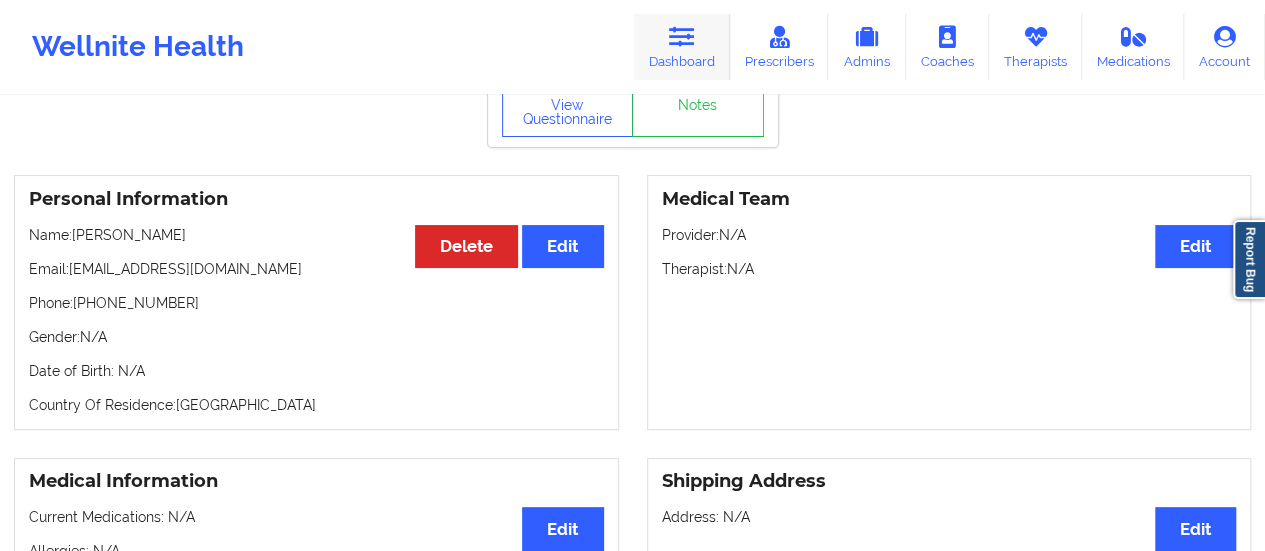 click on "Dashboard" at bounding box center [682, 47] 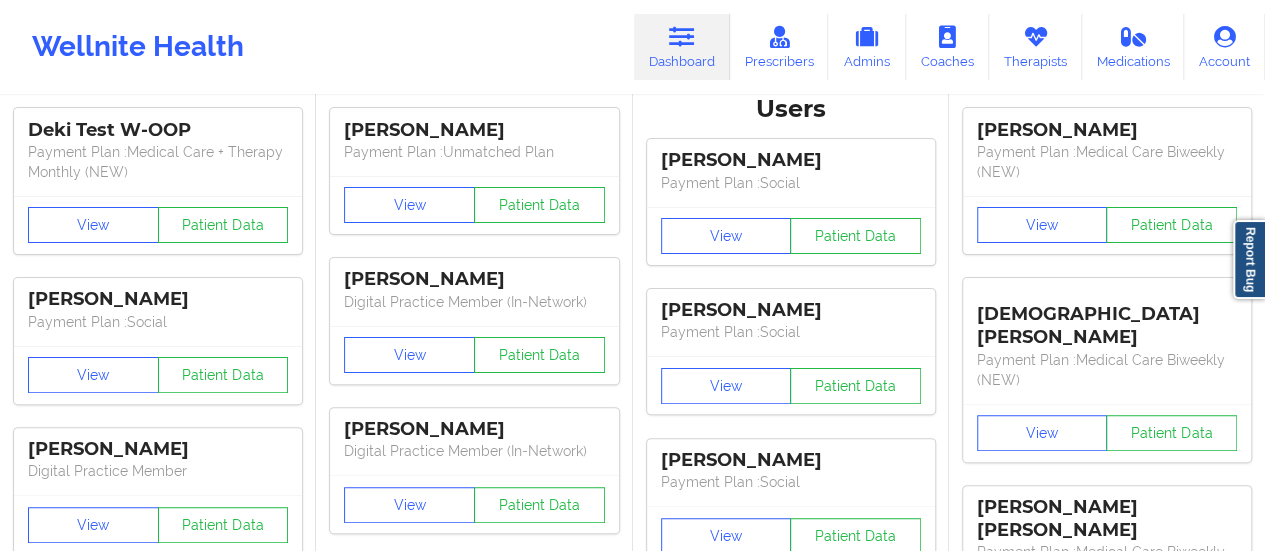 scroll, scrollTop: 0, scrollLeft: 0, axis: both 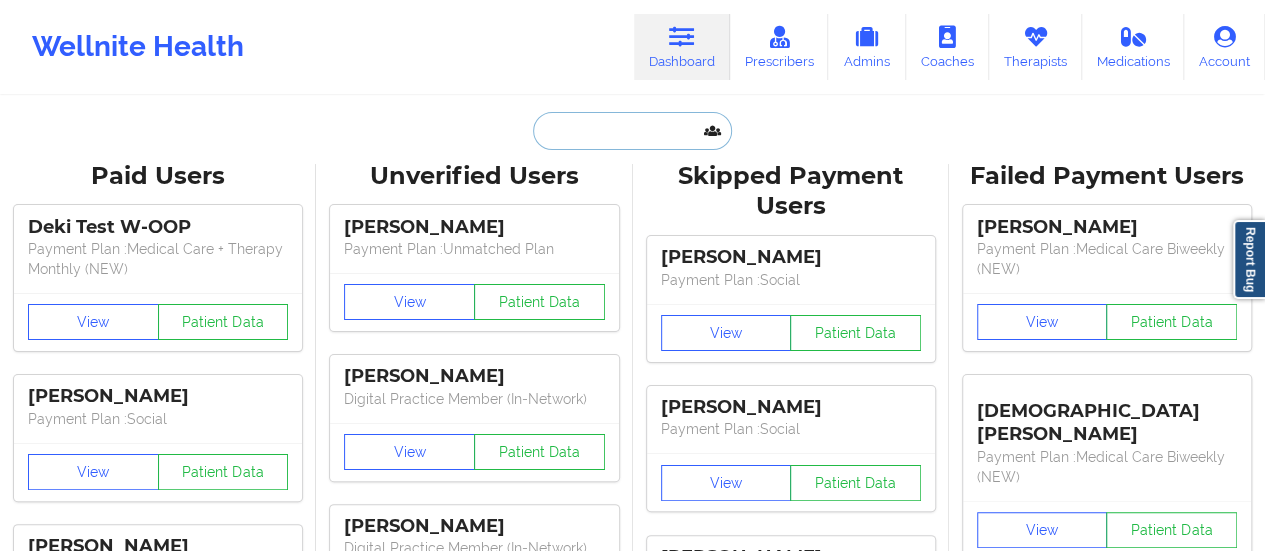 click at bounding box center (632, 131) 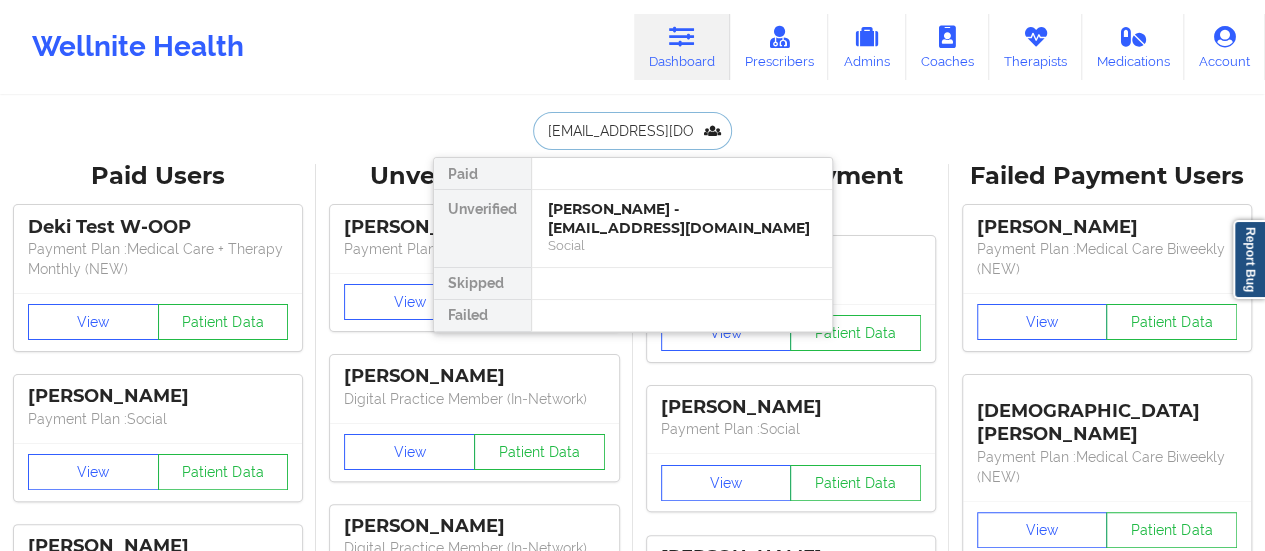 scroll, scrollTop: 0, scrollLeft: 6, axis: horizontal 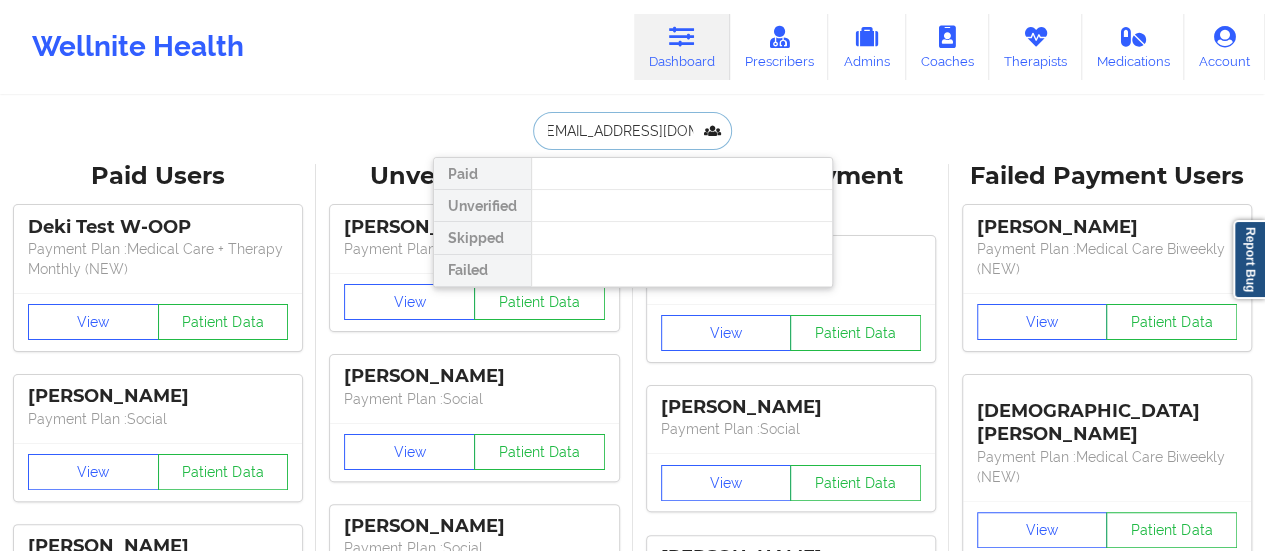 type on "[EMAIL_ADDRESS][DOMAIN_NAME]" 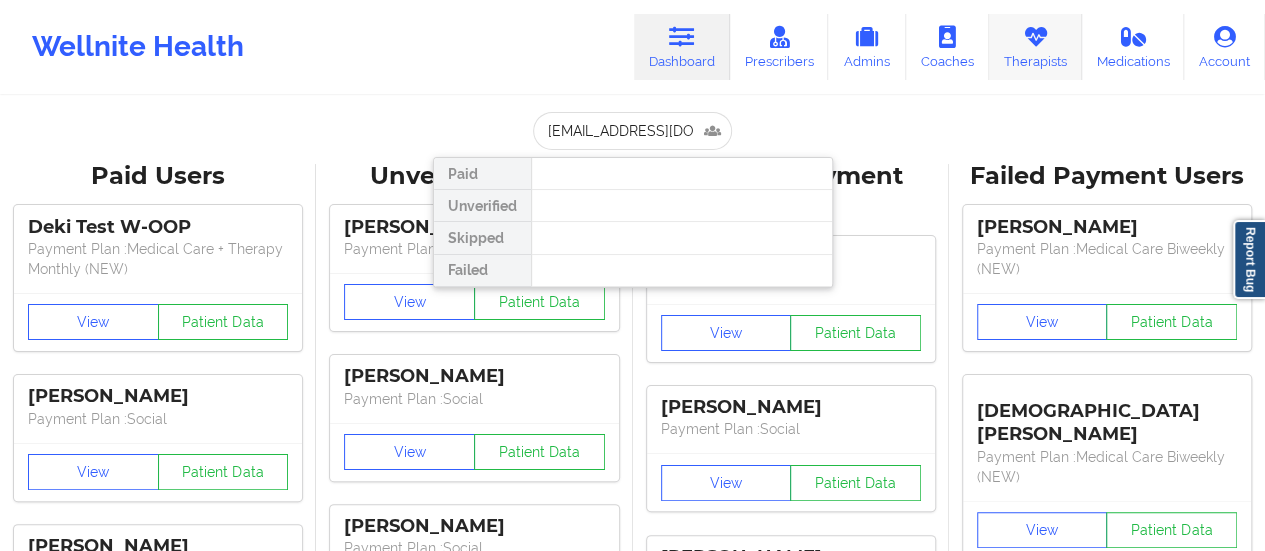 click on "Therapists" at bounding box center (1035, 47) 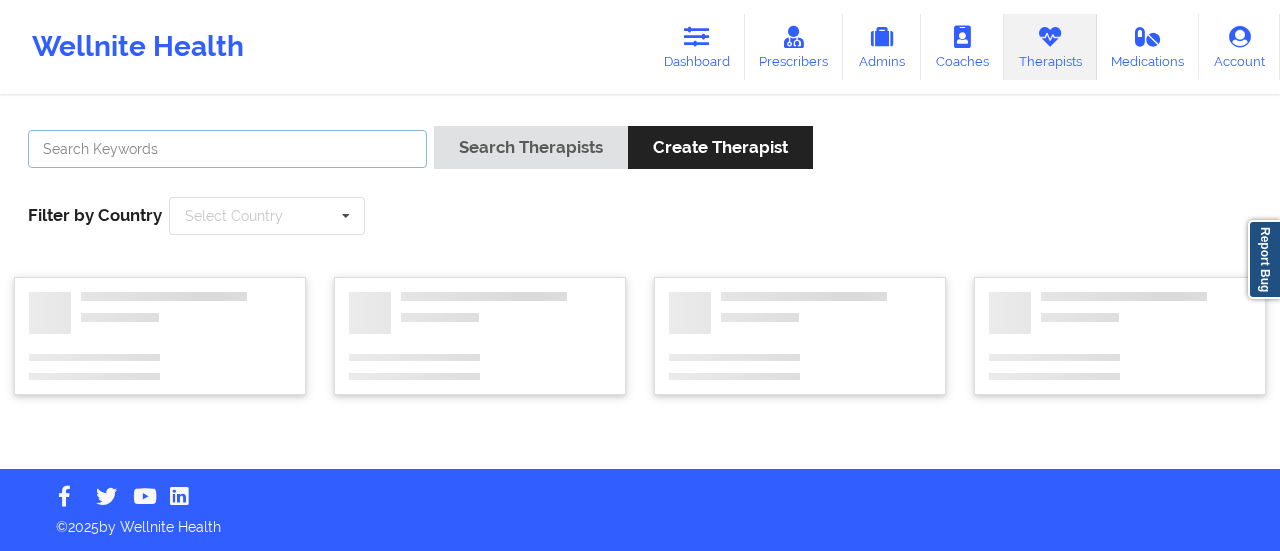 click at bounding box center (227, 149) 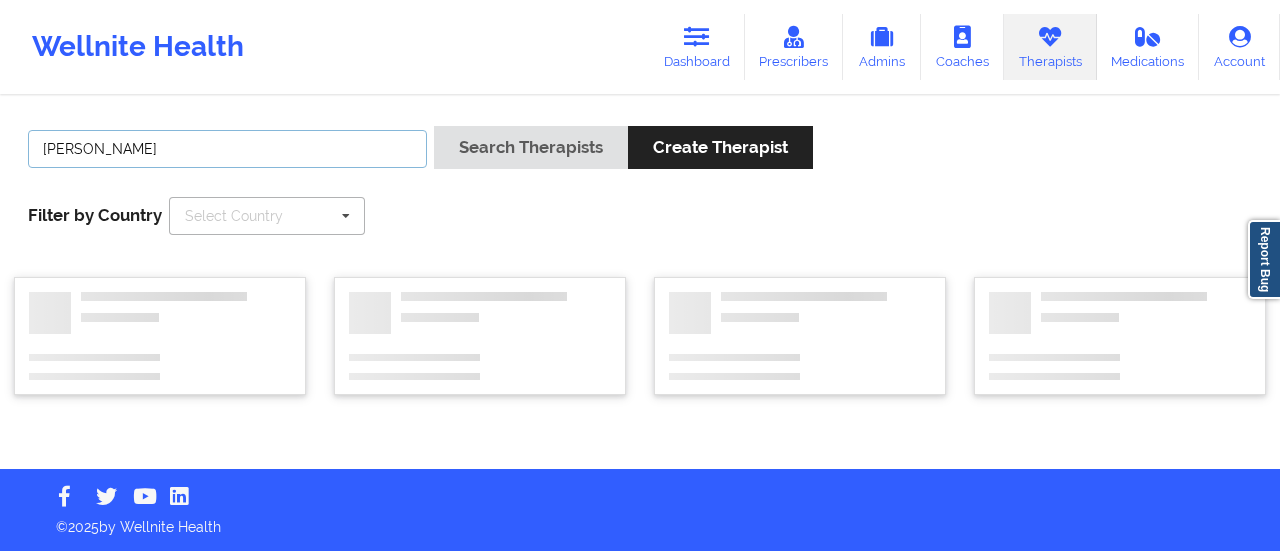 type on "[PERSON_NAME]" 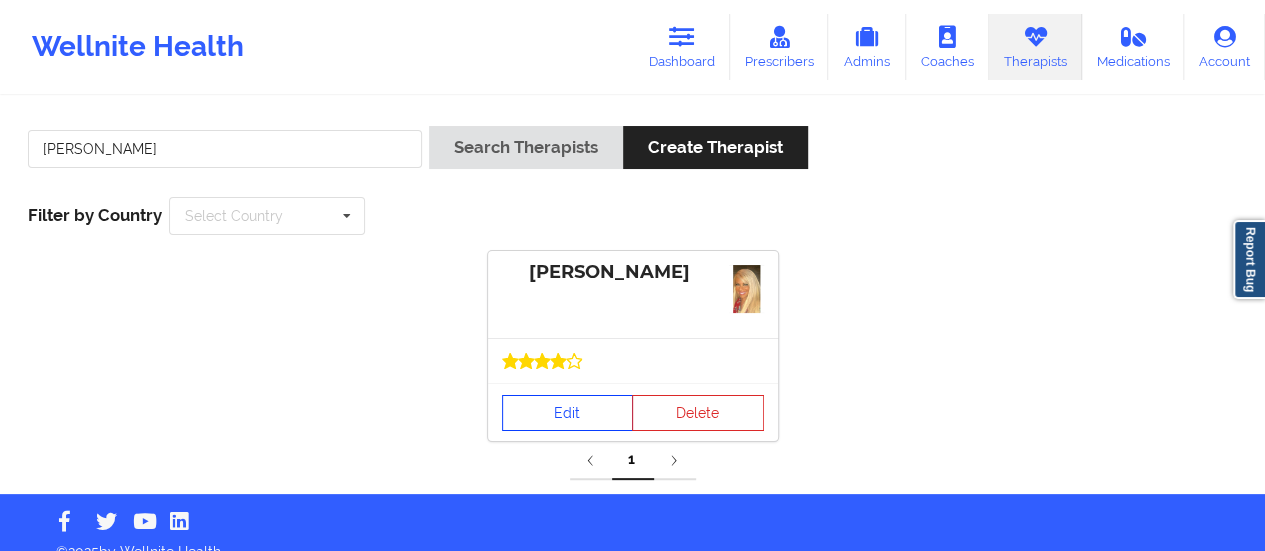 click on "Edit" at bounding box center (568, 413) 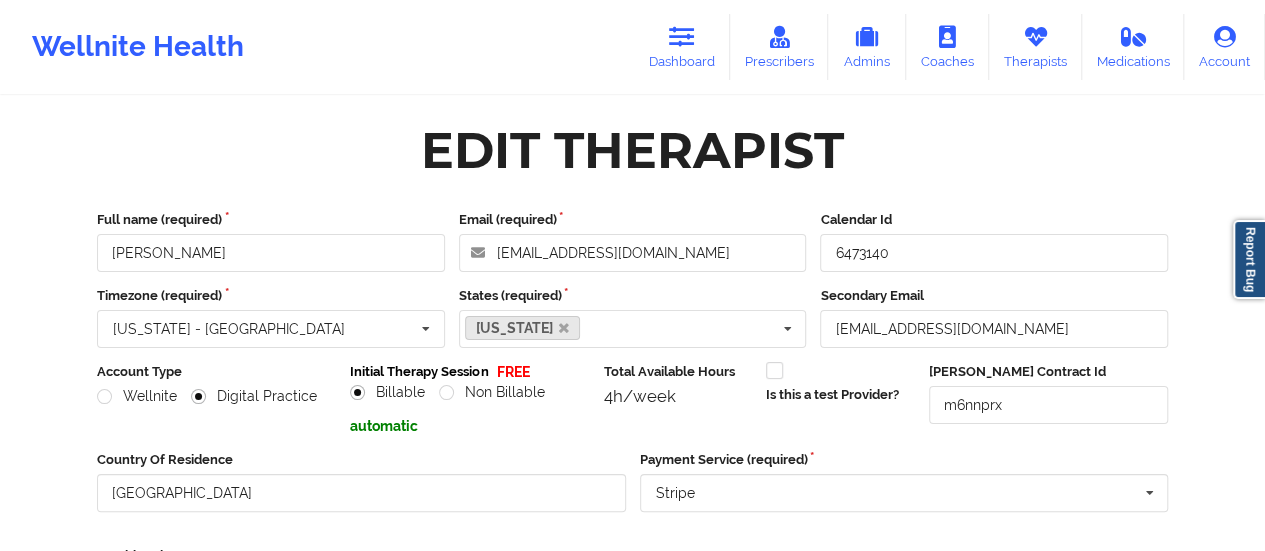 scroll, scrollTop: 360, scrollLeft: 0, axis: vertical 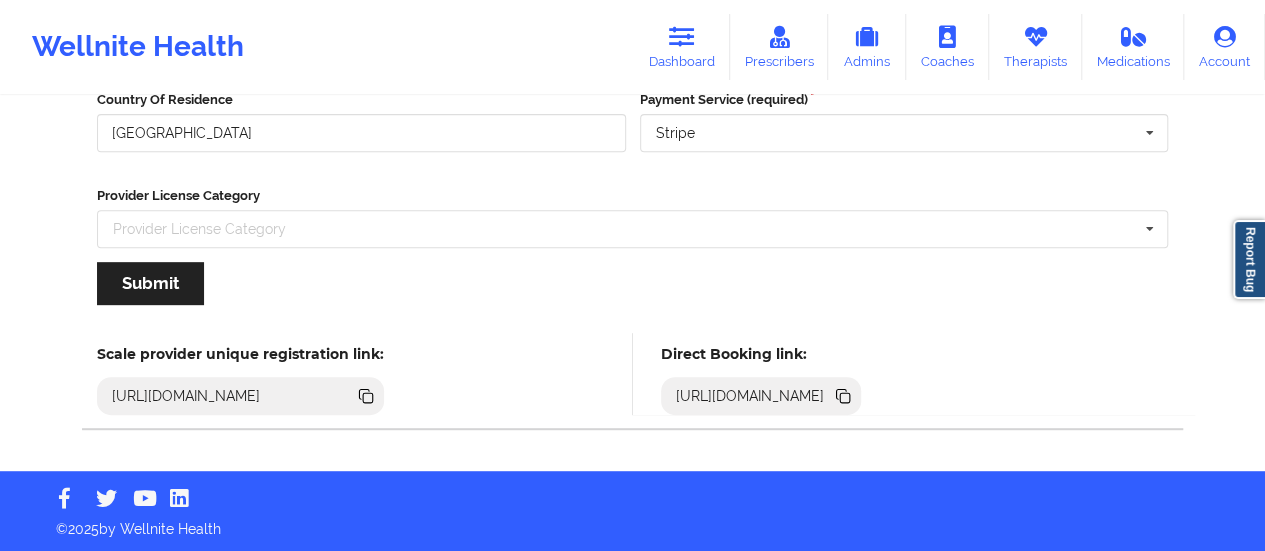 click 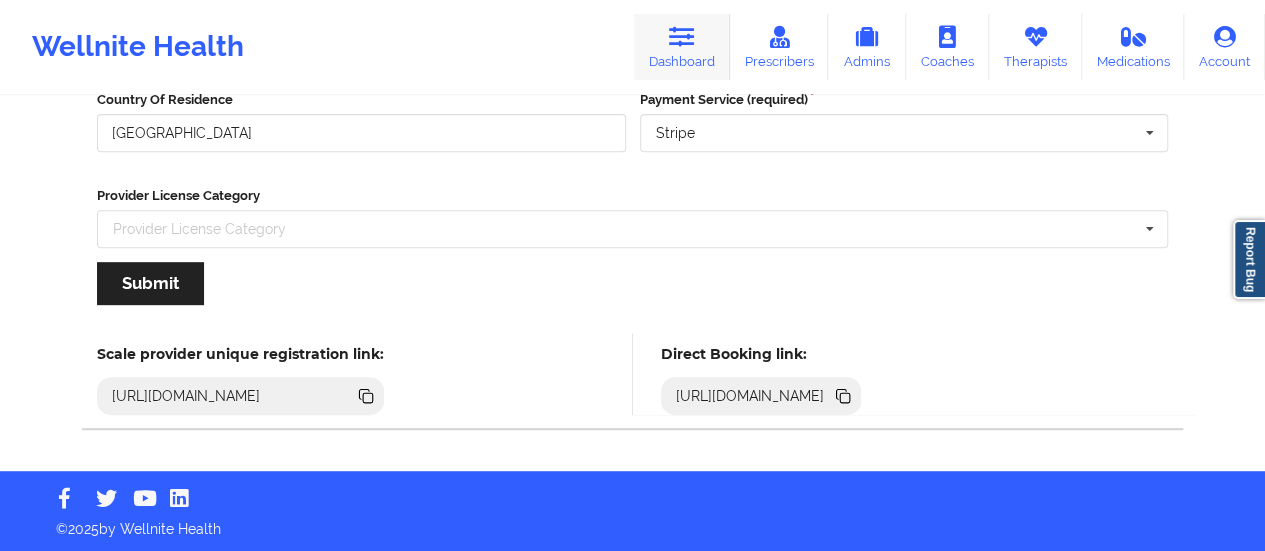 click on "Dashboard" at bounding box center [682, 47] 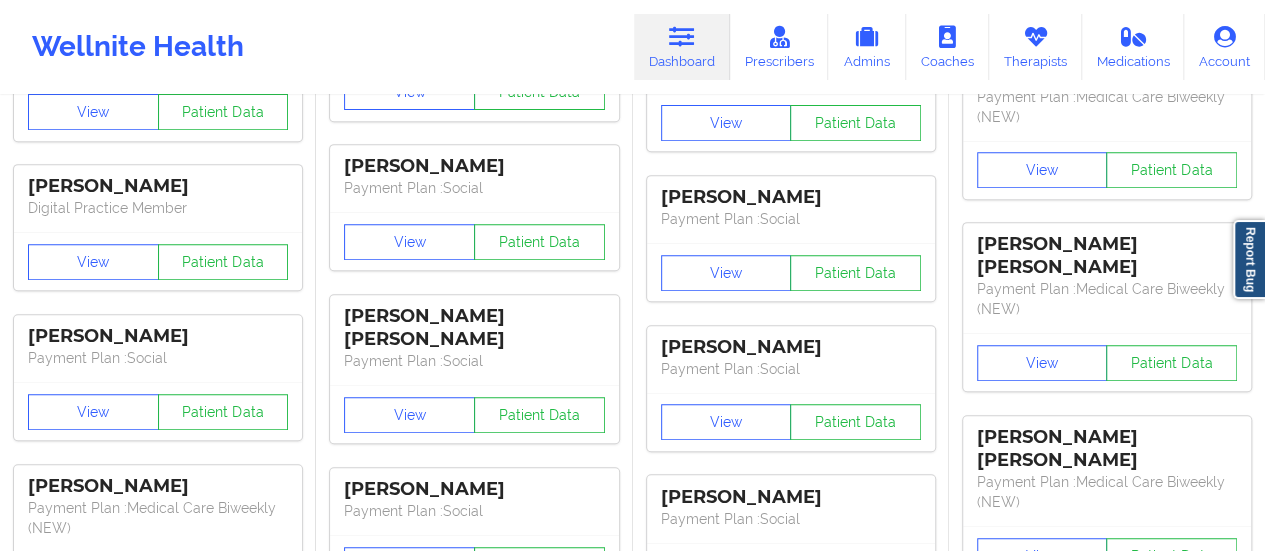 scroll, scrollTop: 0, scrollLeft: 0, axis: both 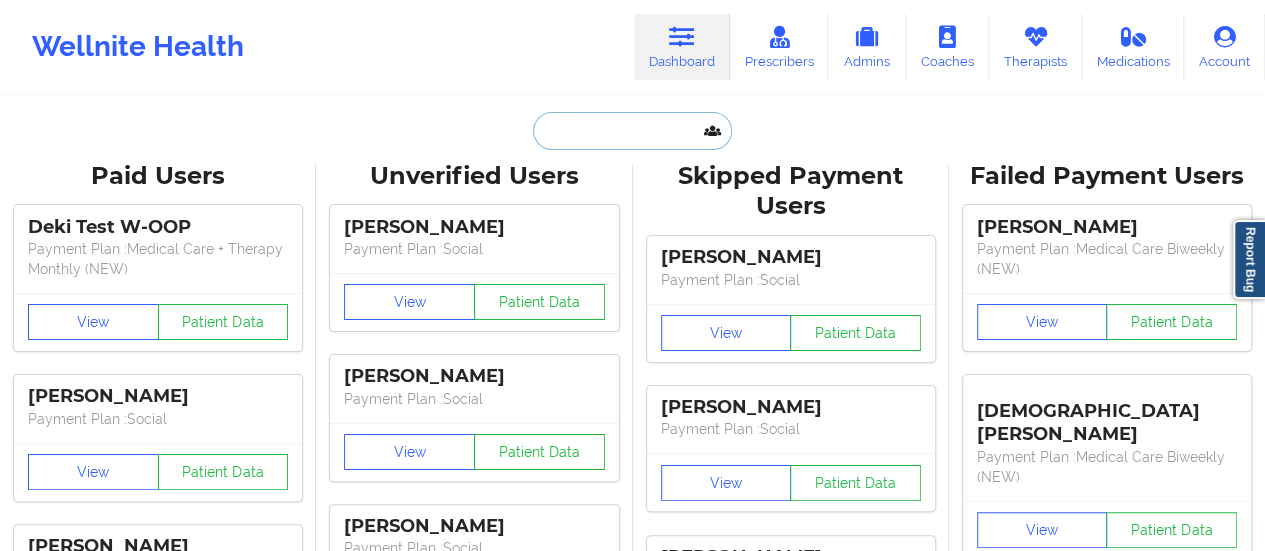 click at bounding box center (632, 131) 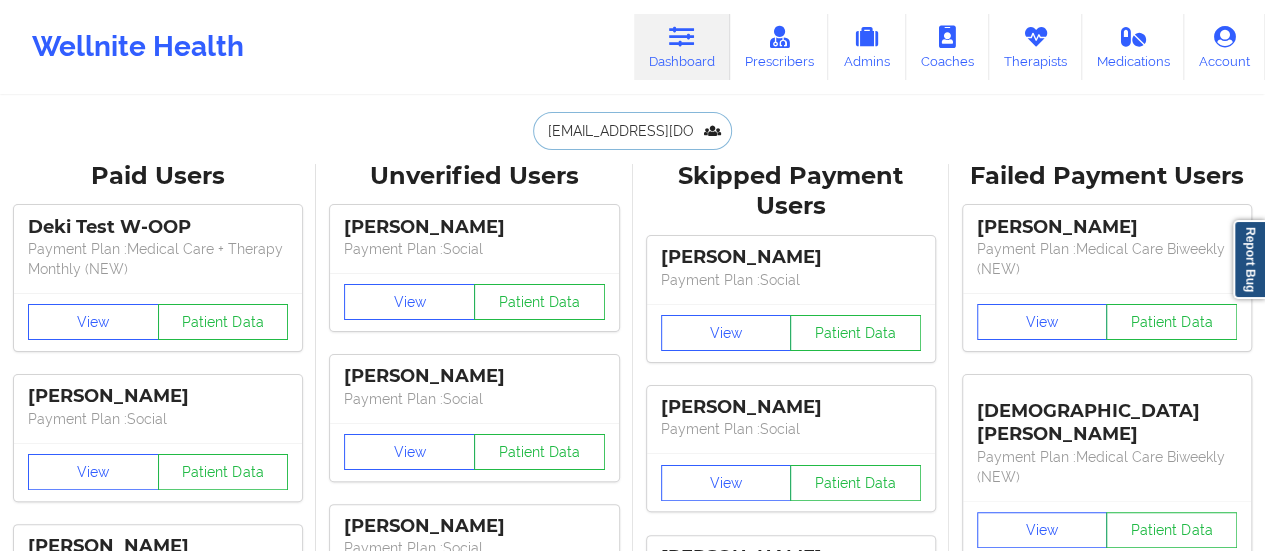 scroll, scrollTop: 0, scrollLeft: 18, axis: horizontal 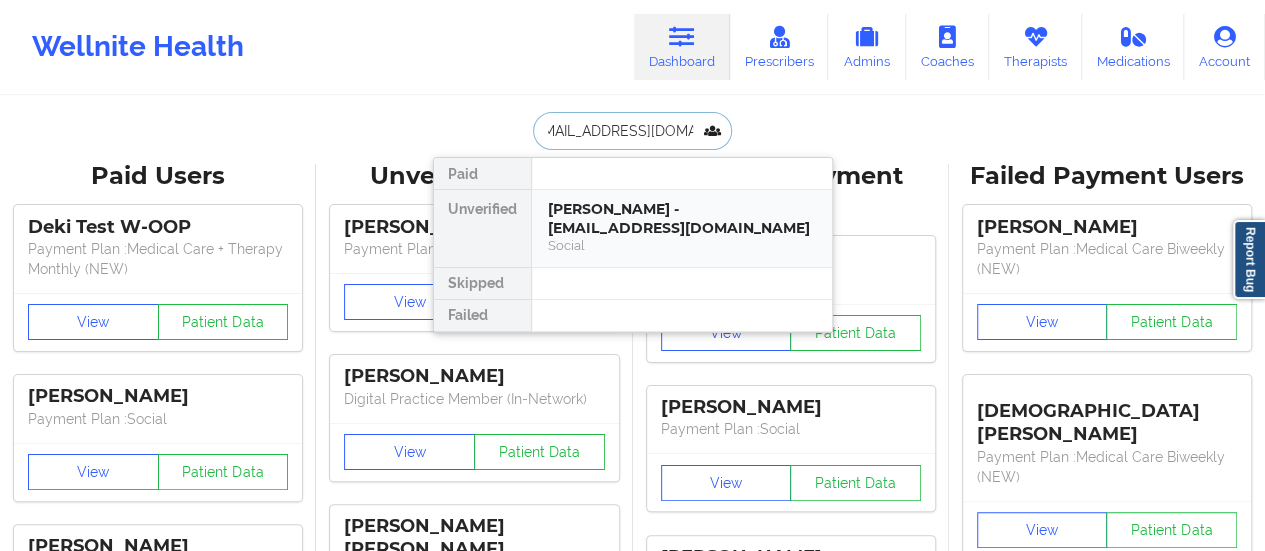 click on "[PERSON_NAME]  - [EMAIL_ADDRESS][DOMAIN_NAME]" at bounding box center [682, 218] 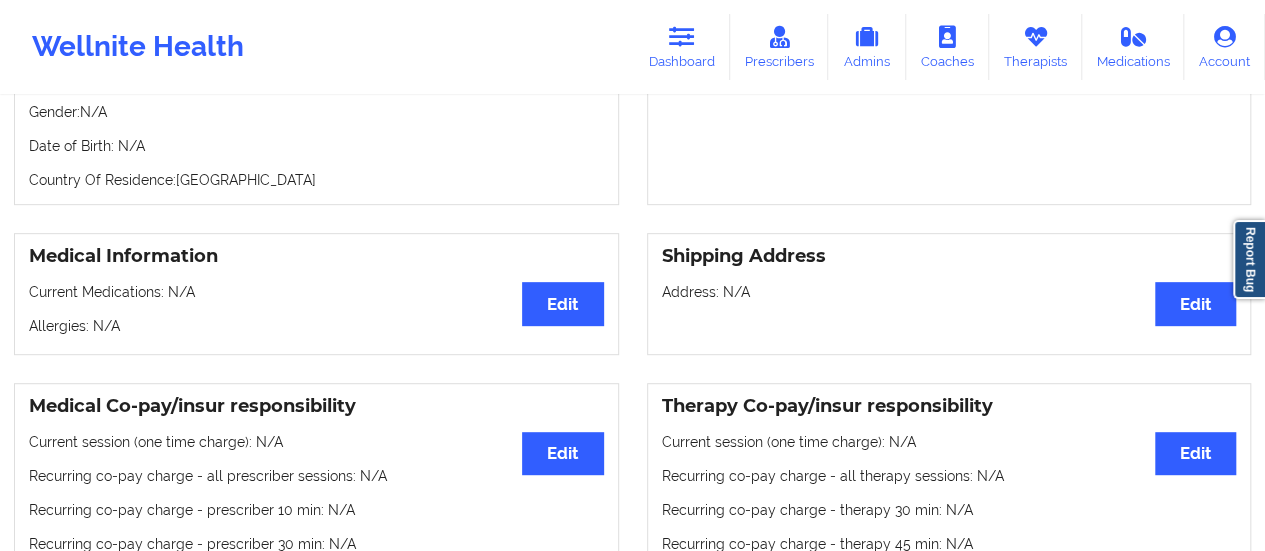 scroll, scrollTop: 0, scrollLeft: 0, axis: both 